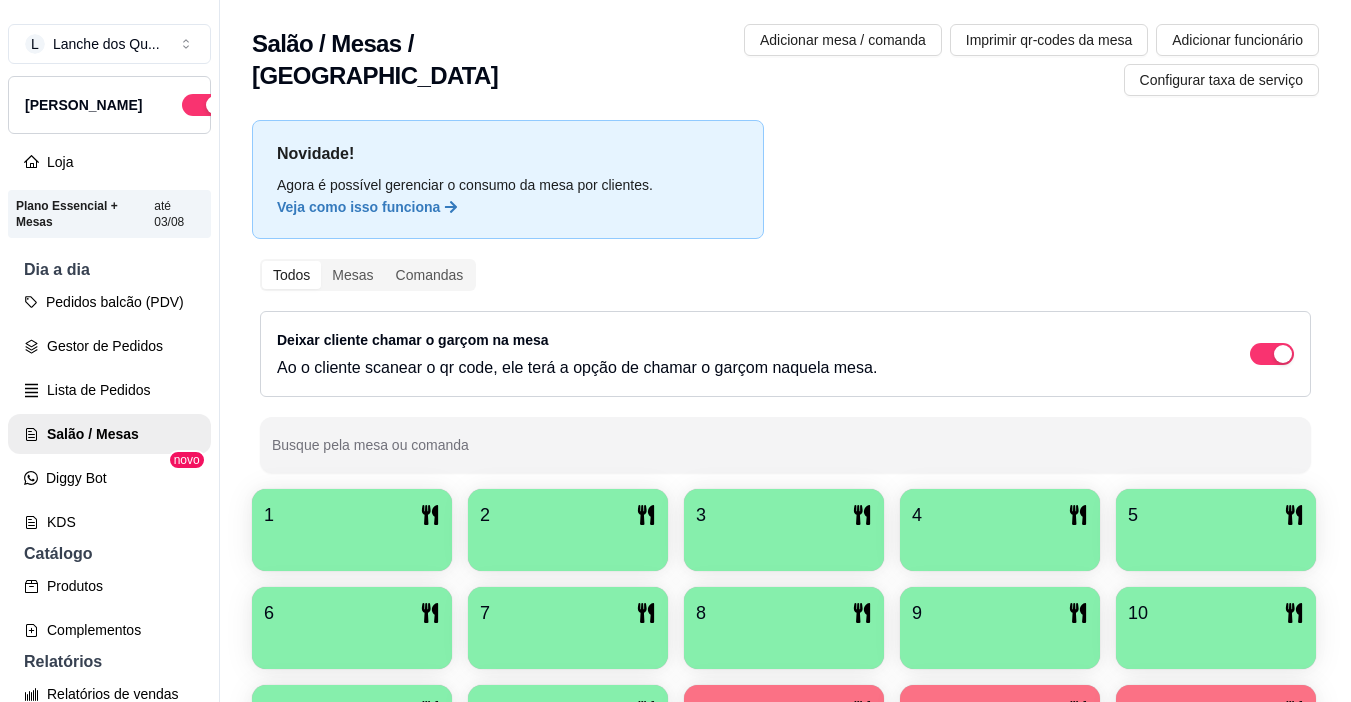 scroll, scrollTop: 0, scrollLeft: 0, axis: both 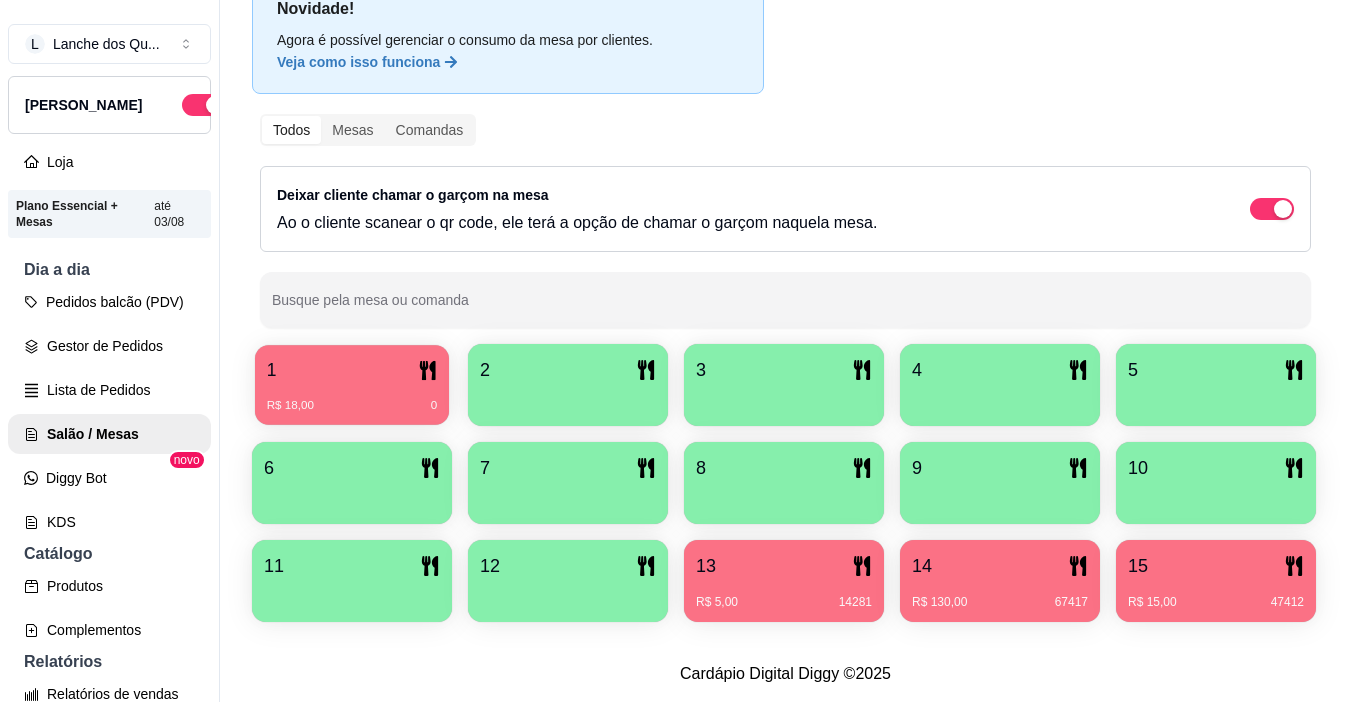 click on "R$ 18,00 0" at bounding box center (352, 398) 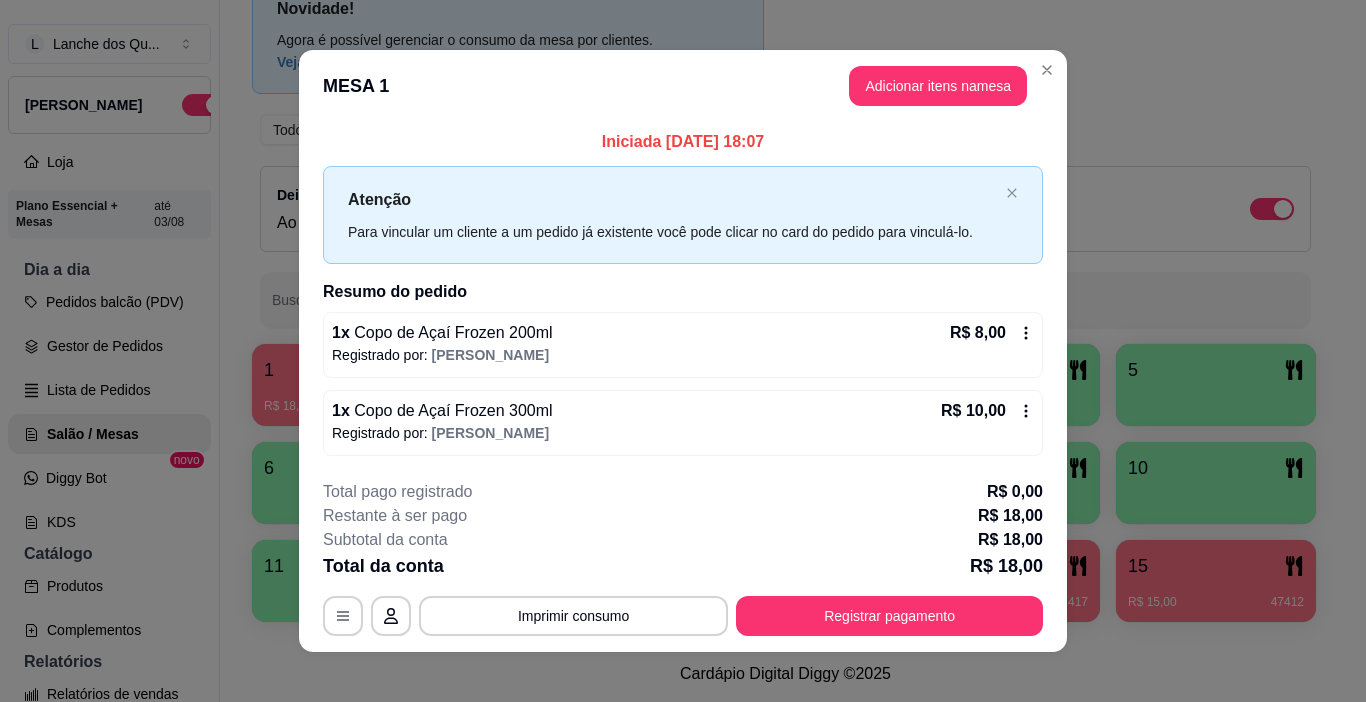 click on "Copo de Açaí Frozen 200ml" at bounding box center (451, 332) 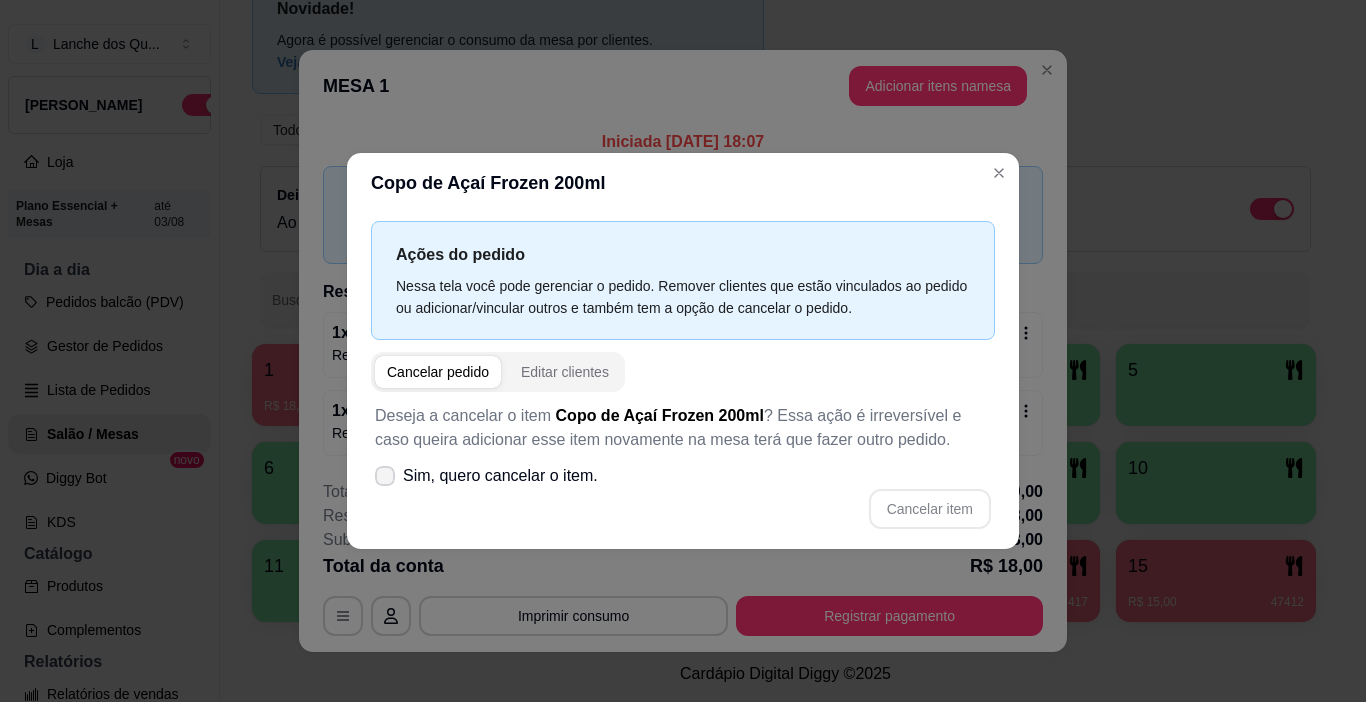 click at bounding box center (385, 476) 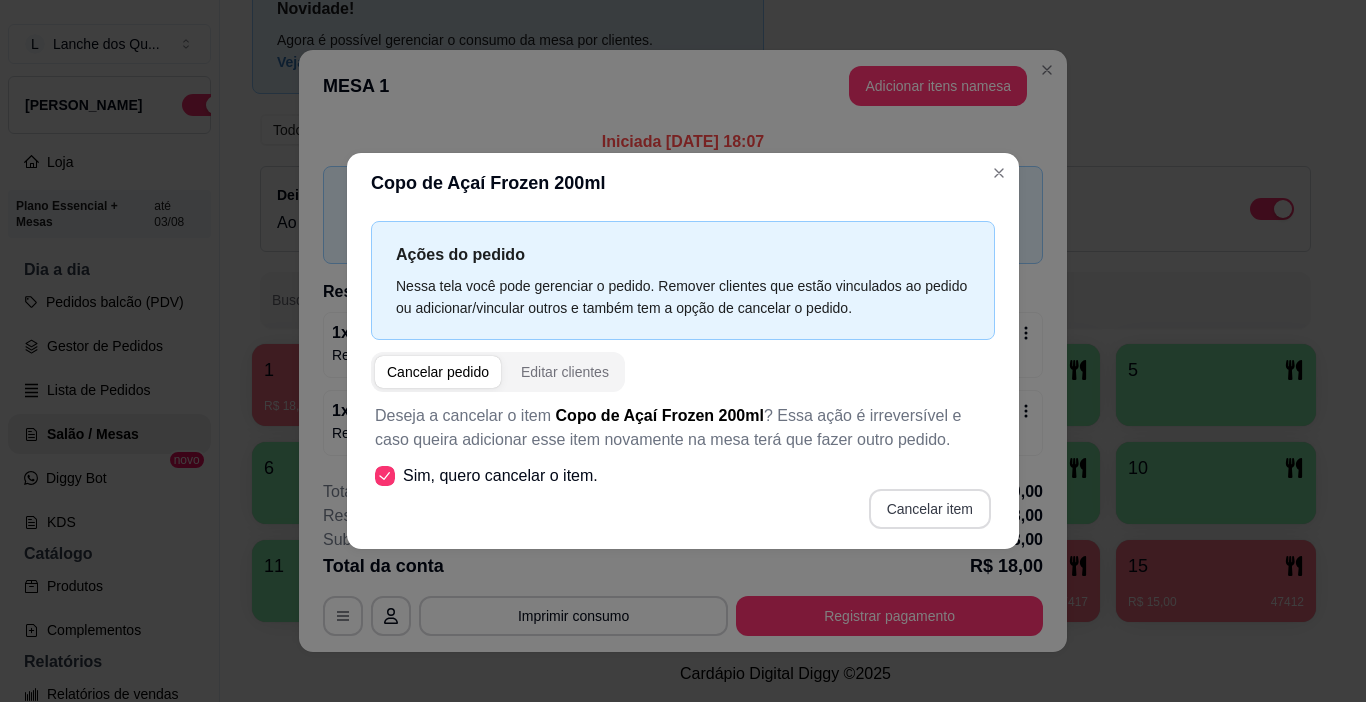 click on "Cancelar item" at bounding box center (930, 509) 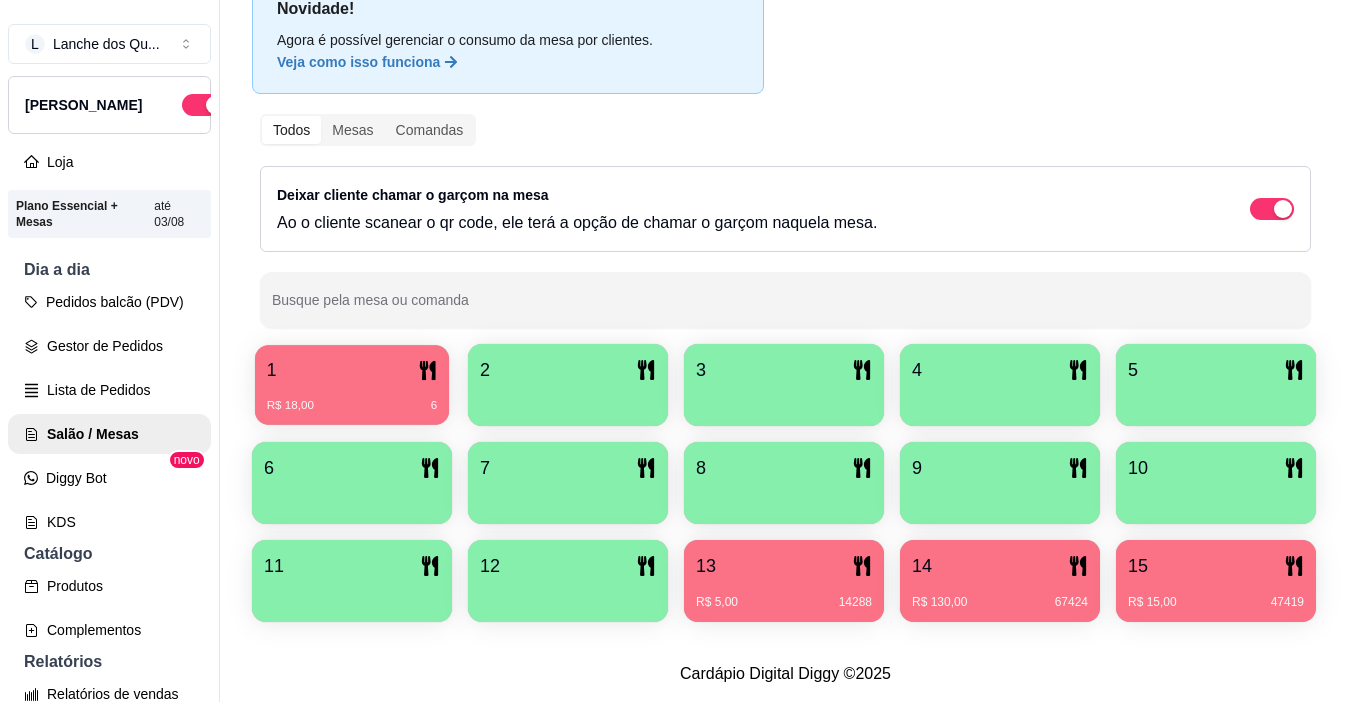 click on "R$ 18,00 6" at bounding box center (352, 398) 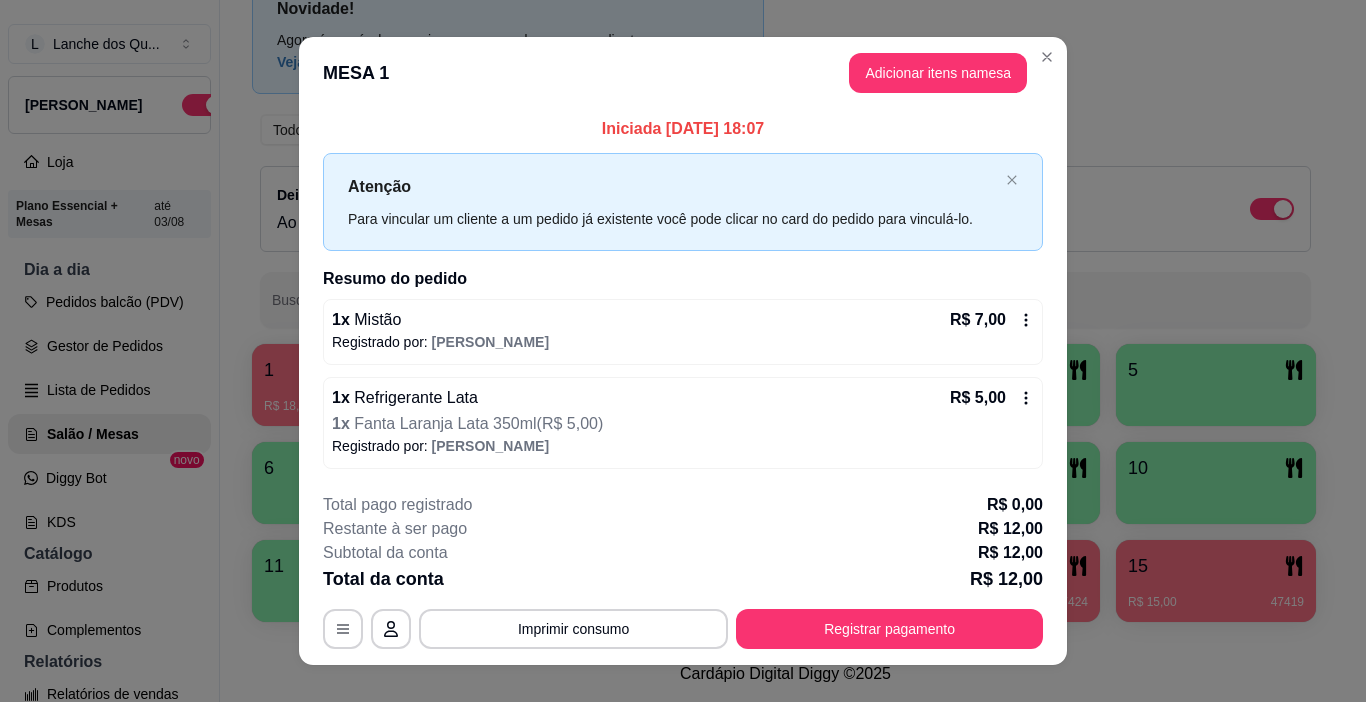 scroll, scrollTop: 27, scrollLeft: 0, axis: vertical 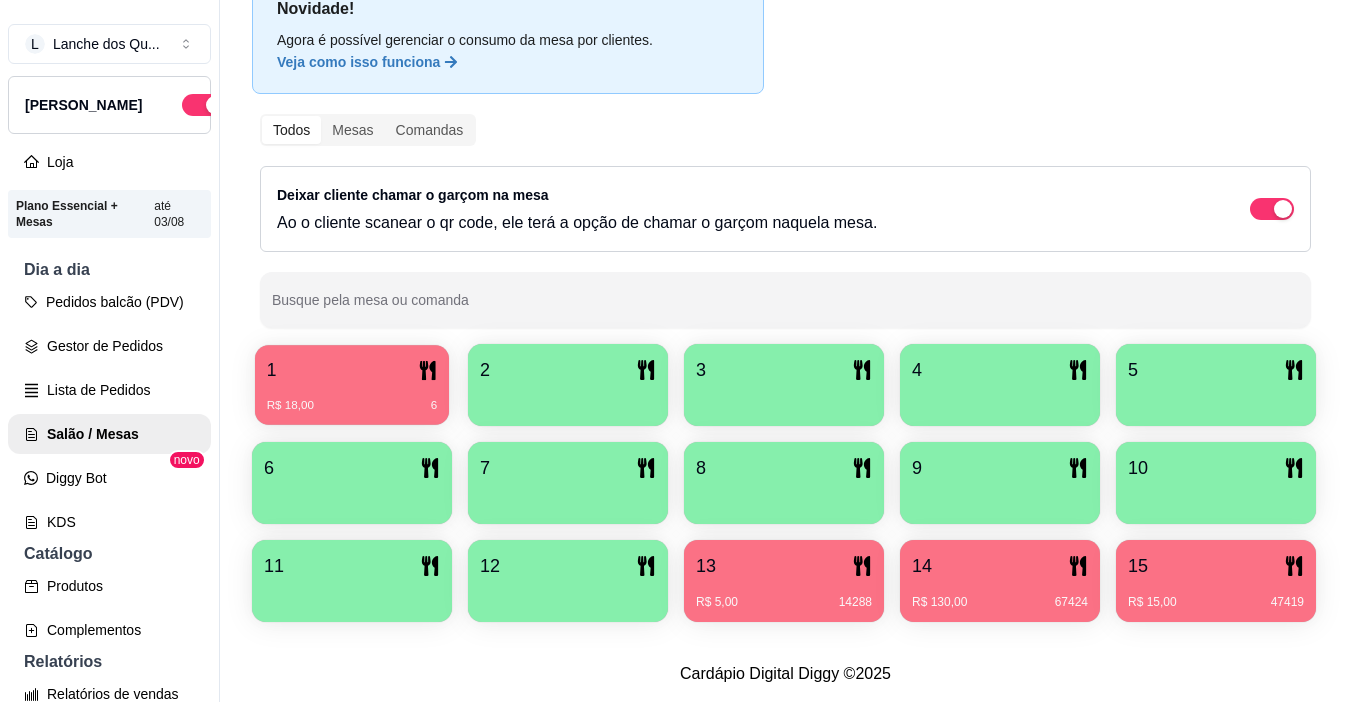 click on "1 R$ 18,00 6" at bounding box center (352, 385) 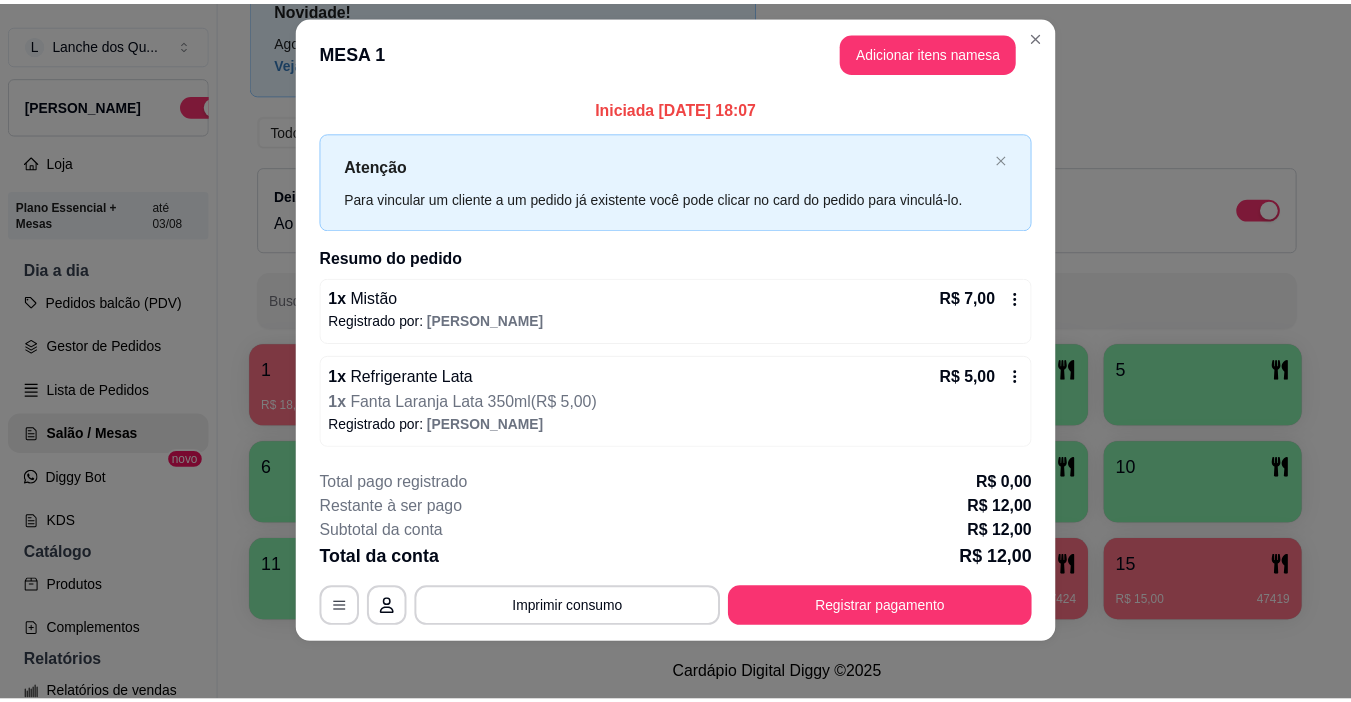 scroll, scrollTop: 27, scrollLeft: 0, axis: vertical 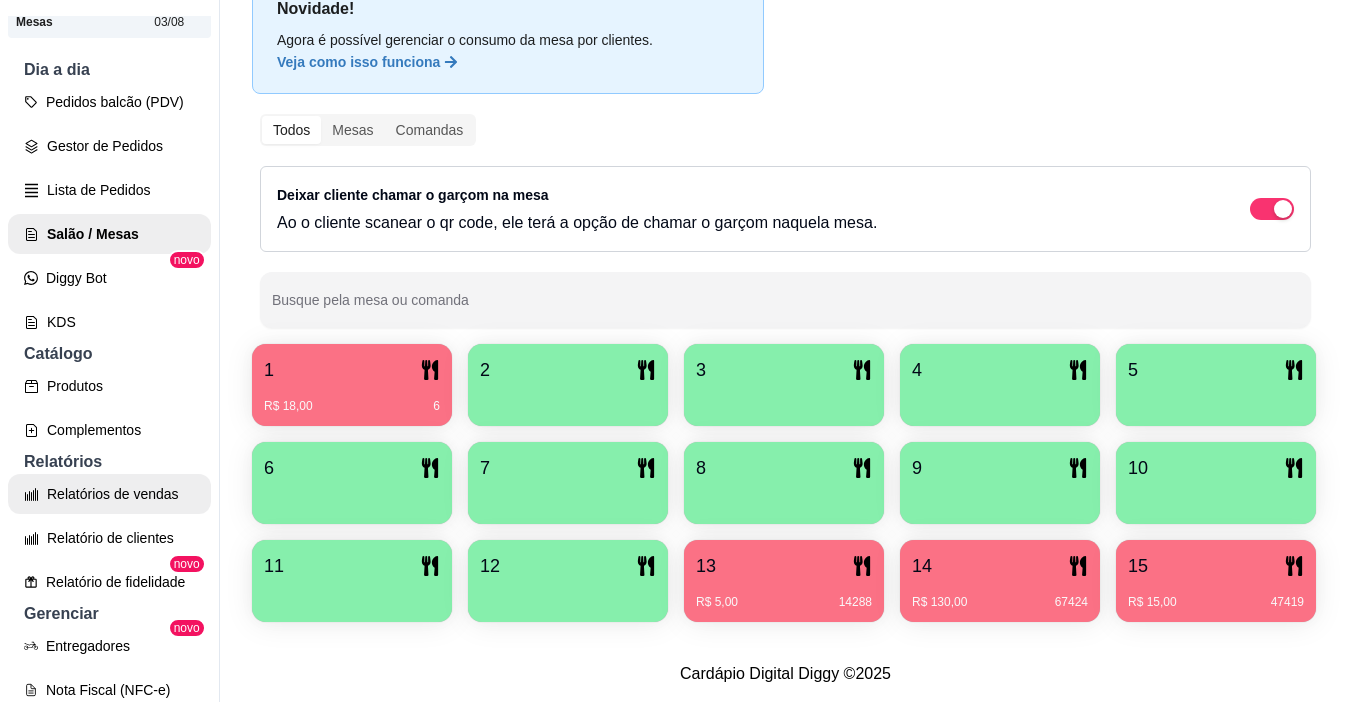 click on "Relatórios de vendas" at bounding box center [109, 494] 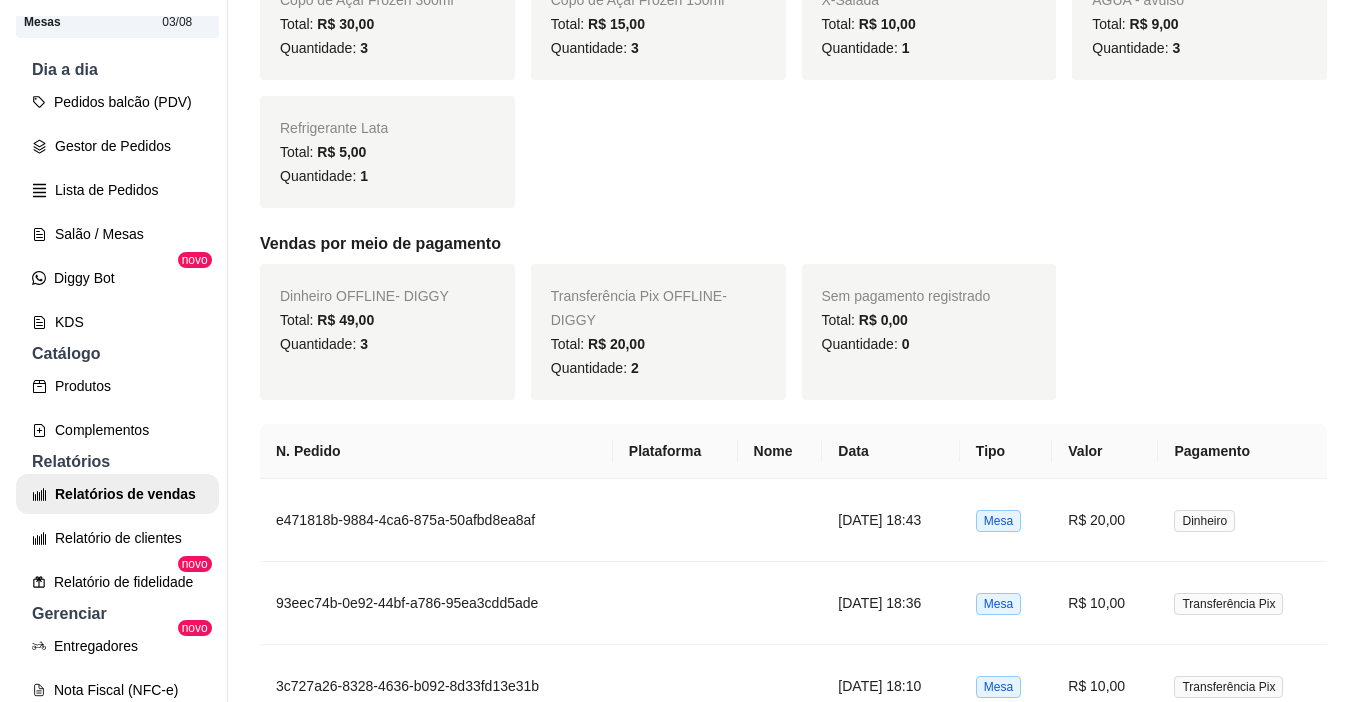 scroll, scrollTop: 800, scrollLeft: 0, axis: vertical 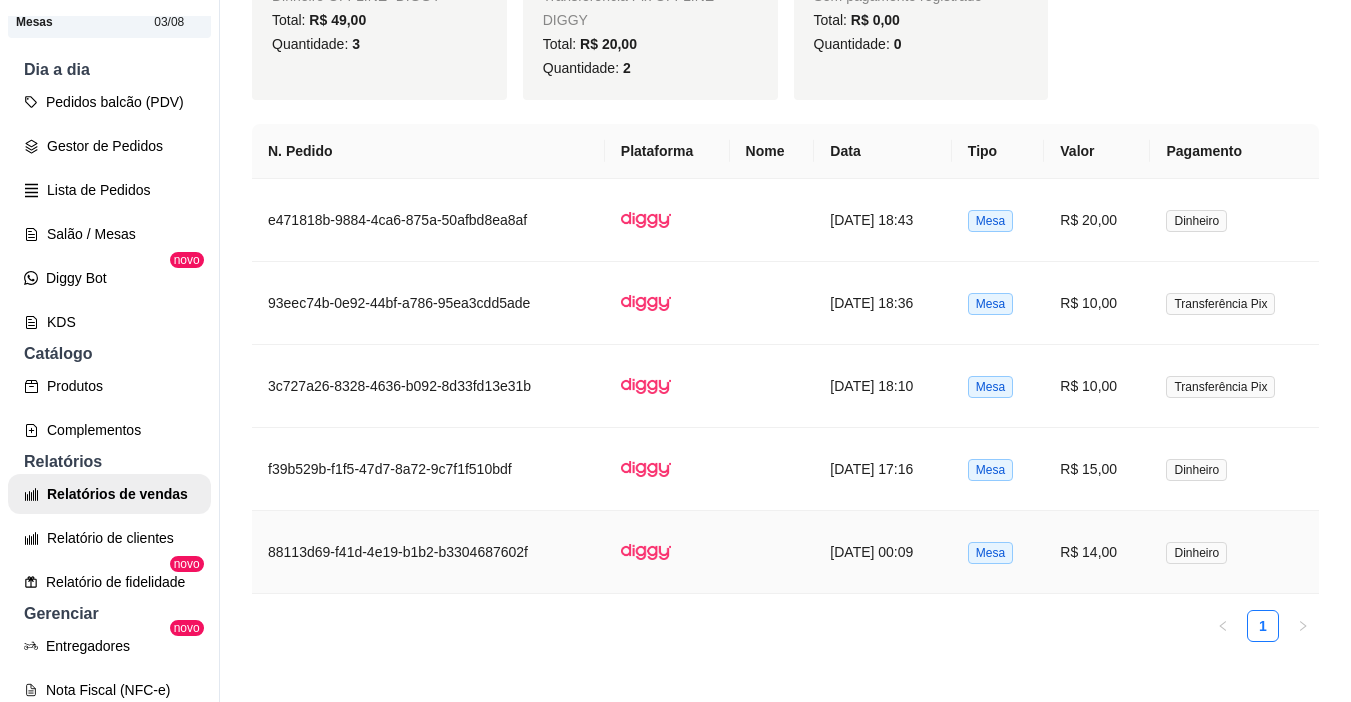 click on "R$ 14,00" at bounding box center [1097, 552] 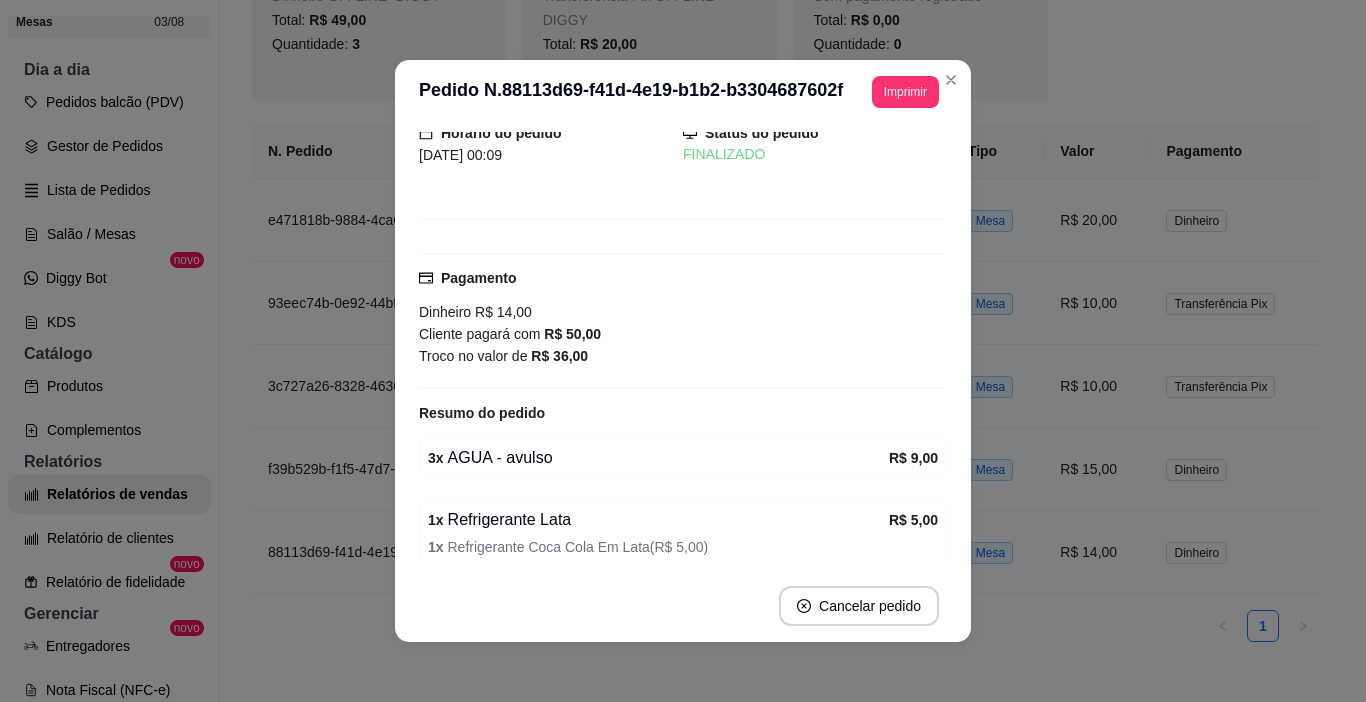 scroll, scrollTop: 157, scrollLeft: 0, axis: vertical 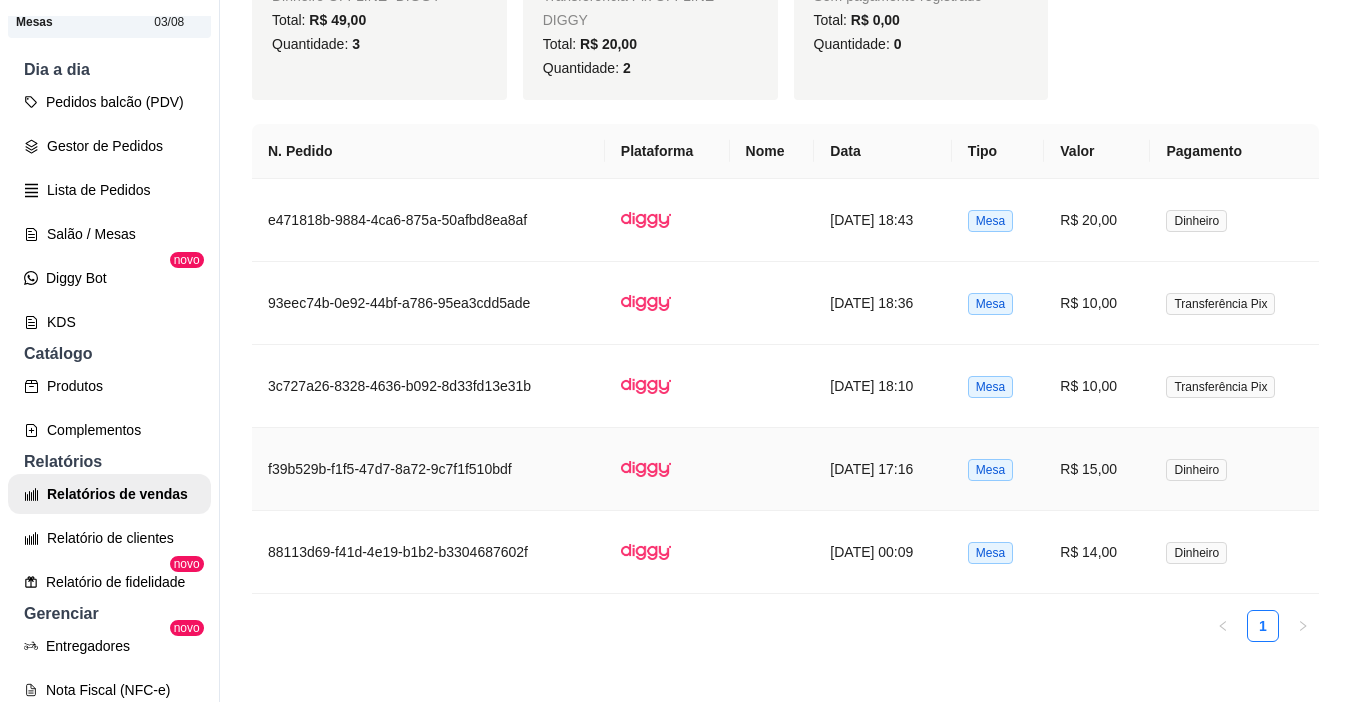click on "R$ 15,00" at bounding box center (1097, 469) 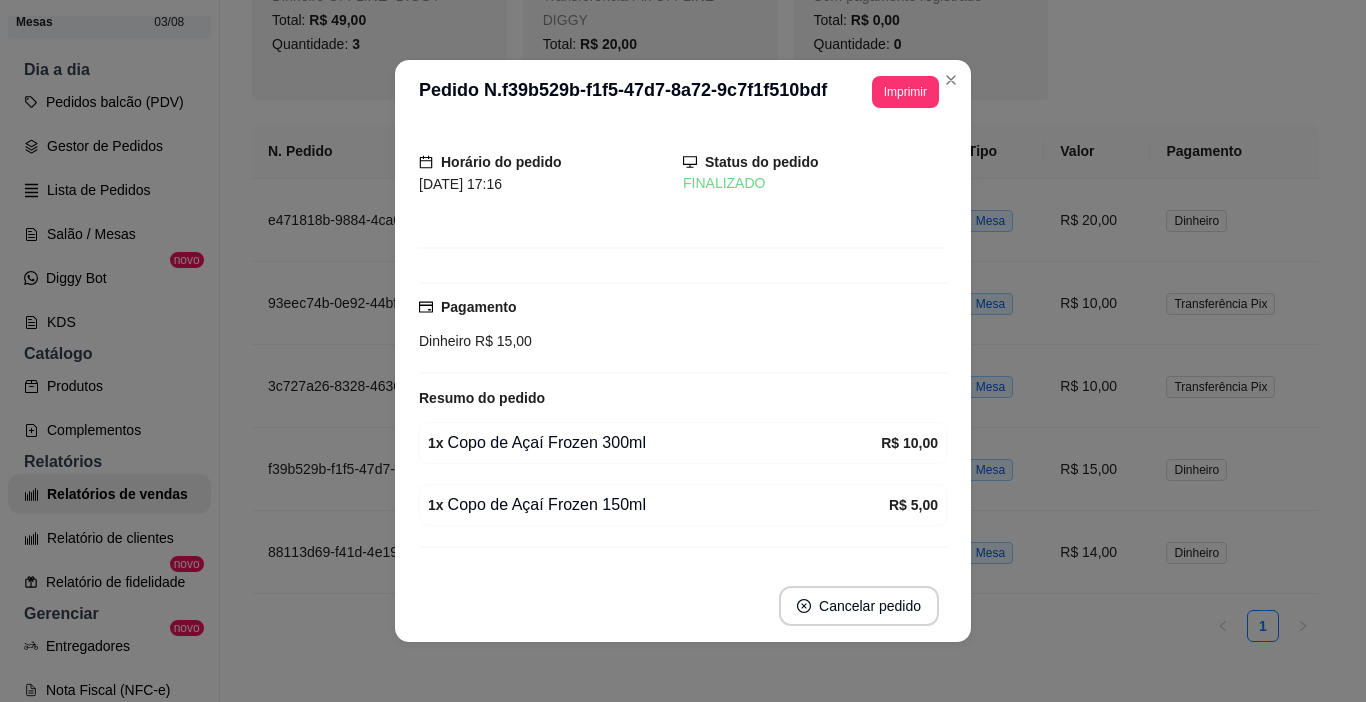 scroll, scrollTop: 87, scrollLeft: 0, axis: vertical 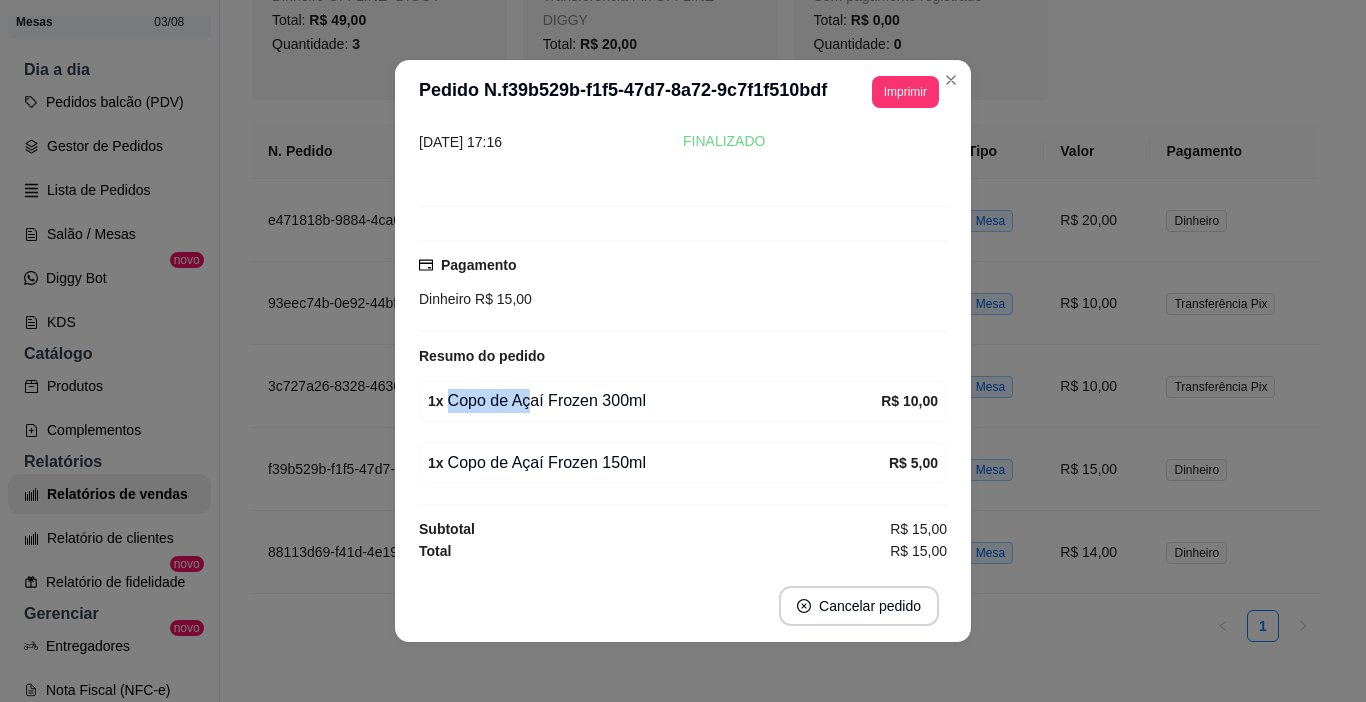 drag, startPoint x: 517, startPoint y: 402, endPoint x: 667, endPoint y: 395, distance: 150.16324 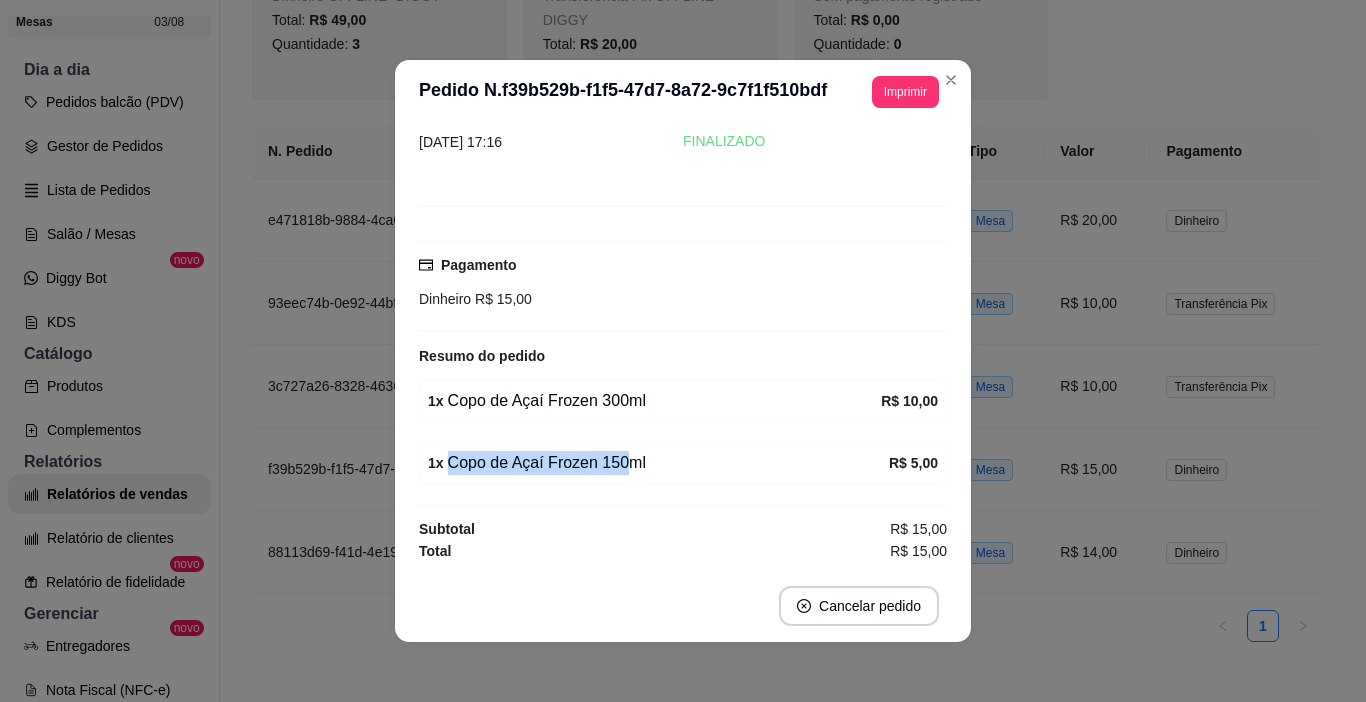 drag, startPoint x: 618, startPoint y: 465, endPoint x: 725, endPoint y: 464, distance: 107.00467 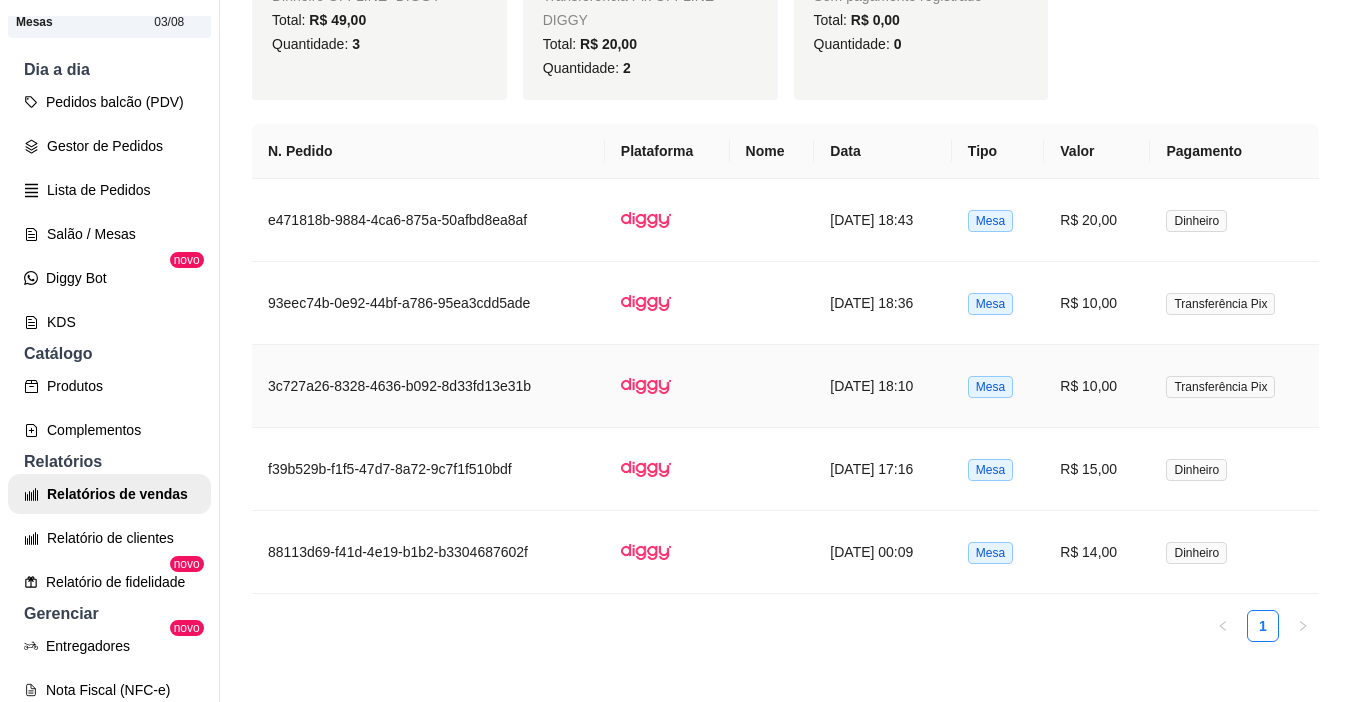 click on "R$ 10,00" at bounding box center [1097, 386] 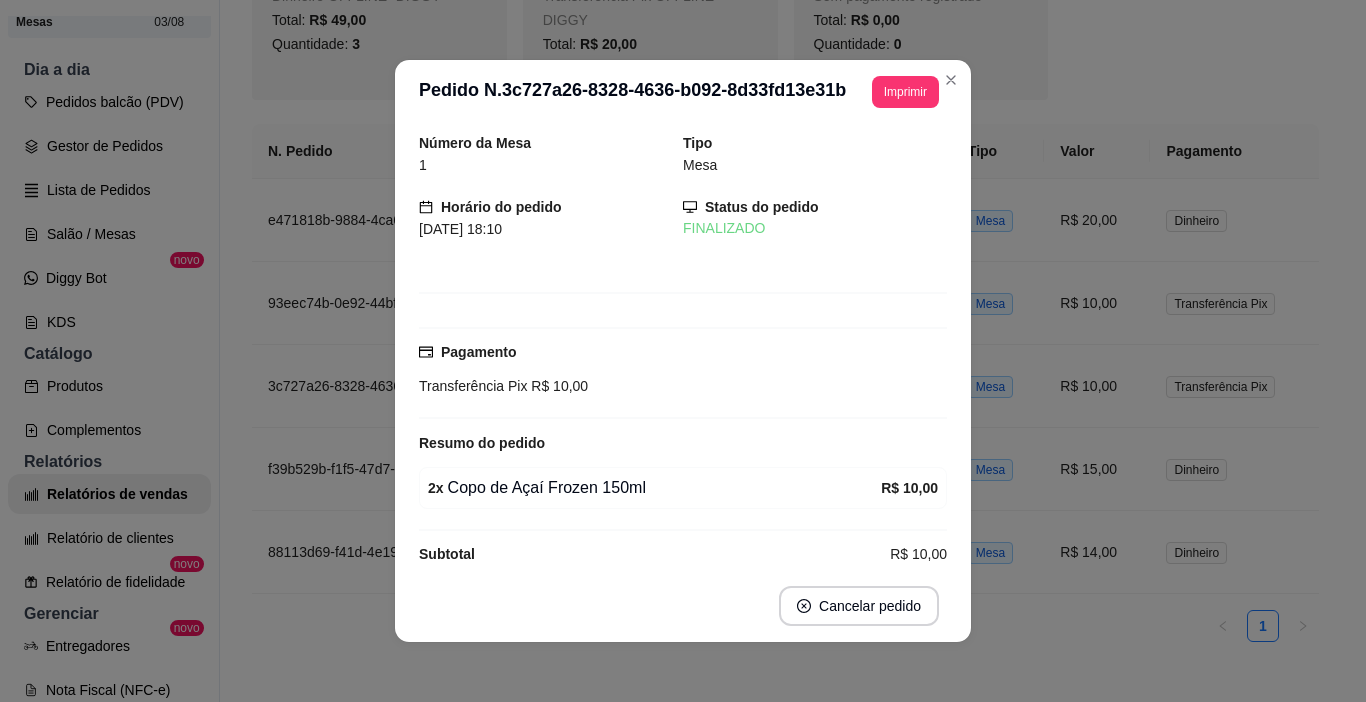 scroll, scrollTop: 25, scrollLeft: 0, axis: vertical 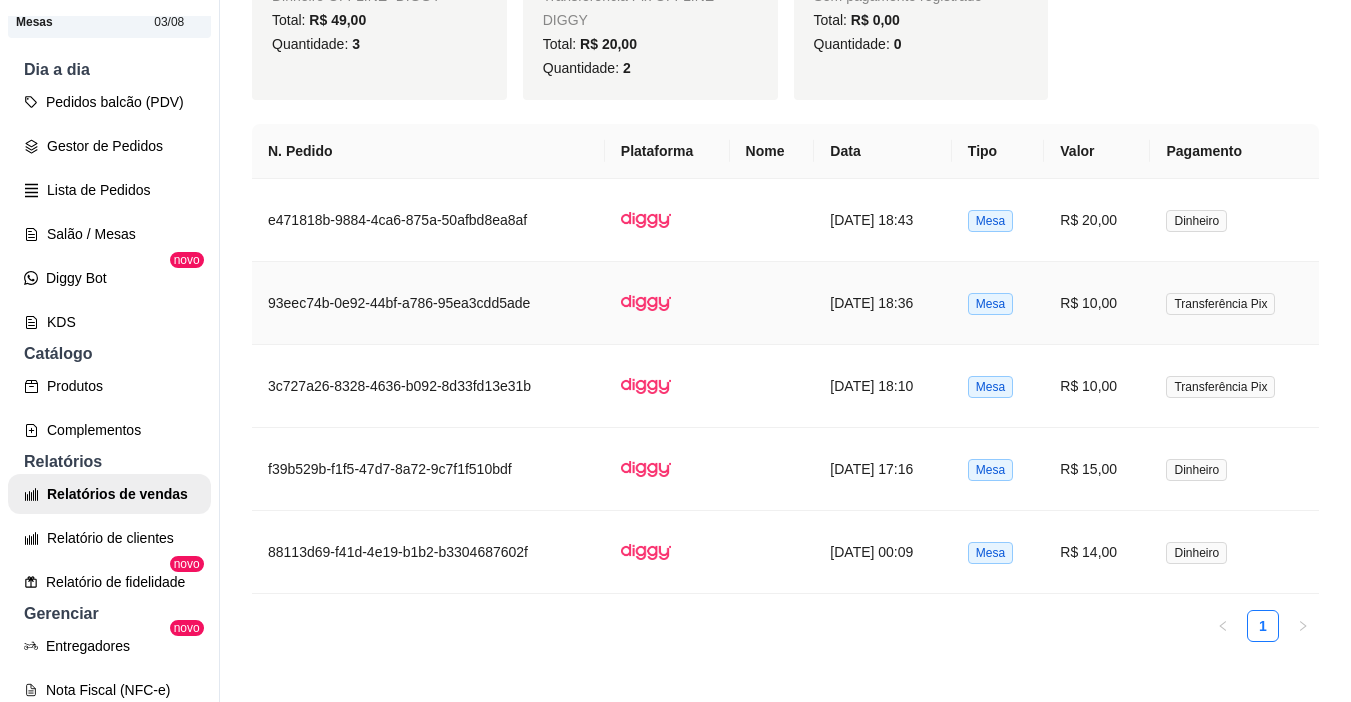 click on "R$ 10,00" at bounding box center [1097, 303] 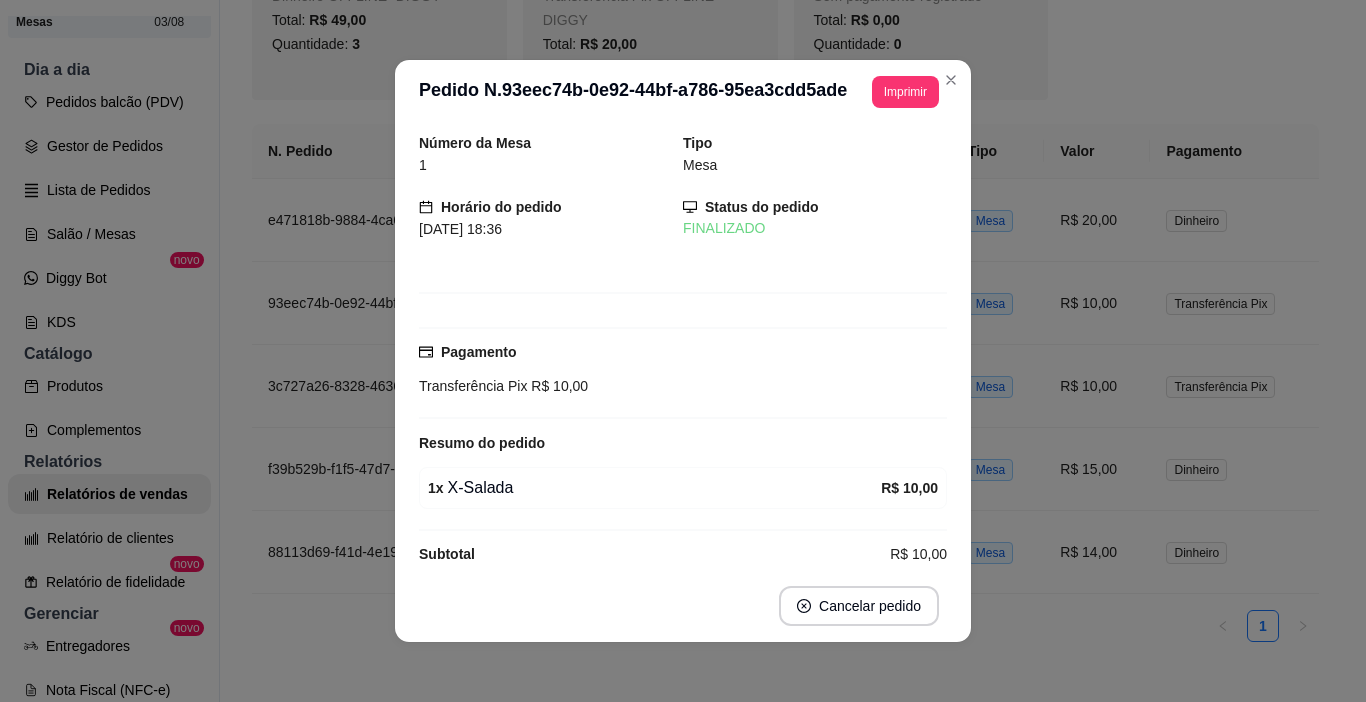 scroll, scrollTop: 25, scrollLeft: 0, axis: vertical 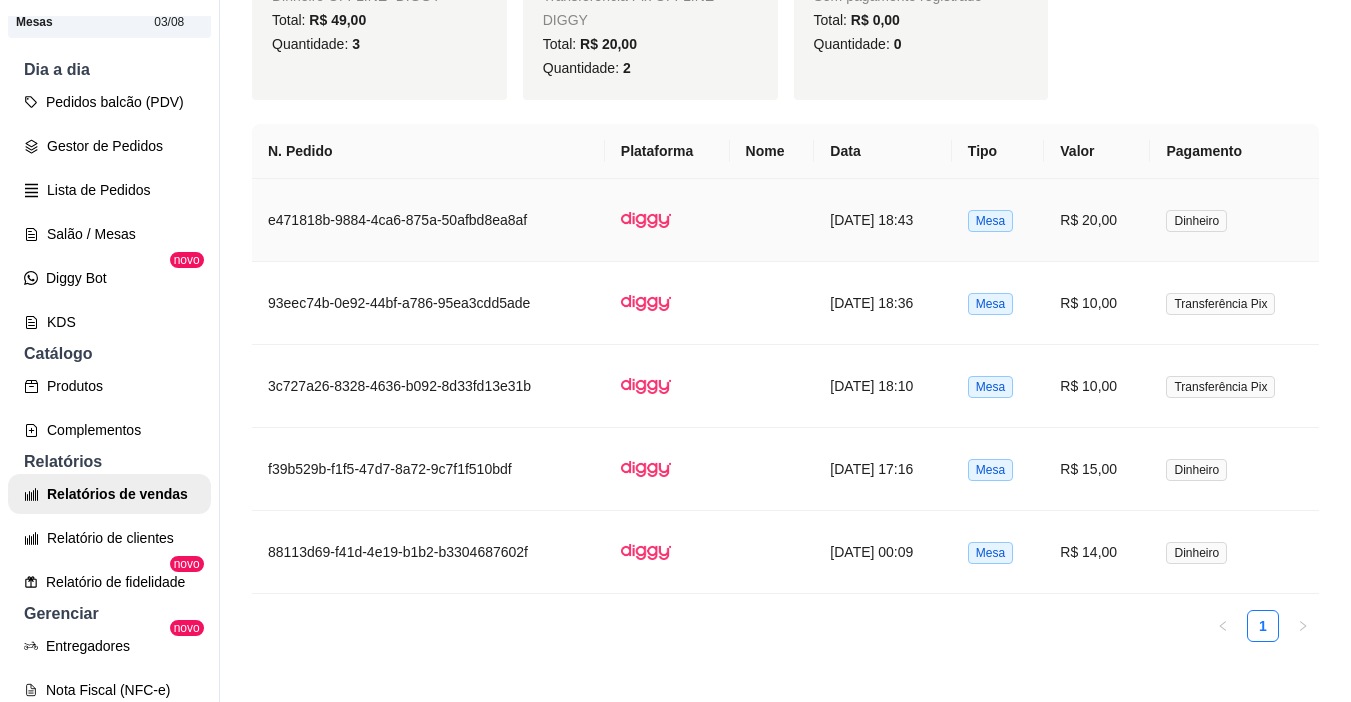 click on "R$ 20,00" at bounding box center (1097, 220) 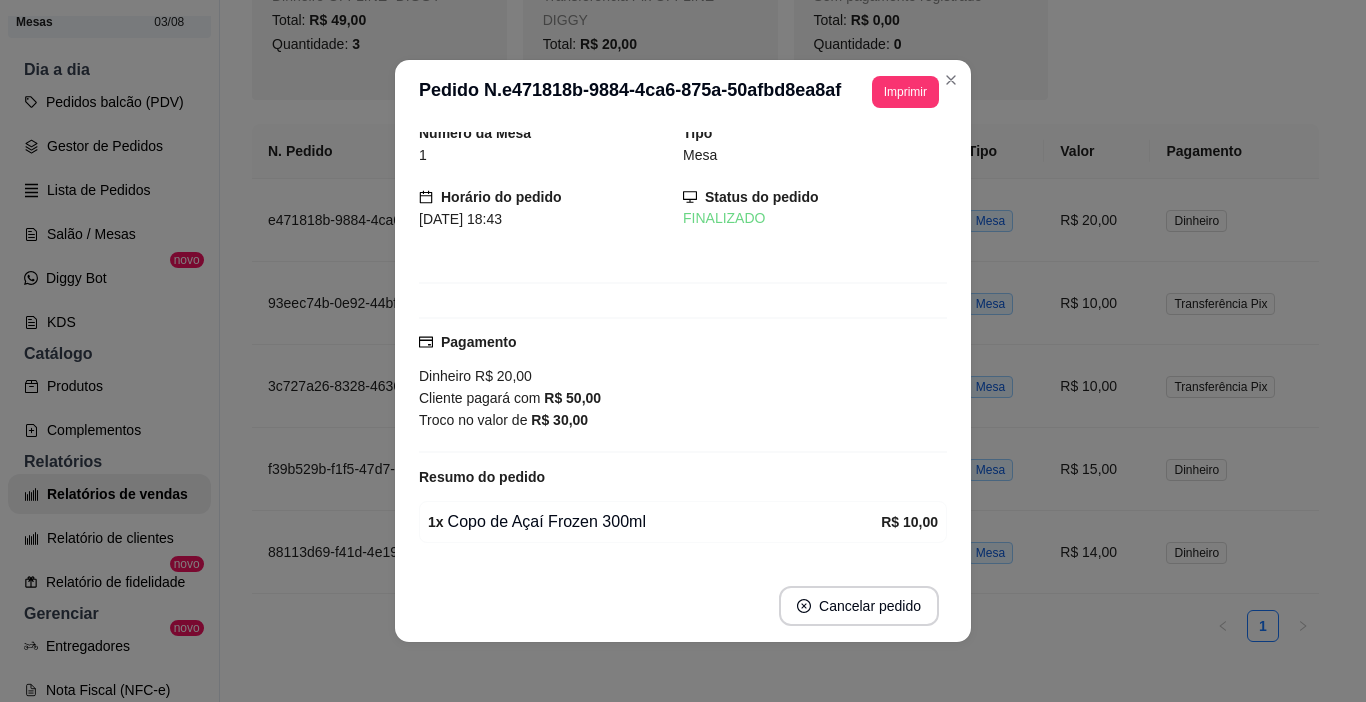 scroll, scrollTop: 0, scrollLeft: 0, axis: both 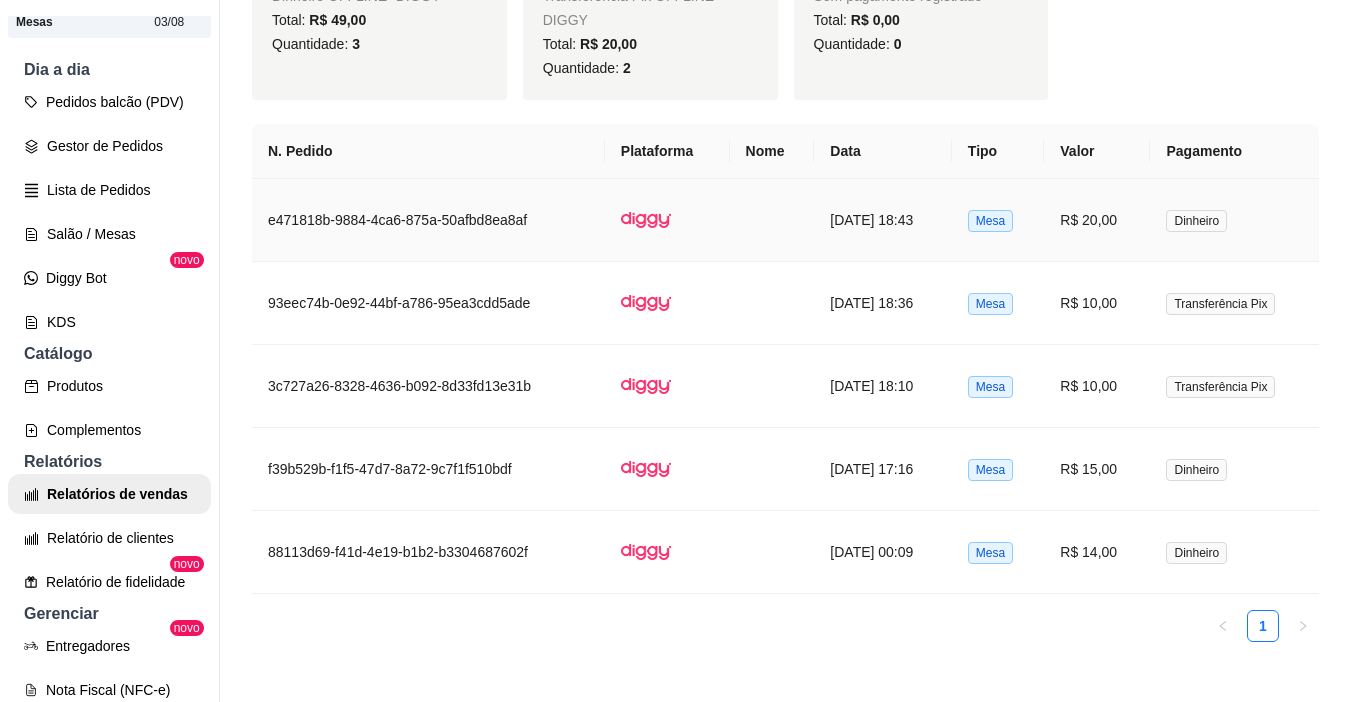 click on "R$ 20,00" at bounding box center (1097, 220) 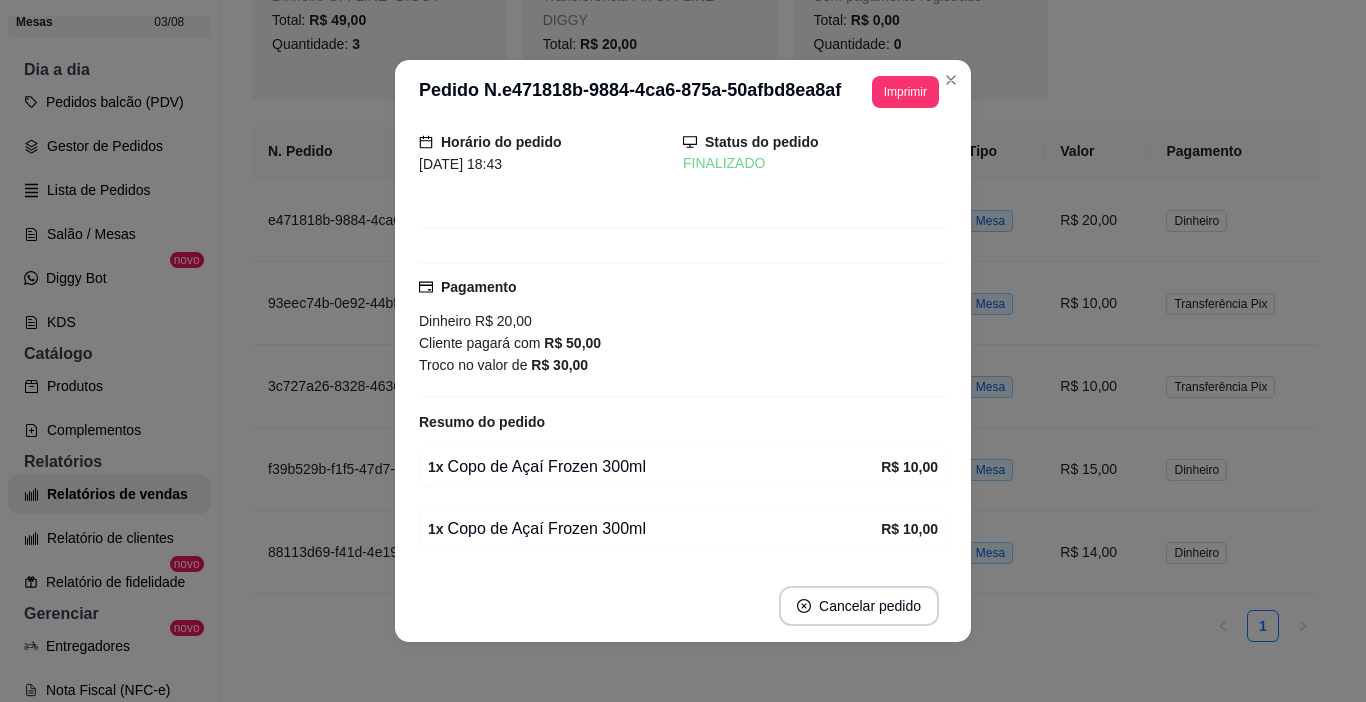 scroll, scrollTop: 100, scrollLeft: 0, axis: vertical 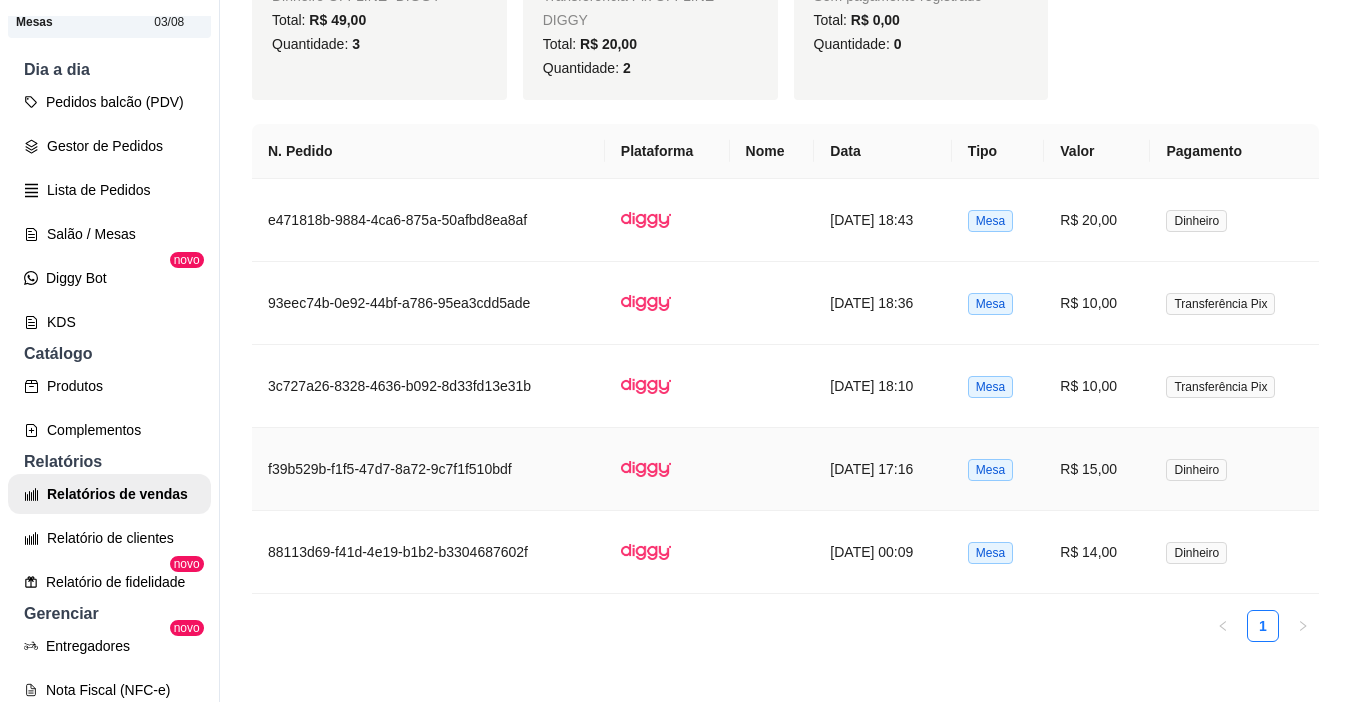 click on "R$ 15,00" at bounding box center (1097, 469) 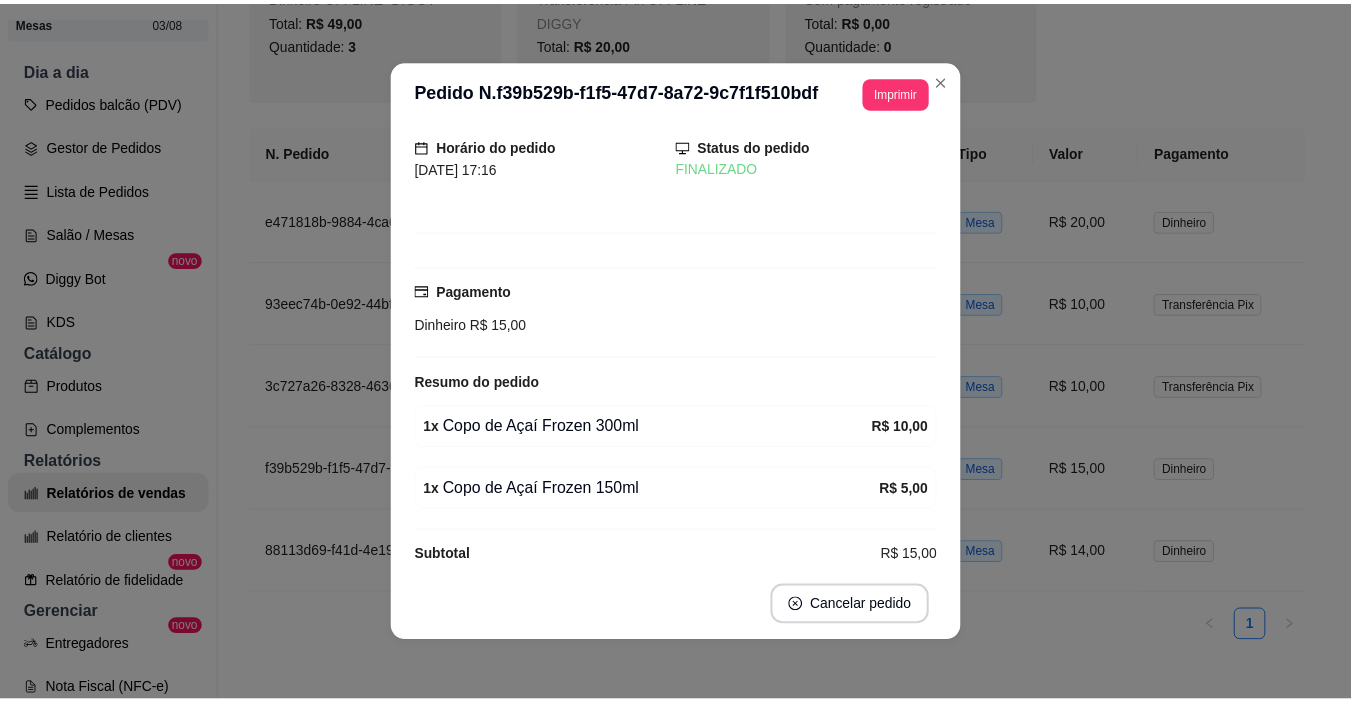 scroll, scrollTop: 87, scrollLeft: 0, axis: vertical 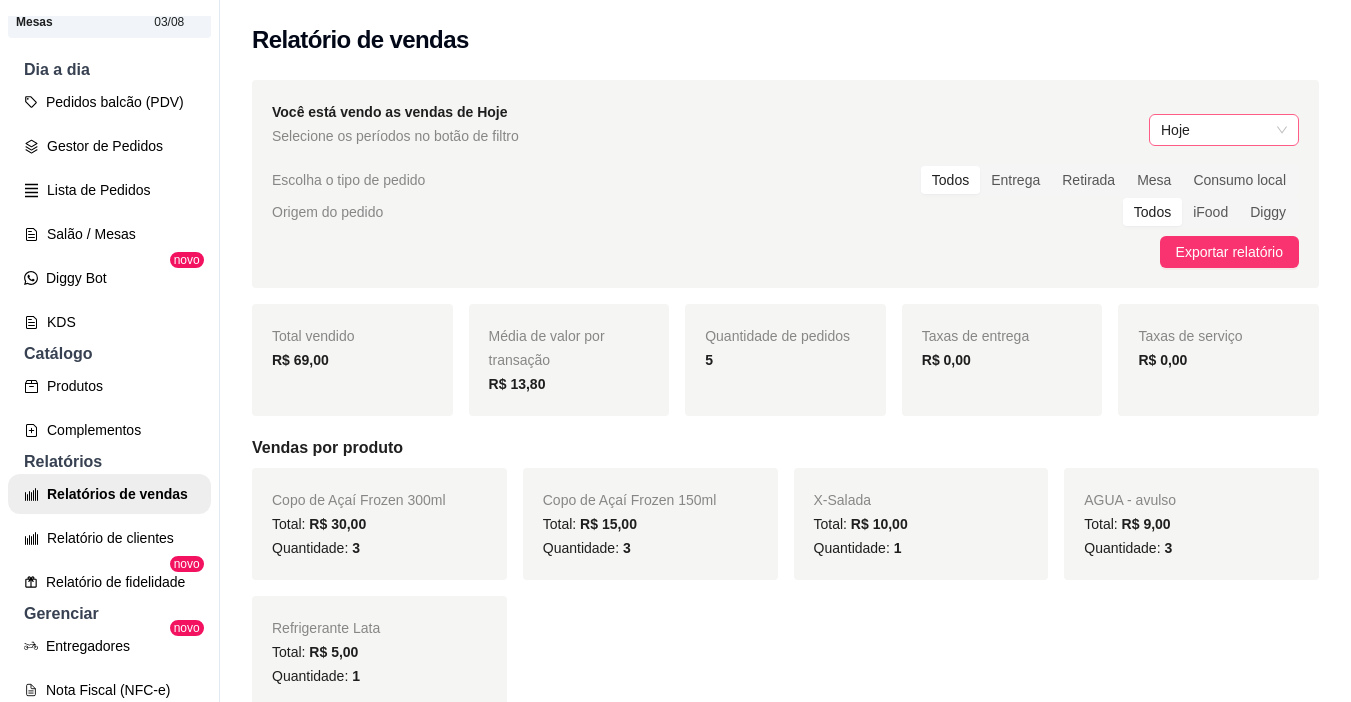 click on "Hoje" at bounding box center (1224, 130) 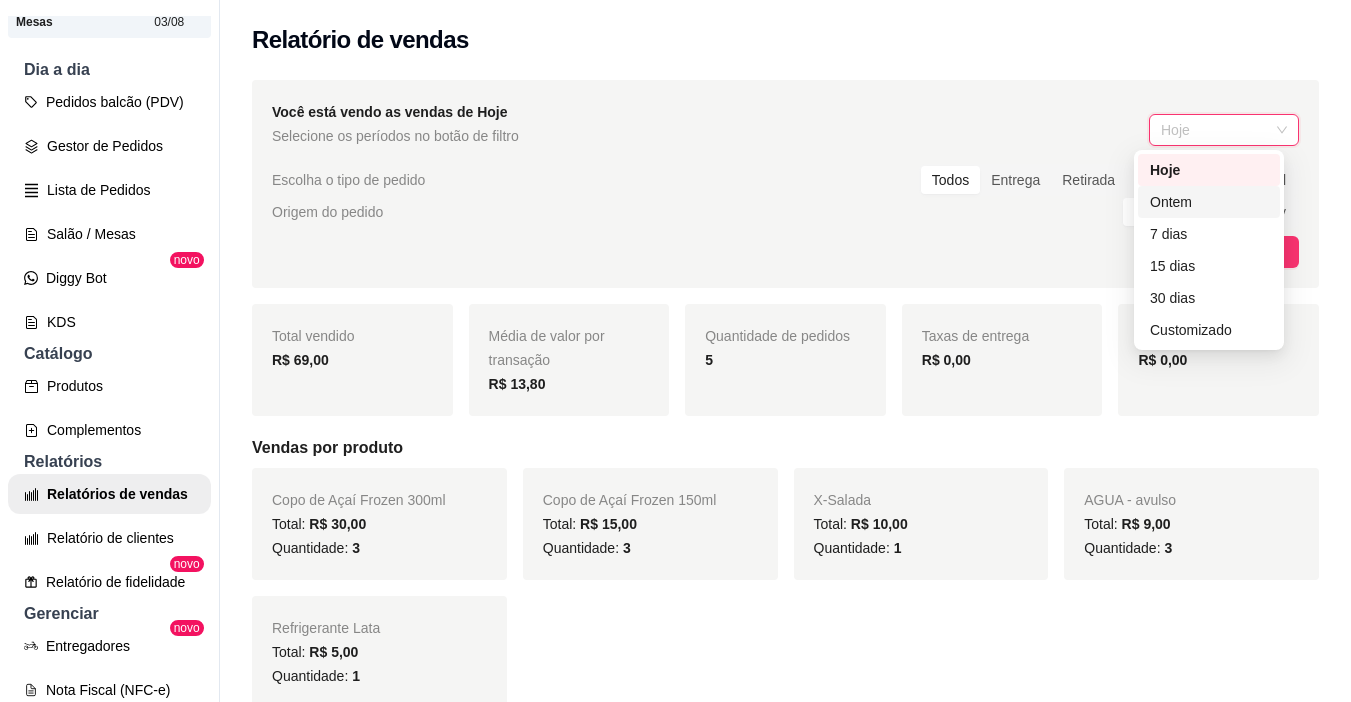 click on "Ontem" at bounding box center (1209, 202) 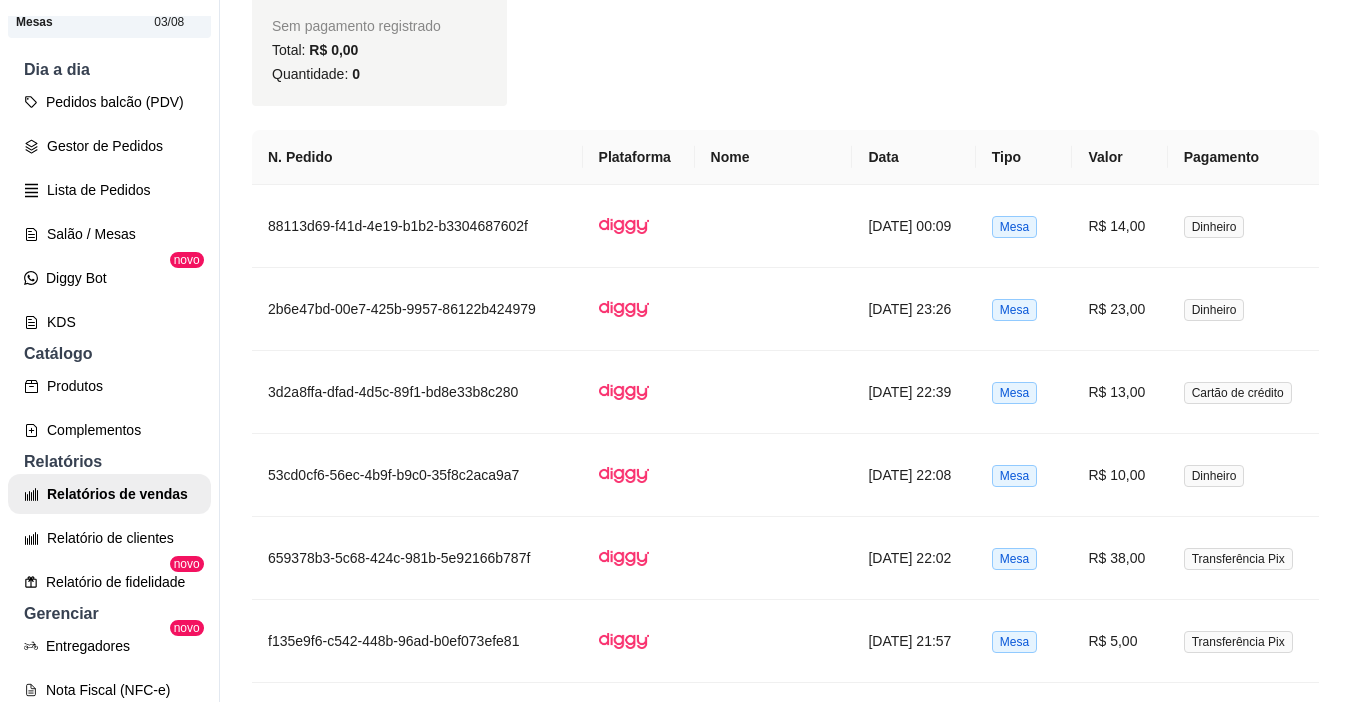 scroll, scrollTop: 1300, scrollLeft: 0, axis: vertical 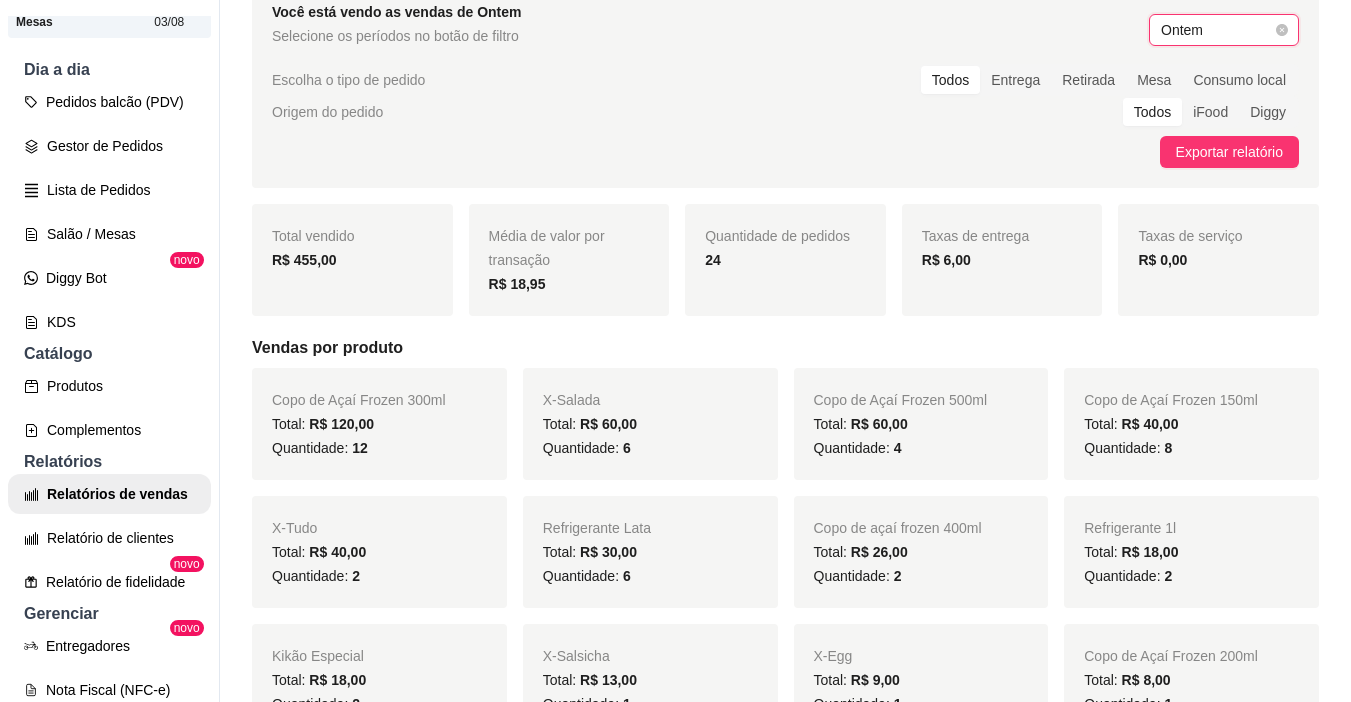 click on "Ontem" at bounding box center (1224, 30) 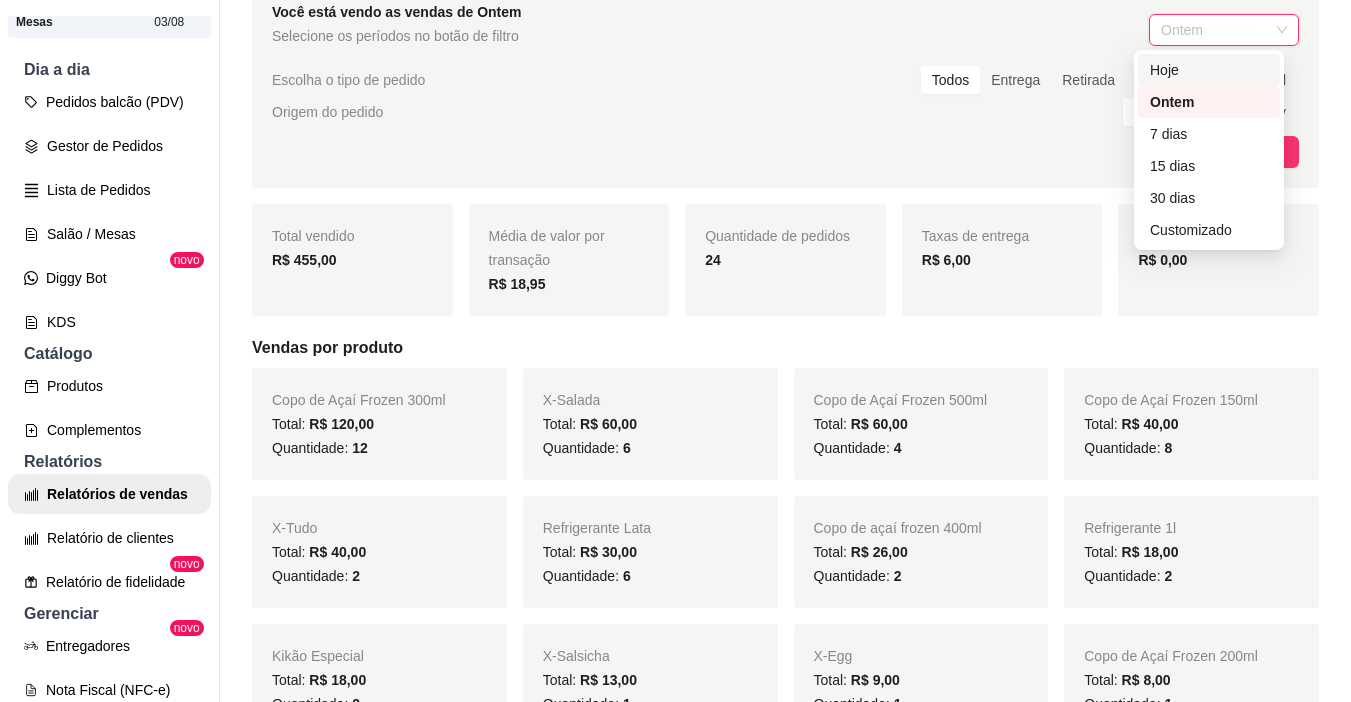 click on "Hoje" at bounding box center [1209, 70] 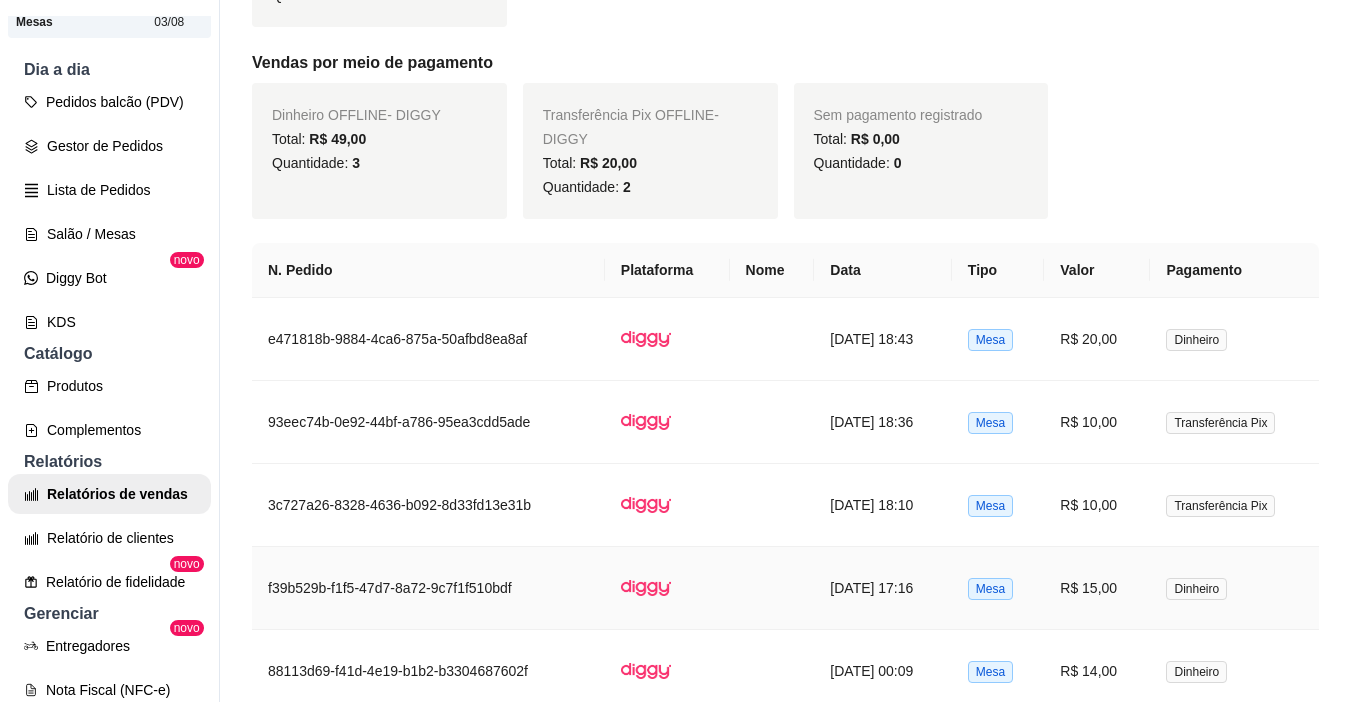 scroll, scrollTop: 851, scrollLeft: 0, axis: vertical 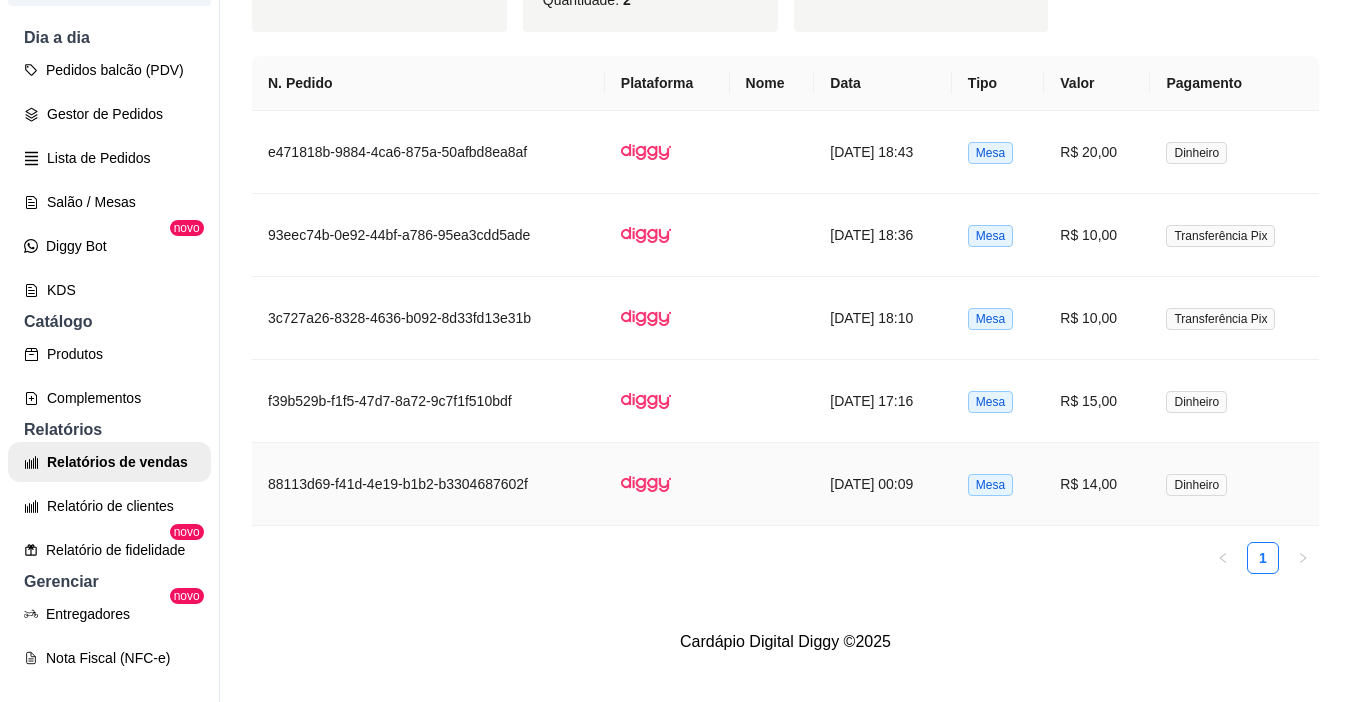 click at bounding box center (667, 484) 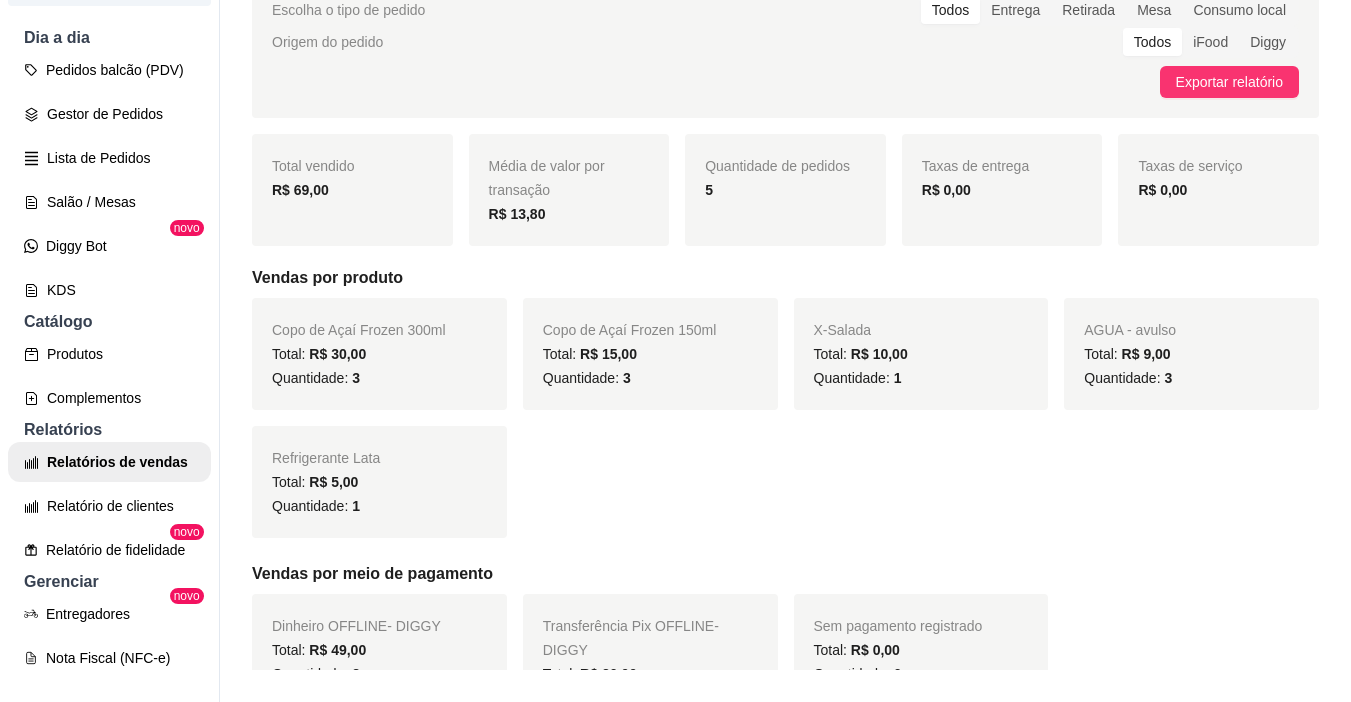 scroll, scrollTop: 0, scrollLeft: 0, axis: both 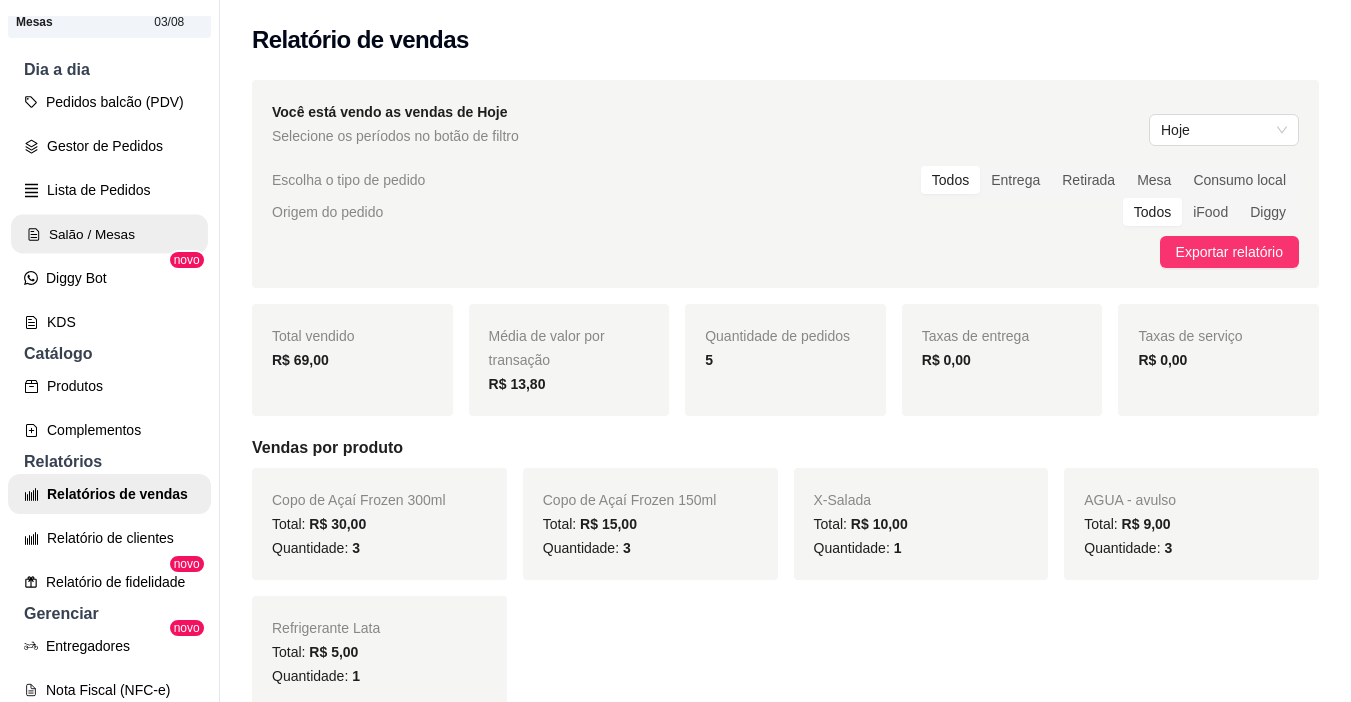 click on "Salão / Mesas" at bounding box center (109, 234) 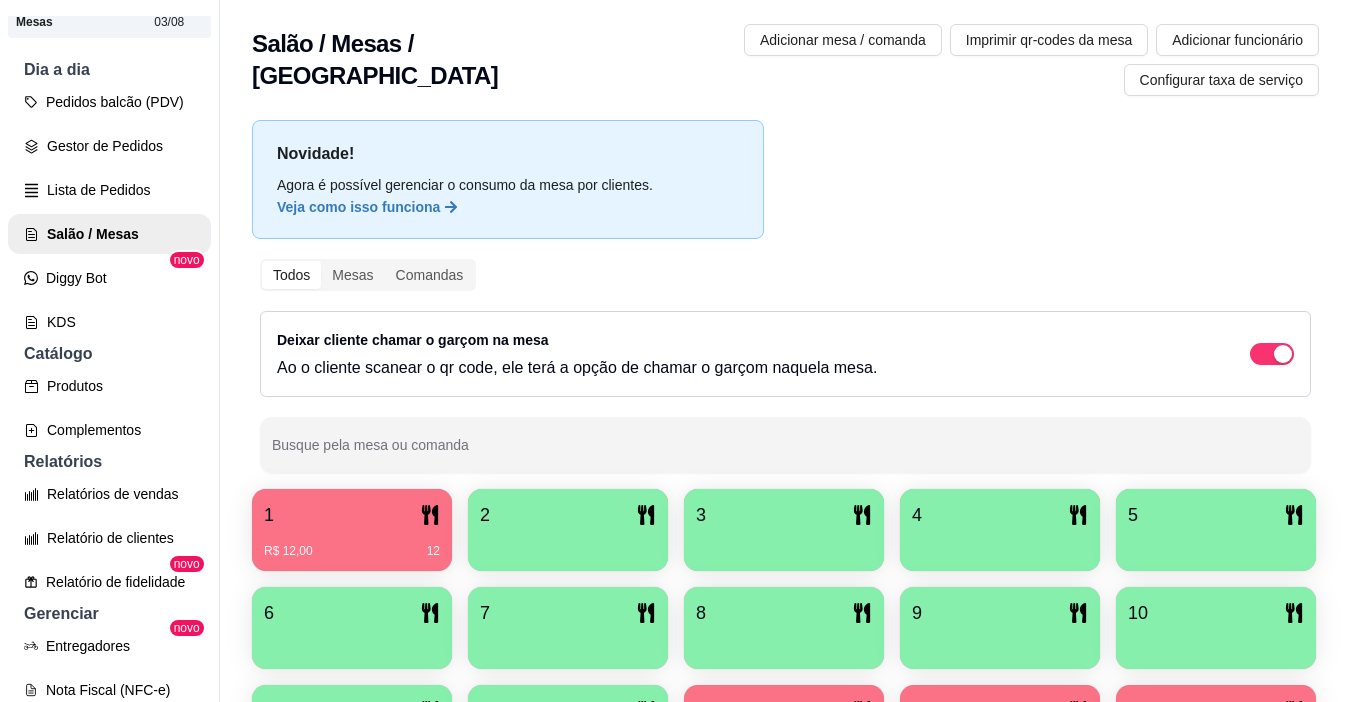click on "R$ 12,00 12" at bounding box center (352, 551) 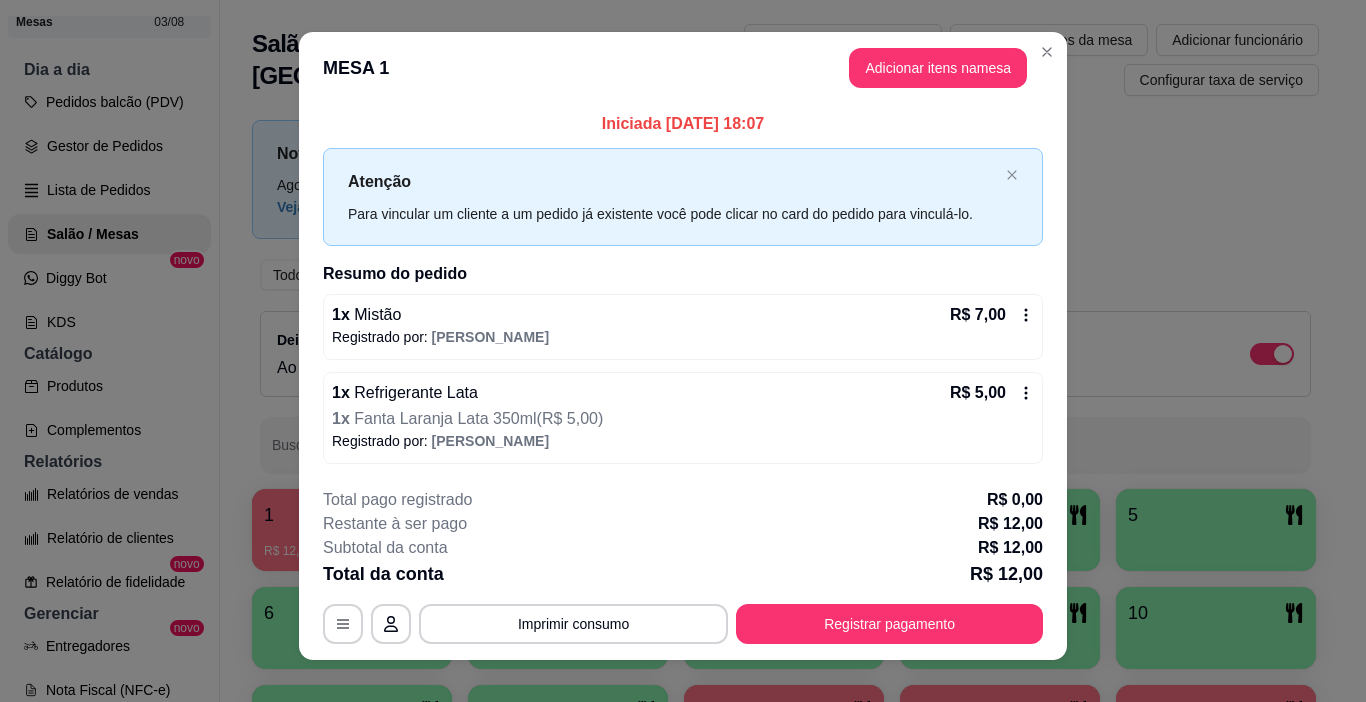 scroll, scrollTop: 0, scrollLeft: 0, axis: both 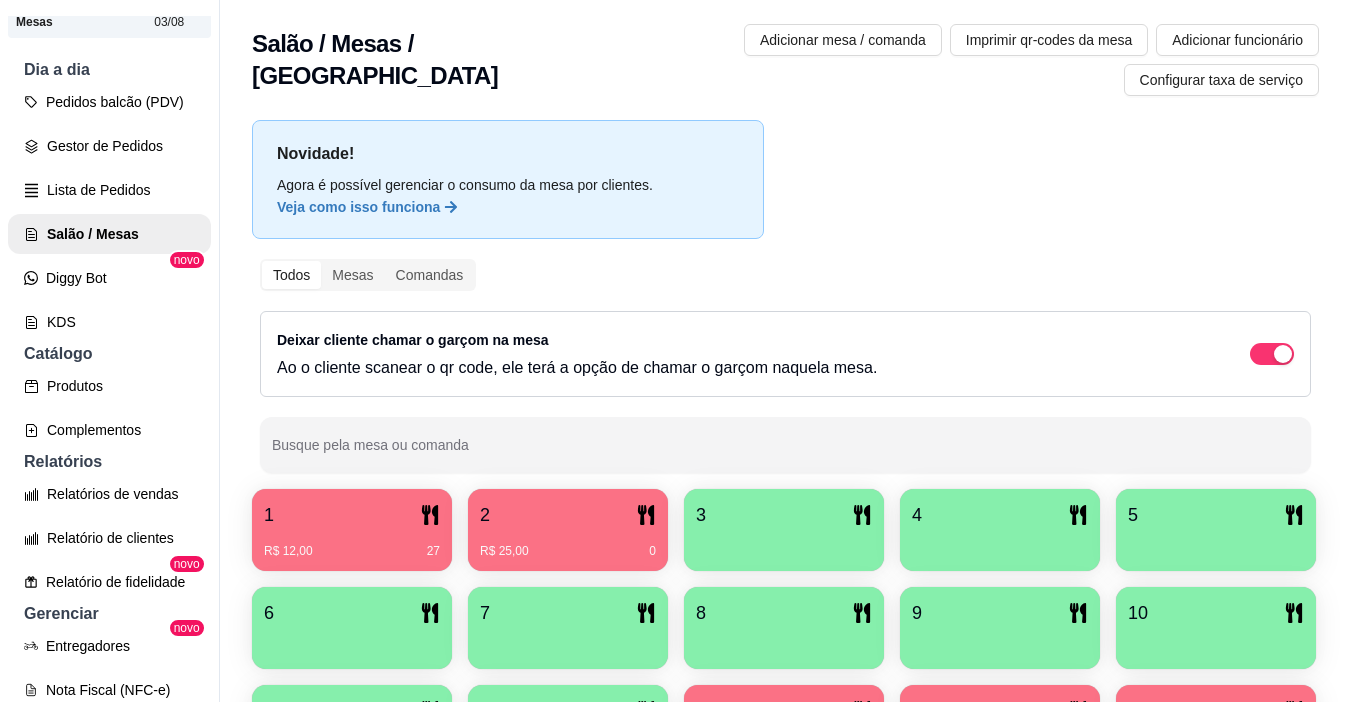 click on "1 R$ 12,00 27 2 R$ 25,00 0 3 4 5 6 7 8 9 10 11 12 13 R$ 5,00 14313 14 R$ 130,00 67448 15 R$ 15,00 47443" at bounding box center (785, 628) 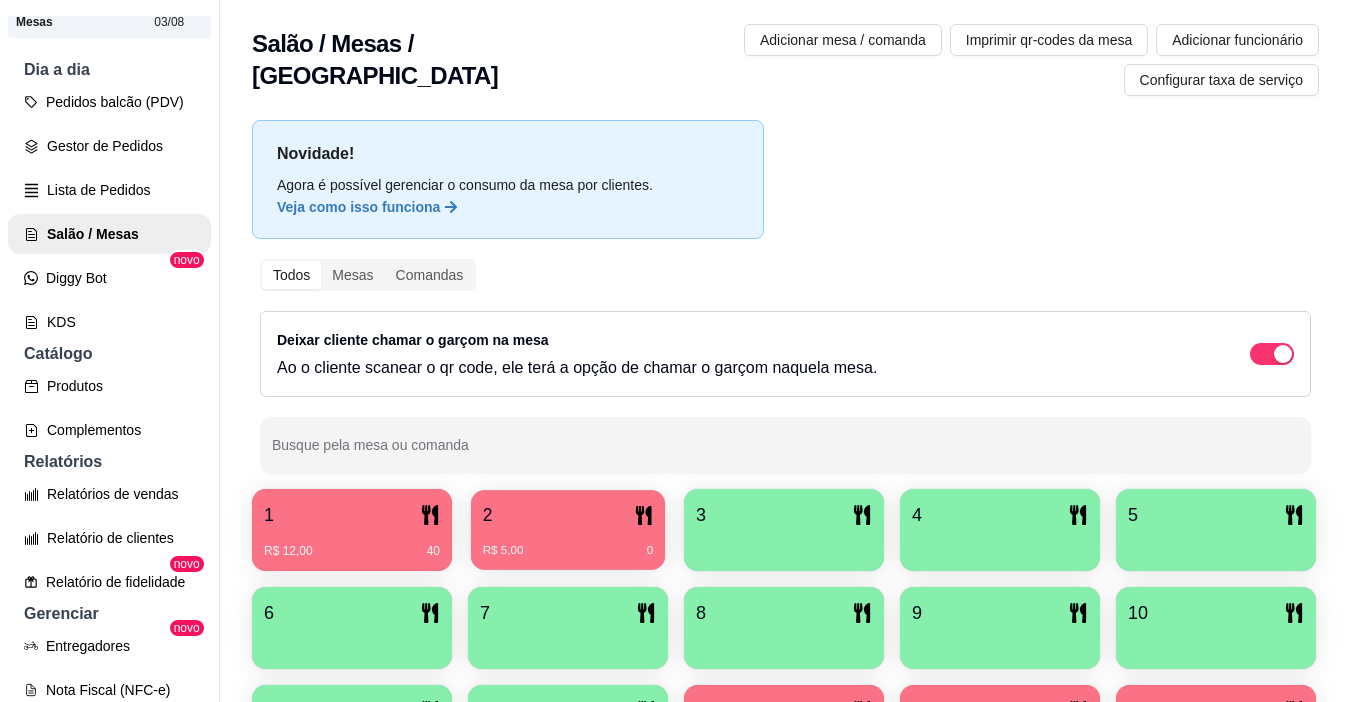click on "R$ 5,00 0" at bounding box center [568, 543] 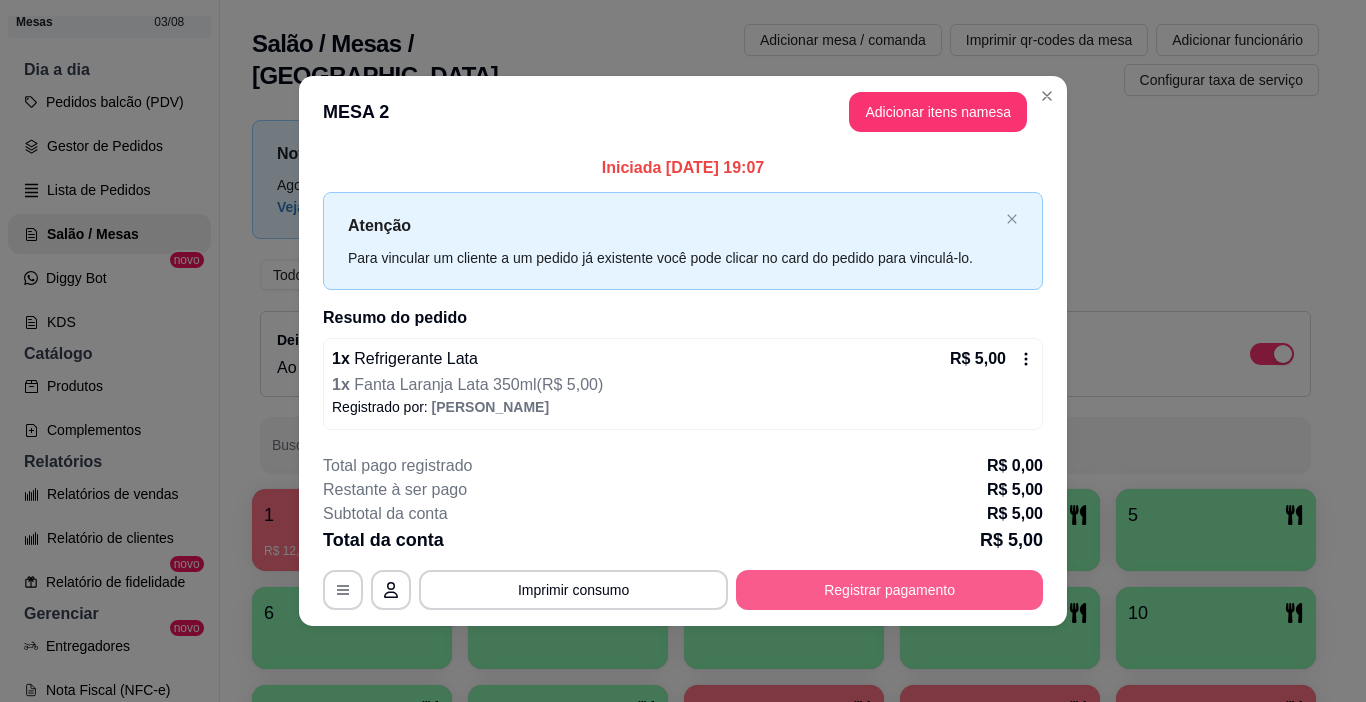 click on "Registrar pagamento" at bounding box center [889, 590] 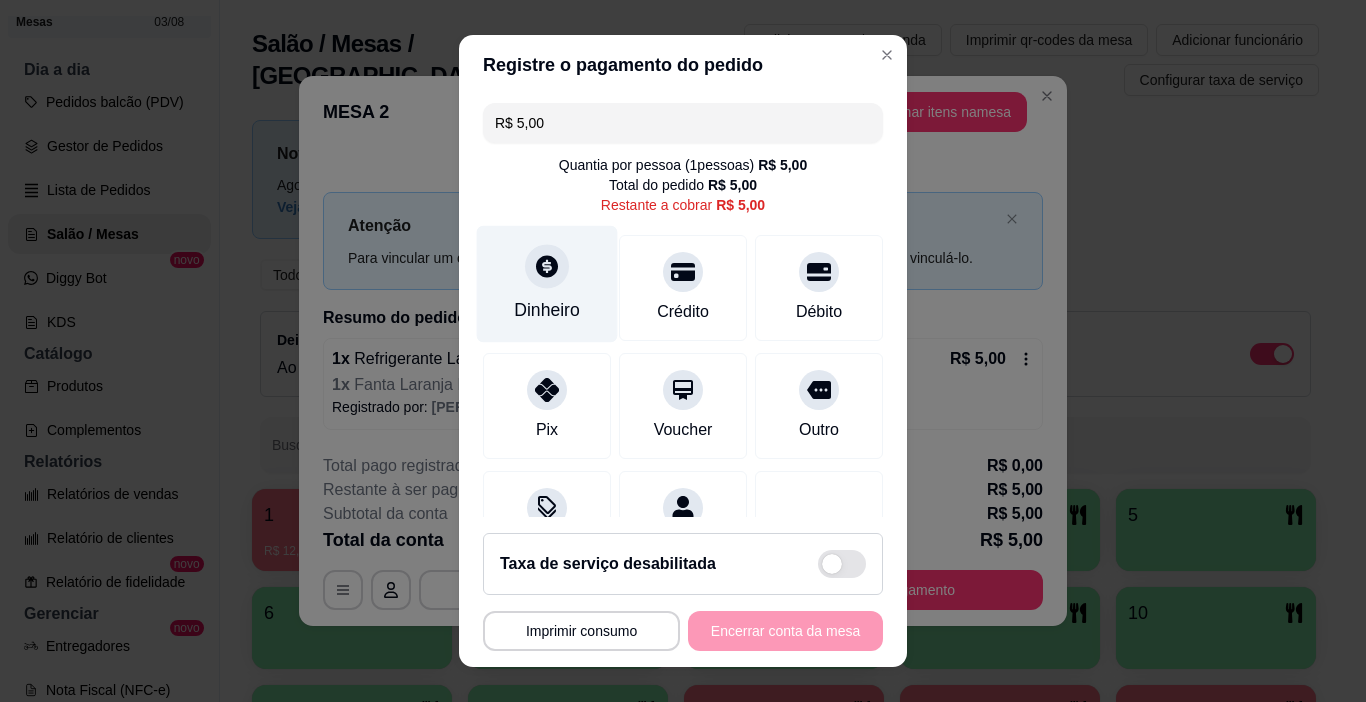 click 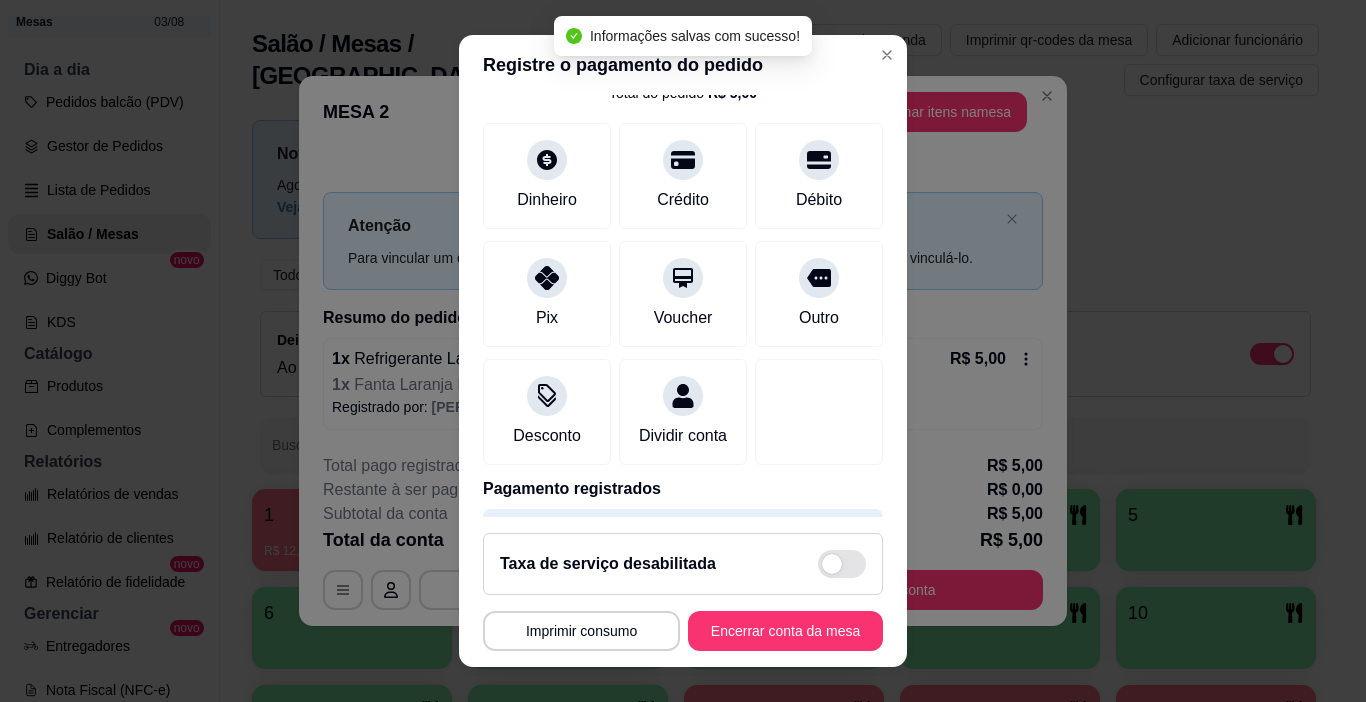 type on "R$ 0,00" 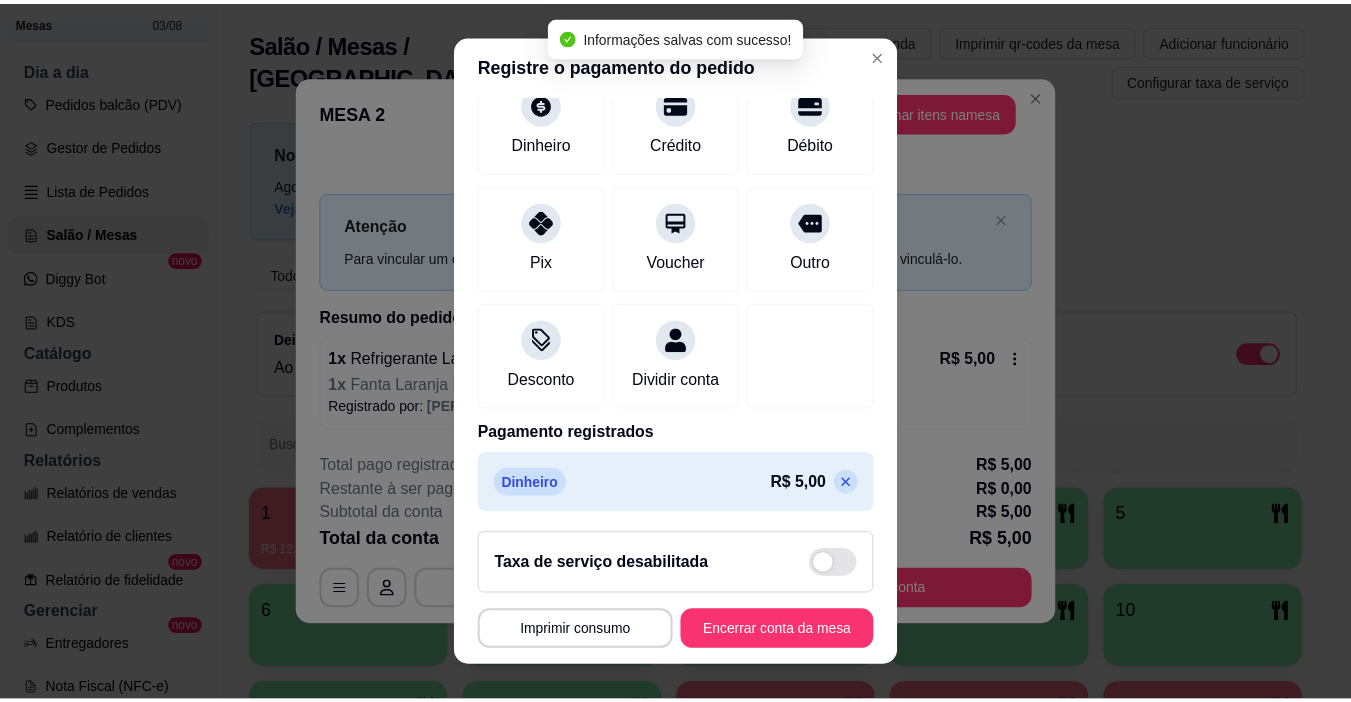 scroll, scrollTop: 176, scrollLeft: 0, axis: vertical 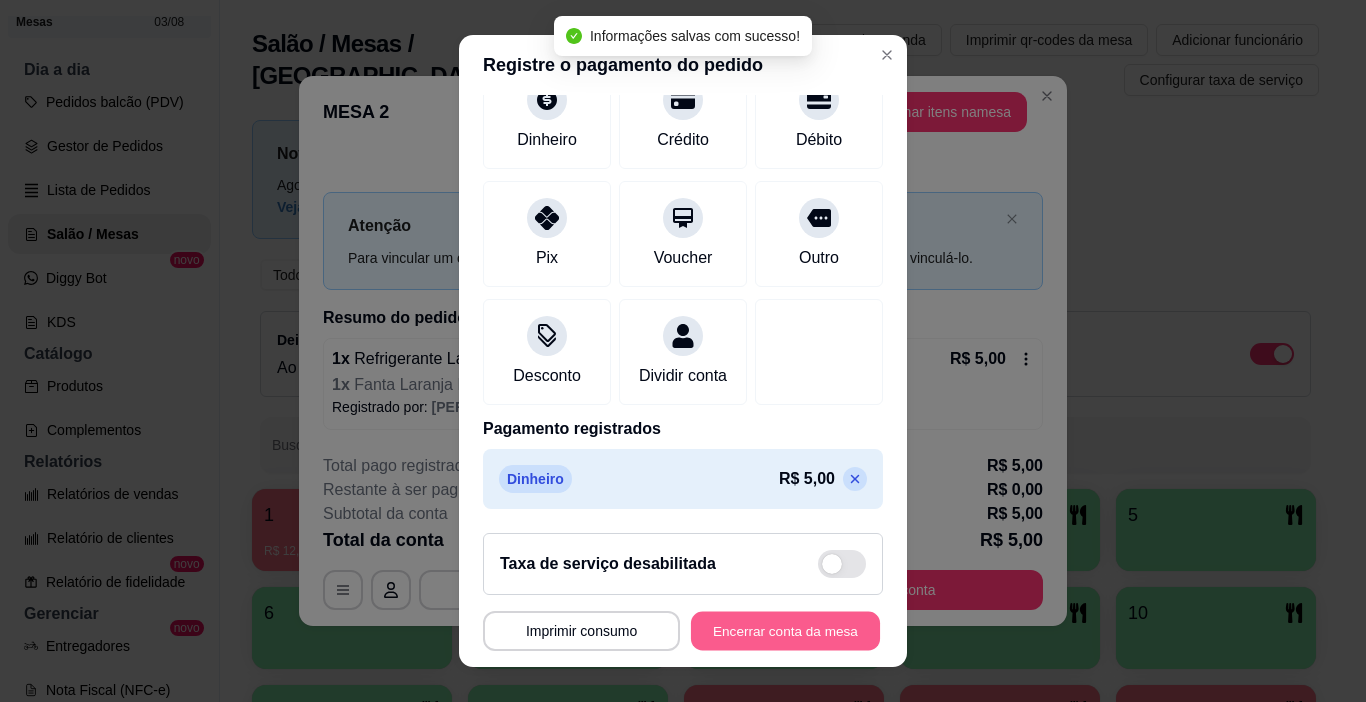 click on "Encerrar conta da mesa" at bounding box center (785, 631) 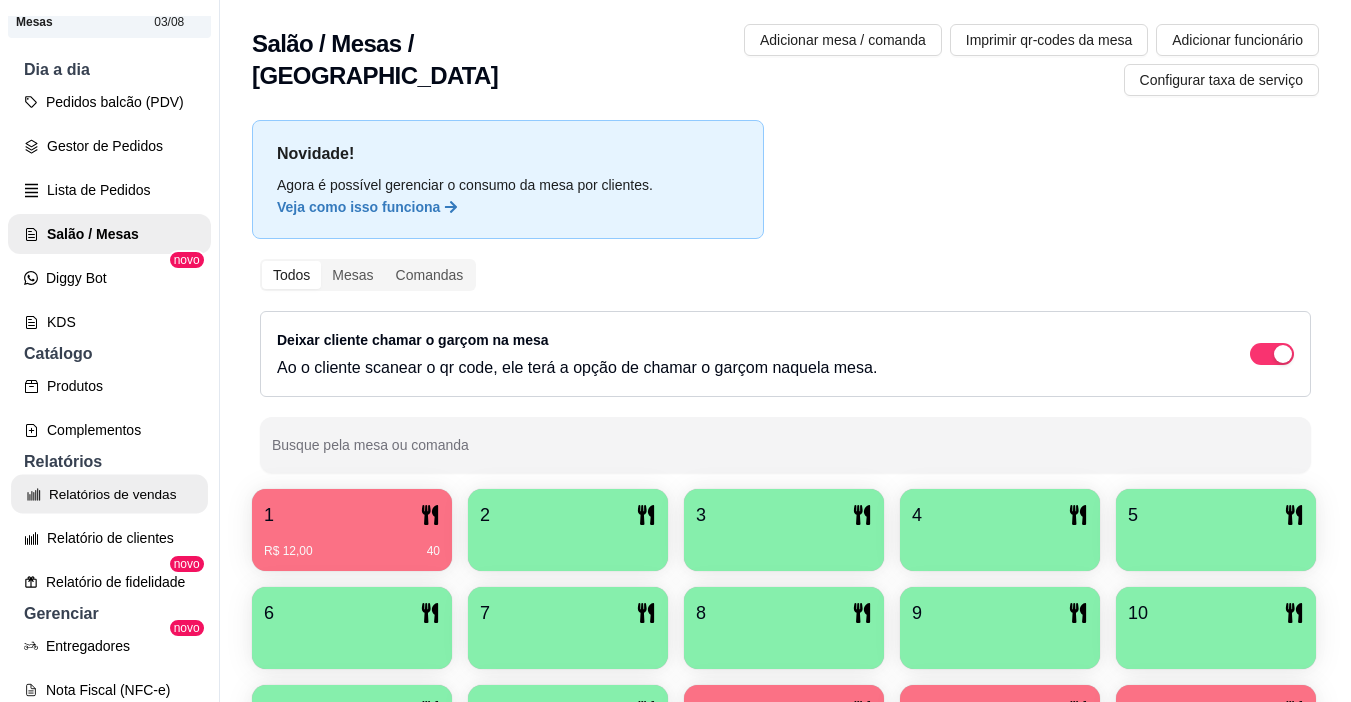 click on "Relatórios de vendas" at bounding box center [109, 494] 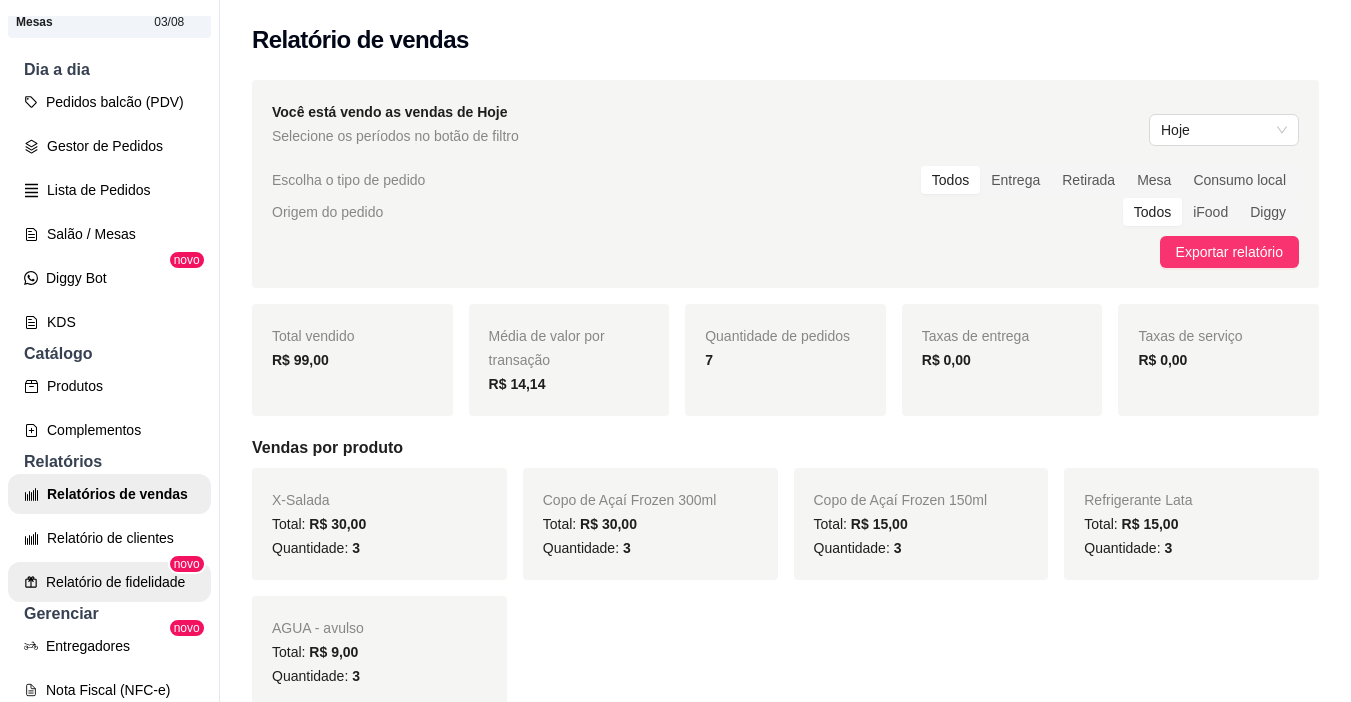 scroll, scrollTop: 500, scrollLeft: 0, axis: vertical 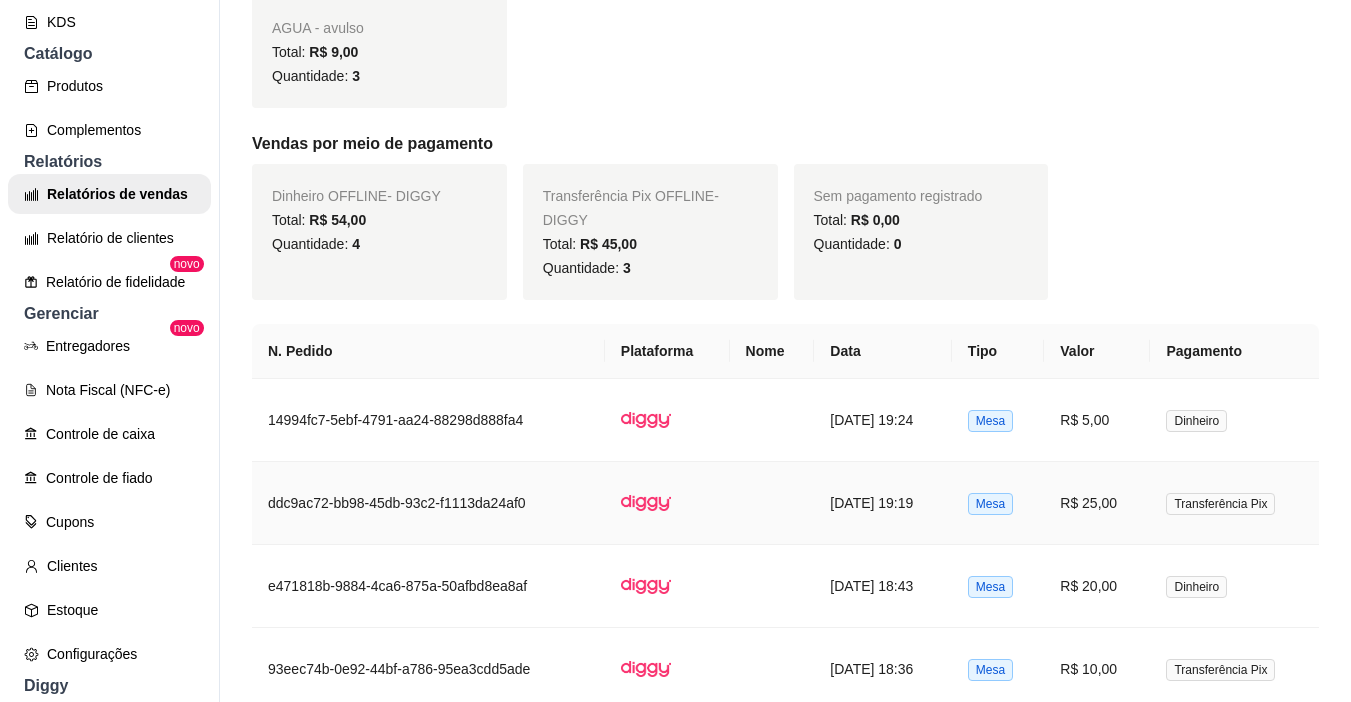 click on "R$ 25,00" at bounding box center [1097, 503] 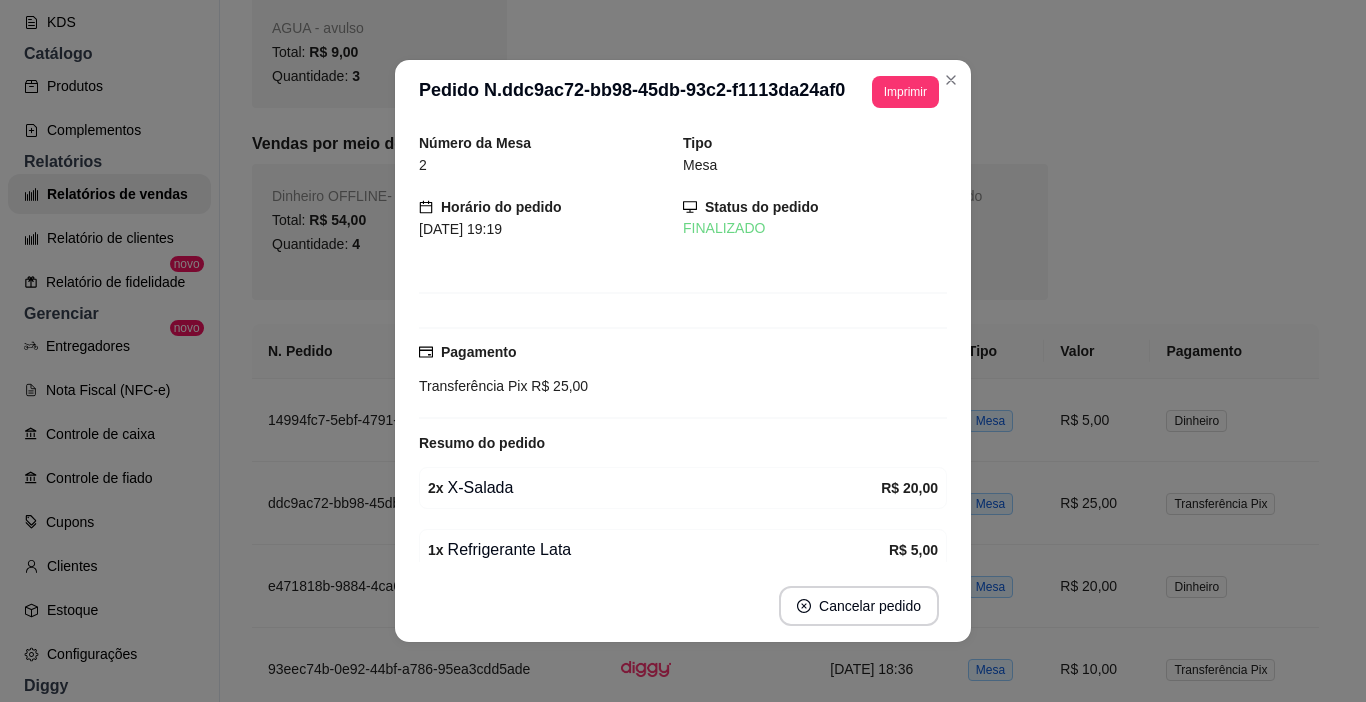 scroll, scrollTop: 4, scrollLeft: 0, axis: vertical 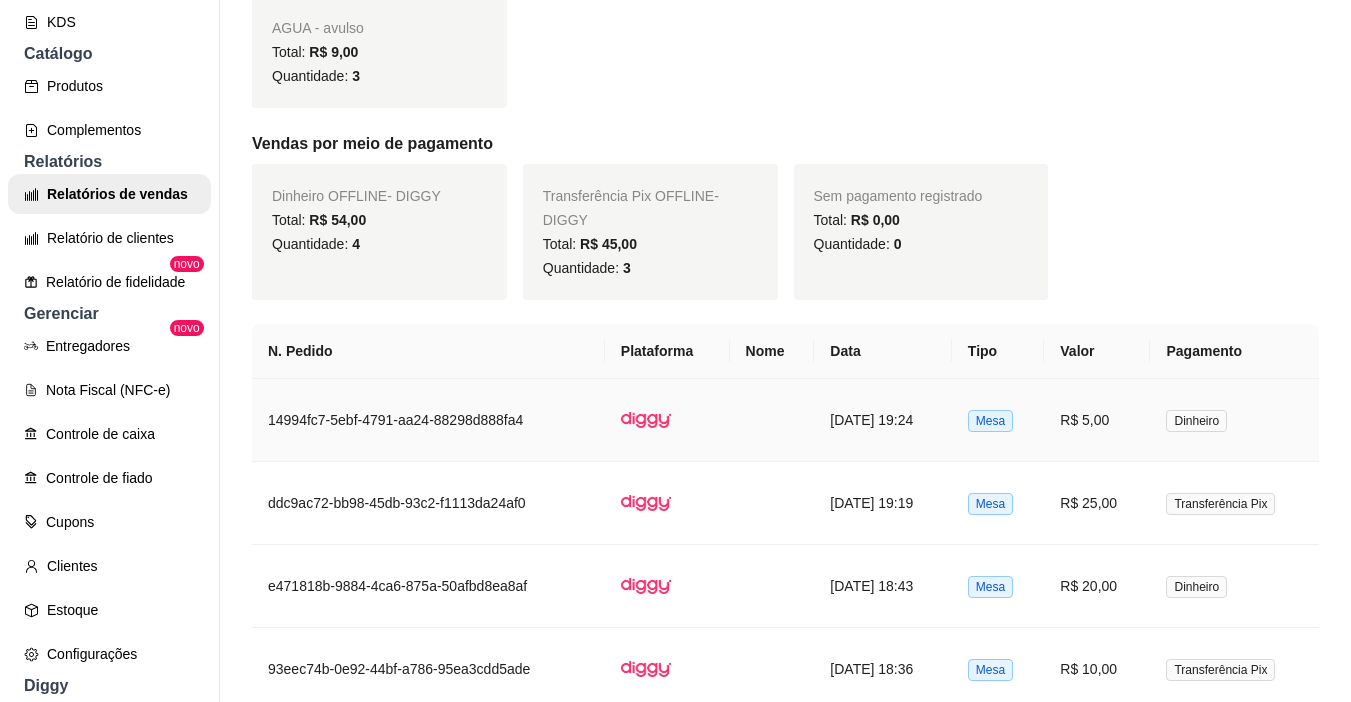 click on "R$ 5,00" at bounding box center (1097, 420) 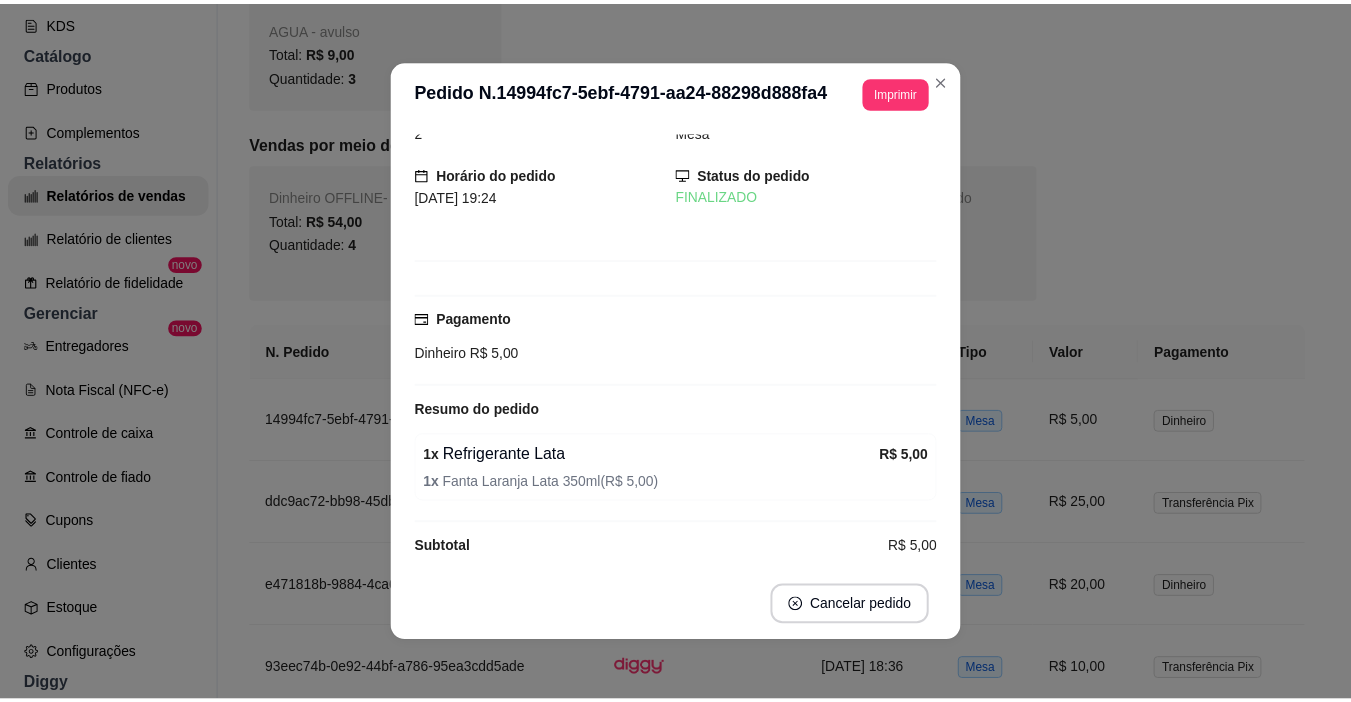 scroll, scrollTop: 51, scrollLeft: 0, axis: vertical 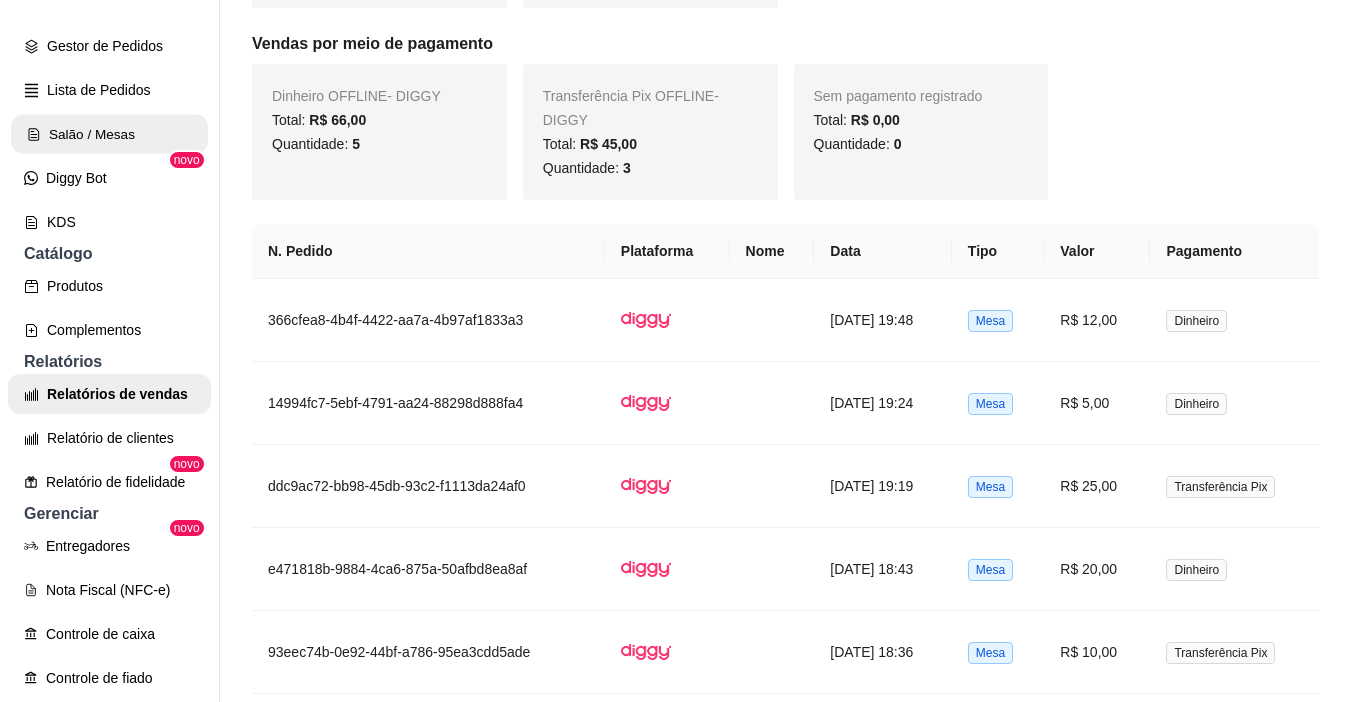 click on "Salão / Mesas" at bounding box center (109, 134) 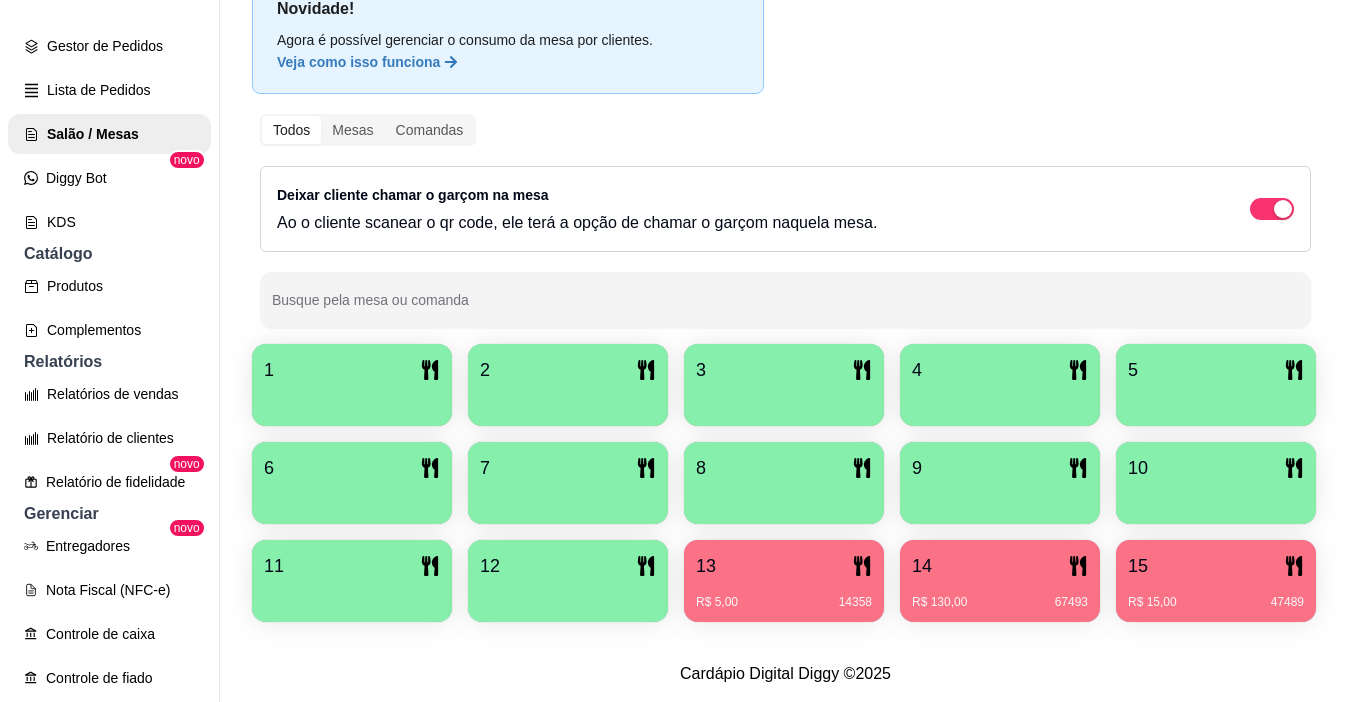 scroll, scrollTop: 258, scrollLeft: 0, axis: vertical 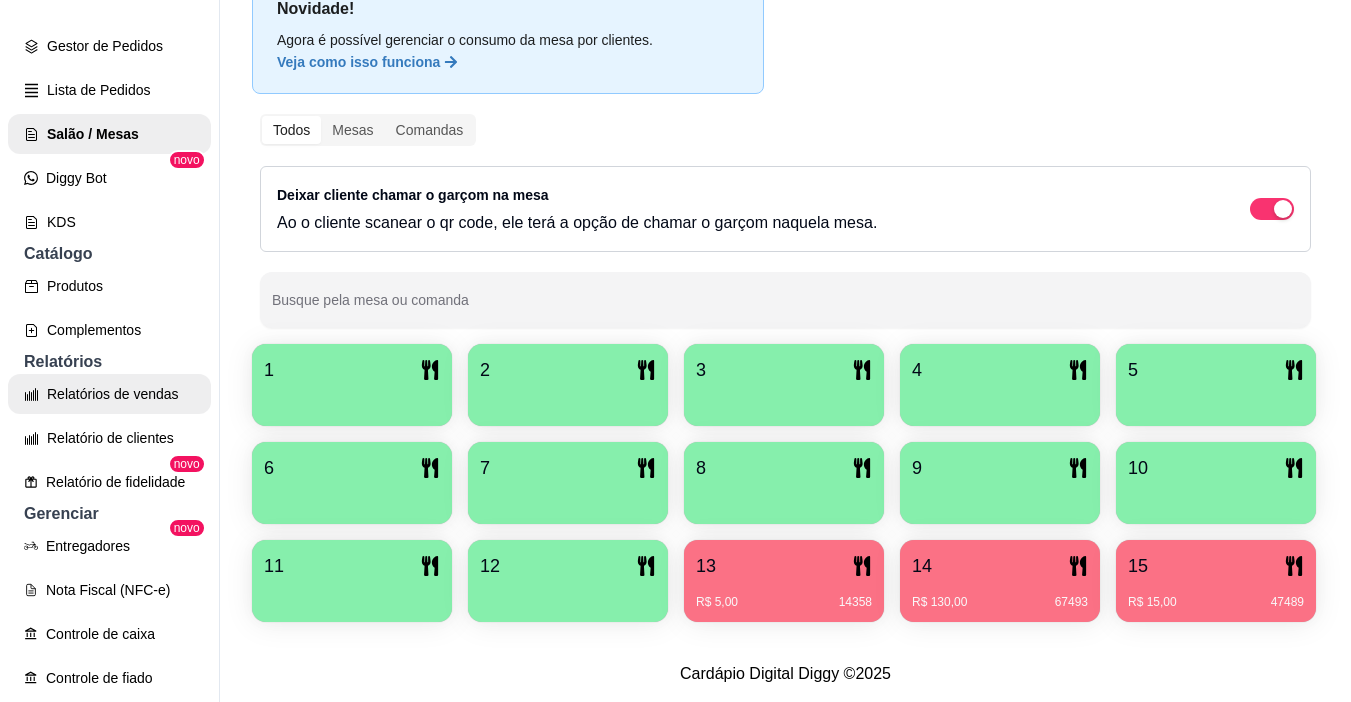 click on "Relatórios de vendas" at bounding box center (109, 394) 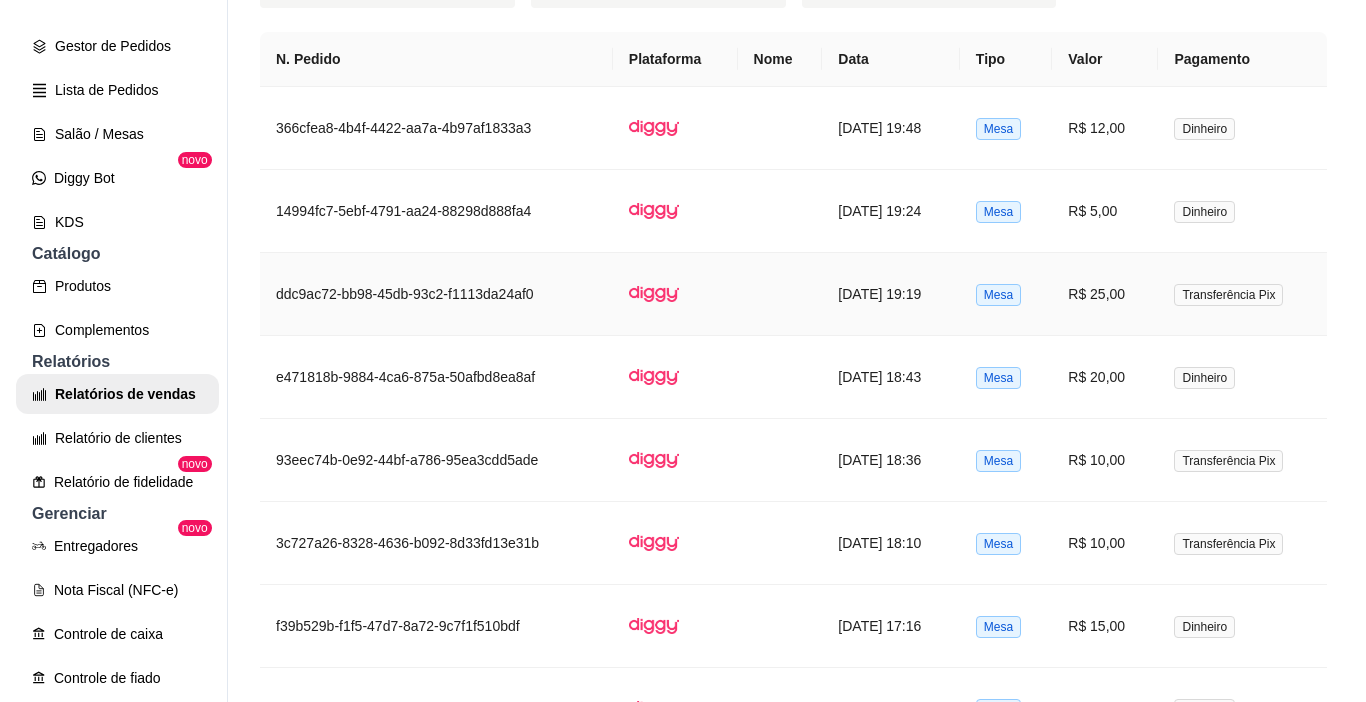 scroll, scrollTop: 900, scrollLeft: 0, axis: vertical 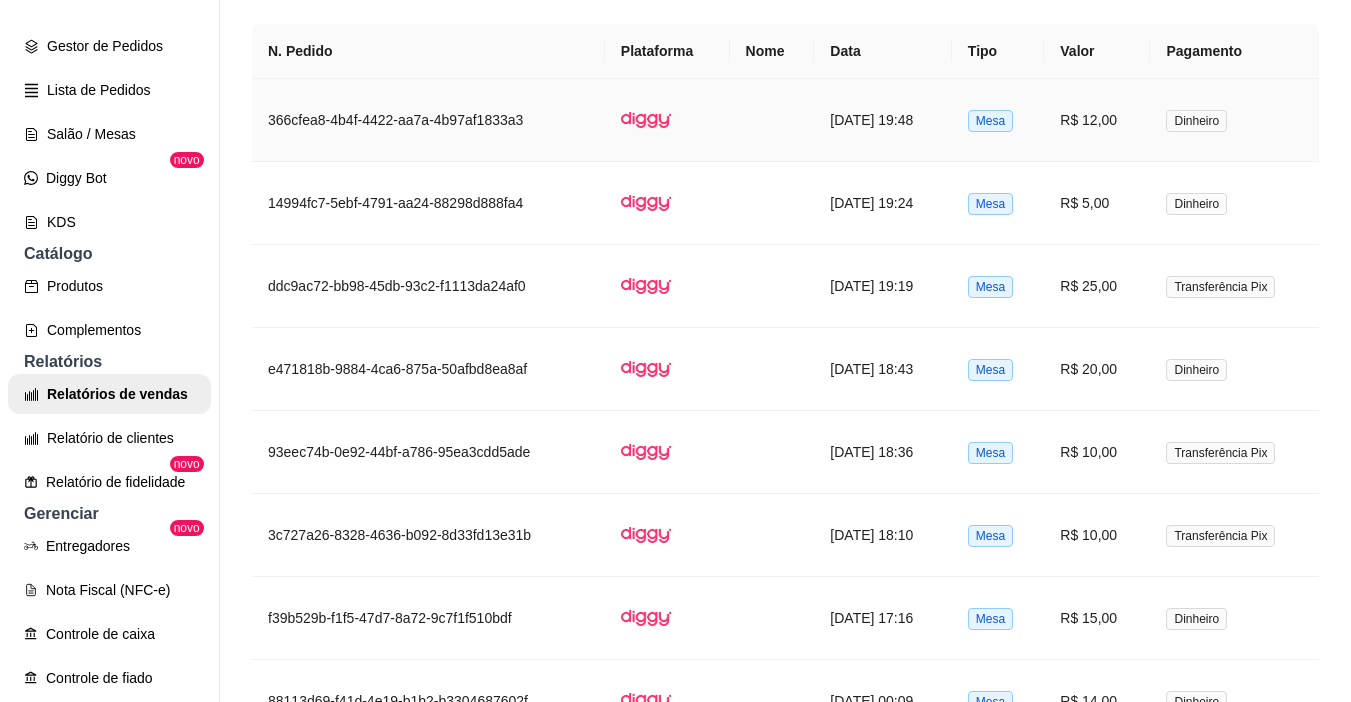 click on "Dinheiro" at bounding box center (1234, 120) 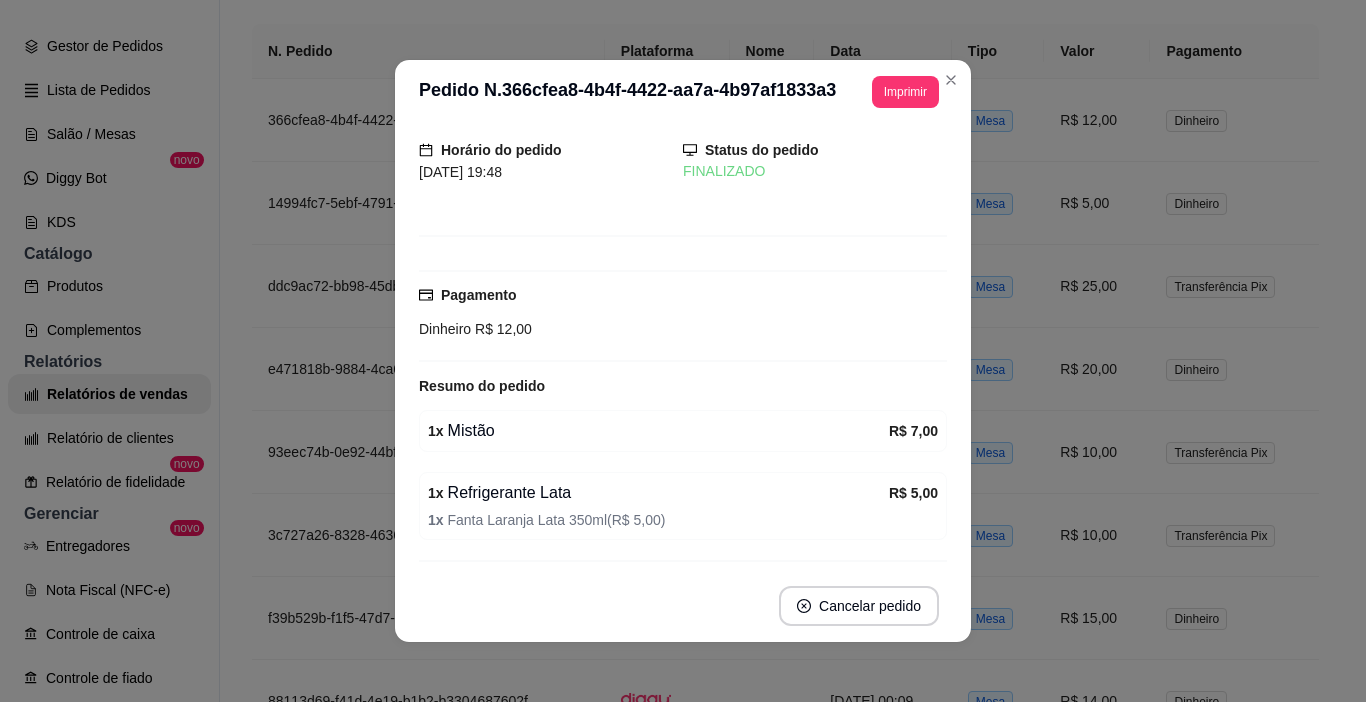 scroll, scrollTop: 113, scrollLeft: 0, axis: vertical 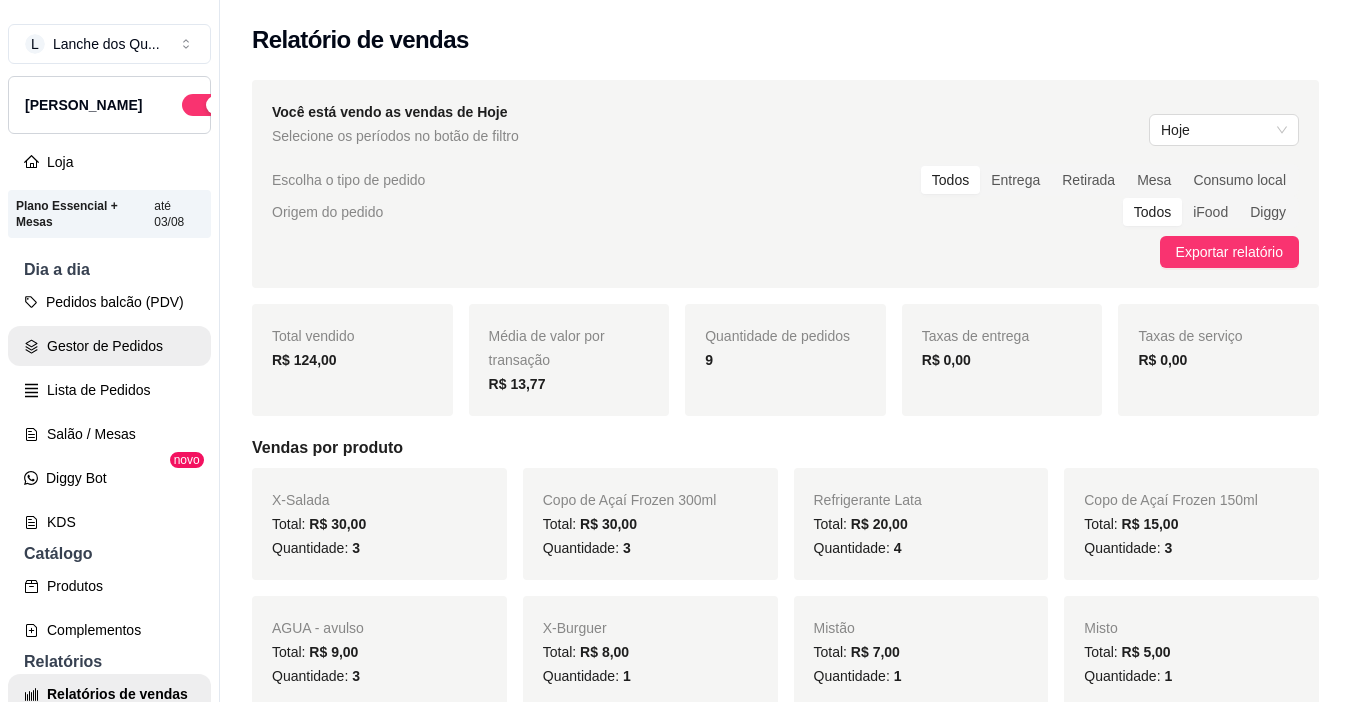 click on "Gestor de Pedidos" at bounding box center [109, 346] 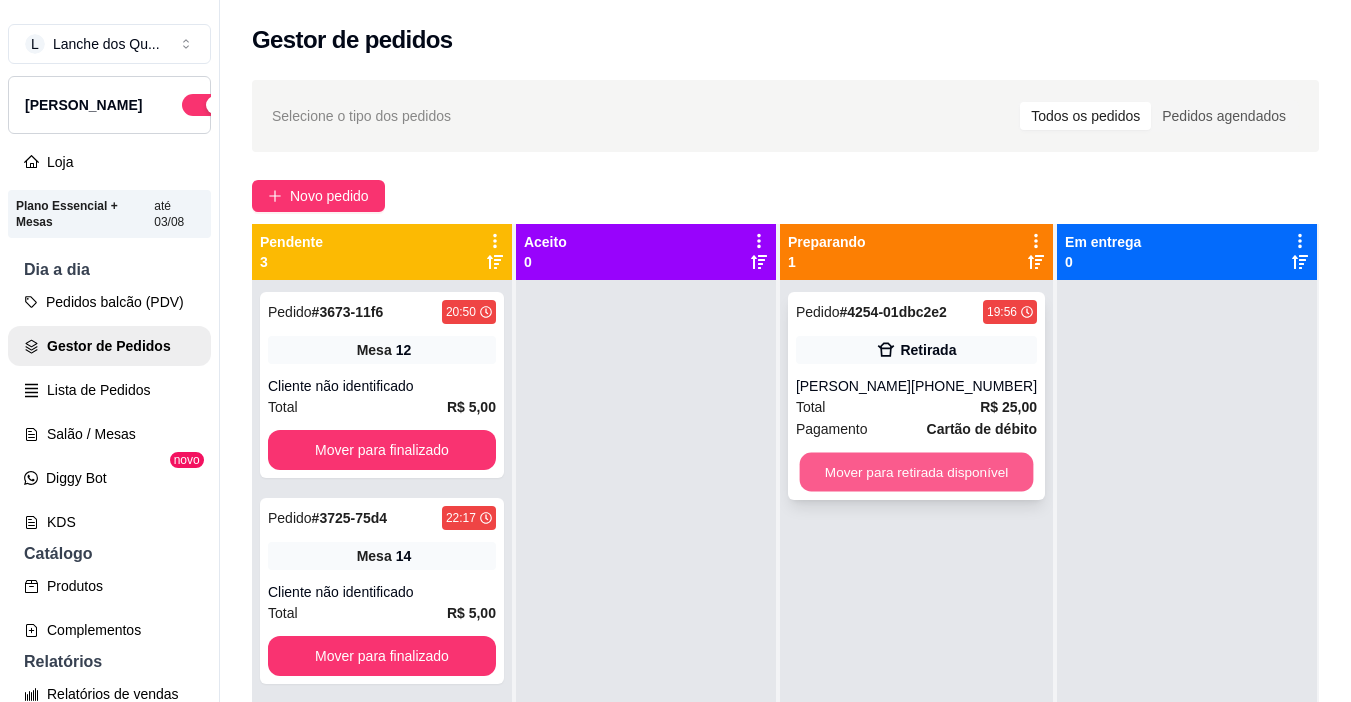 click on "Mover para retirada disponível" at bounding box center (916, 472) 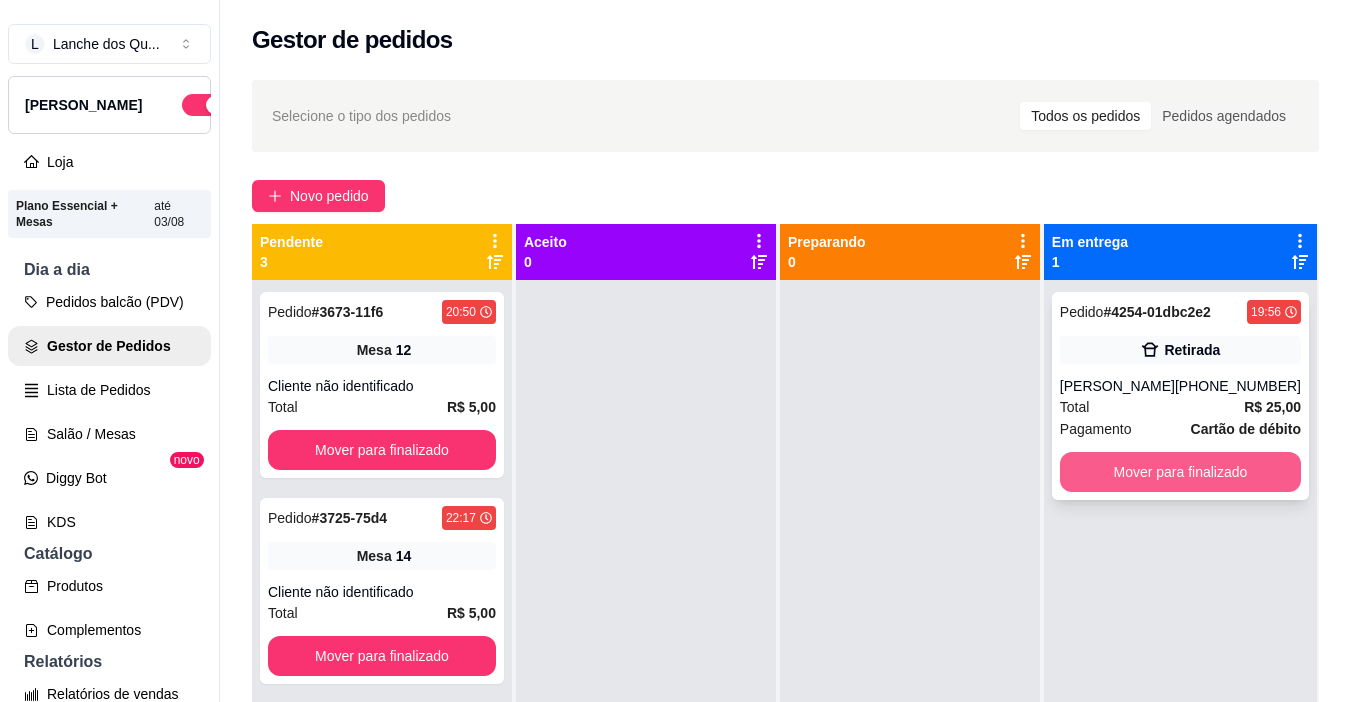 click on "Mover para finalizado" at bounding box center (1180, 472) 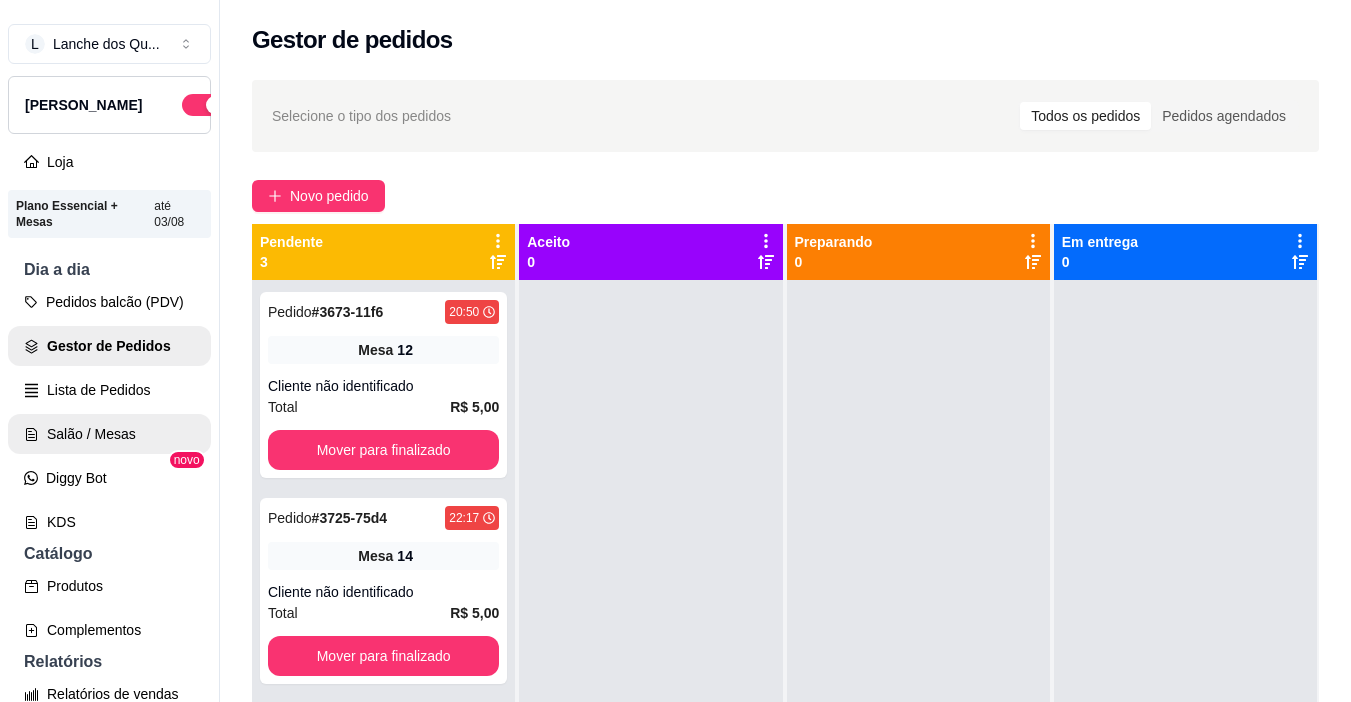 click on "Lista de Pedidos" at bounding box center [109, 390] 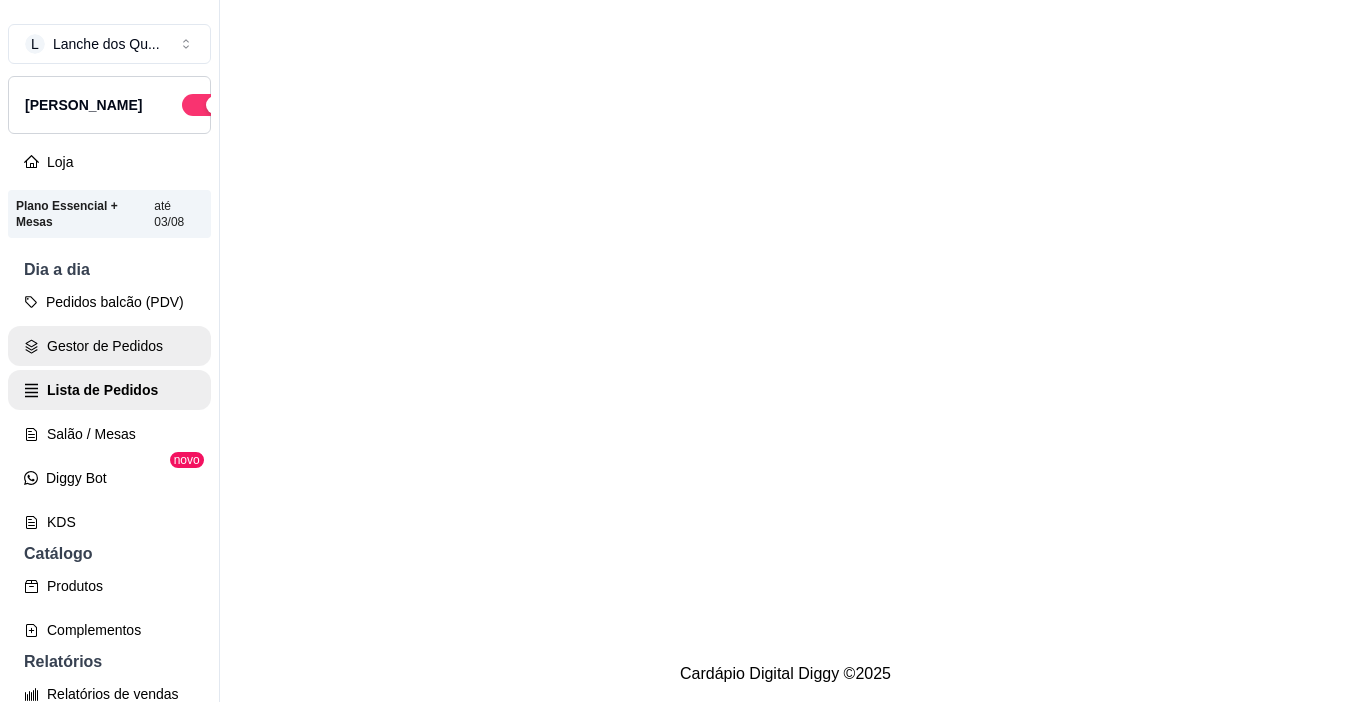 click on "Gestor de Pedidos" at bounding box center [109, 346] 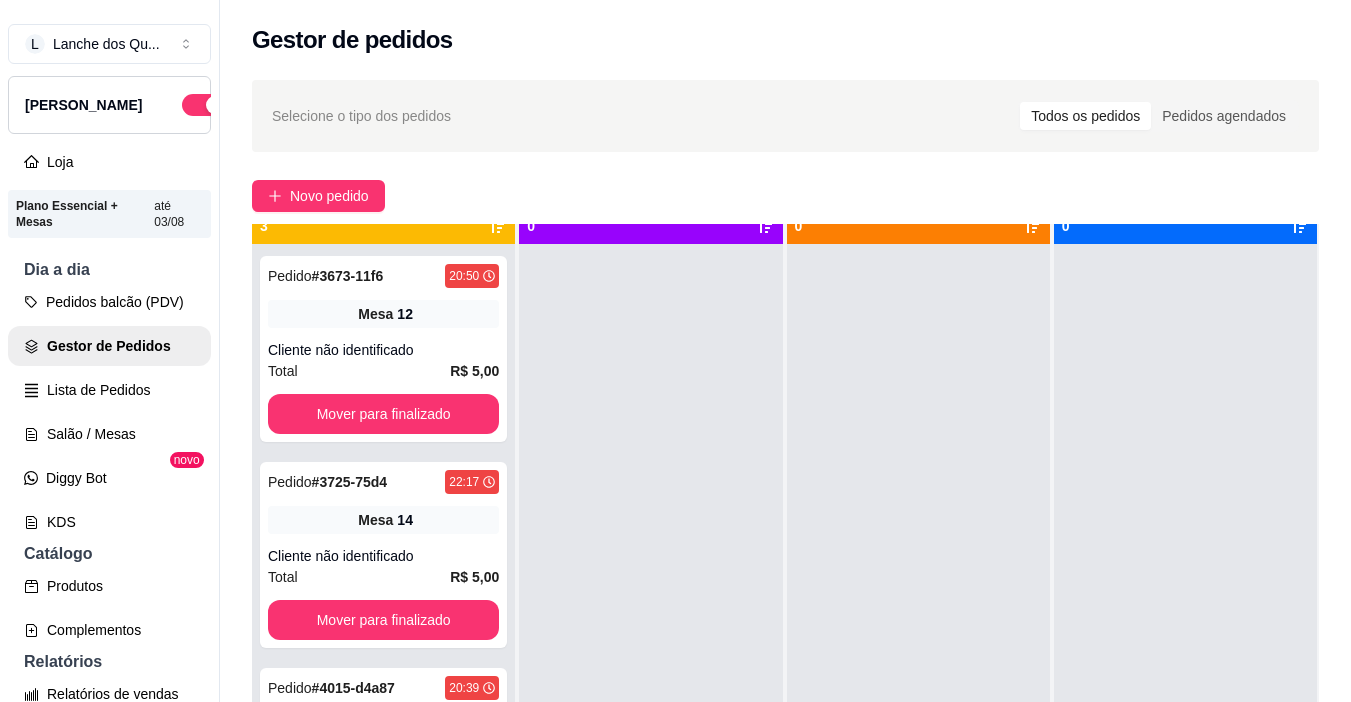 scroll, scrollTop: 56, scrollLeft: 0, axis: vertical 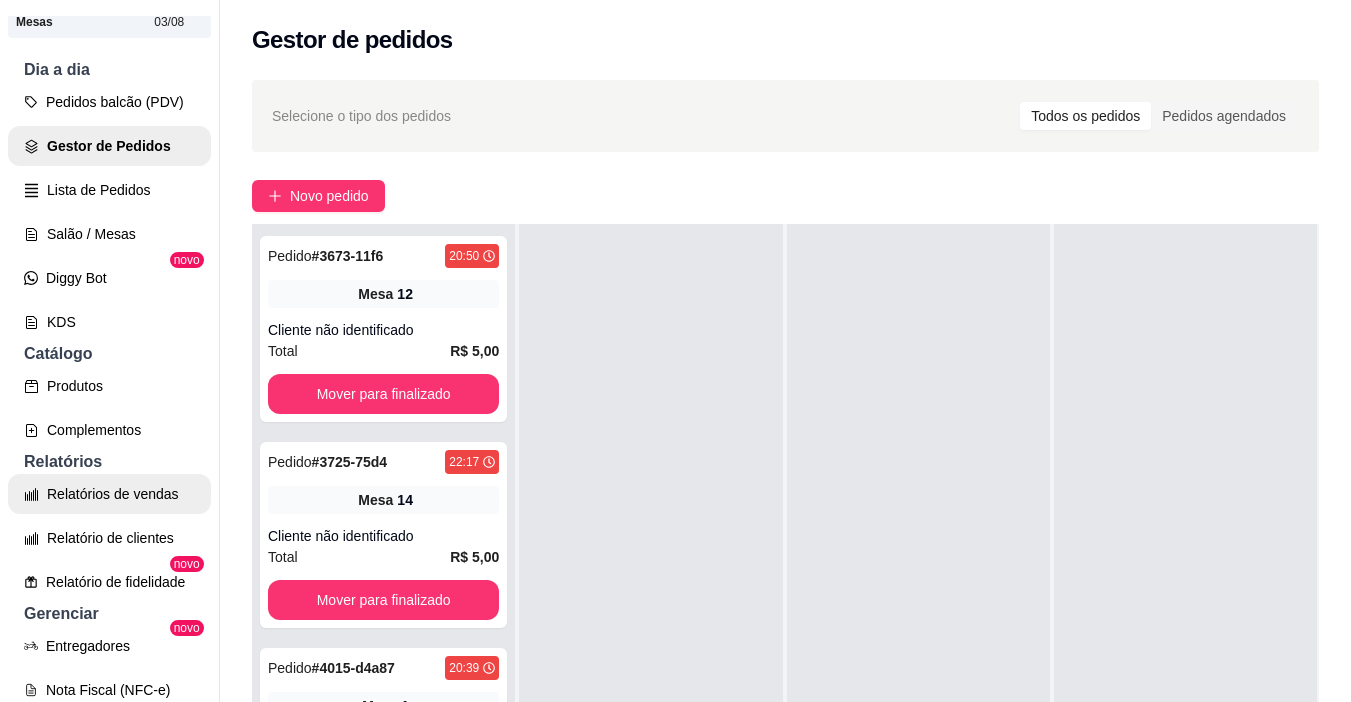 click on "Relatórios de vendas" at bounding box center (109, 494) 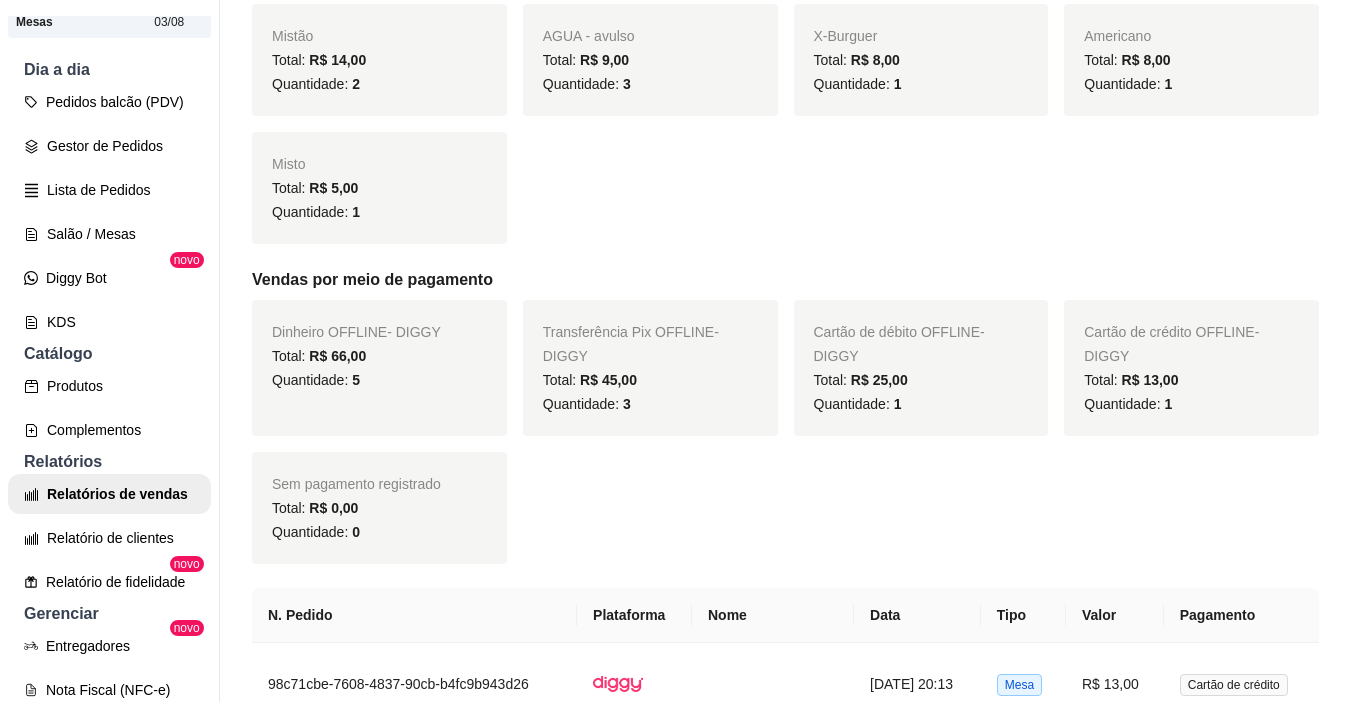scroll, scrollTop: 400, scrollLeft: 0, axis: vertical 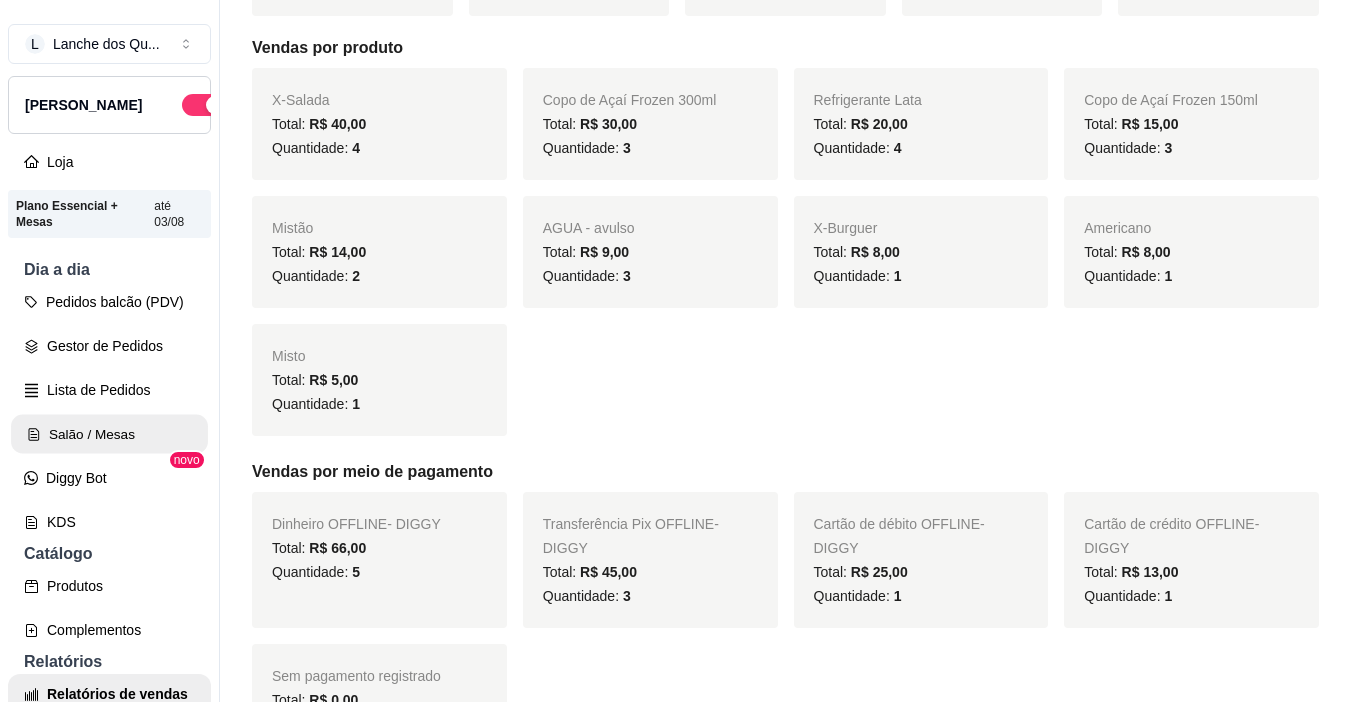 click on "Salão / Mesas" at bounding box center (109, 434) 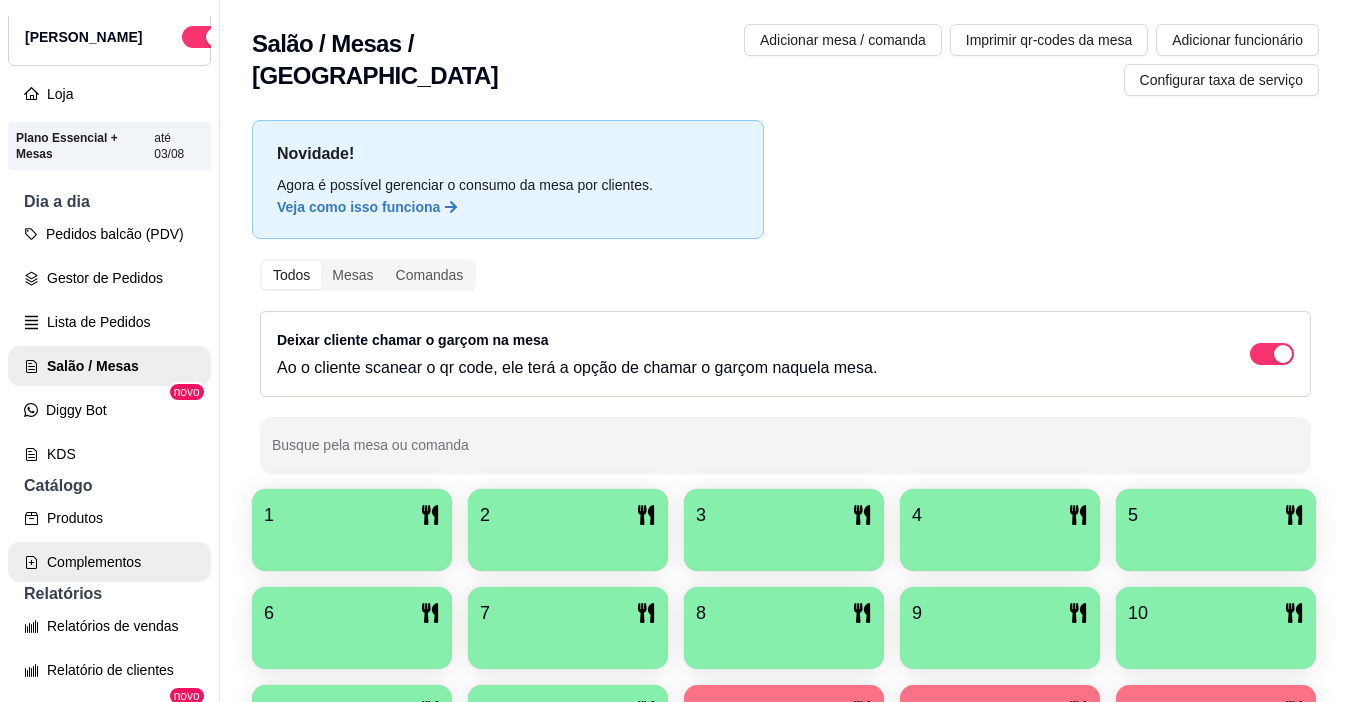 scroll, scrollTop: 300, scrollLeft: 0, axis: vertical 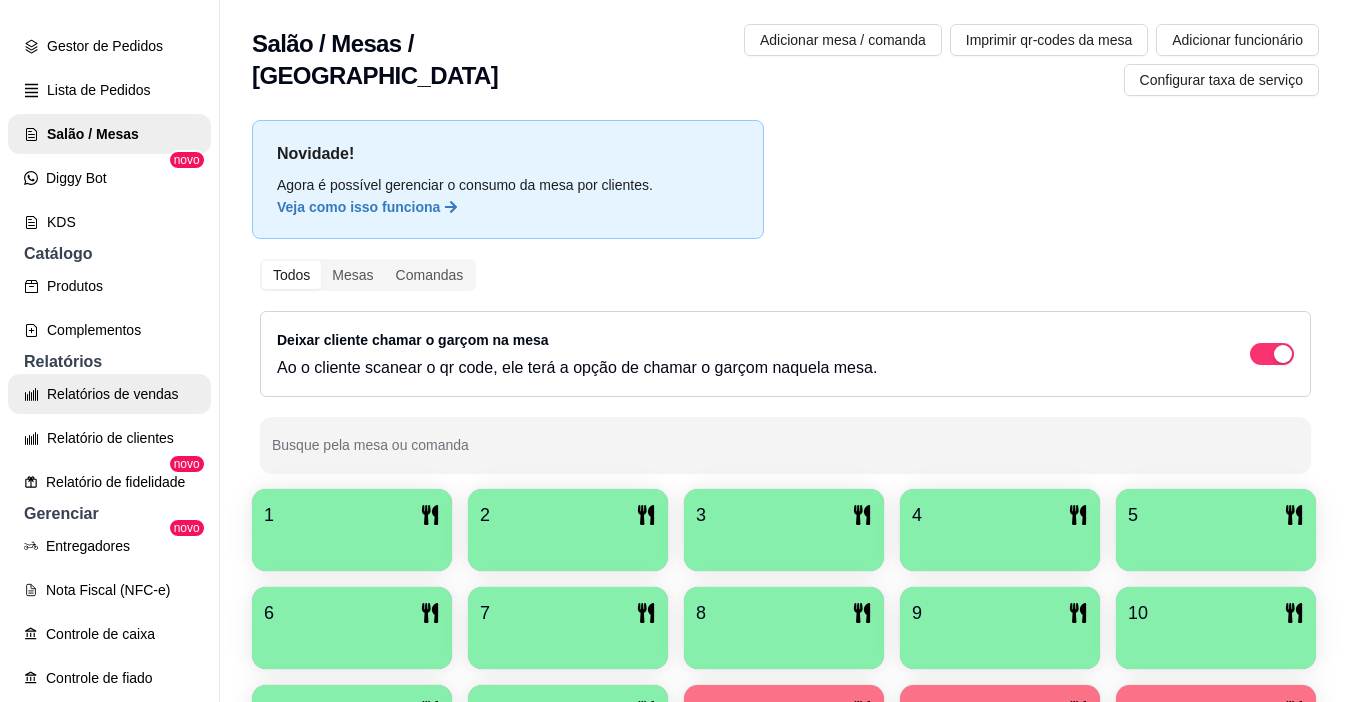 click on "Relatórios de vendas" at bounding box center (109, 394) 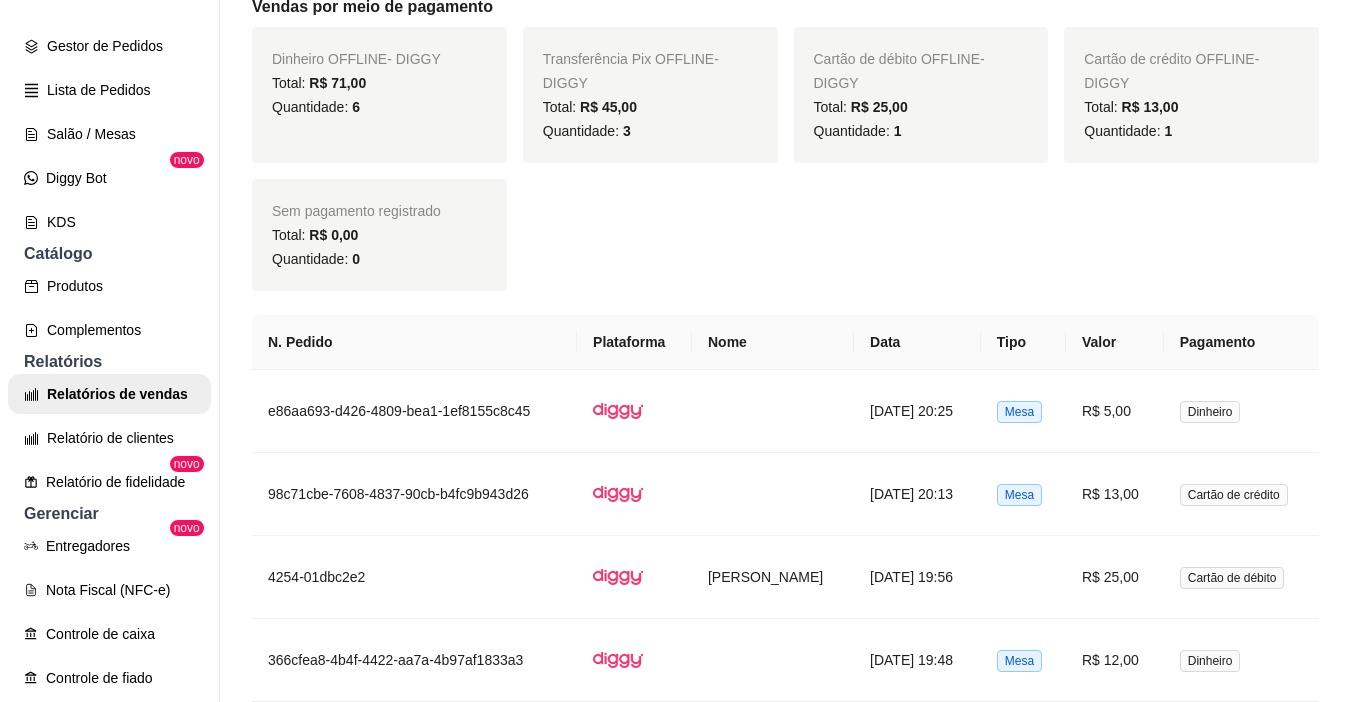scroll, scrollTop: 900, scrollLeft: 0, axis: vertical 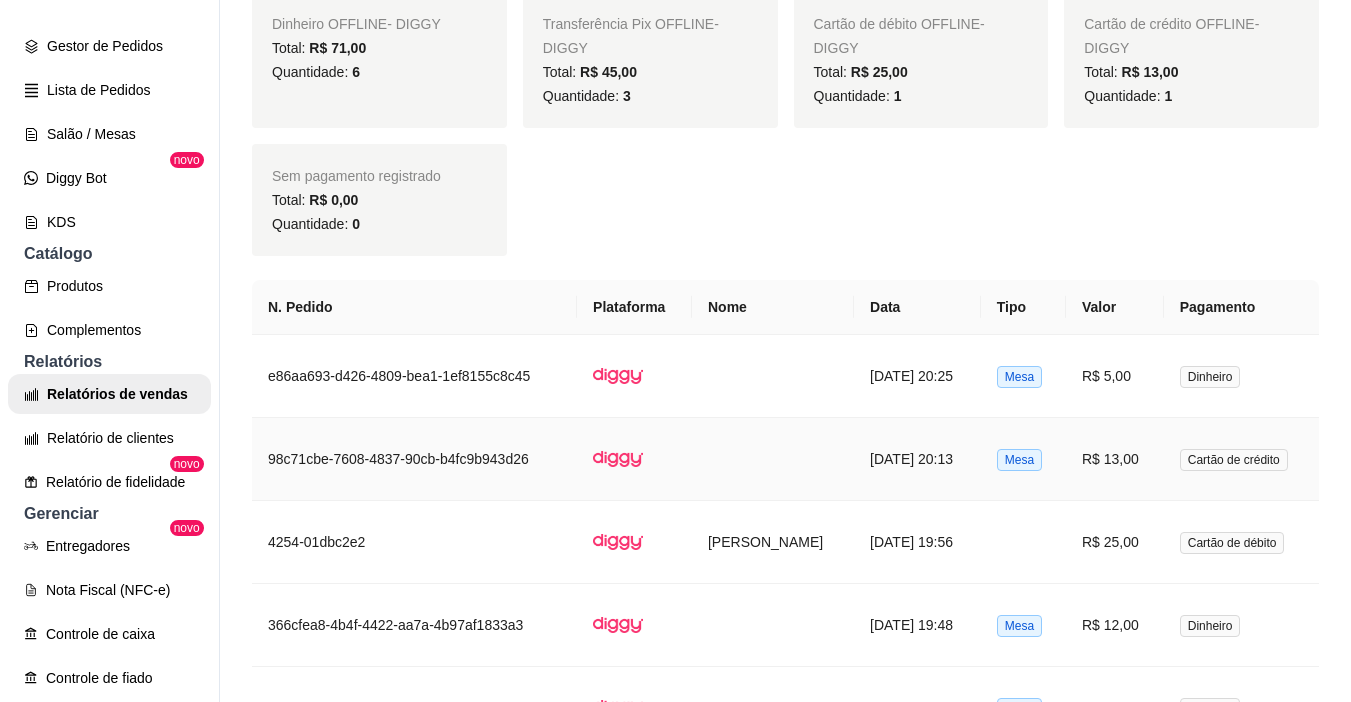 click on "R$ 13,00" at bounding box center [1115, 459] 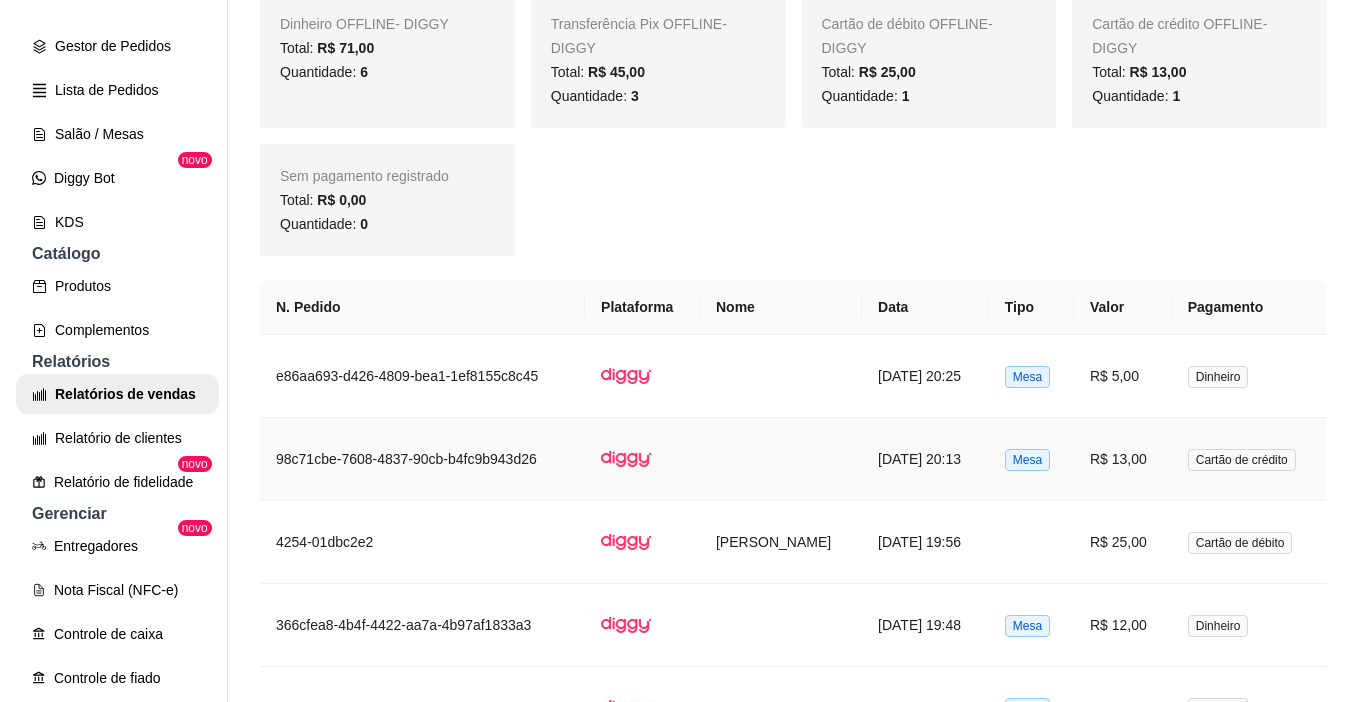 scroll, scrollTop: 1100, scrollLeft: 0, axis: vertical 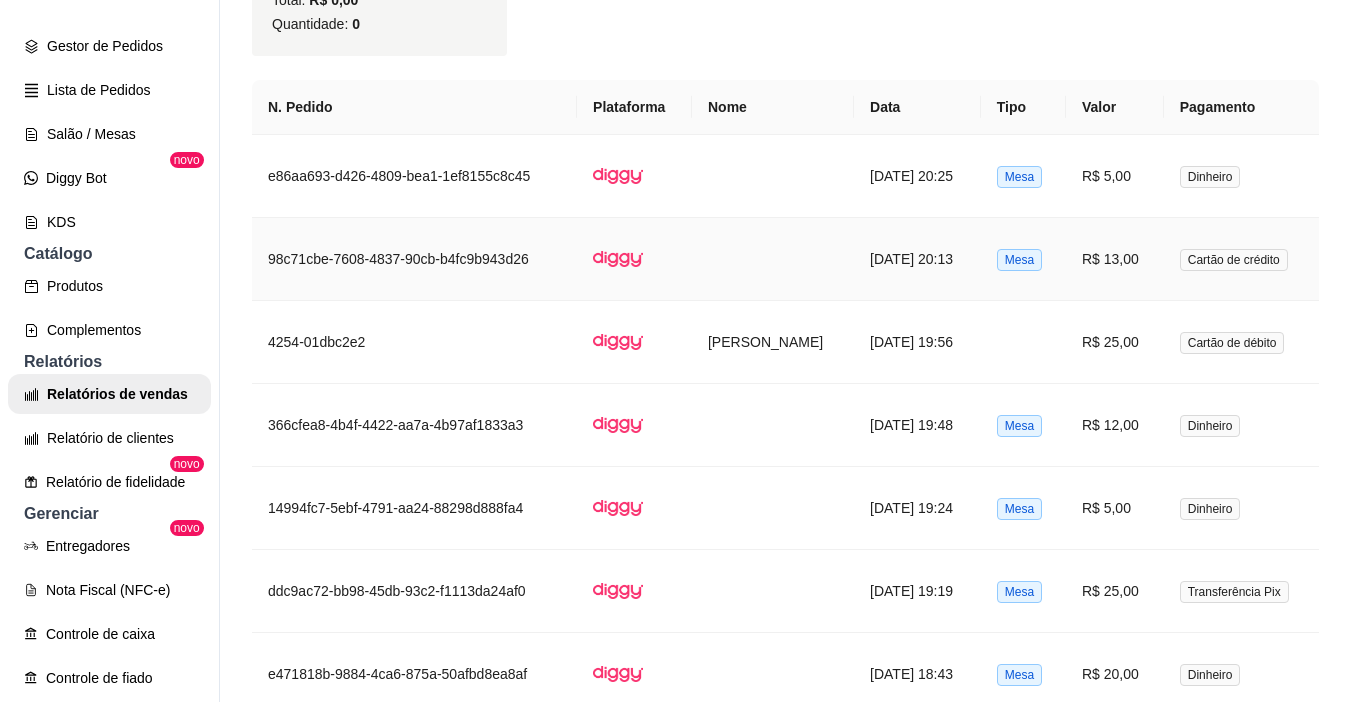click on "R$ 13,00" at bounding box center (1115, 259) 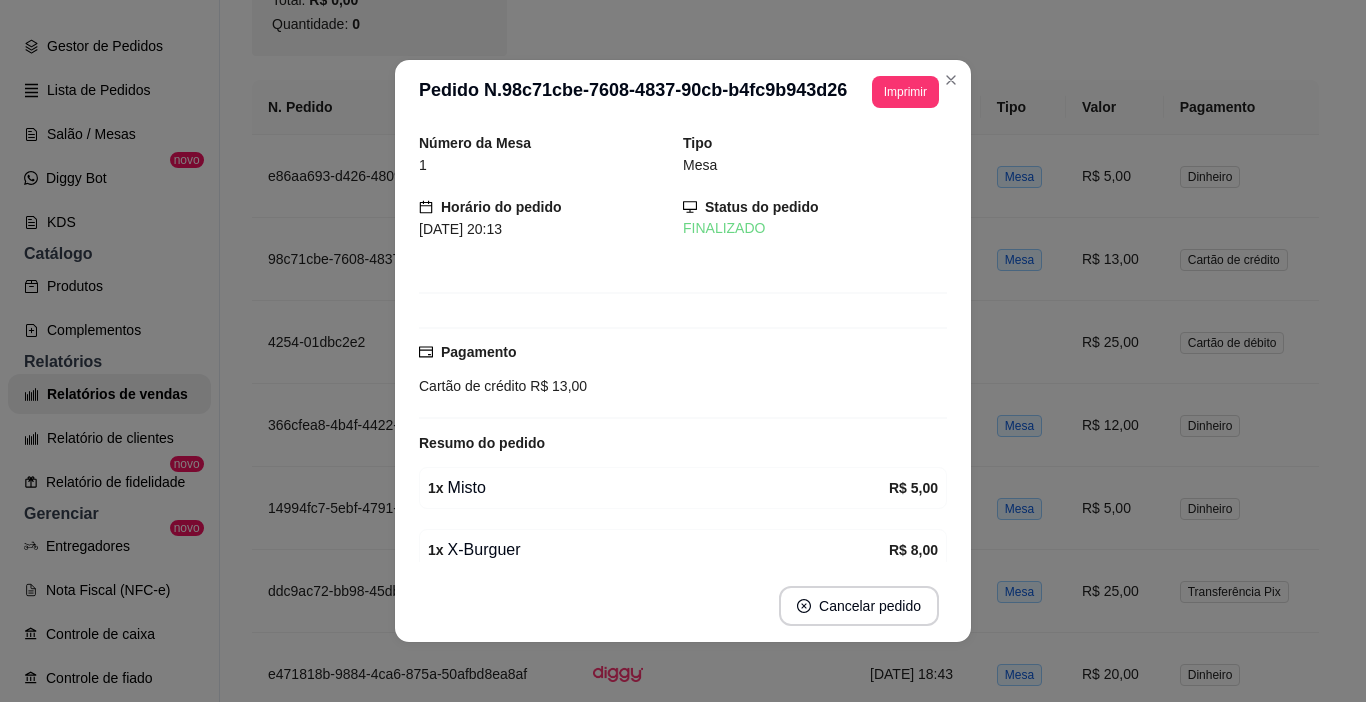 scroll, scrollTop: 87, scrollLeft: 0, axis: vertical 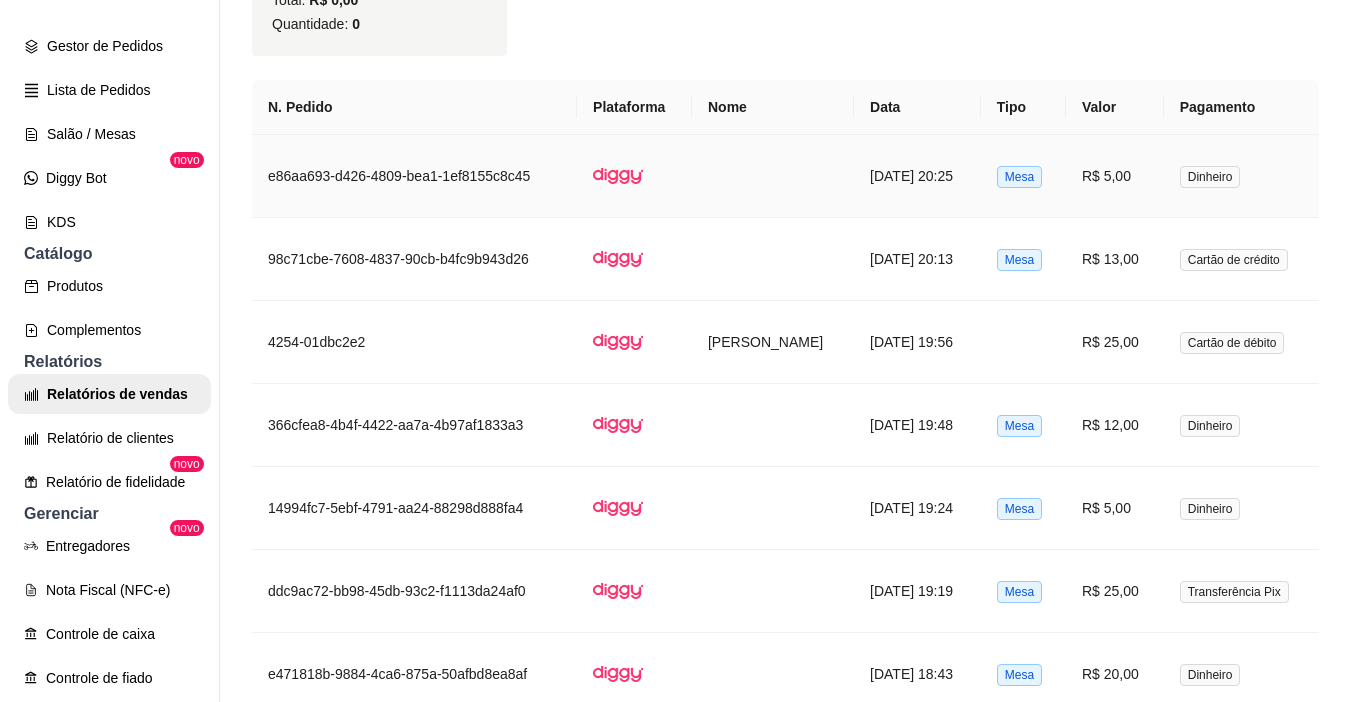 click on "R$ 5,00" at bounding box center (1115, 176) 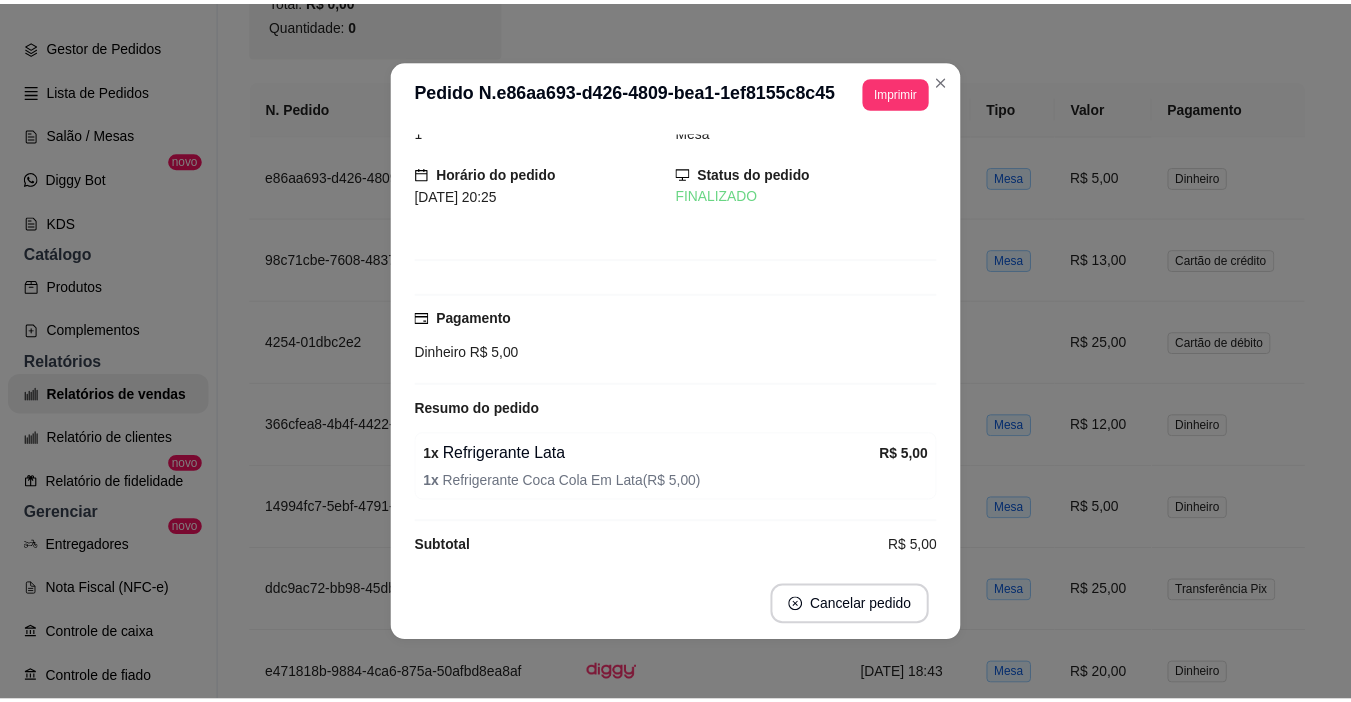 scroll, scrollTop: 51, scrollLeft: 0, axis: vertical 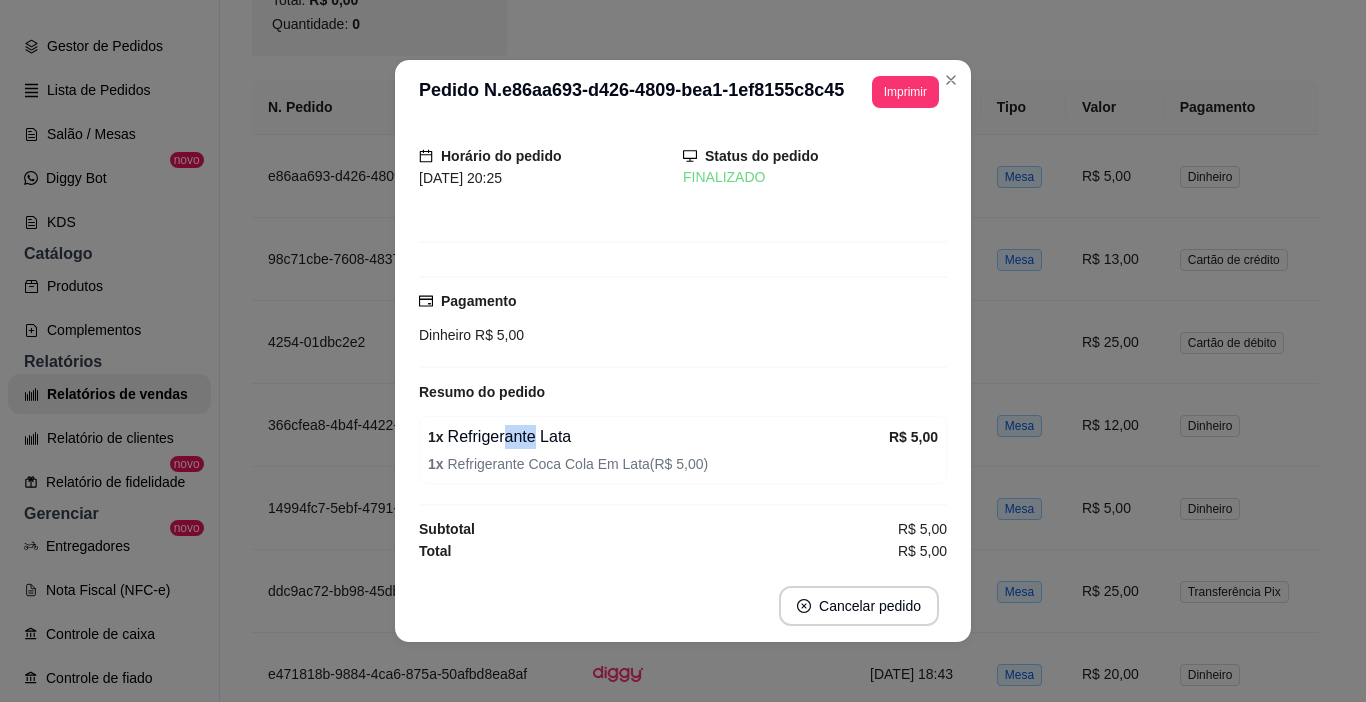 drag, startPoint x: 492, startPoint y: 441, endPoint x: 568, endPoint y: 437, distance: 76.105194 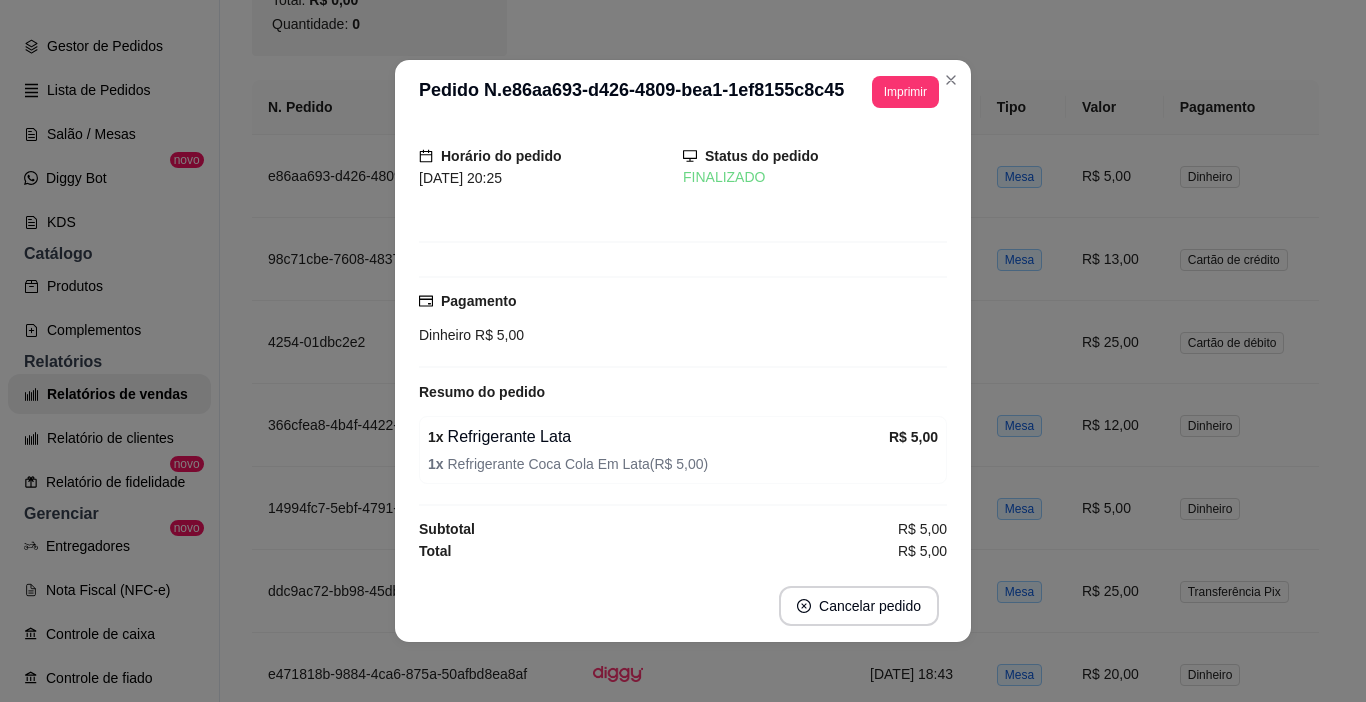 click on "1 x     Refrigerante Lata" at bounding box center [658, 437] 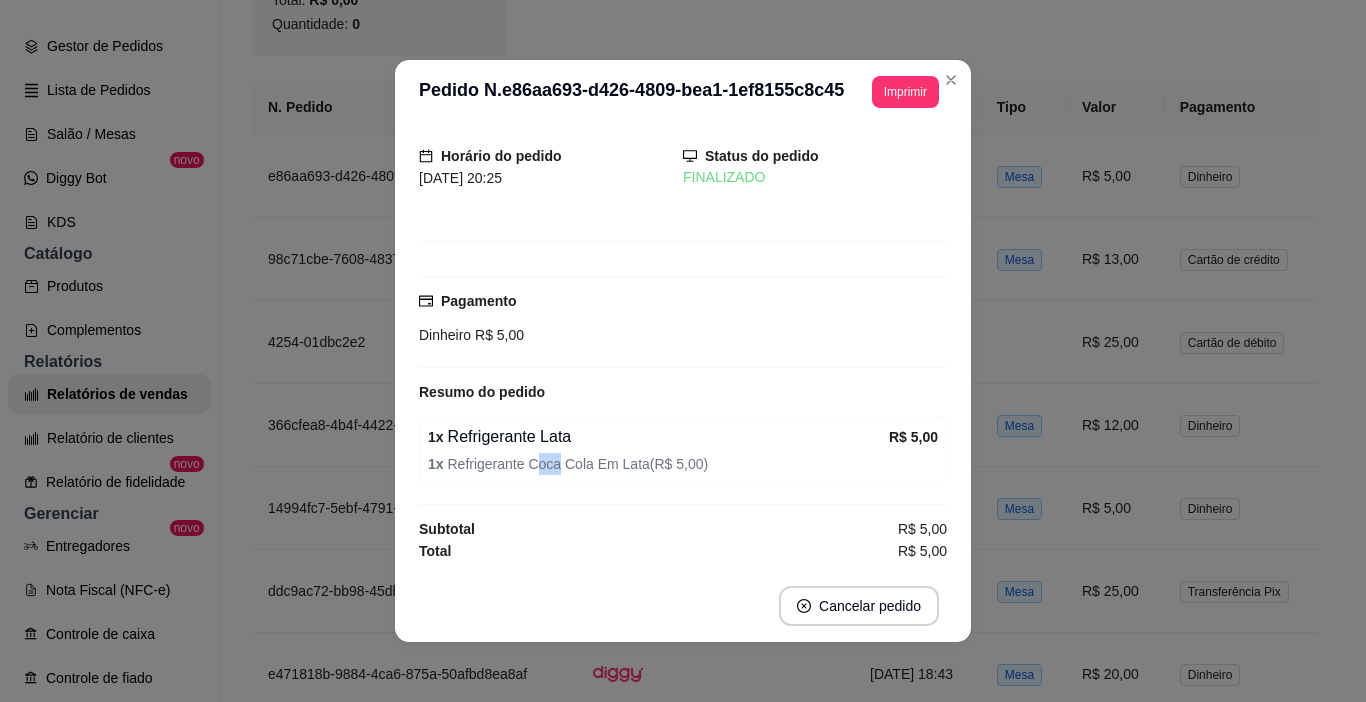 drag, startPoint x: 528, startPoint y: 464, endPoint x: 615, endPoint y: 465, distance: 87.005745 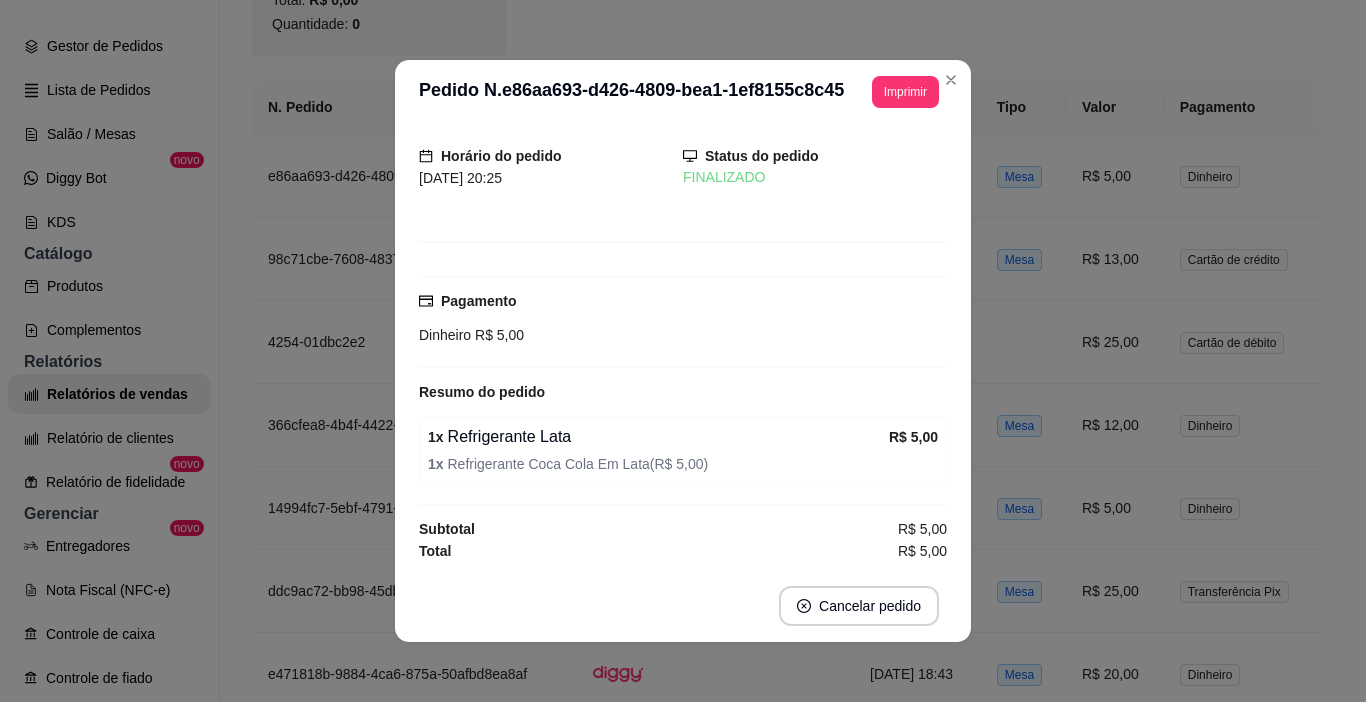 click on "1 x   Refrigerante Coca Cola Em Lata  ( R$ 5,00 )" at bounding box center (683, 464) 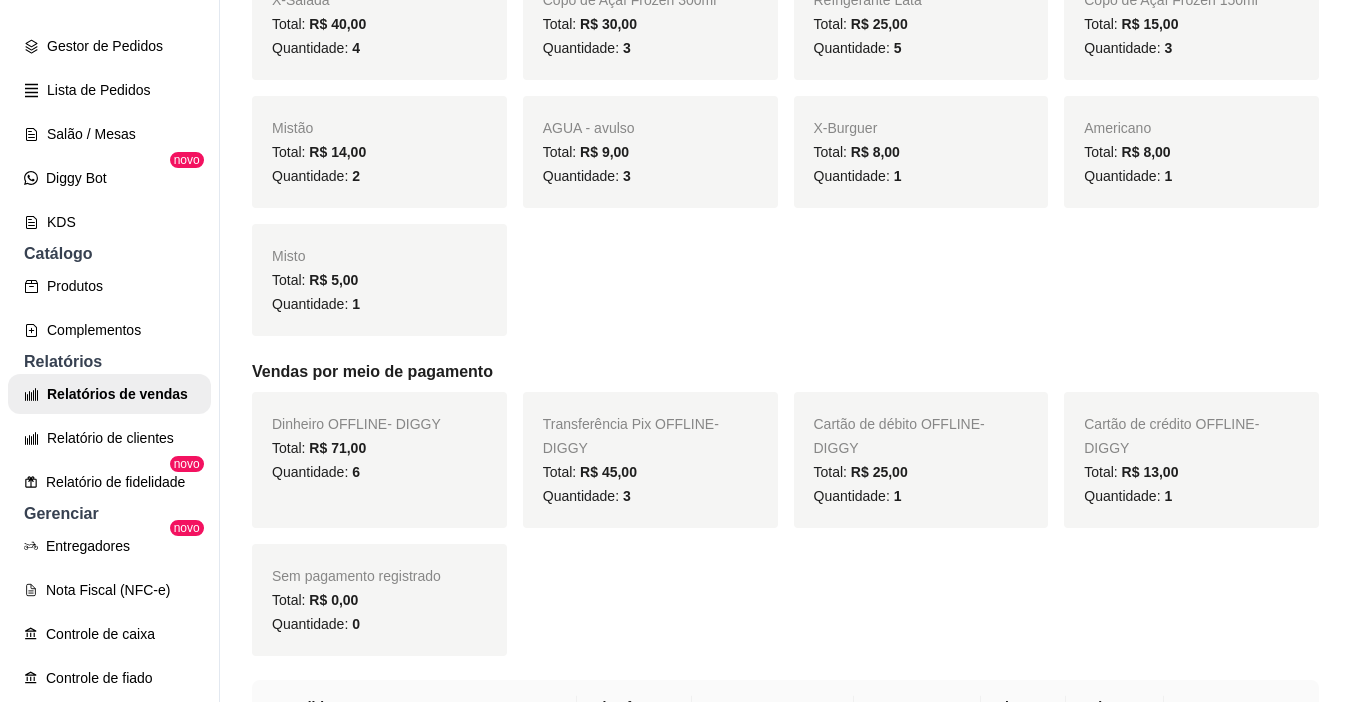 scroll, scrollTop: 0, scrollLeft: 0, axis: both 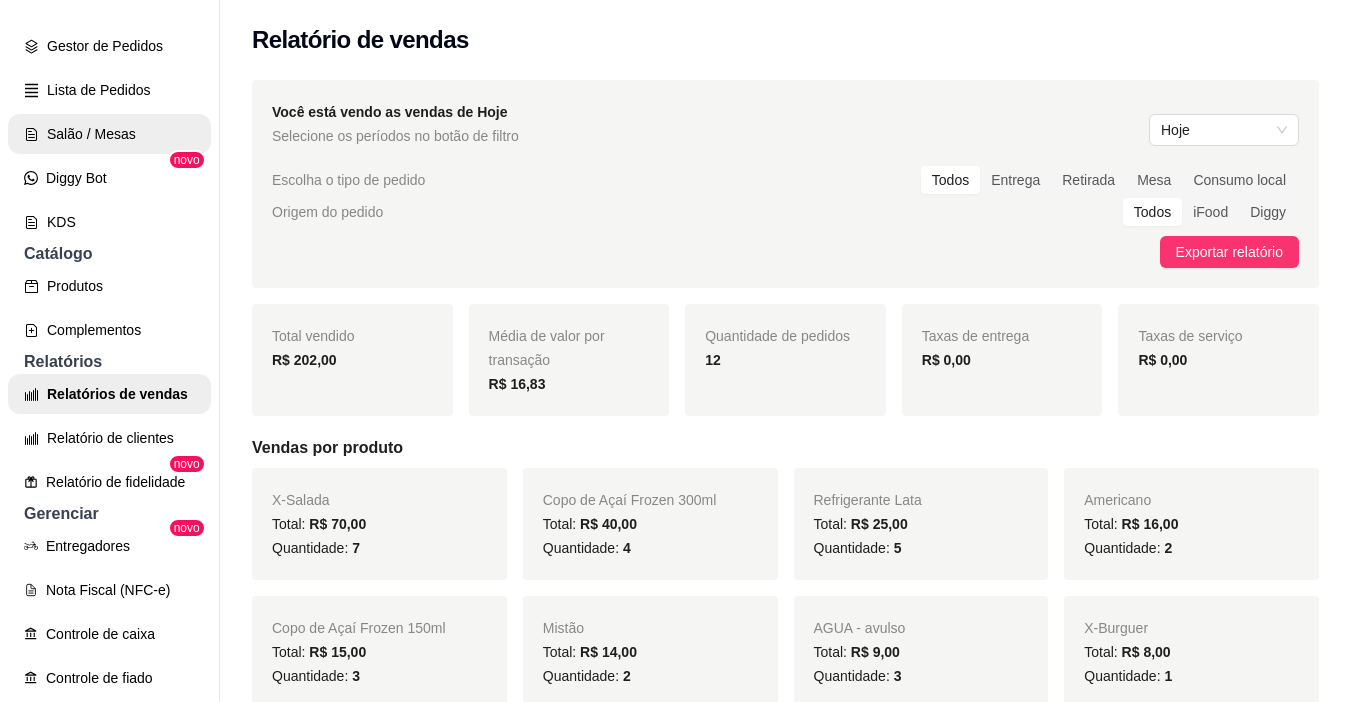 click on "Salão / Mesas" at bounding box center [109, 134] 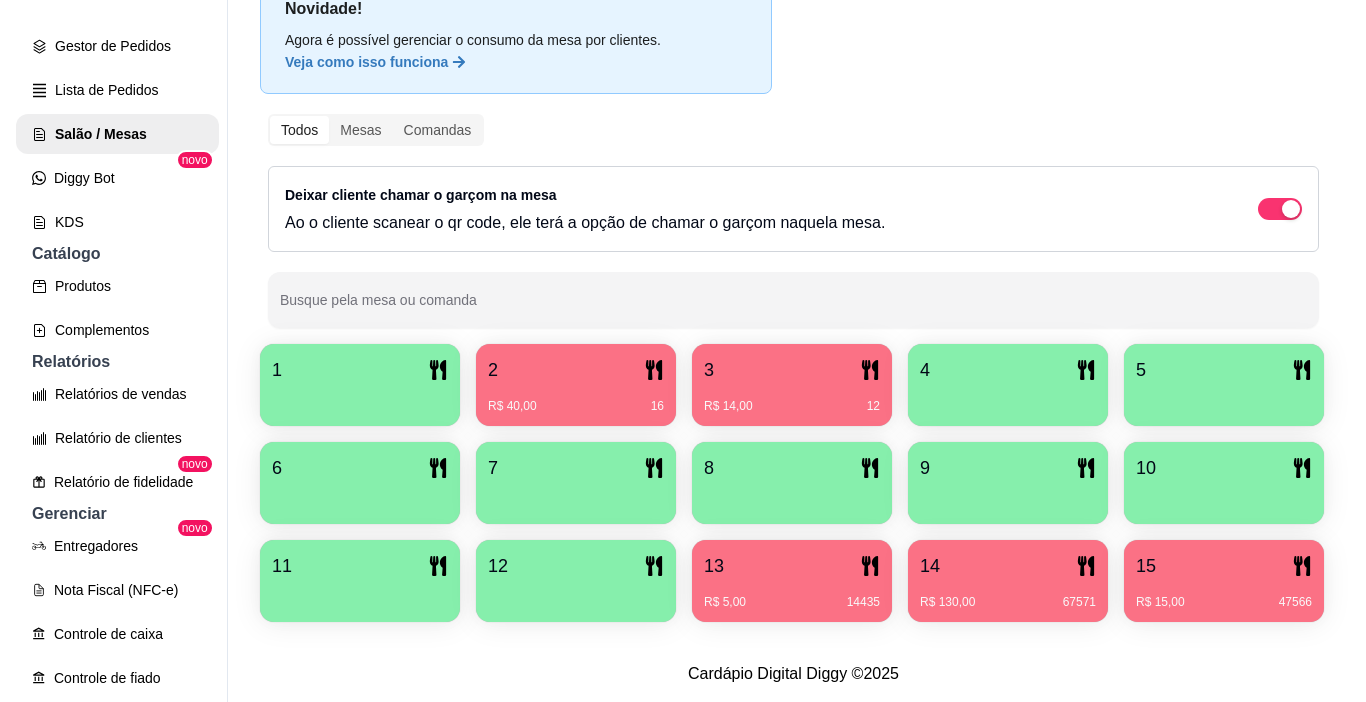 scroll, scrollTop: 200, scrollLeft: 0, axis: vertical 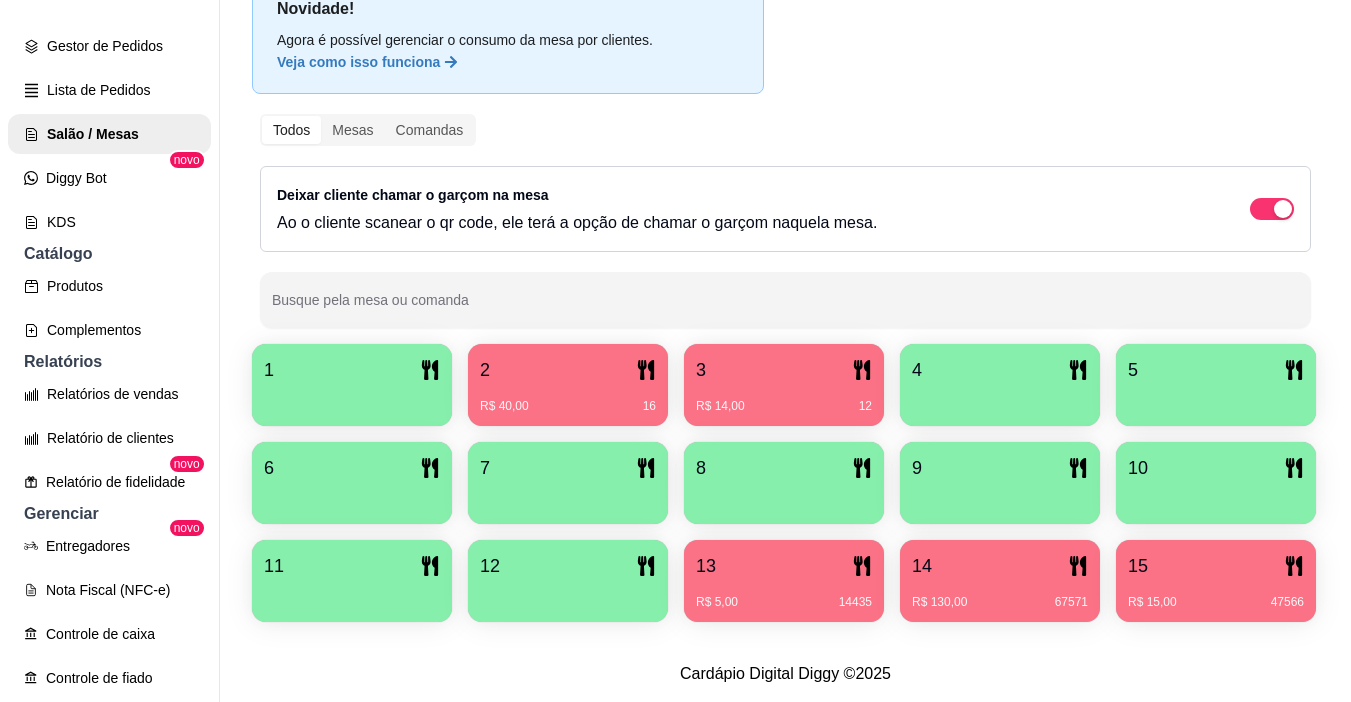 click on "2 R$ 40,00 16" at bounding box center (568, 385) 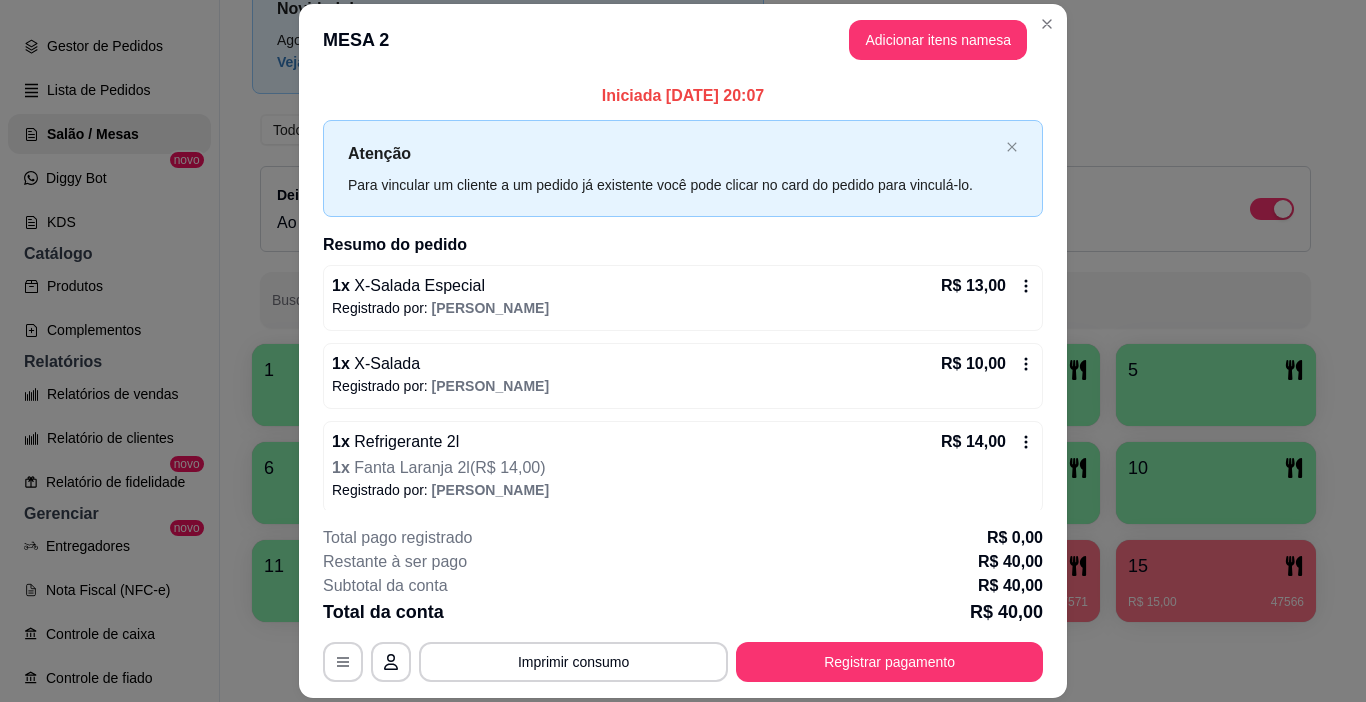 scroll, scrollTop: 88, scrollLeft: 0, axis: vertical 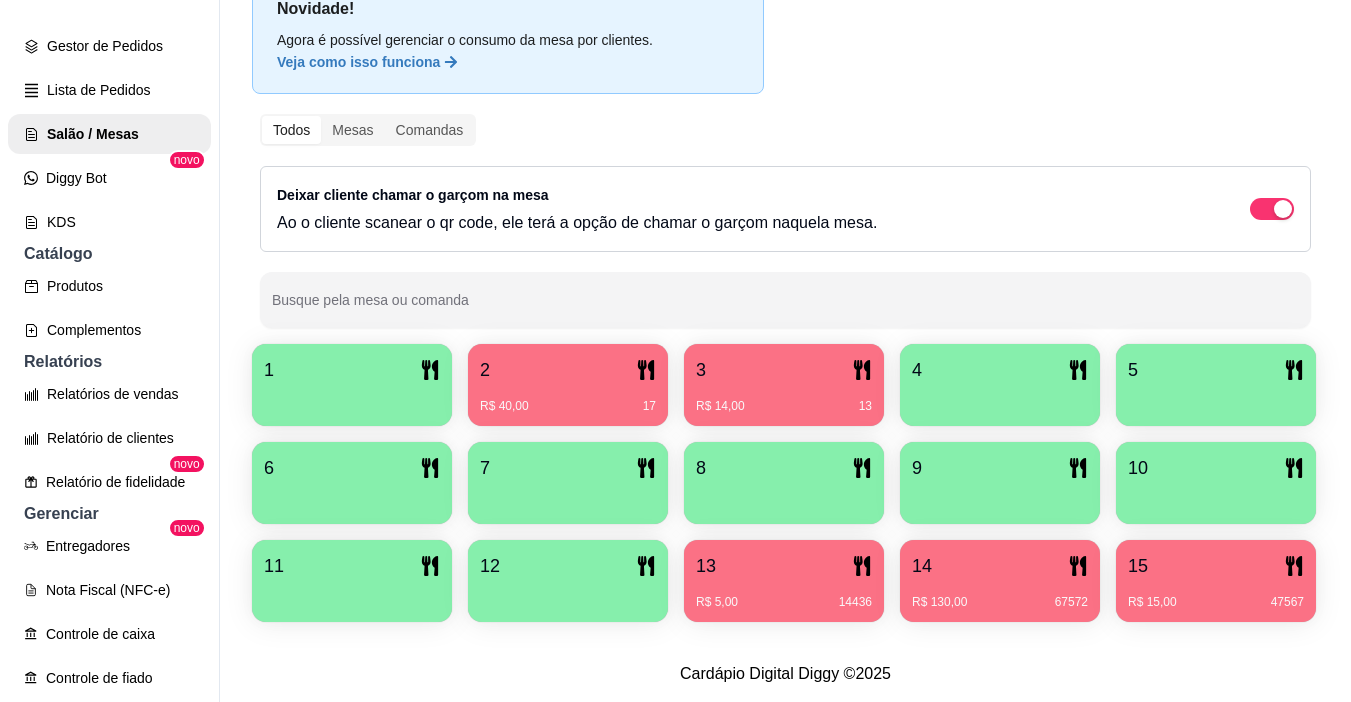 click on "R$ 14,00 13" at bounding box center (784, 406) 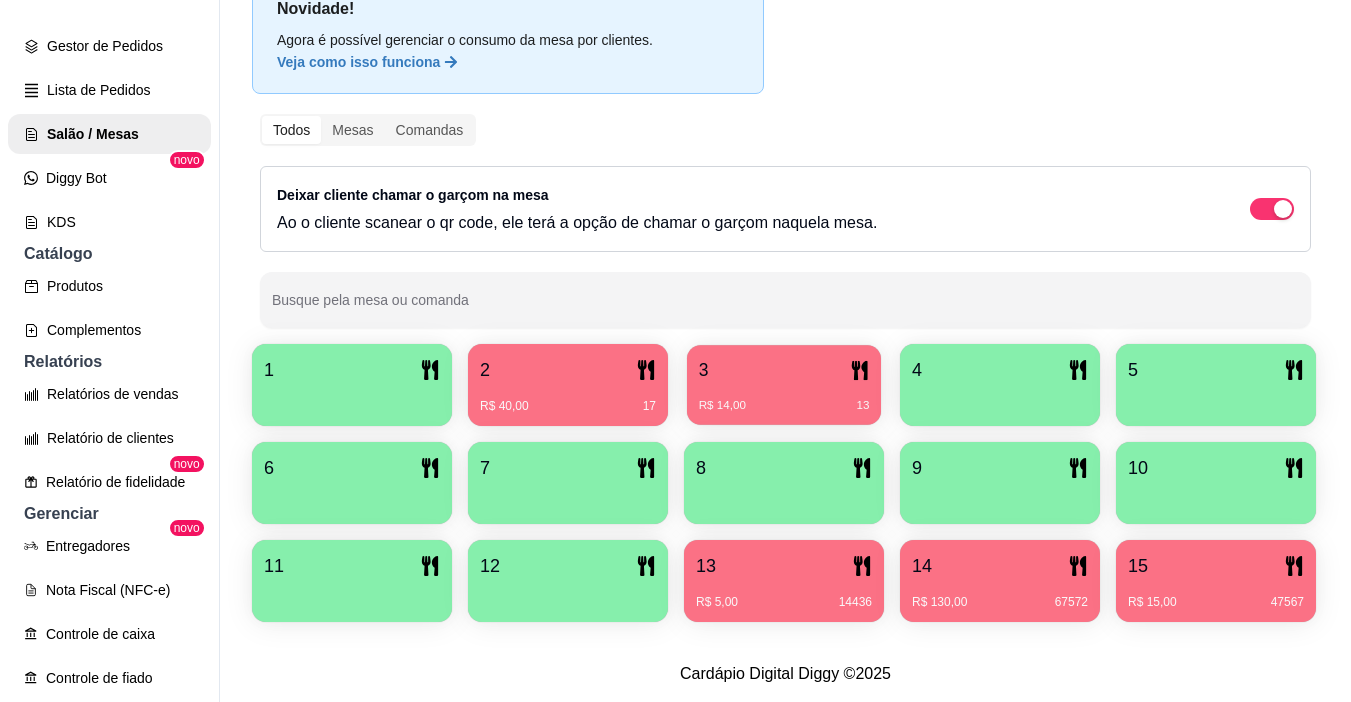 click on "R$ 14,00 13" at bounding box center (784, 406) 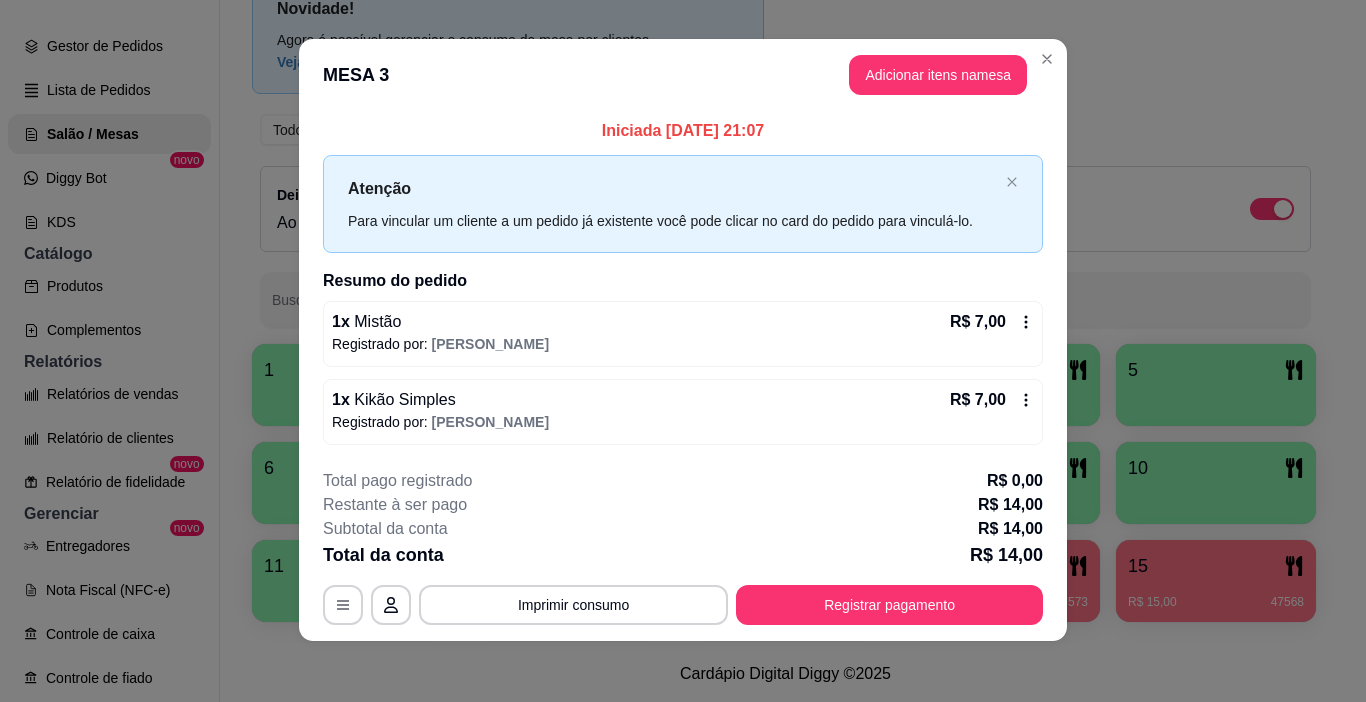 scroll, scrollTop: 14, scrollLeft: 0, axis: vertical 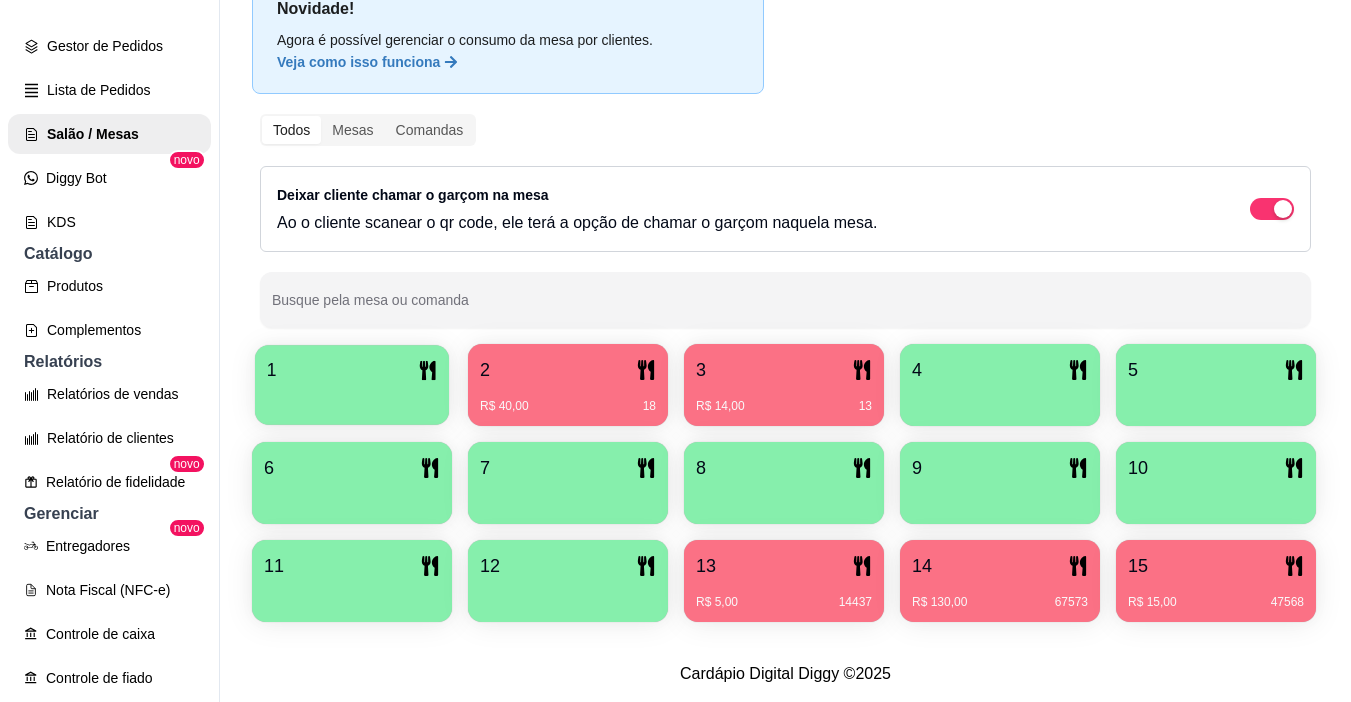 click at bounding box center (352, 398) 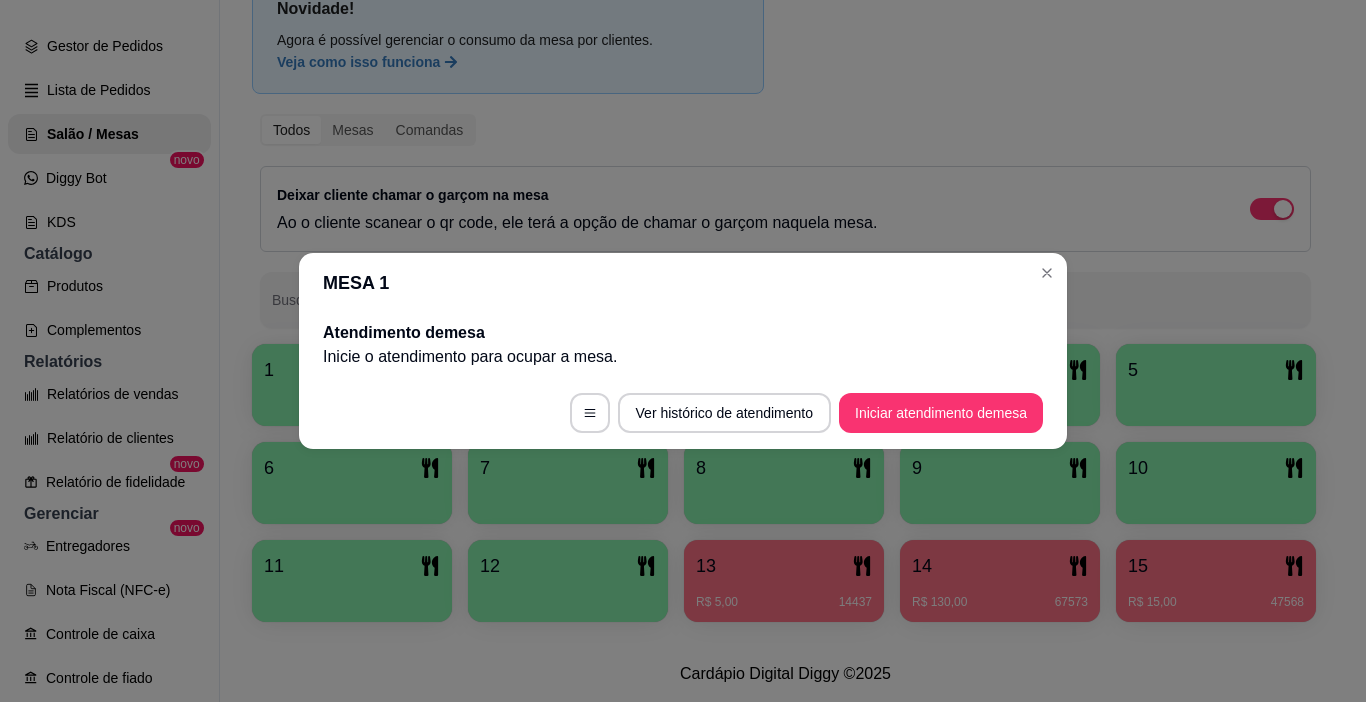 click on "Ver histórico de atendimento Iniciar atendimento de  mesa" at bounding box center [683, 413] 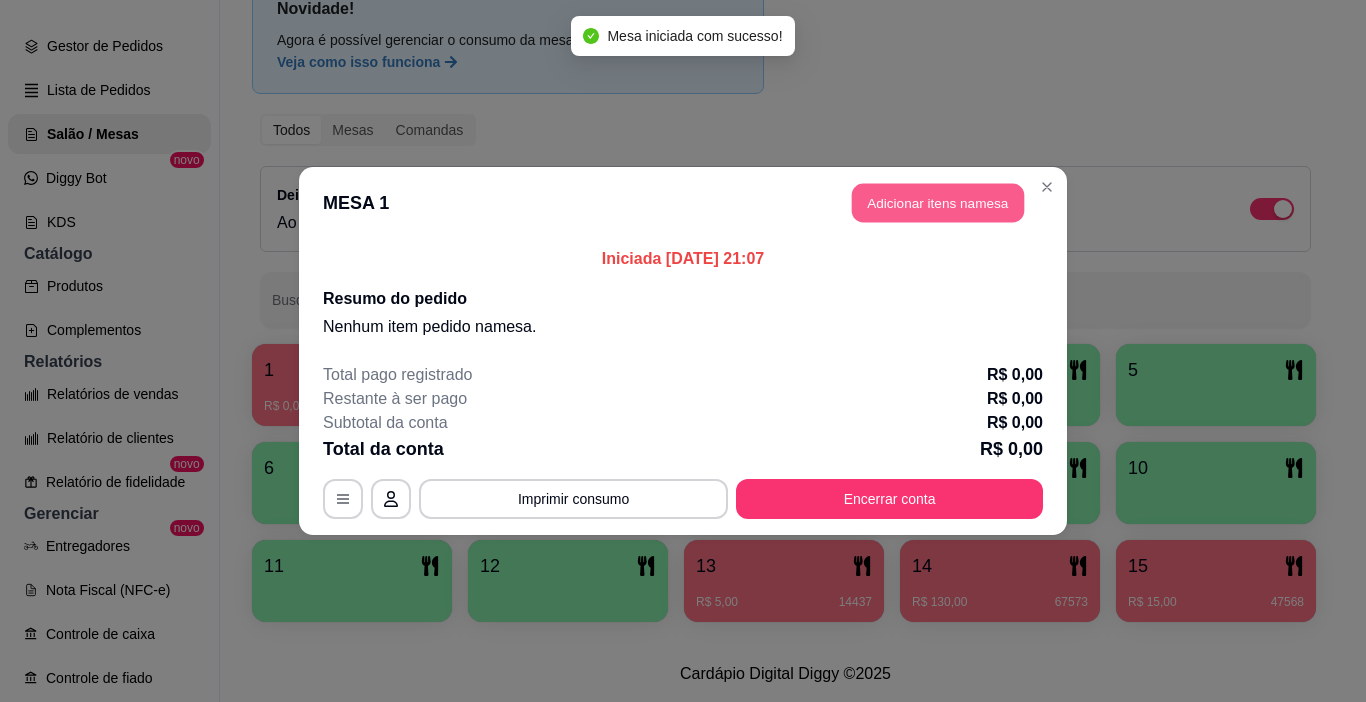 click on "Adicionar itens na  mesa" at bounding box center (938, 203) 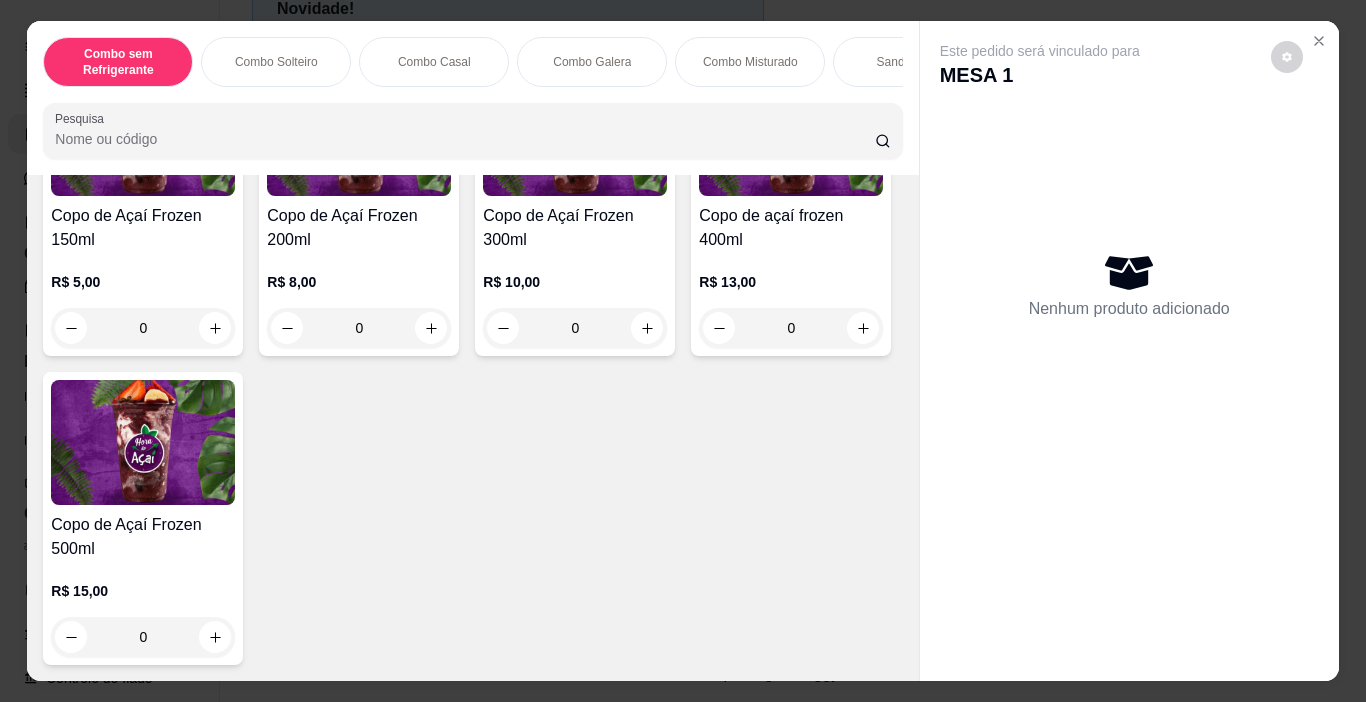scroll, scrollTop: 5209, scrollLeft: 0, axis: vertical 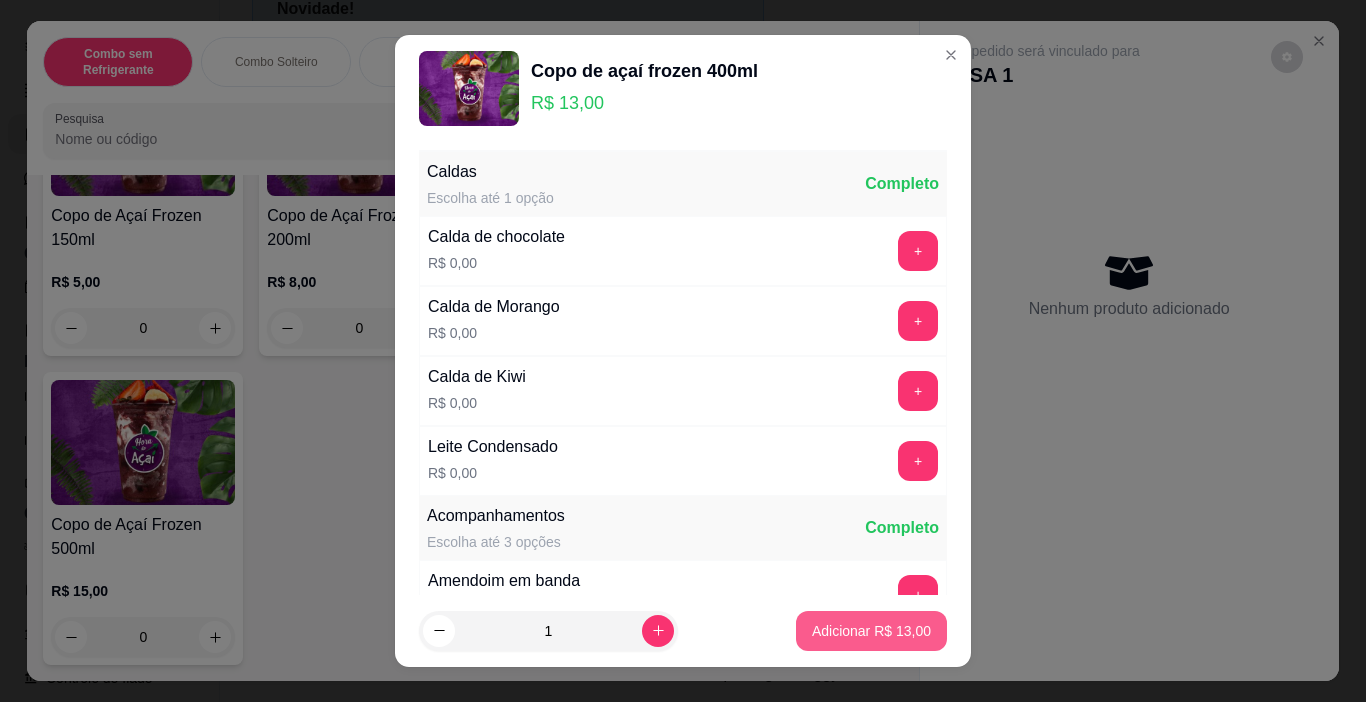 click on "Adicionar   R$ 13,00" at bounding box center (871, 631) 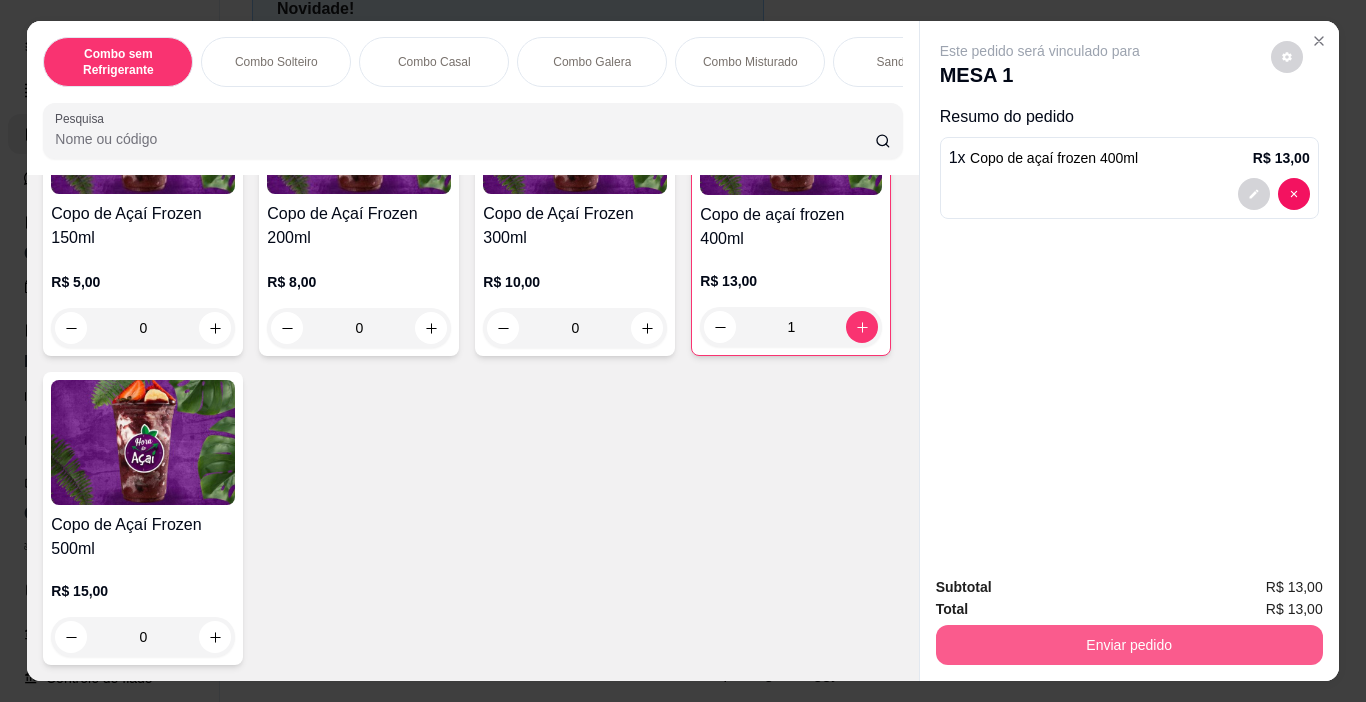 click on "Enviar pedido" at bounding box center (1129, 645) 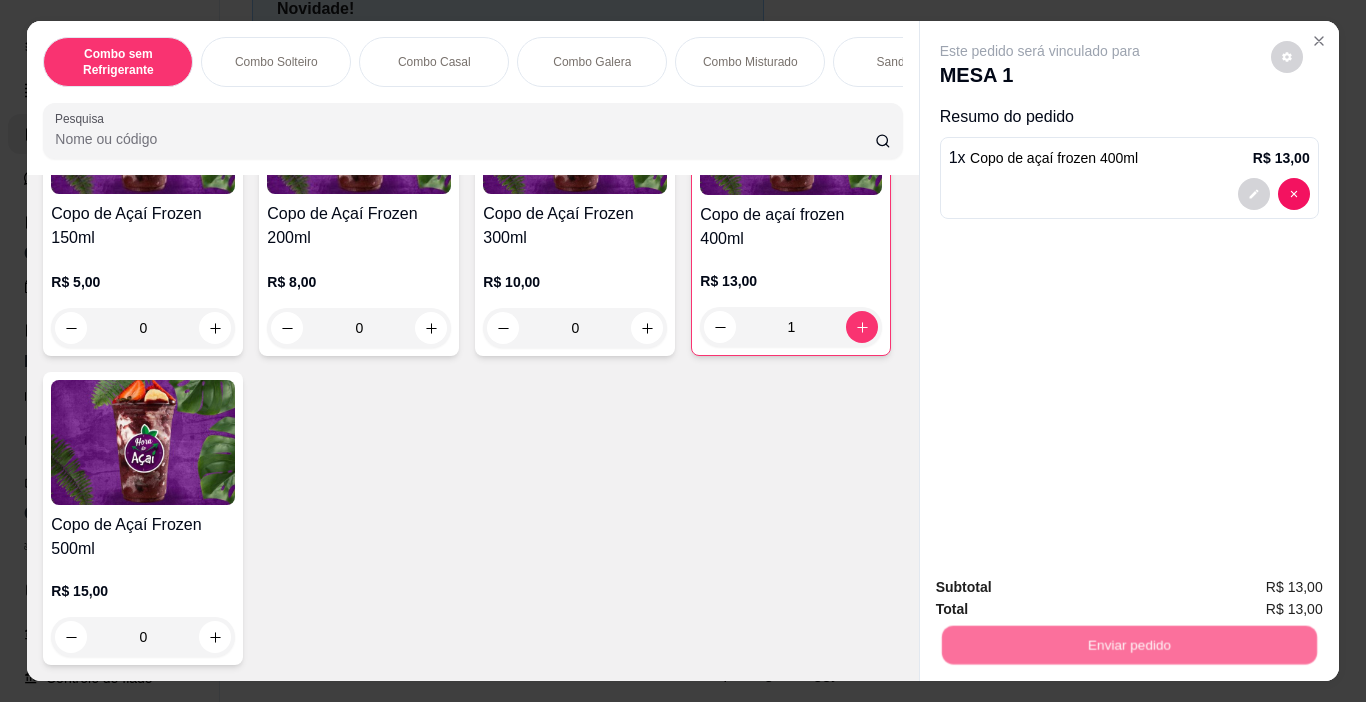 click on "Não registrar e enviar pedido" at bounding box center [1063, 587] 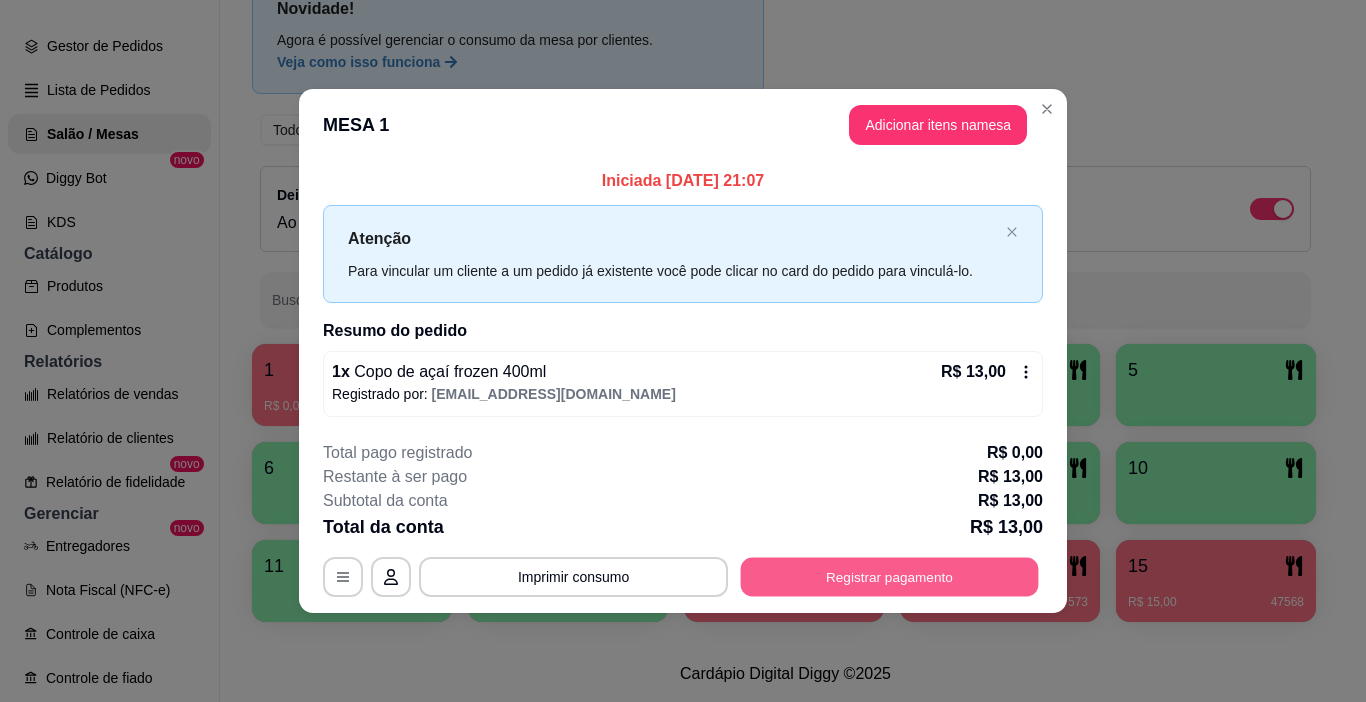 click on "Registrar pagamento" at bounding box center (890, 576) 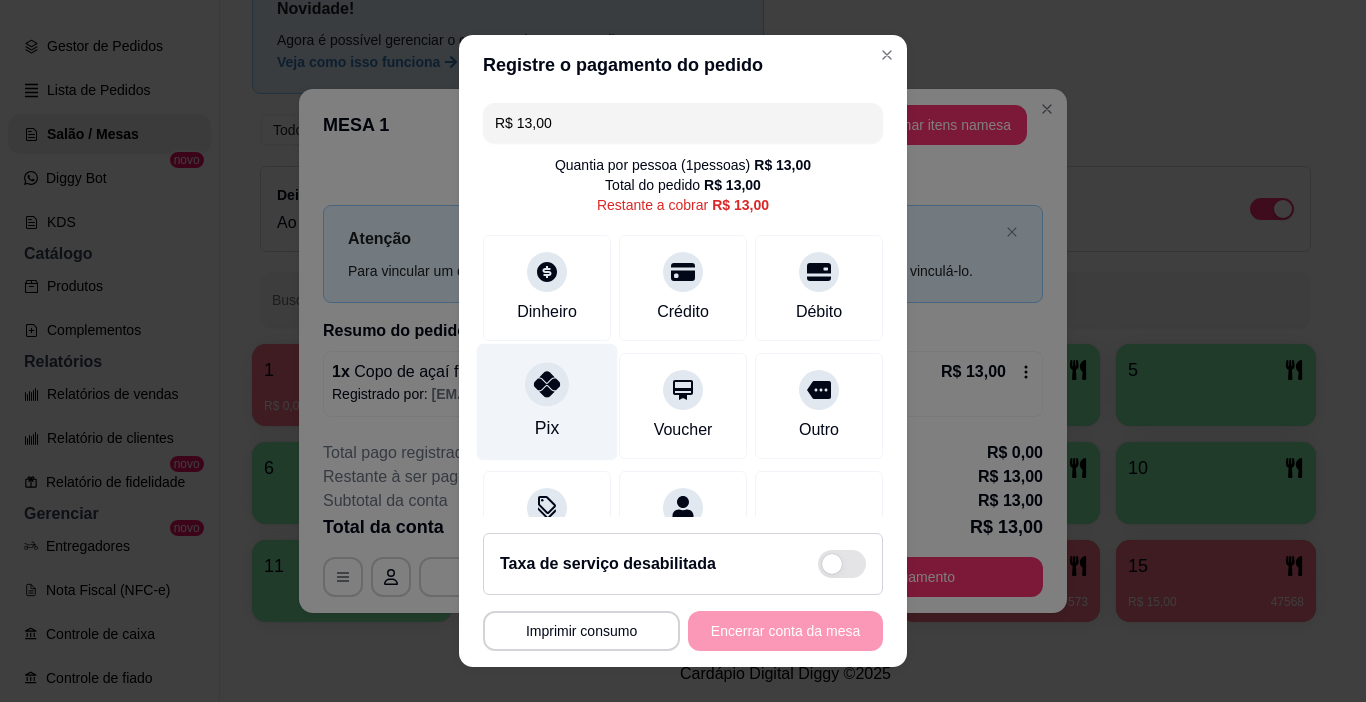 click on "Pix" at bounding box center (547, 402) 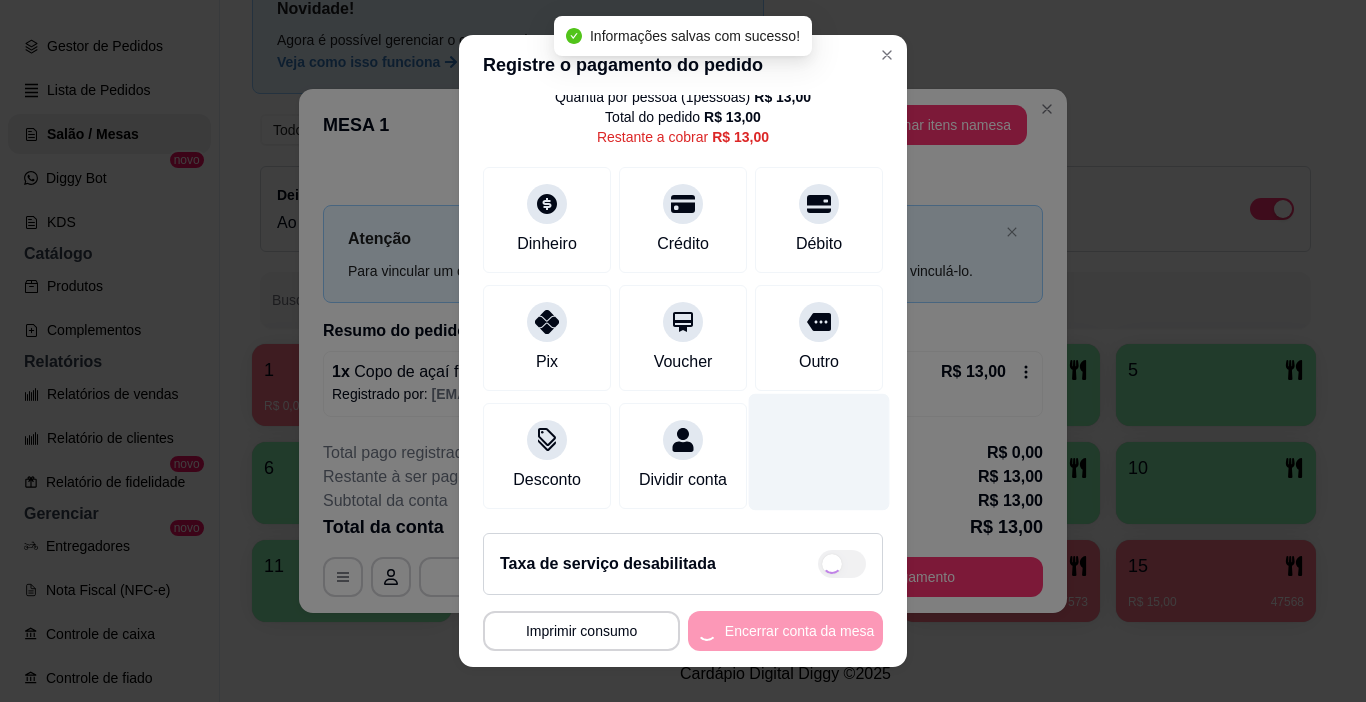 type on "R$ 0,00" 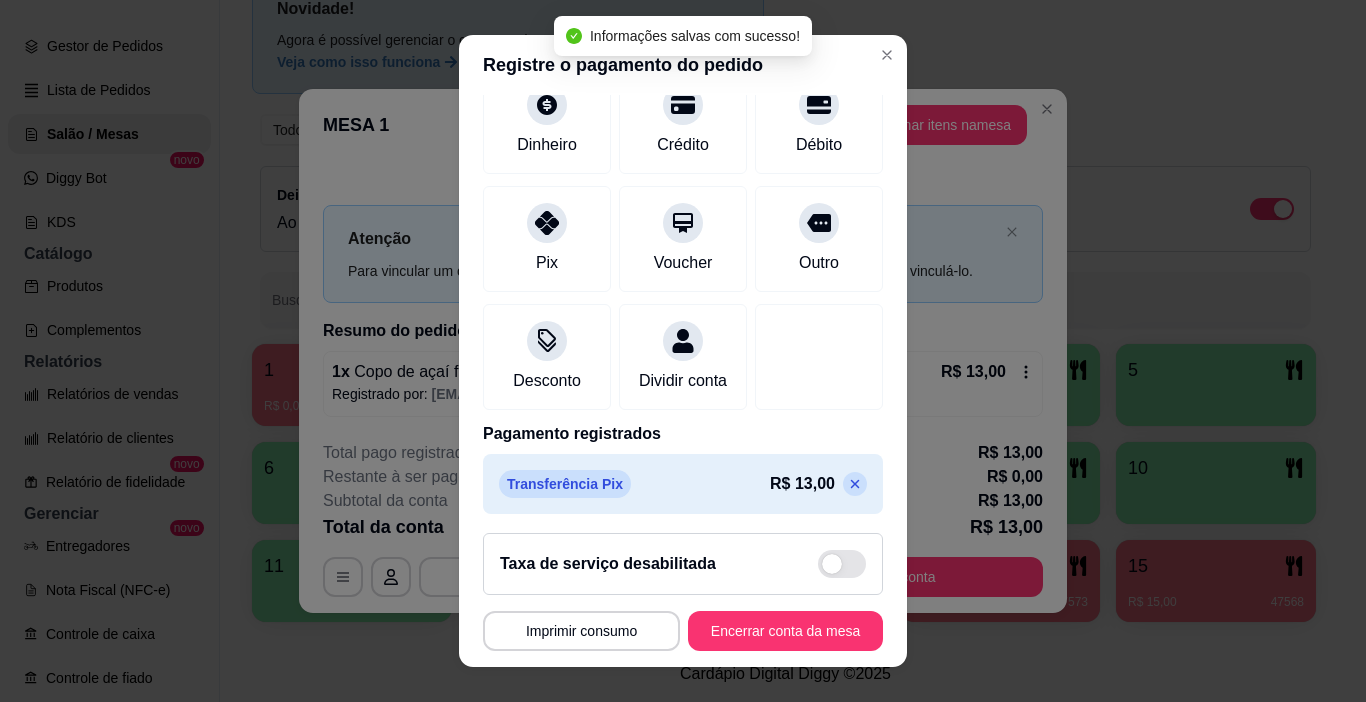 scroll, scrollTop: 176, scrollLeft: 0, axis: vertical 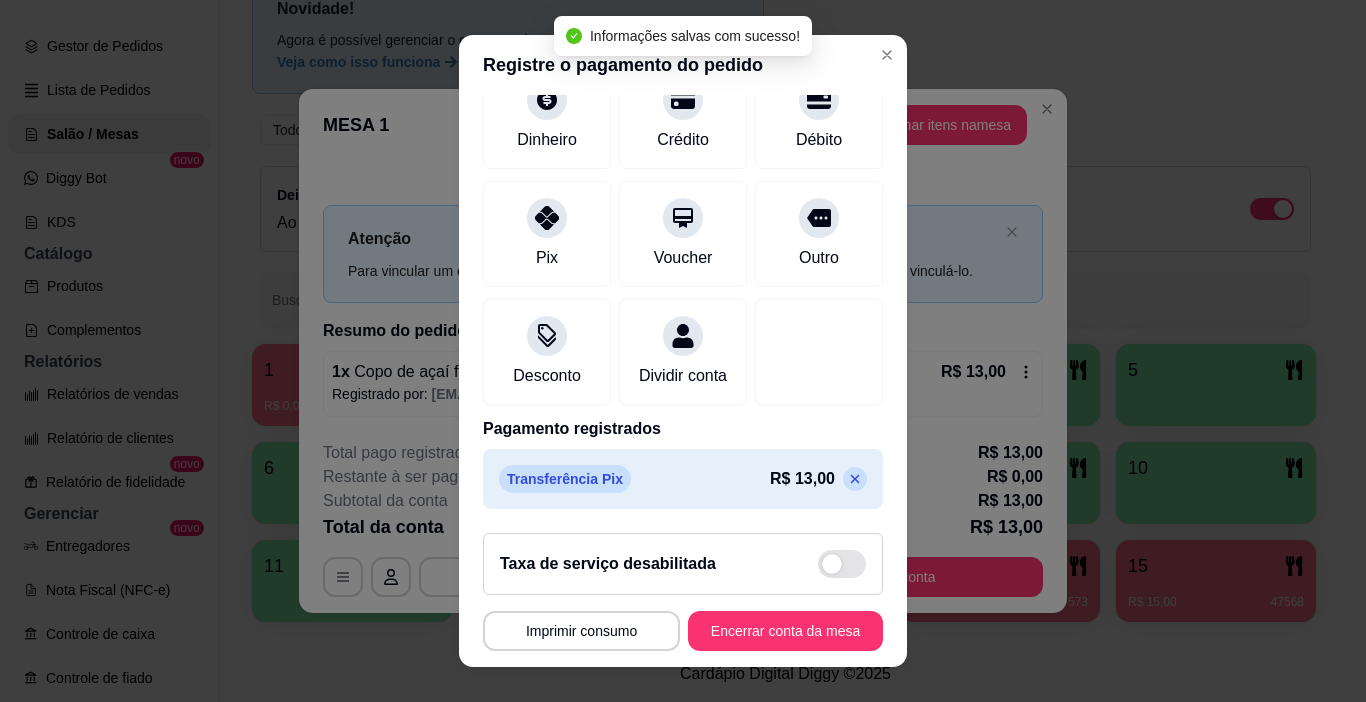 click on "Encerrar conta da mesa" at bounding box center [785, 631] 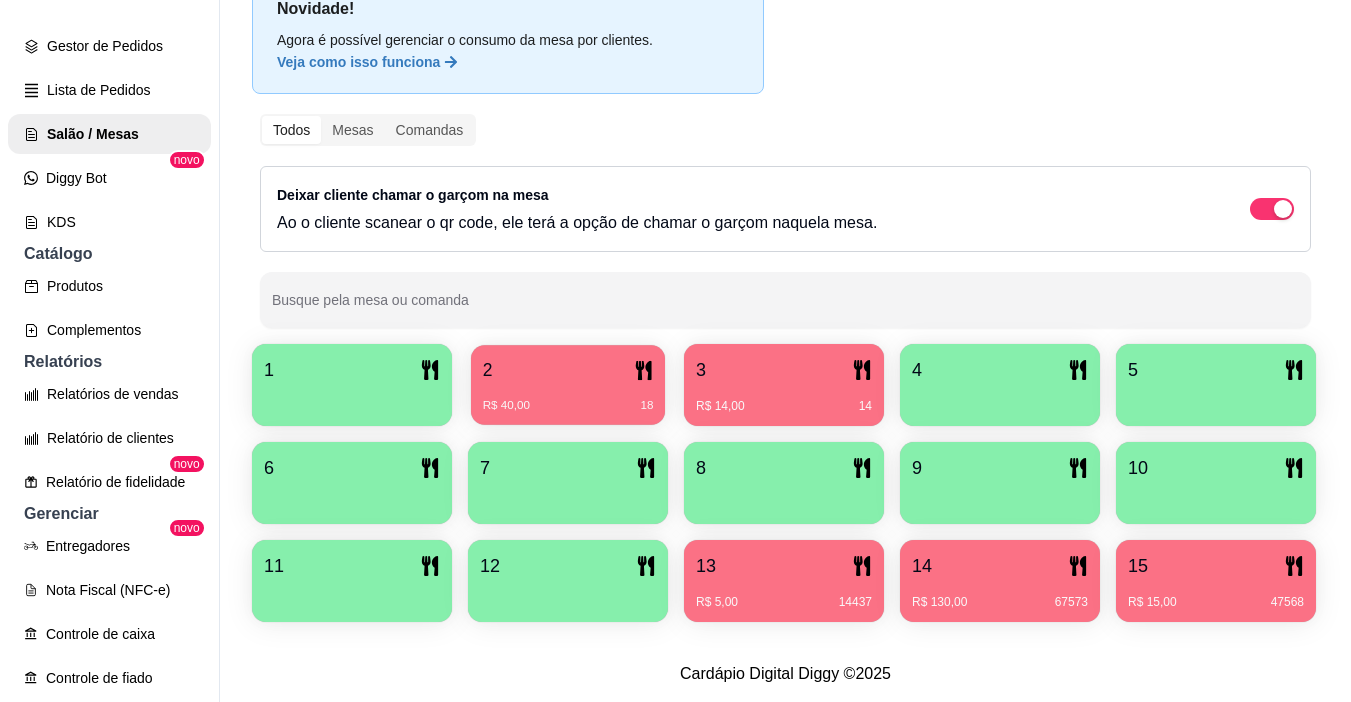 click on "R$ 40,00 18" at bounding box center (568, 406) 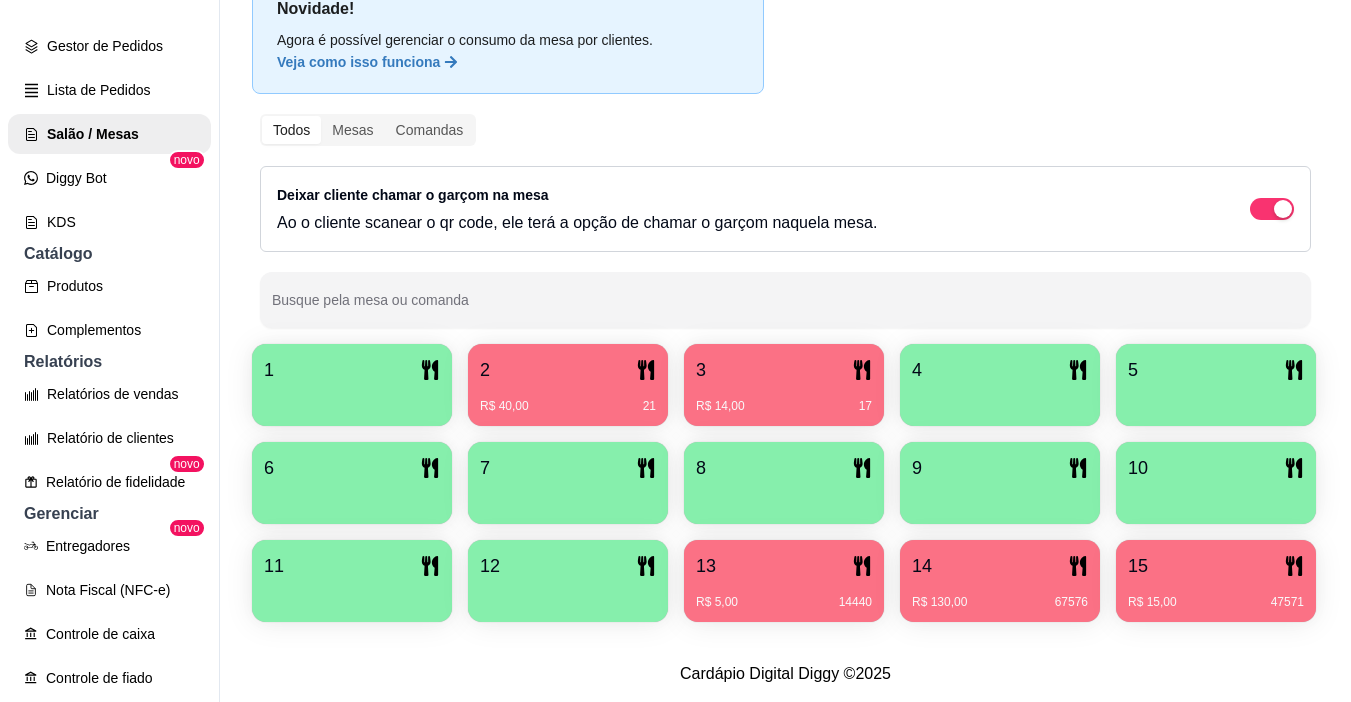 click on "3 R$ 14,00 17" at bounding box center [784, 385] 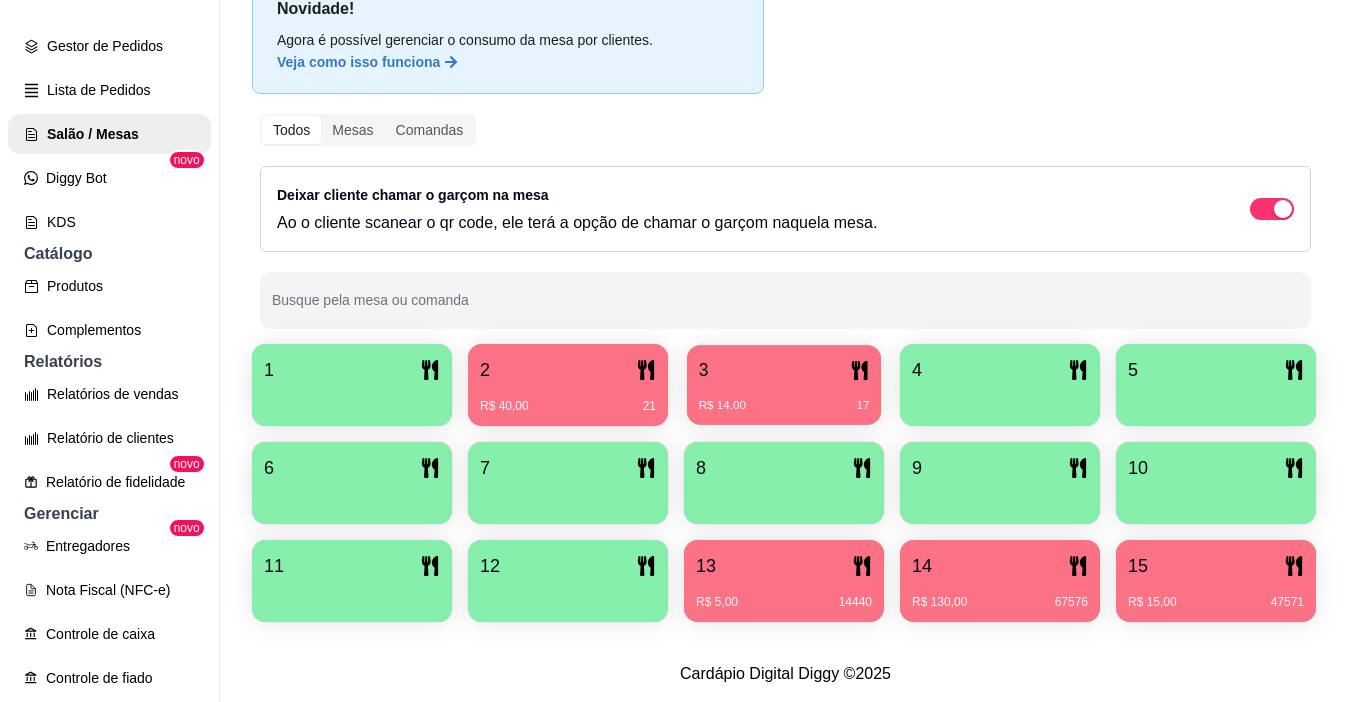 click on "3" at bounding box center (784, 370) 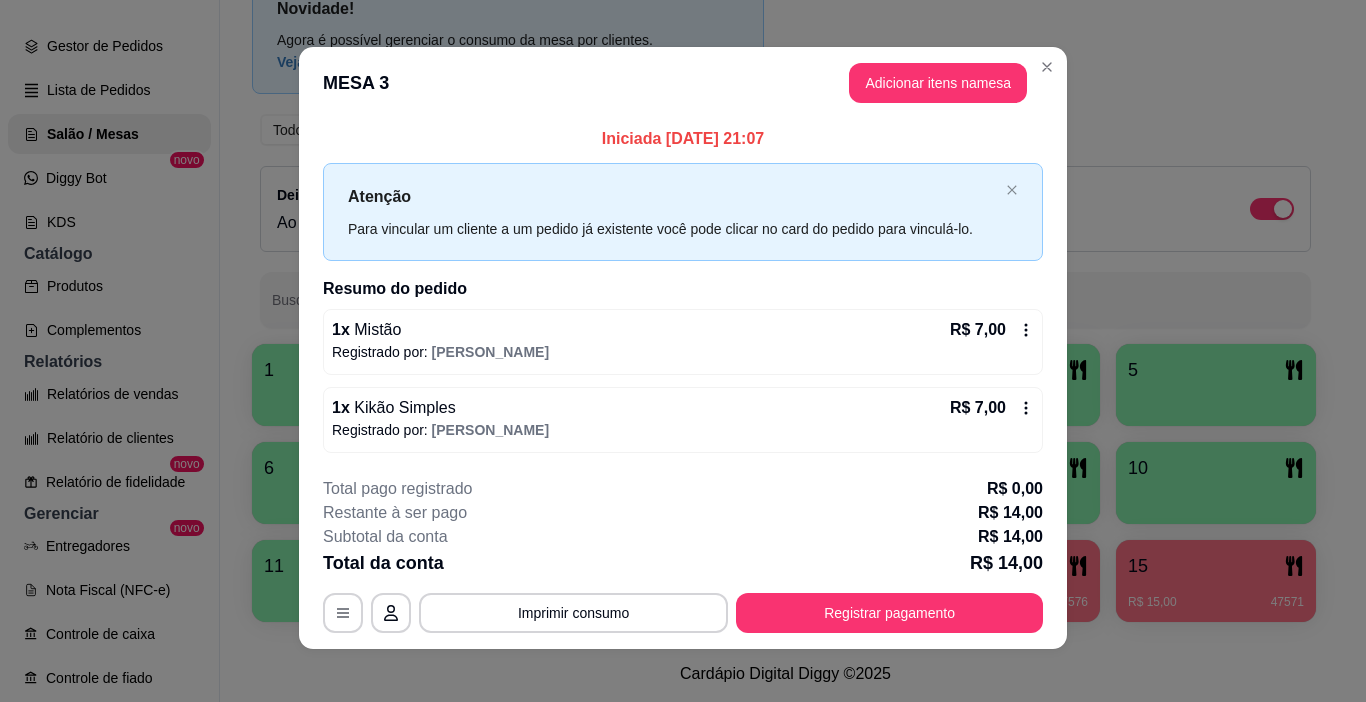 scroll, scrollTop: 0, scrollLeft: 0, axis: both 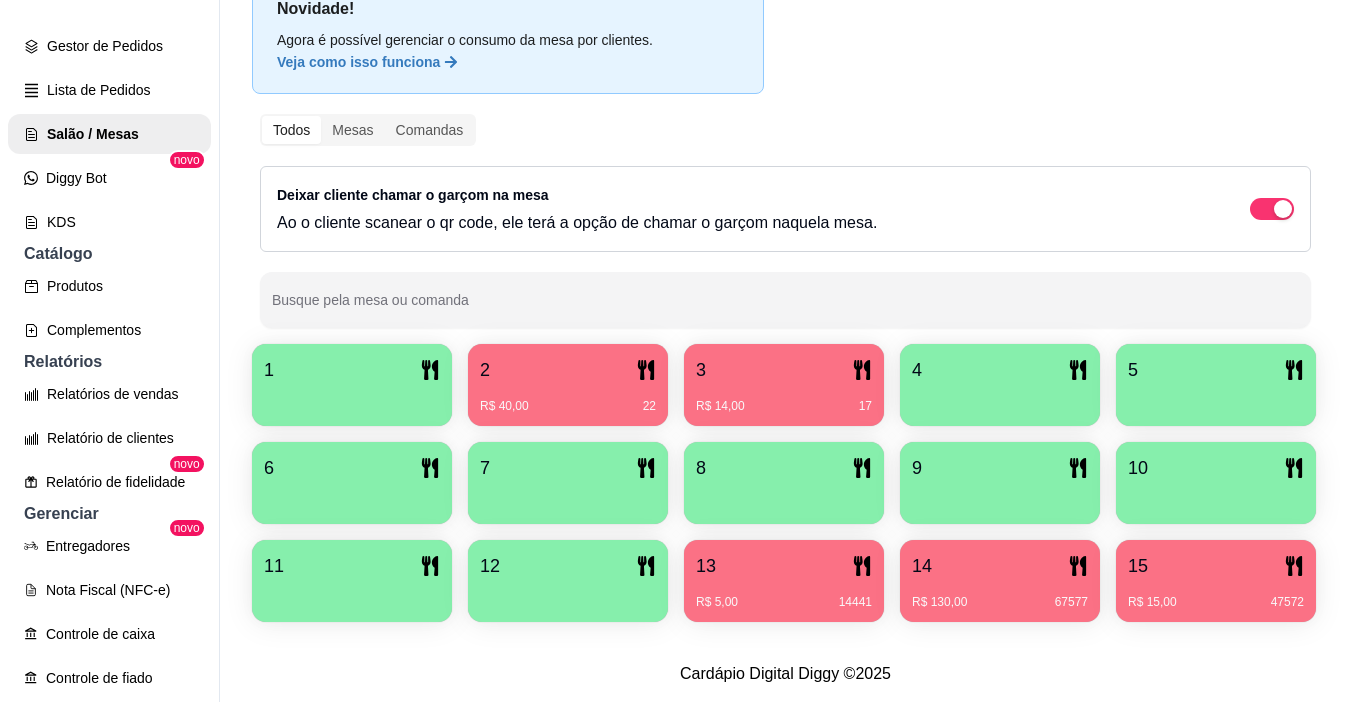 click 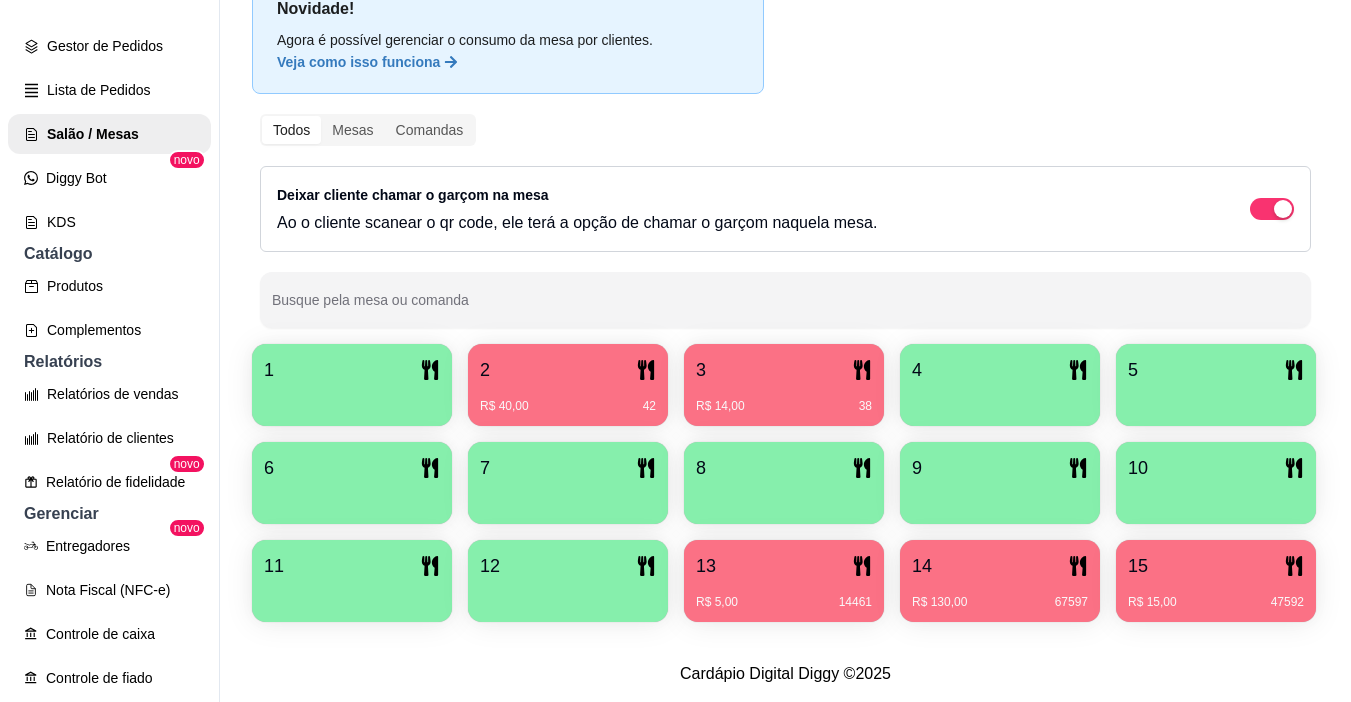 click on "2" at bounding box center (568, 370) 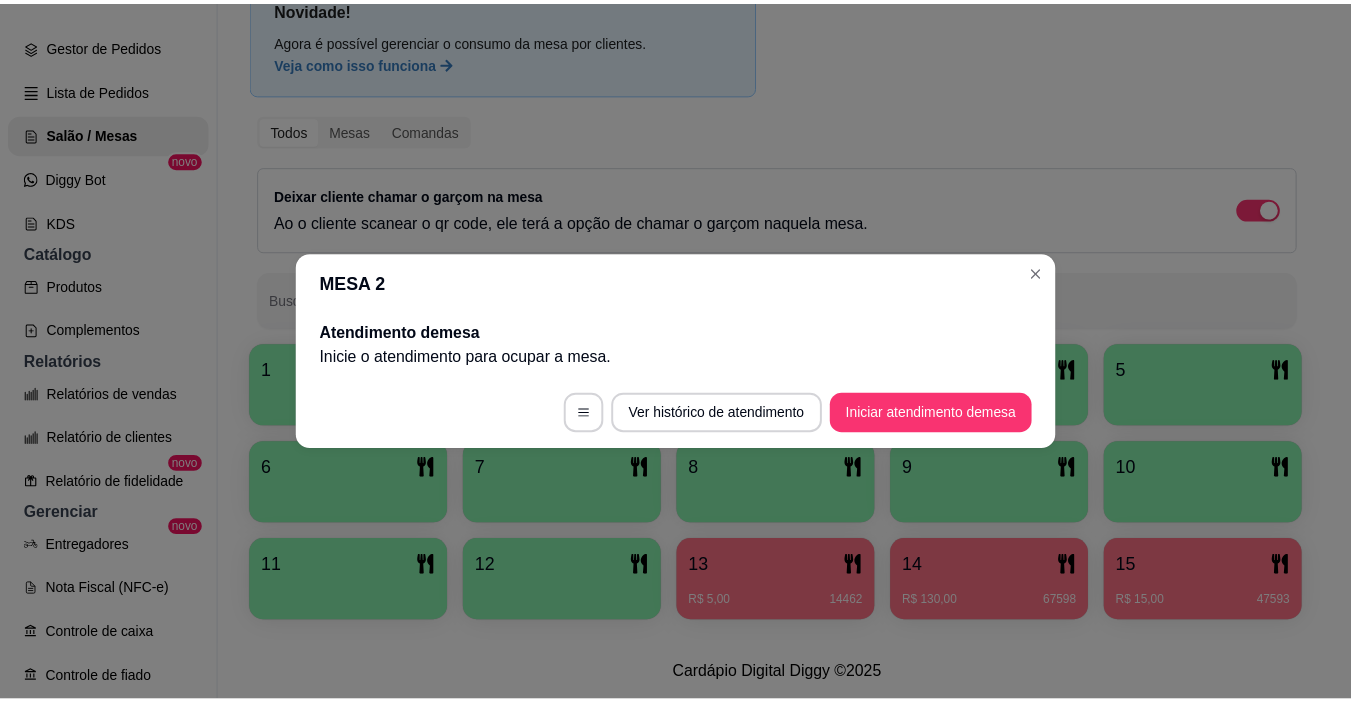 scroll, scrollTop: 0, scrollLeft: 0, axis: both 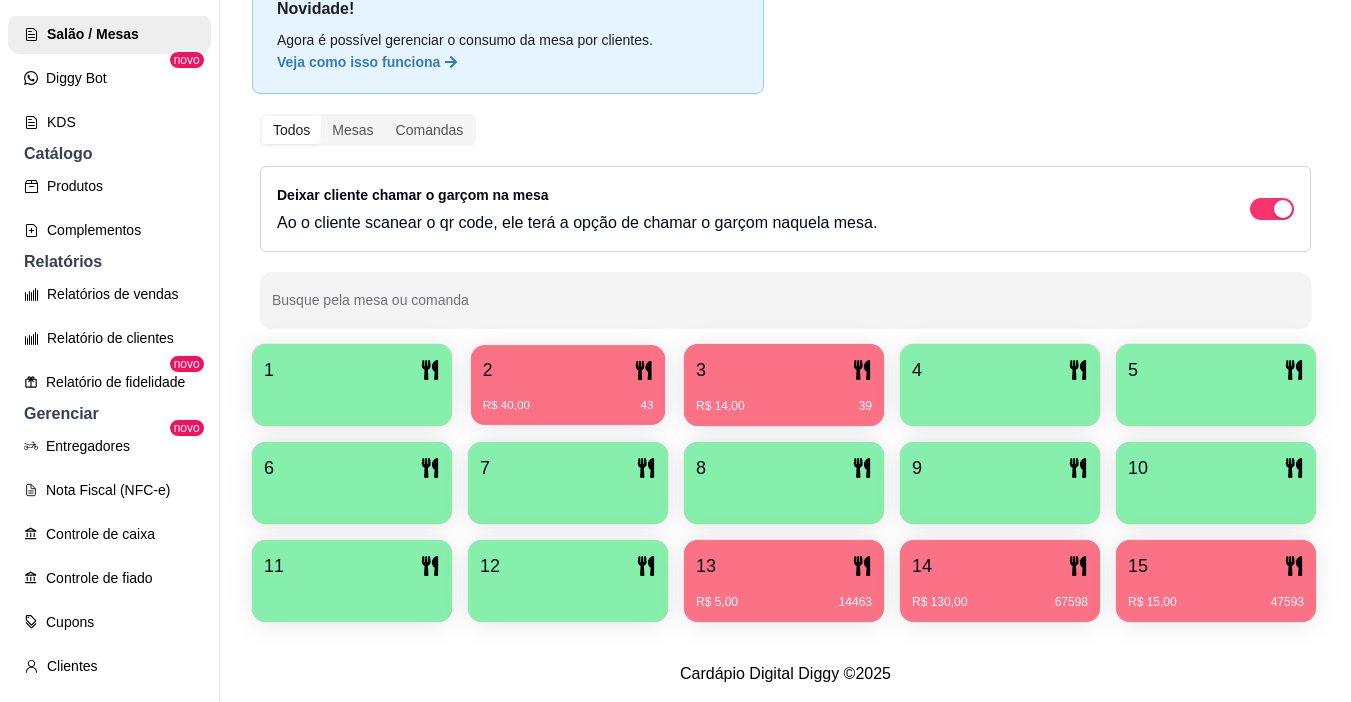 click on "R$ 40,00 43" at bounding box center [568, 406] 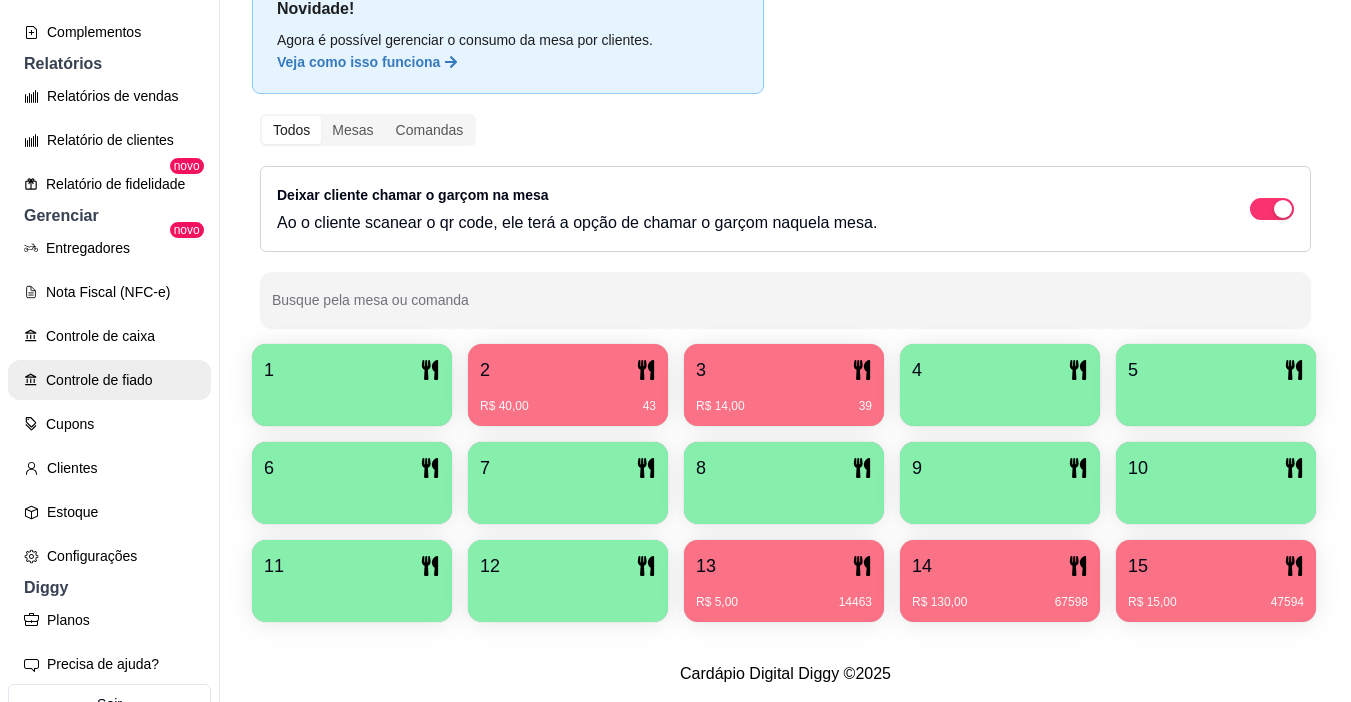 scroll, scrollTop: 600, scrollLeft: 0, axis: vertical 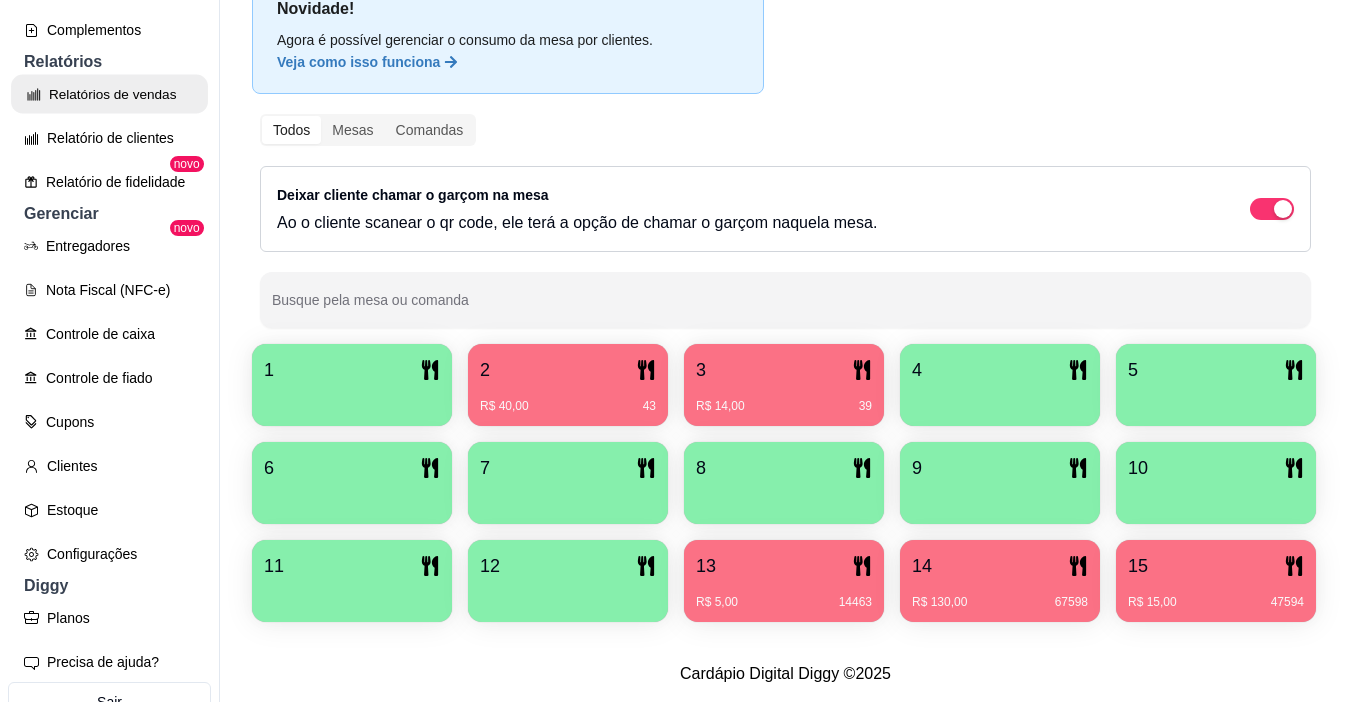 click on "Relatórios de vendas" at bounding box center [109, 94] 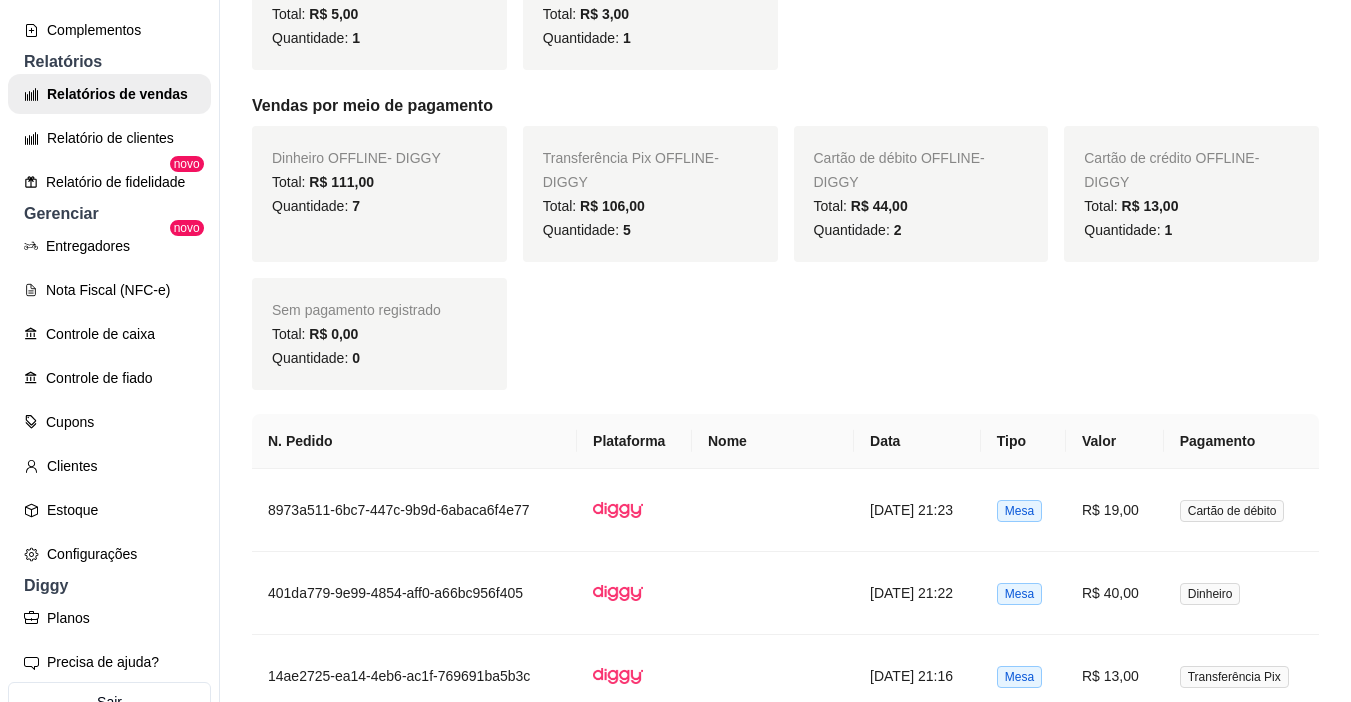 scroll, scrollTop: 900, scrollLeft: 0, axis: vertical 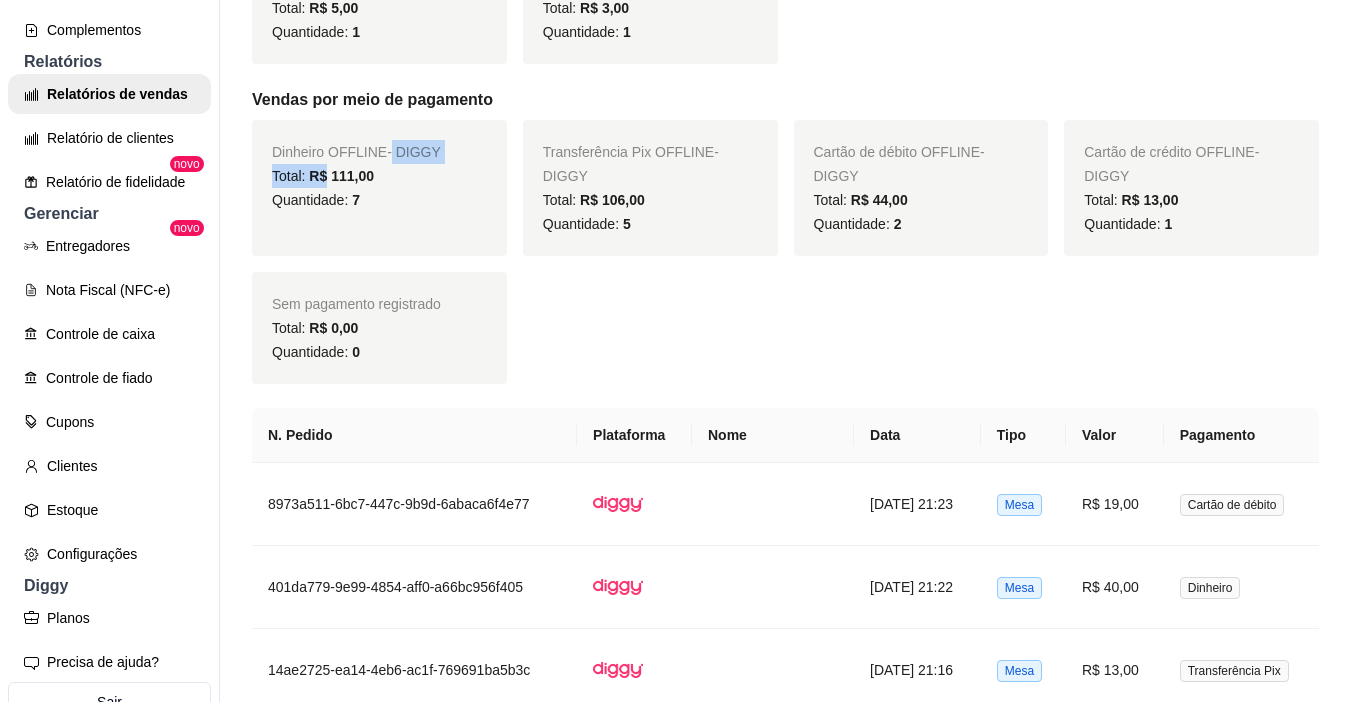 drag, startPoint x: 350, startPoint y: 162, endPoint x: 389, endPoint y: 160, distance: 39.051247 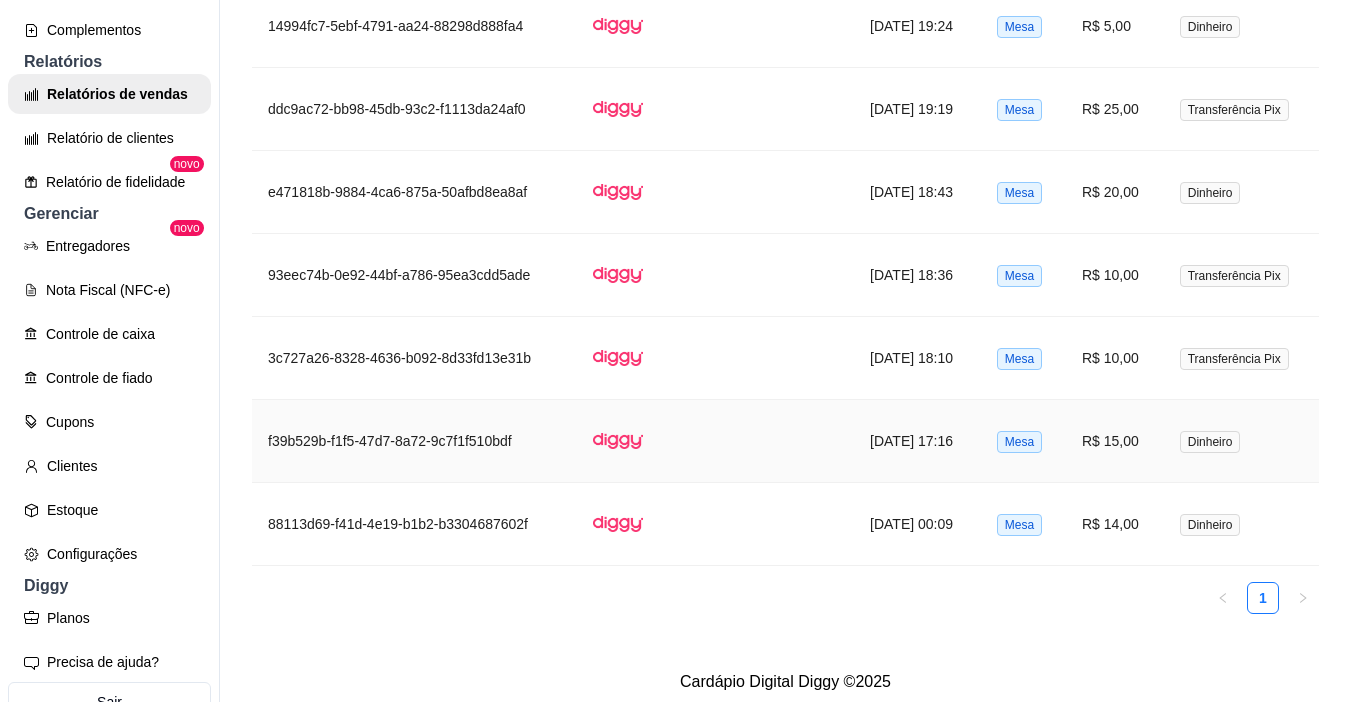 scroll, scrollTop: 2065, scrollLeft: 0, axis: vertical 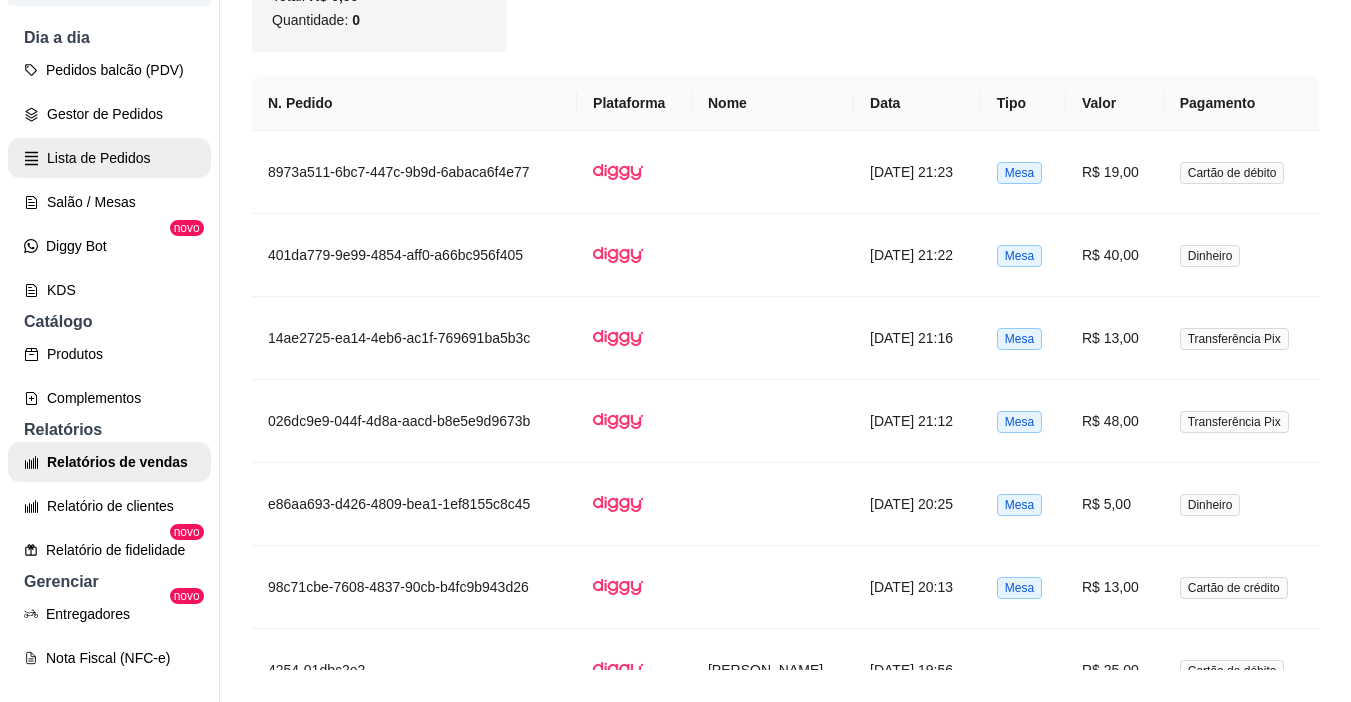click on "Lista de Pedidos" at bounding box center (109, 158) 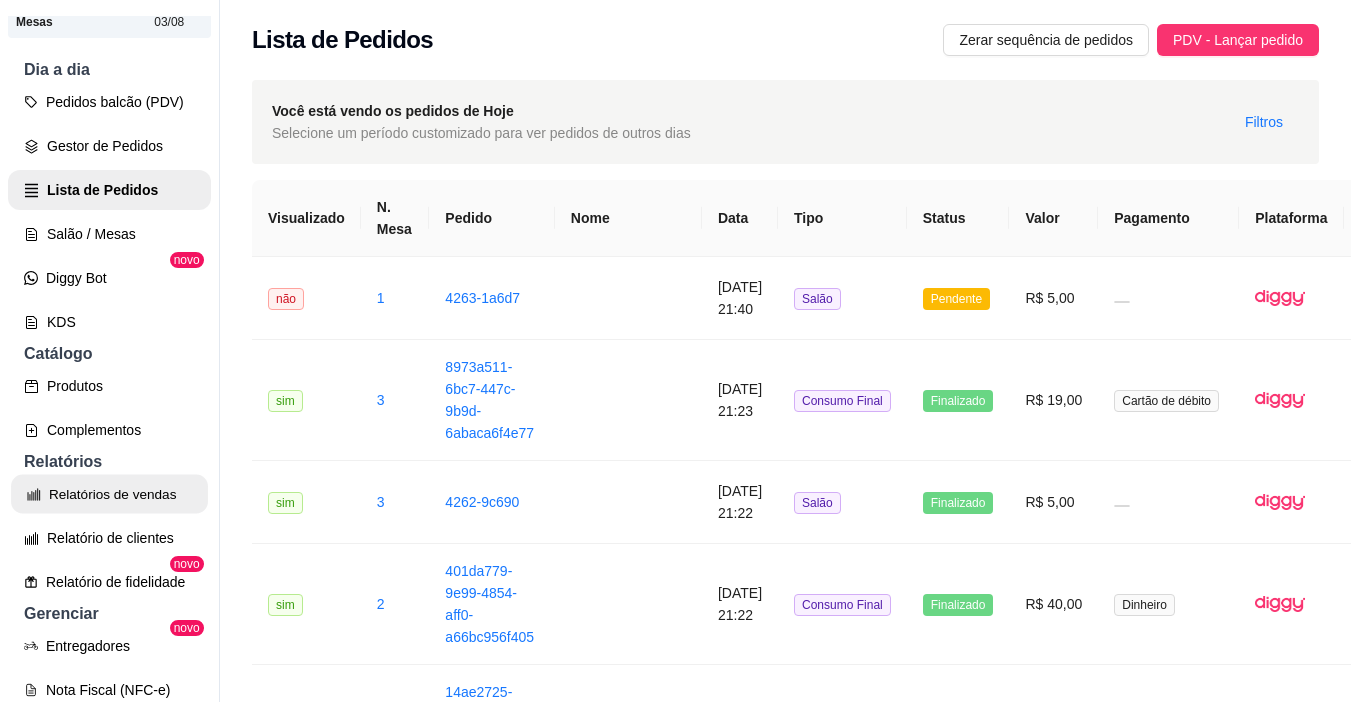 click on "Relatórios de vendas" at bounding box center [109, 494] 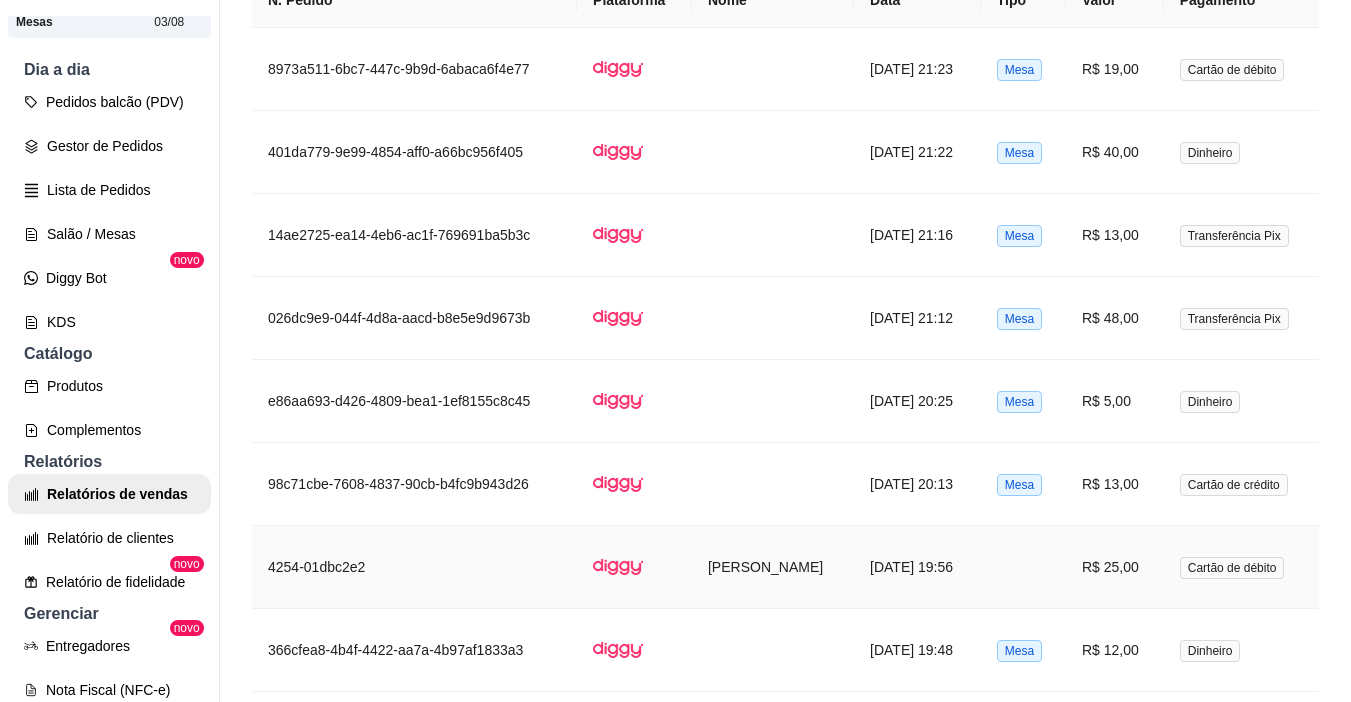scroll, scrollTop: 1300, scrollLeft: 0, axis: vertical 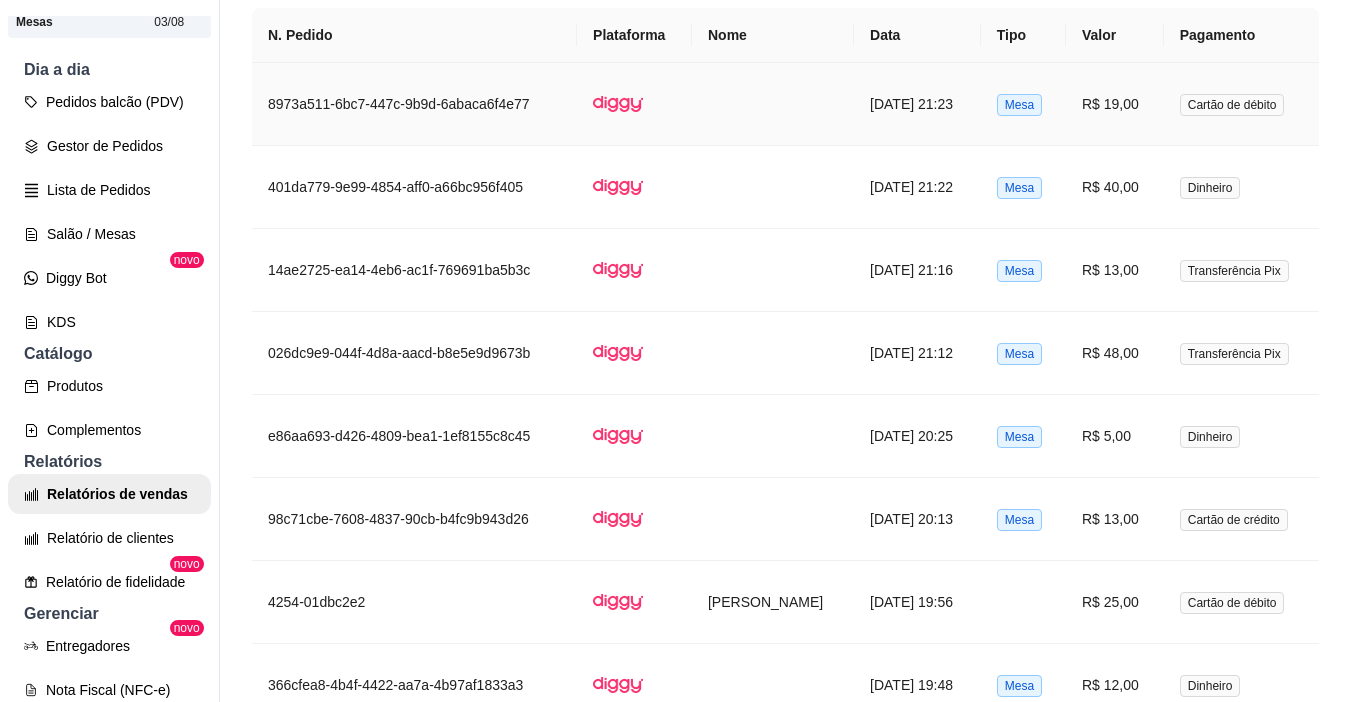 click on "R$ 19,00" at bounding box center (1115, 104) 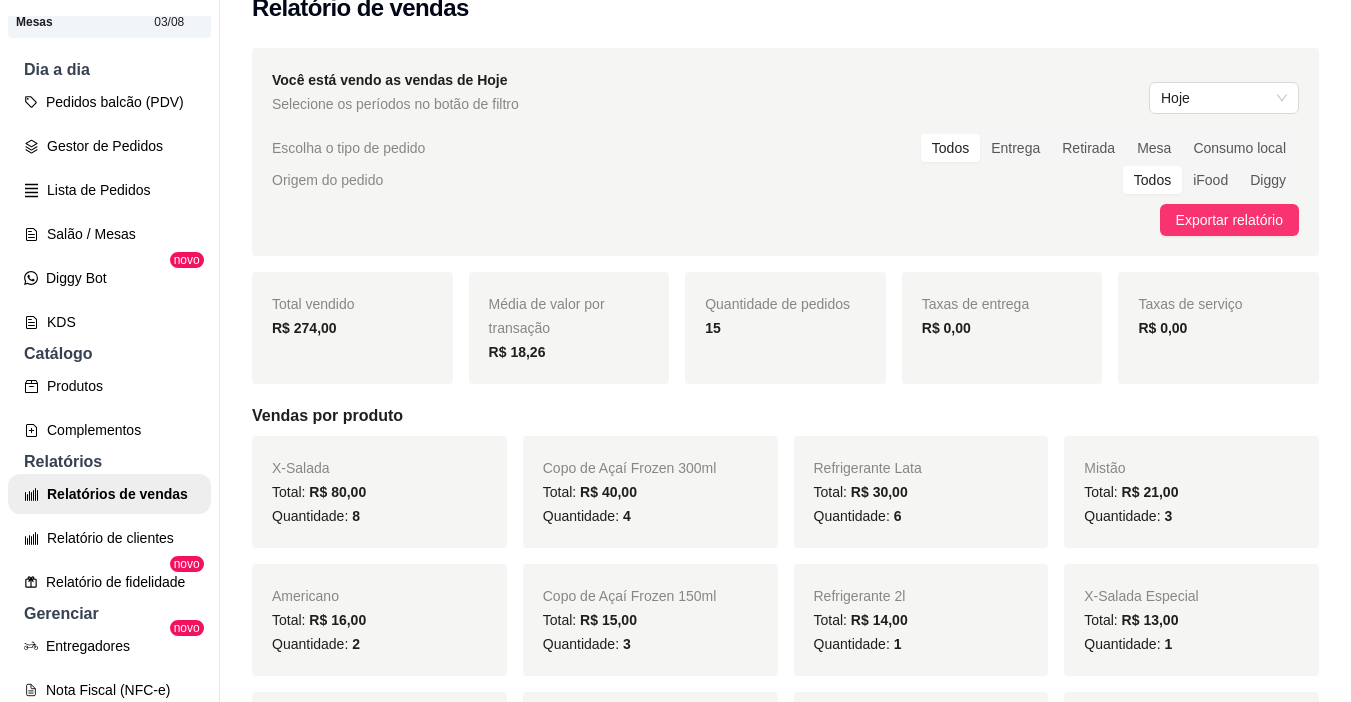 scroll, scrollTop: 0, scrollLeft: 0, axis: both 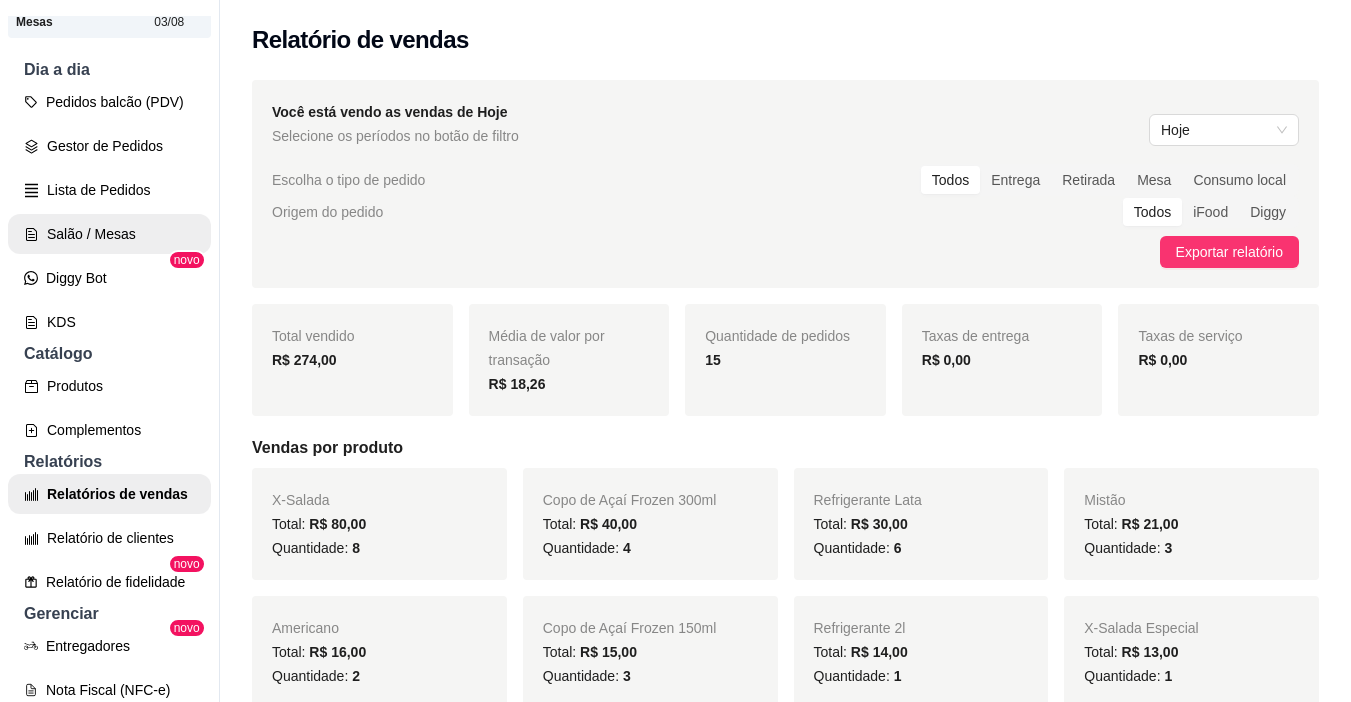 click on "Salão / Mesas" at bounding box center [109, 234] 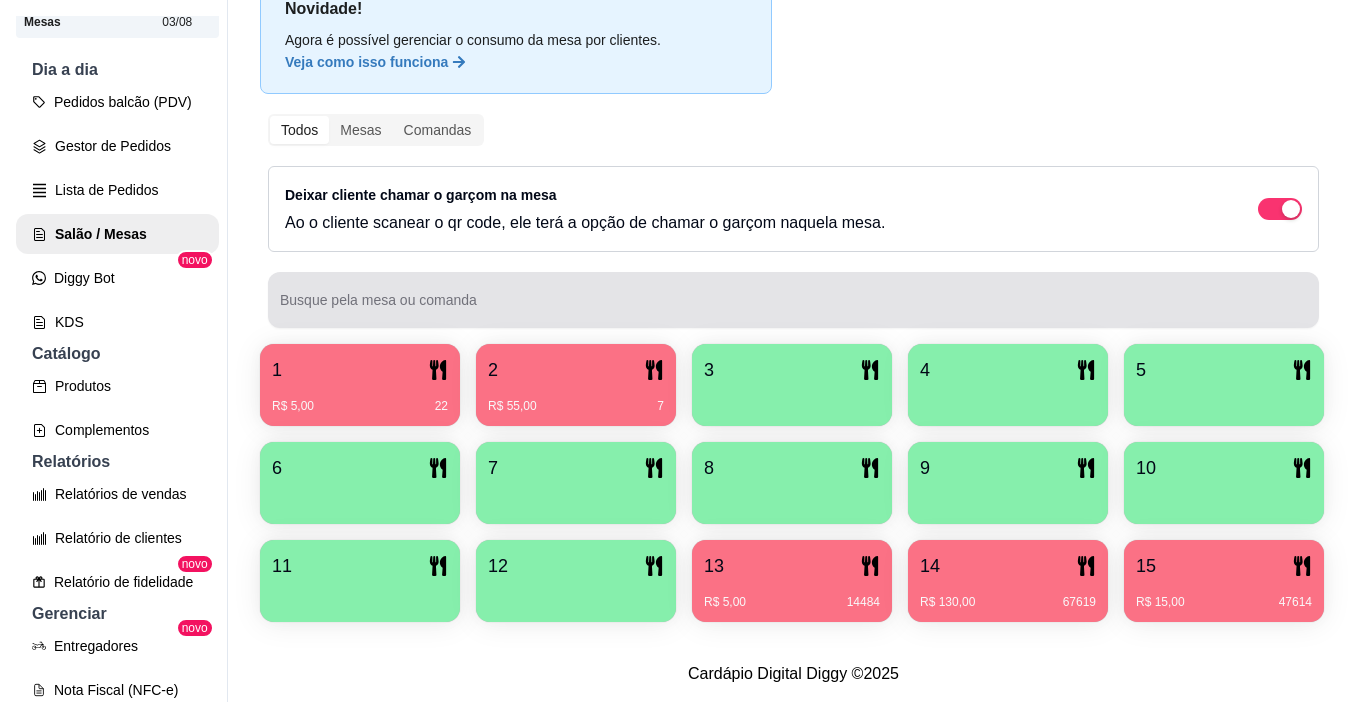 scroll, scrollTop: 171, scrollLeft: 0, axis: vertical 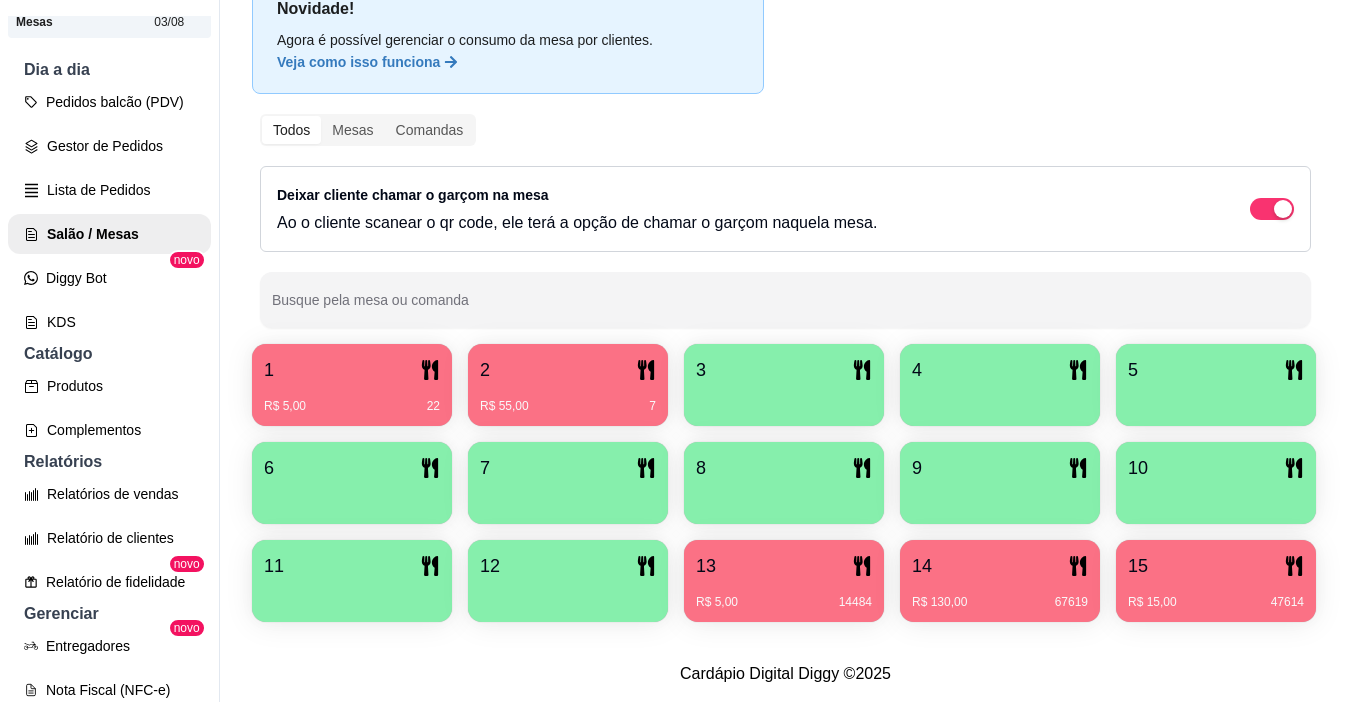 click on "R$ 5,00 22" at bounding box center (352, 406) 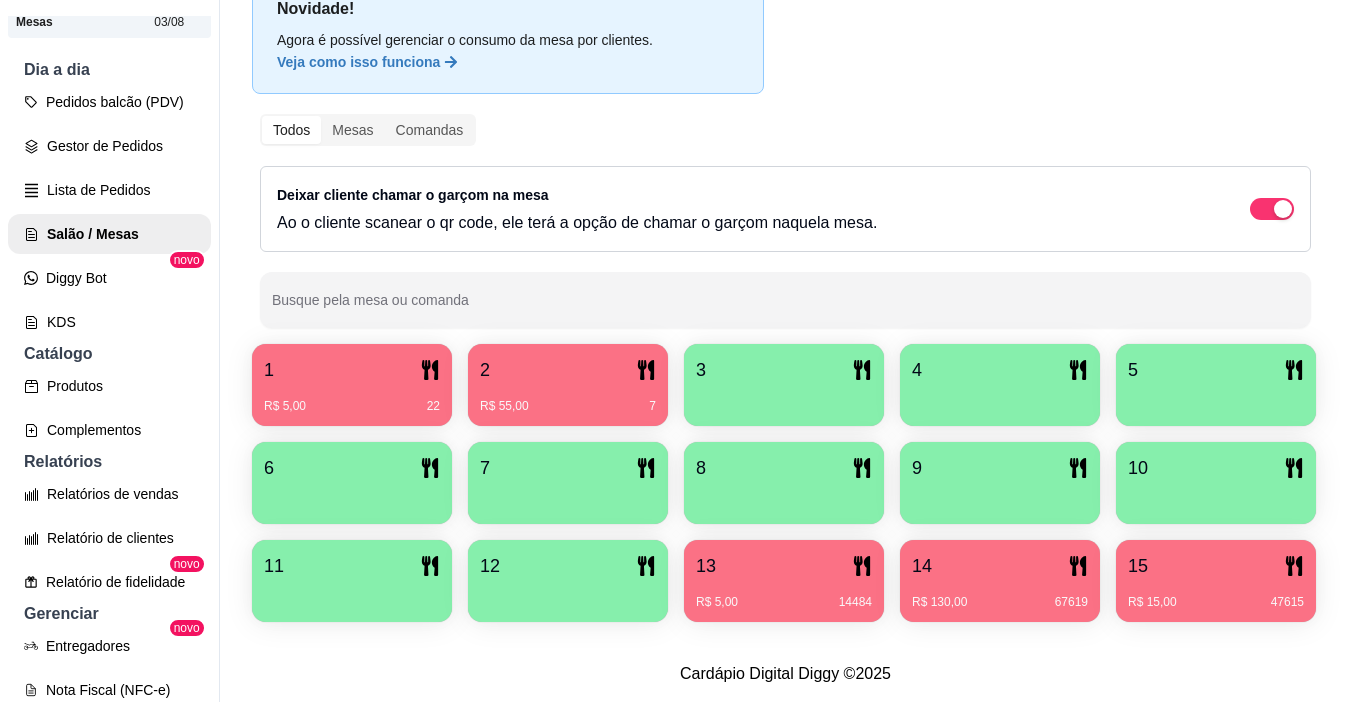 click on "2" at bounding box center [568, 370] 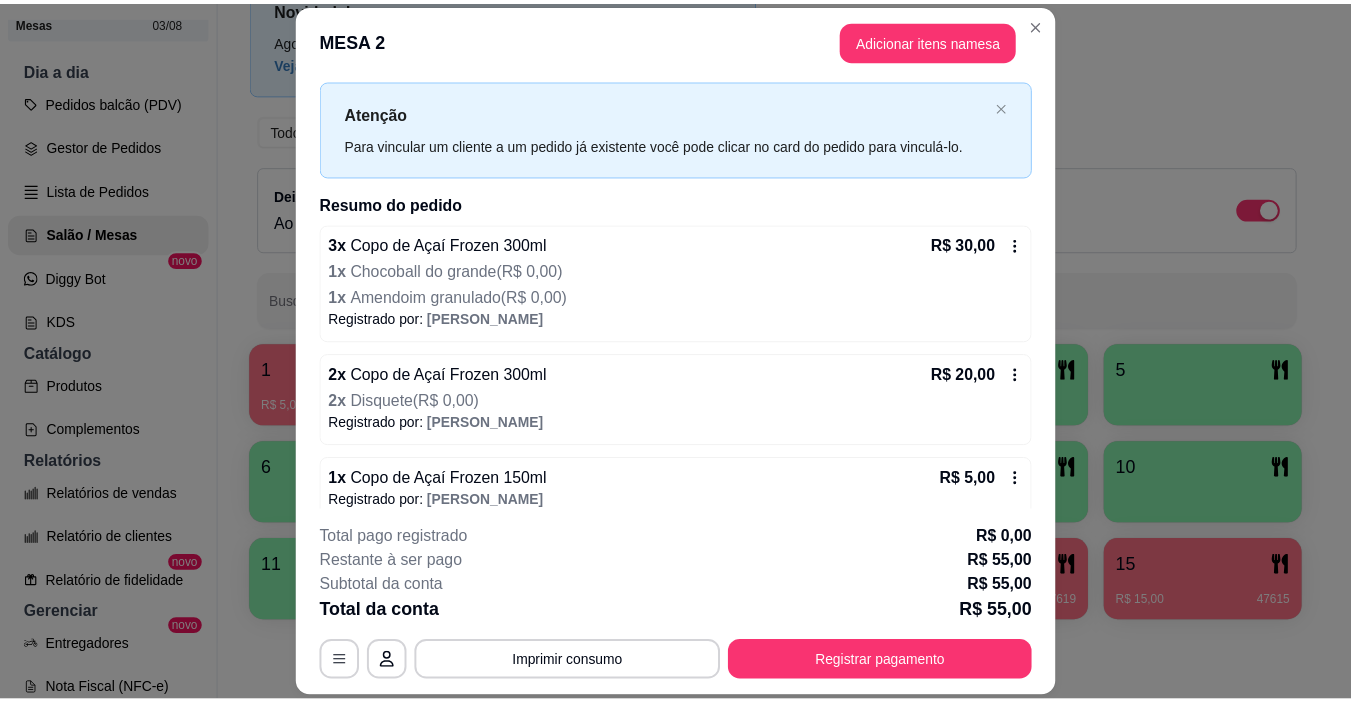 scroll, scrollTop: 62, scrollLeft: 0, axis: vertical 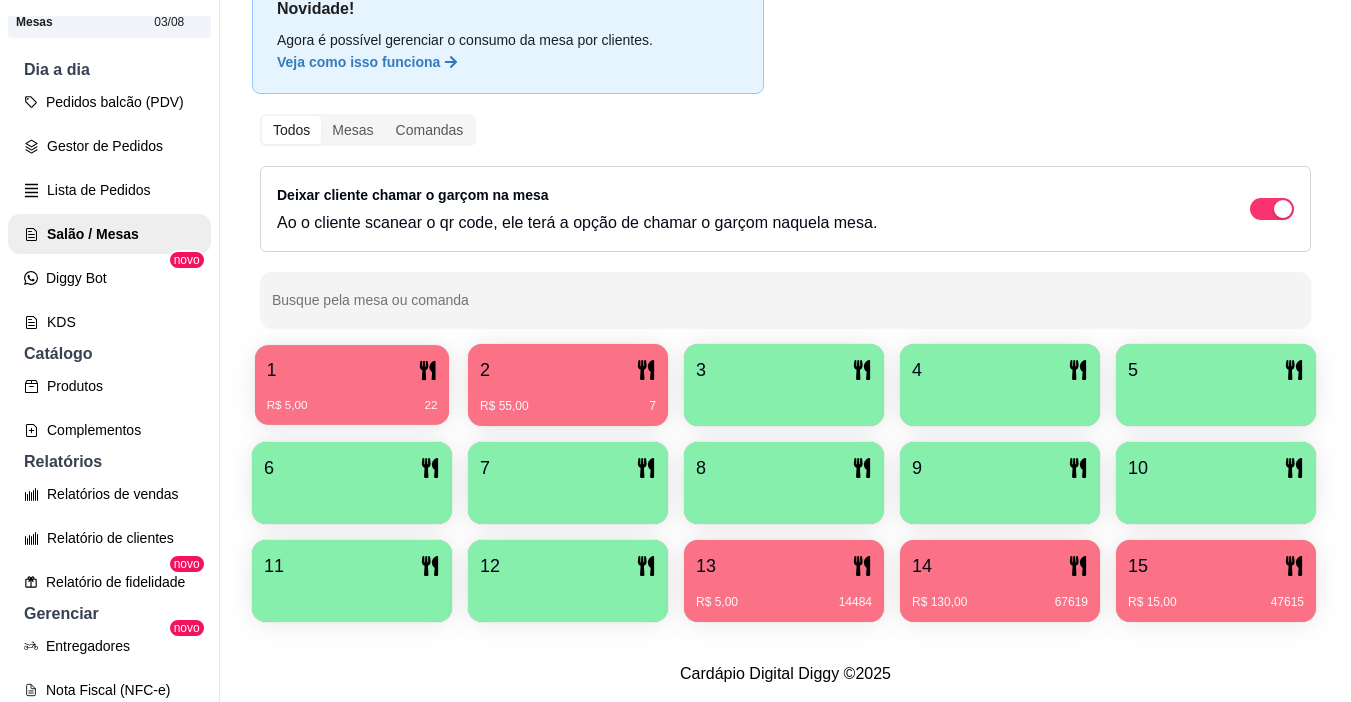 click on "1" at bounding box center (352, 370) 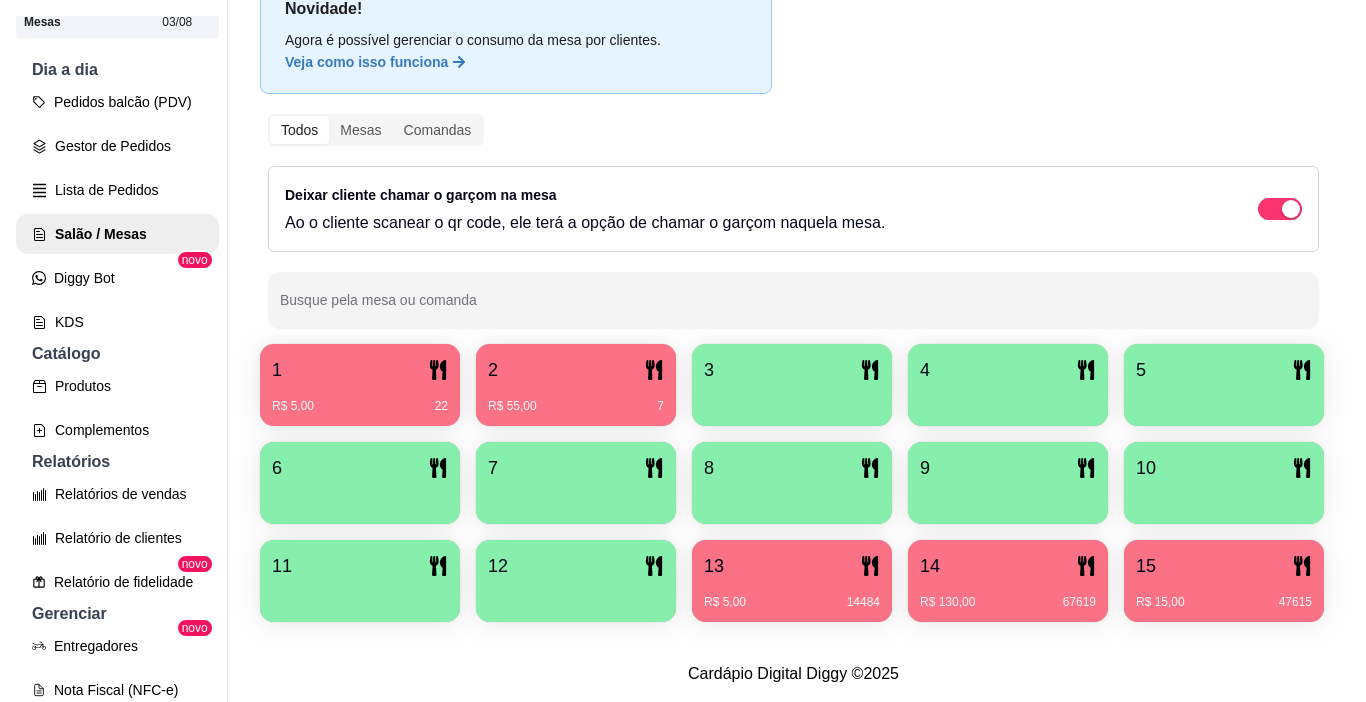 scroll, scrollTop: 258, scrollLeft: 0, axis: vertical 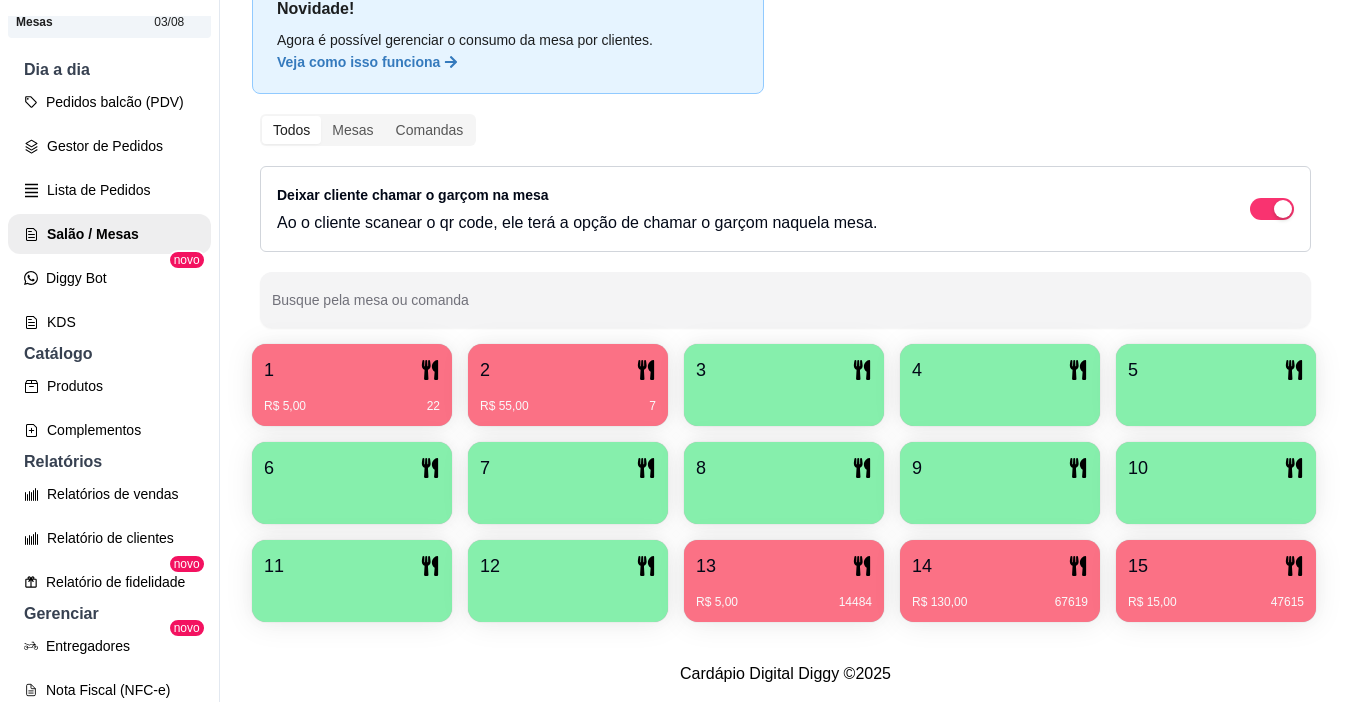 click at bounding box center [1216, 399] 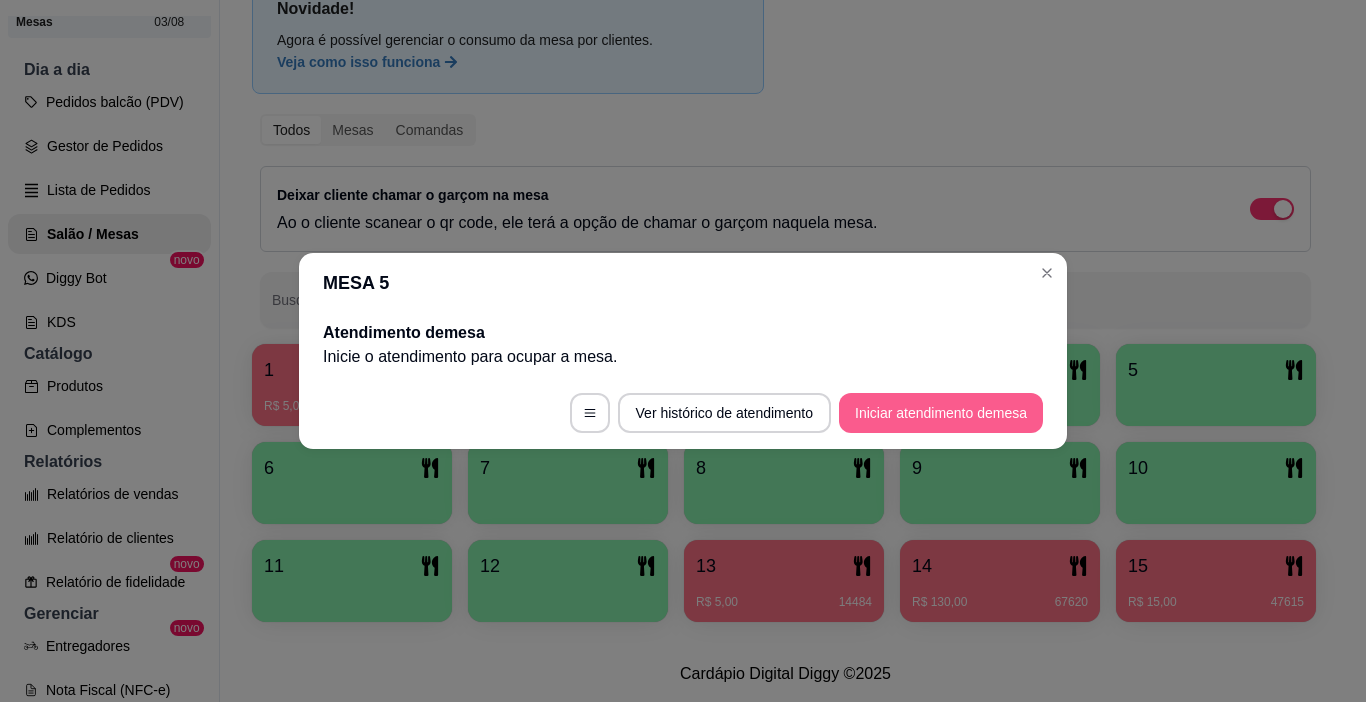 click on "Iniciar atendimento de  mesa" at bounding box center (941, 413) 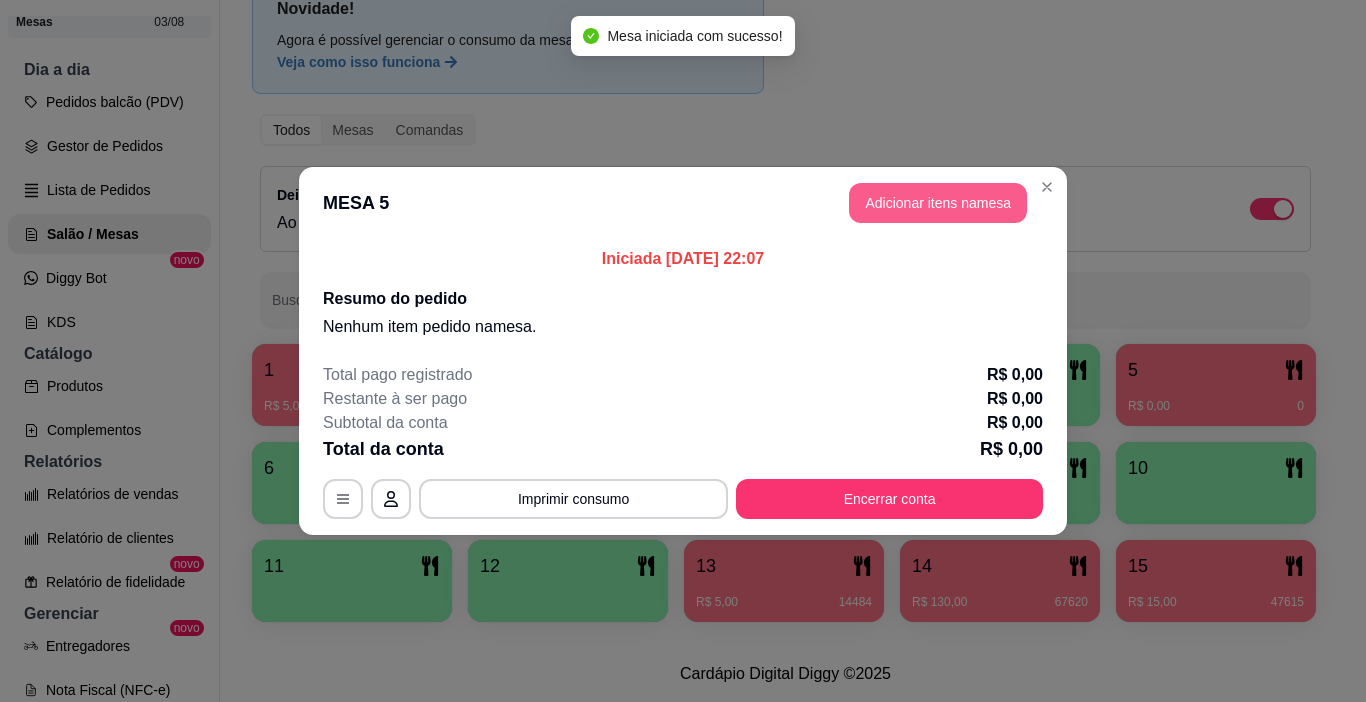 click on "Adicionar itens na  mesa" at bounding box center (938, 203) 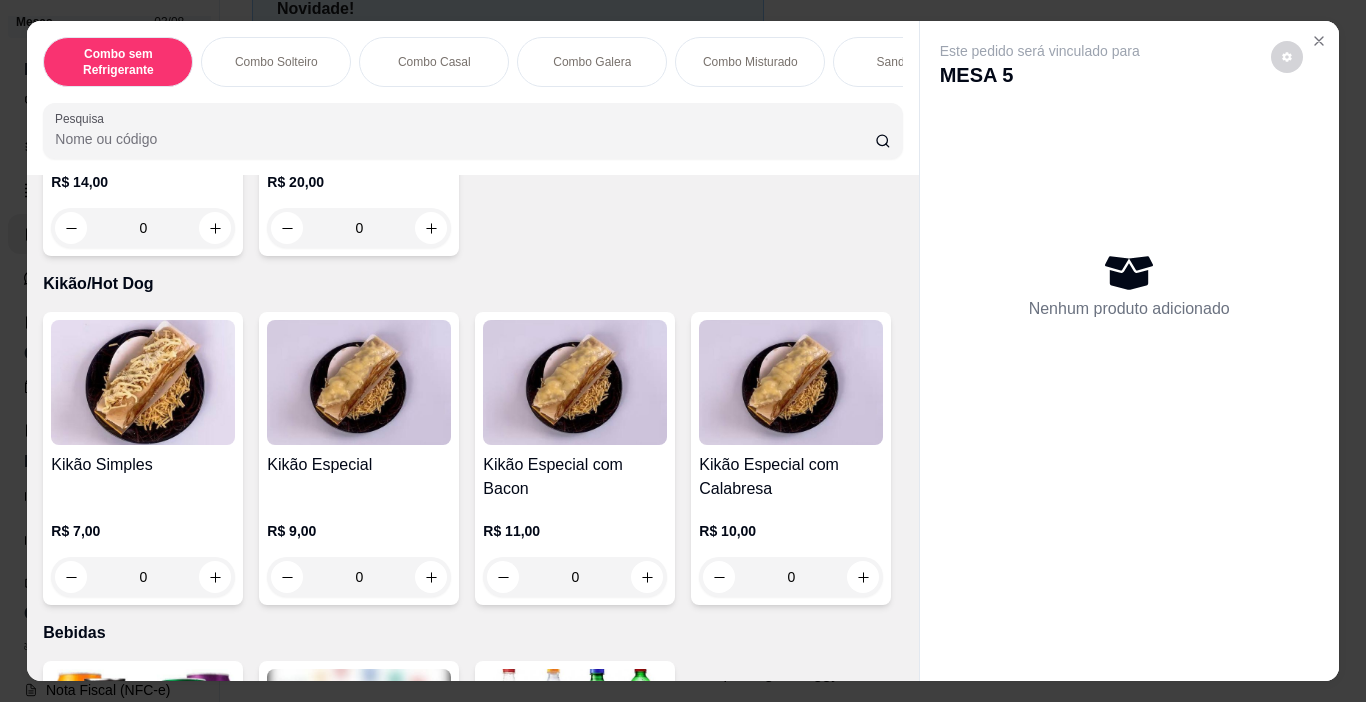 scroll, scrollTop: 3300, scrollLeft: 0, axis: vertical 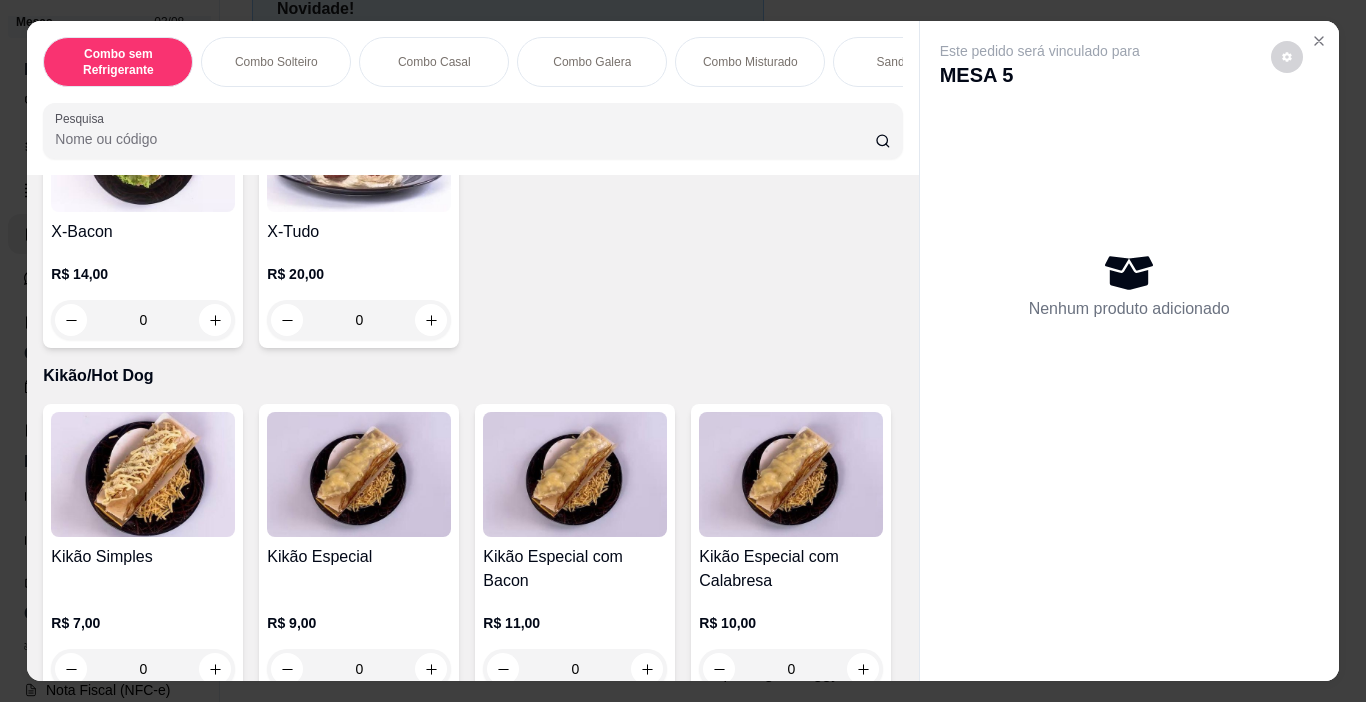 click on "0" at bounding box center (143, 35) 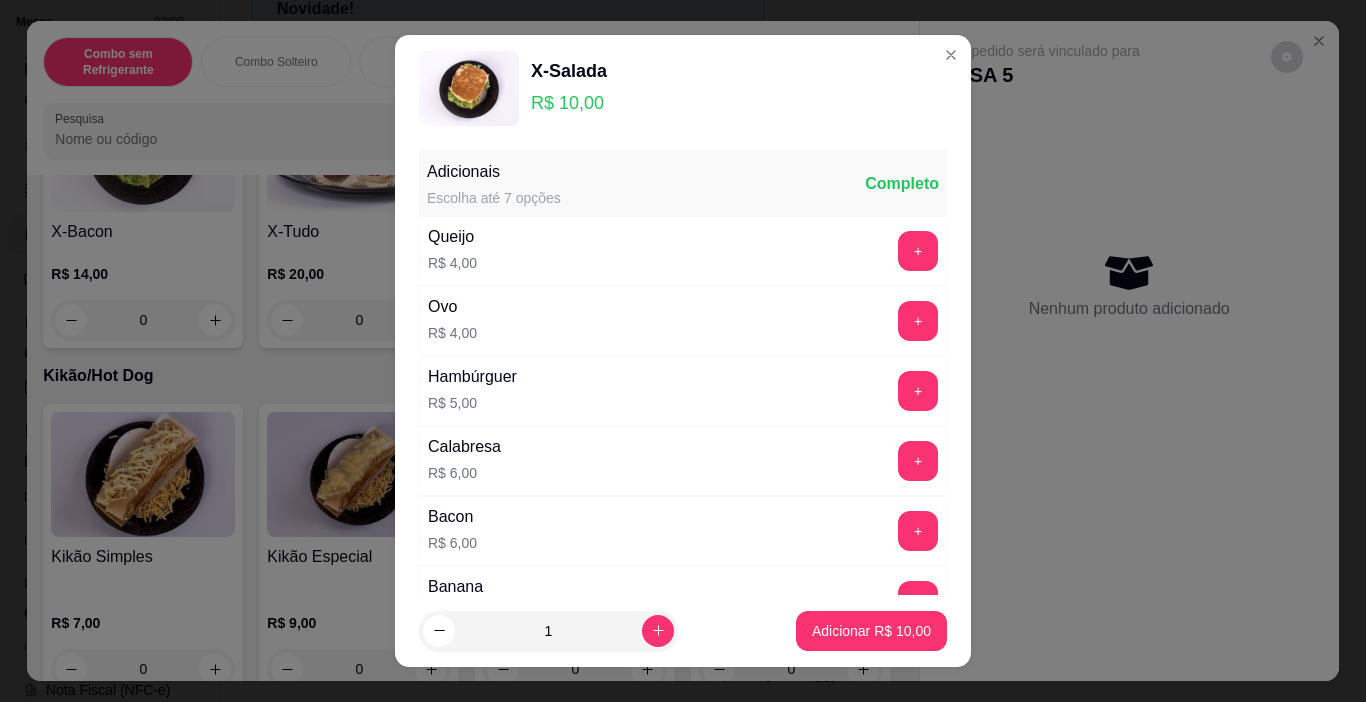 click on "Adicionar   R$ 10,00" at bounding box center (871, 631) 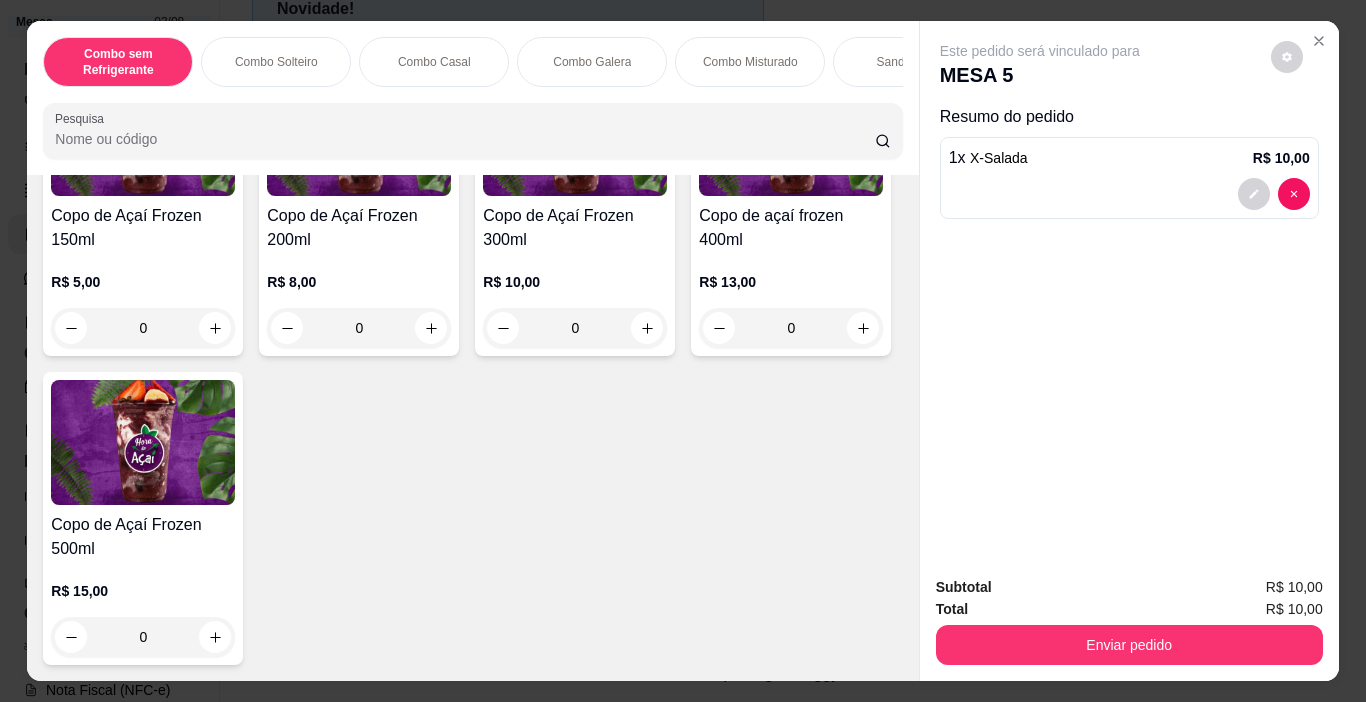 scroll, scrollTop: 4700, scrollLeft: 0, axis: vertical 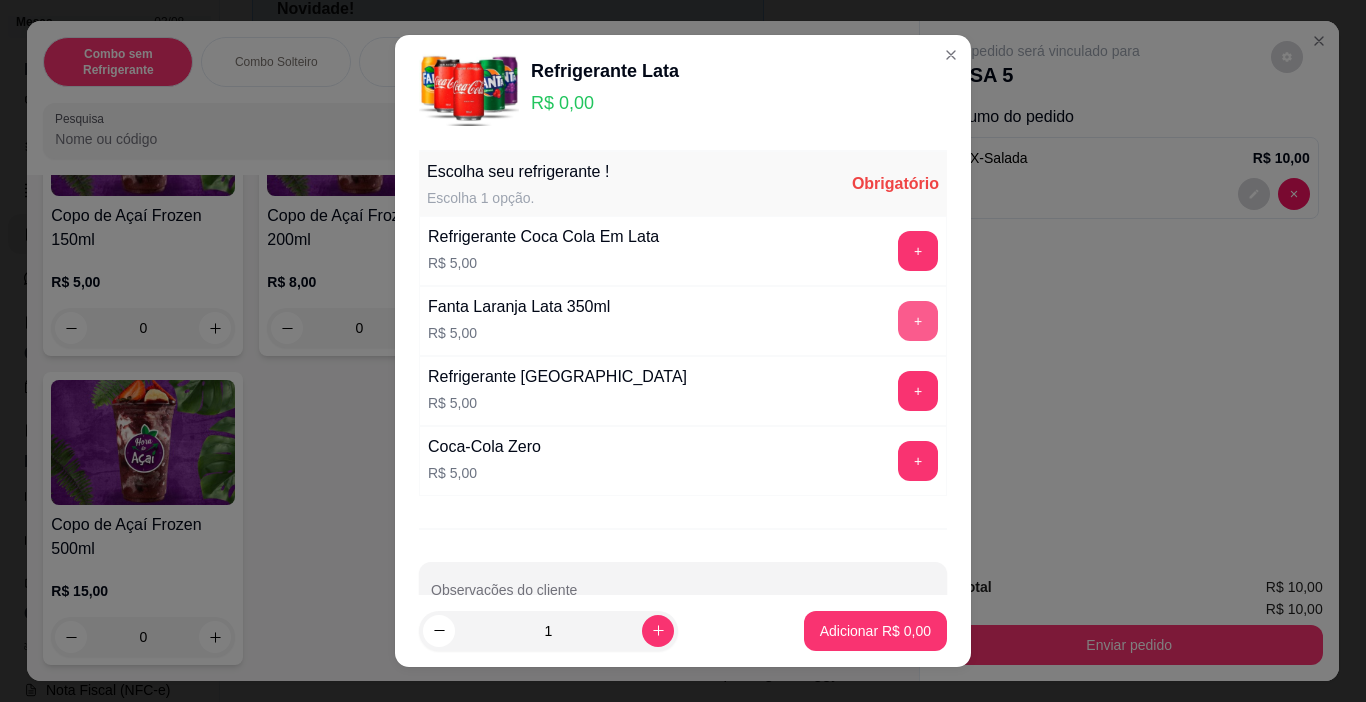 click on "+" at bounding box center [918, 321] 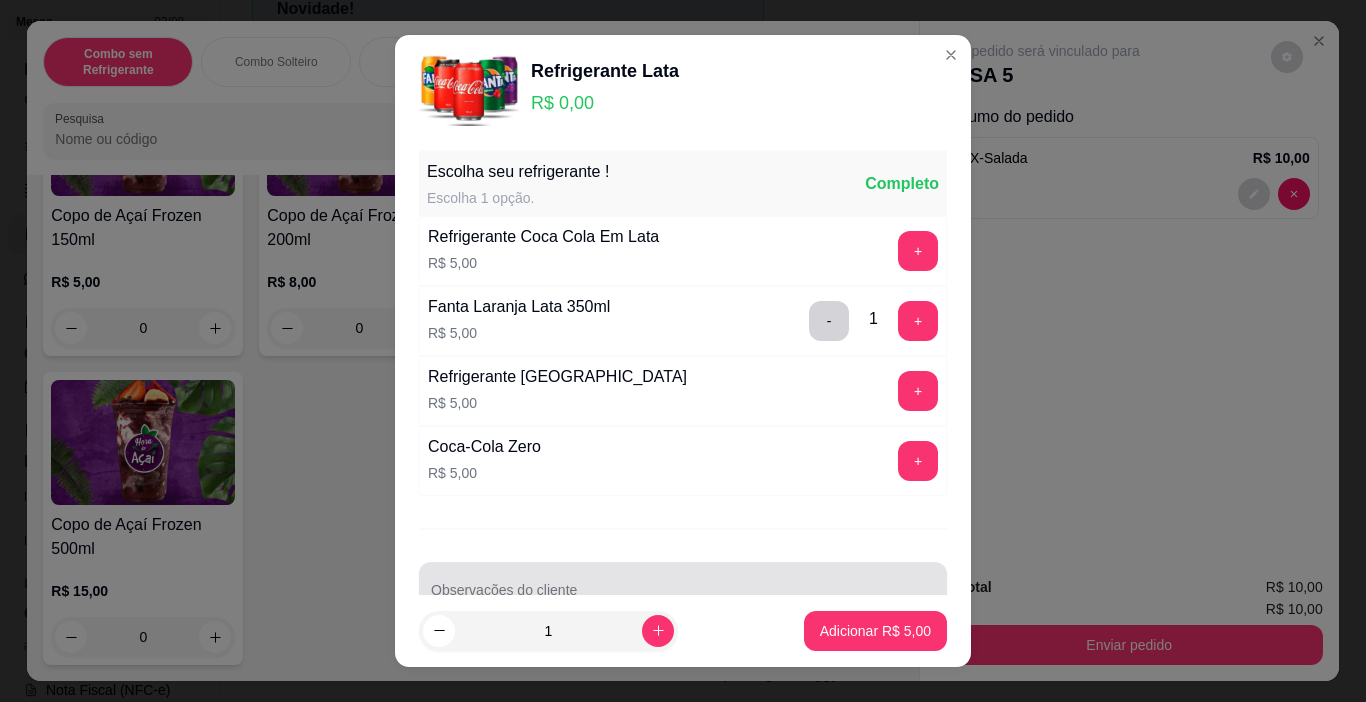 click on "1 Adicionar   R$ 5,00" at bounding box center [683, 631] 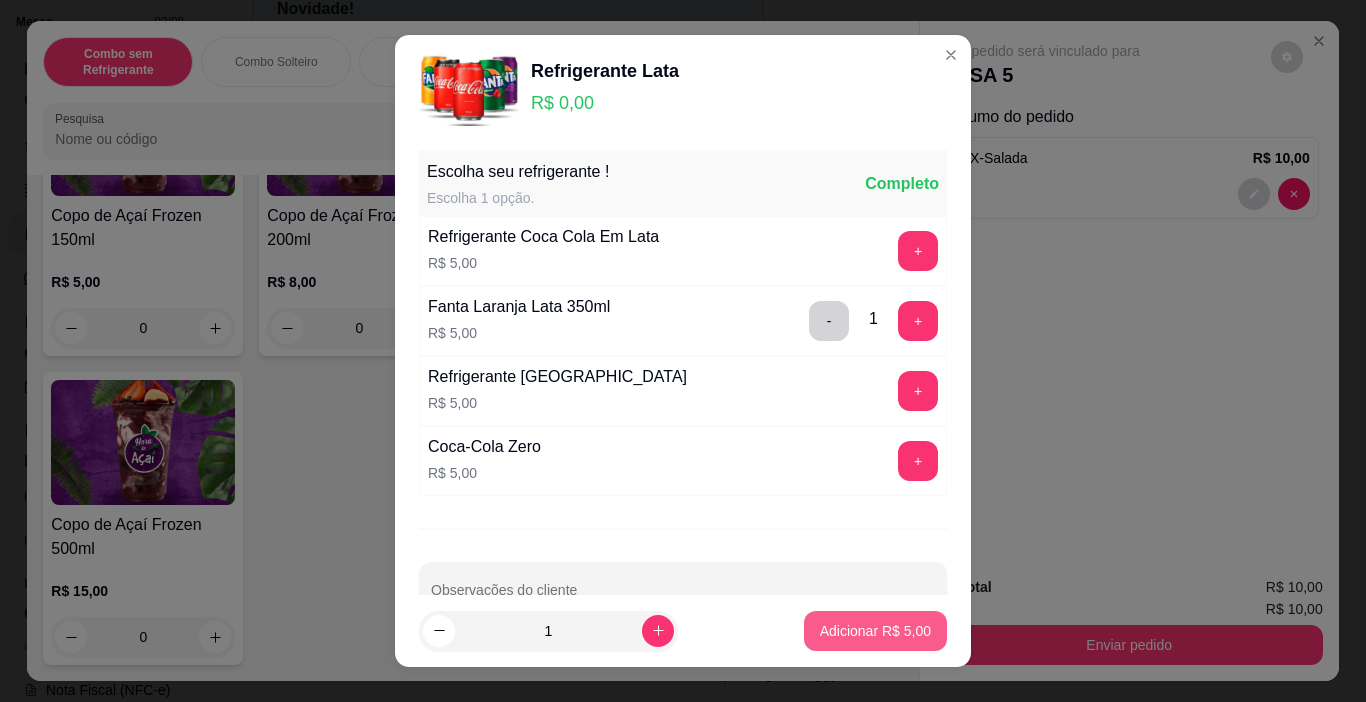 click on "Adicionar   R$ 5,00" at bounding box center [875, 631] 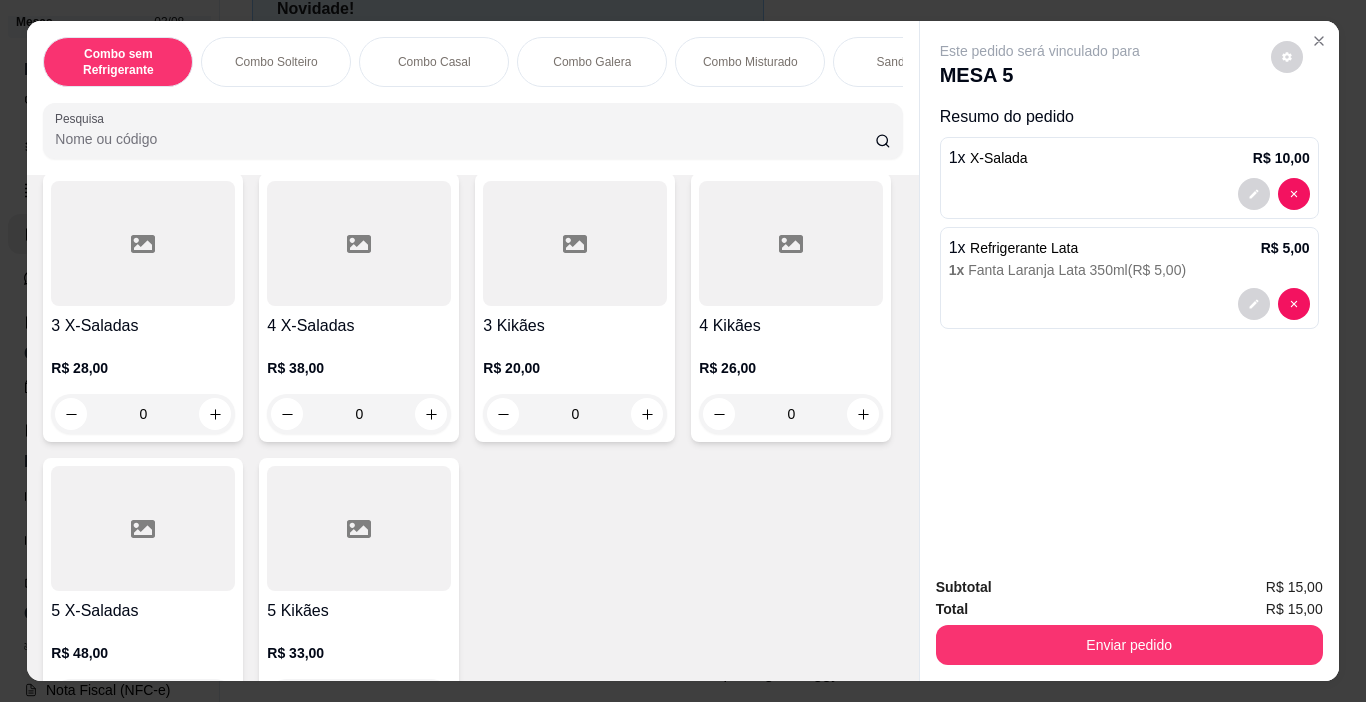 scroll, scrollTop: 0, scrollLeft: 0, axis: both 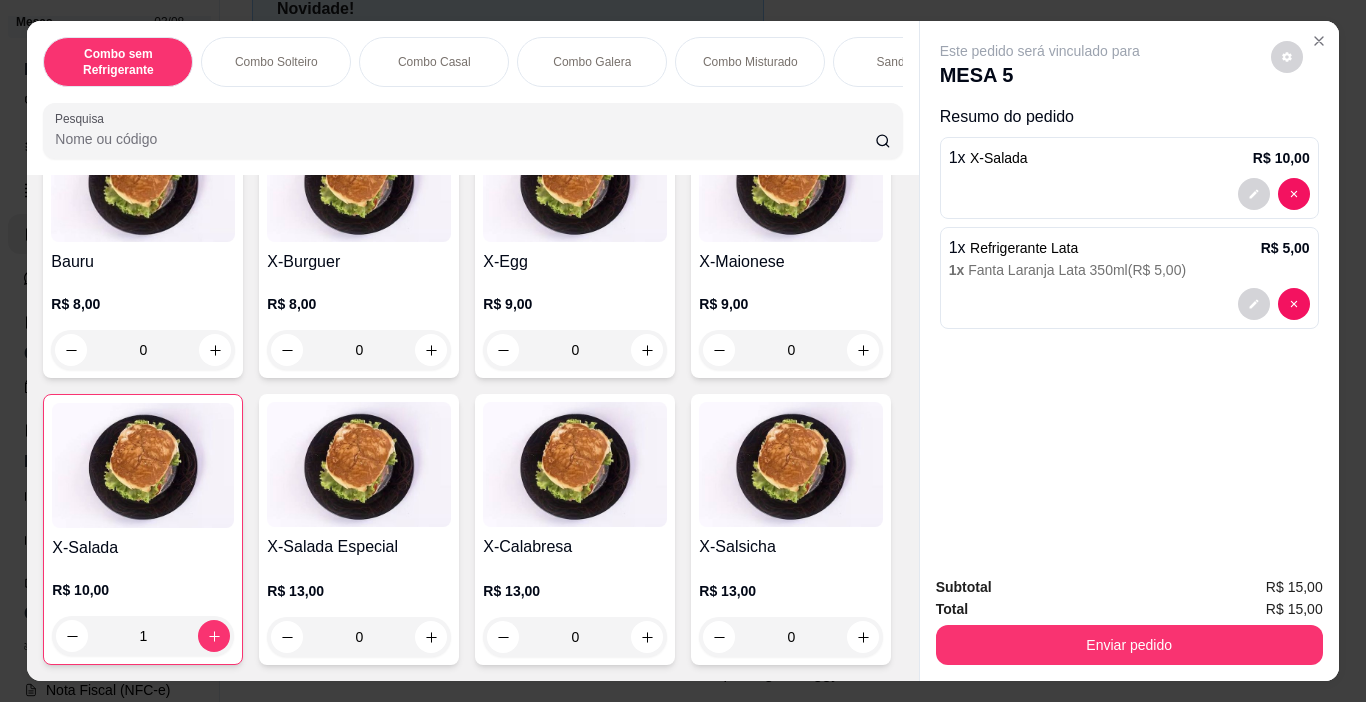 click 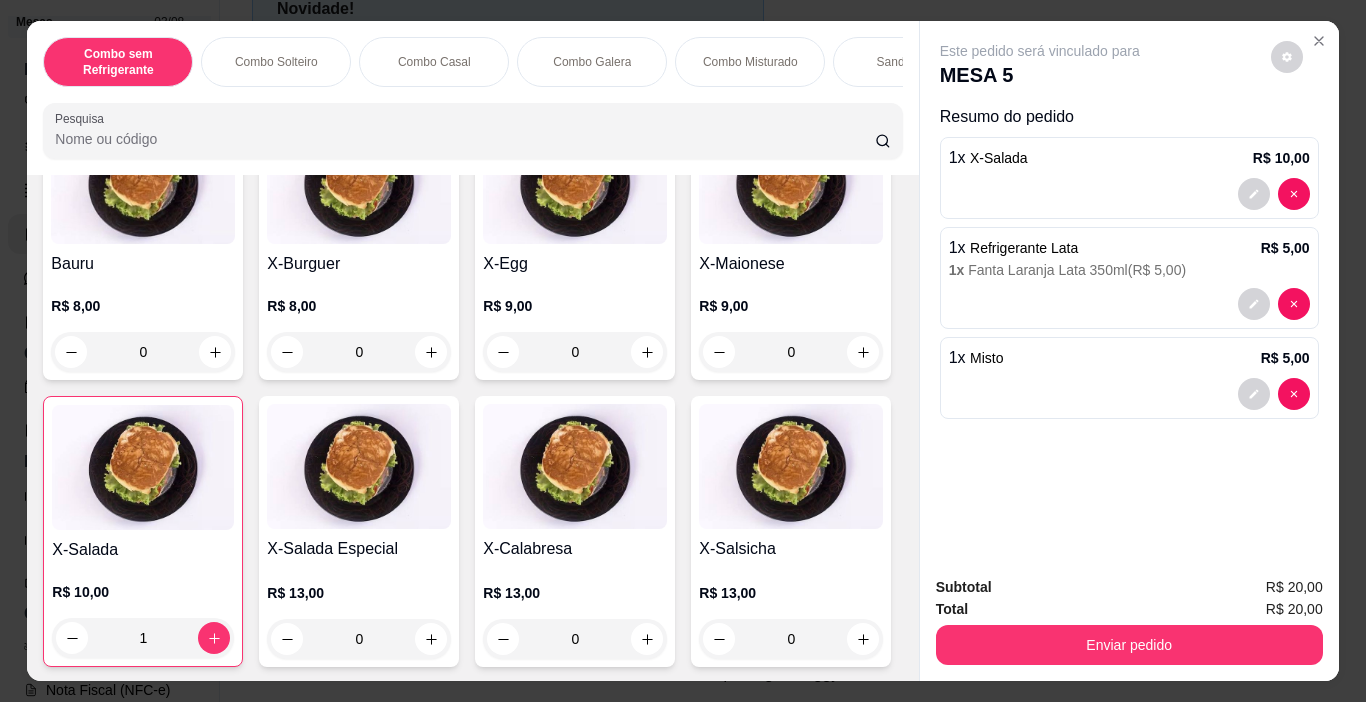 scroll, scrollTop: 2701, scrollLeft: 0, axis: vertical 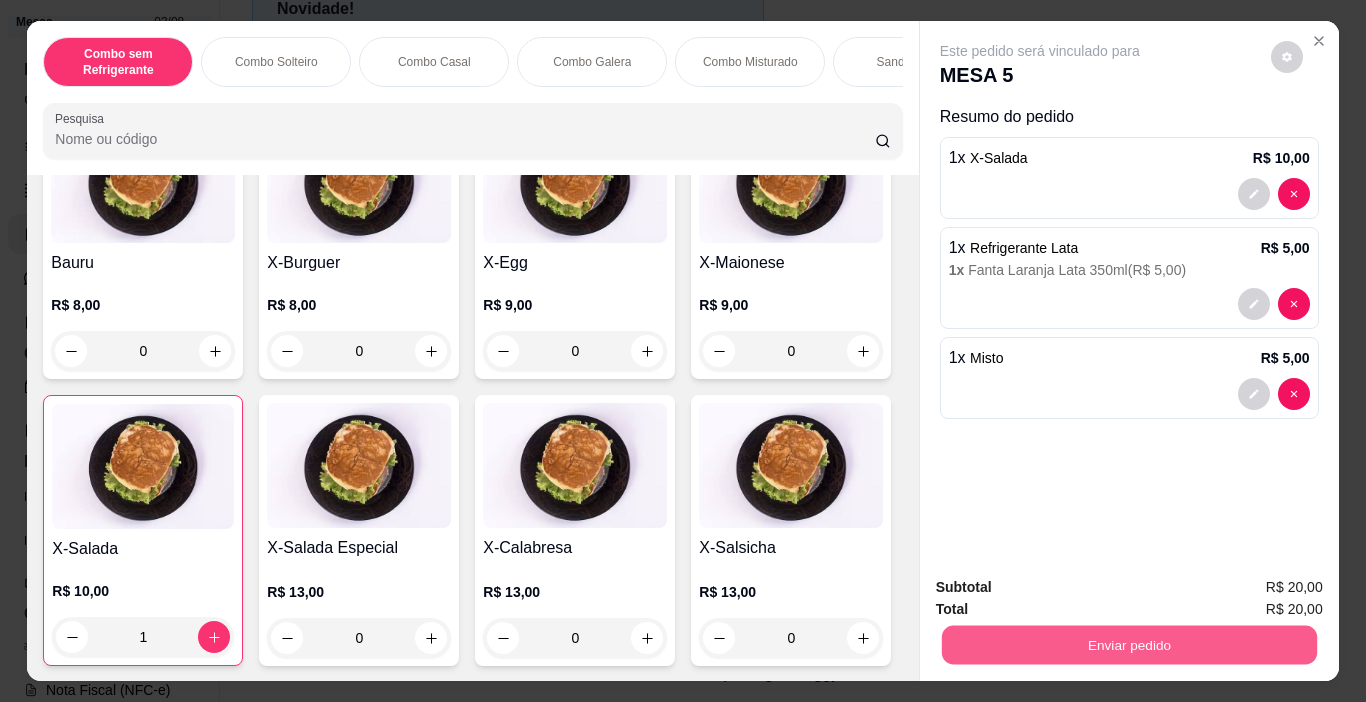 click on "Enviar pedido" at bounding box center (1128, 645) 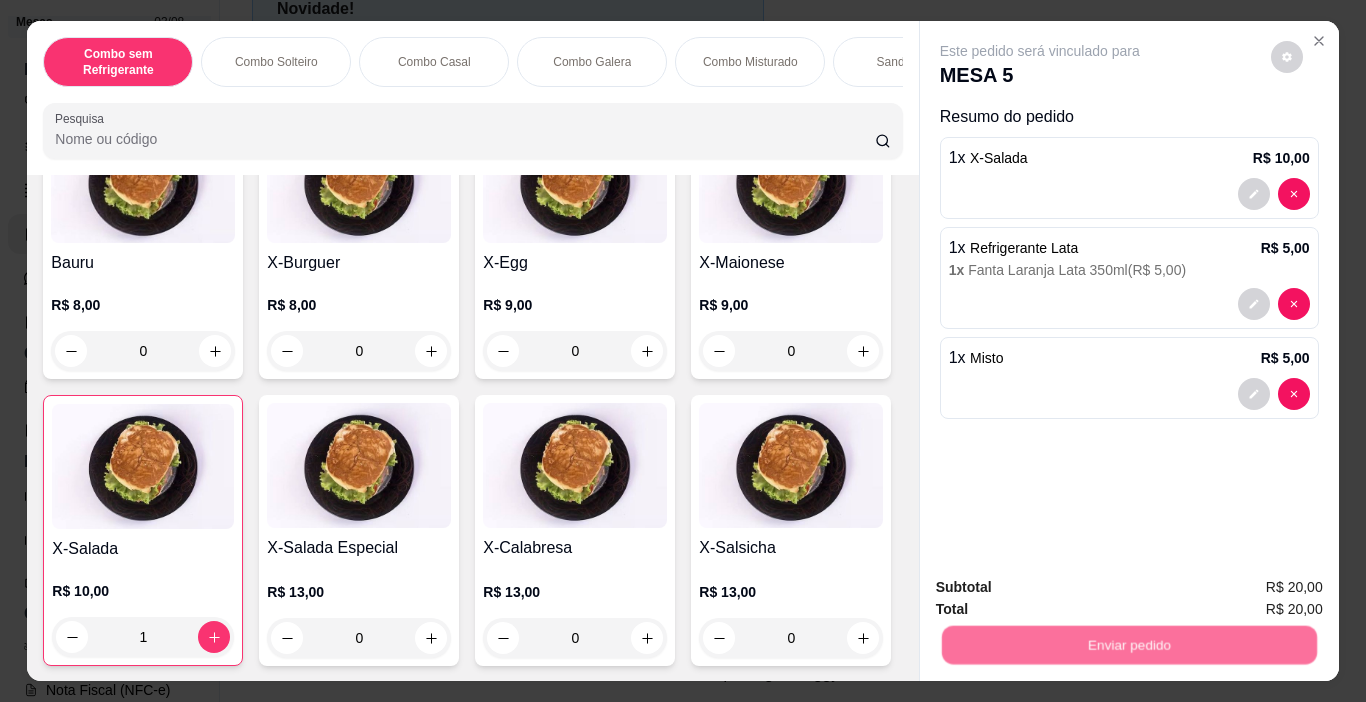 click on "Não registrar e enviar pedido" at bounding box center (1063, 588) 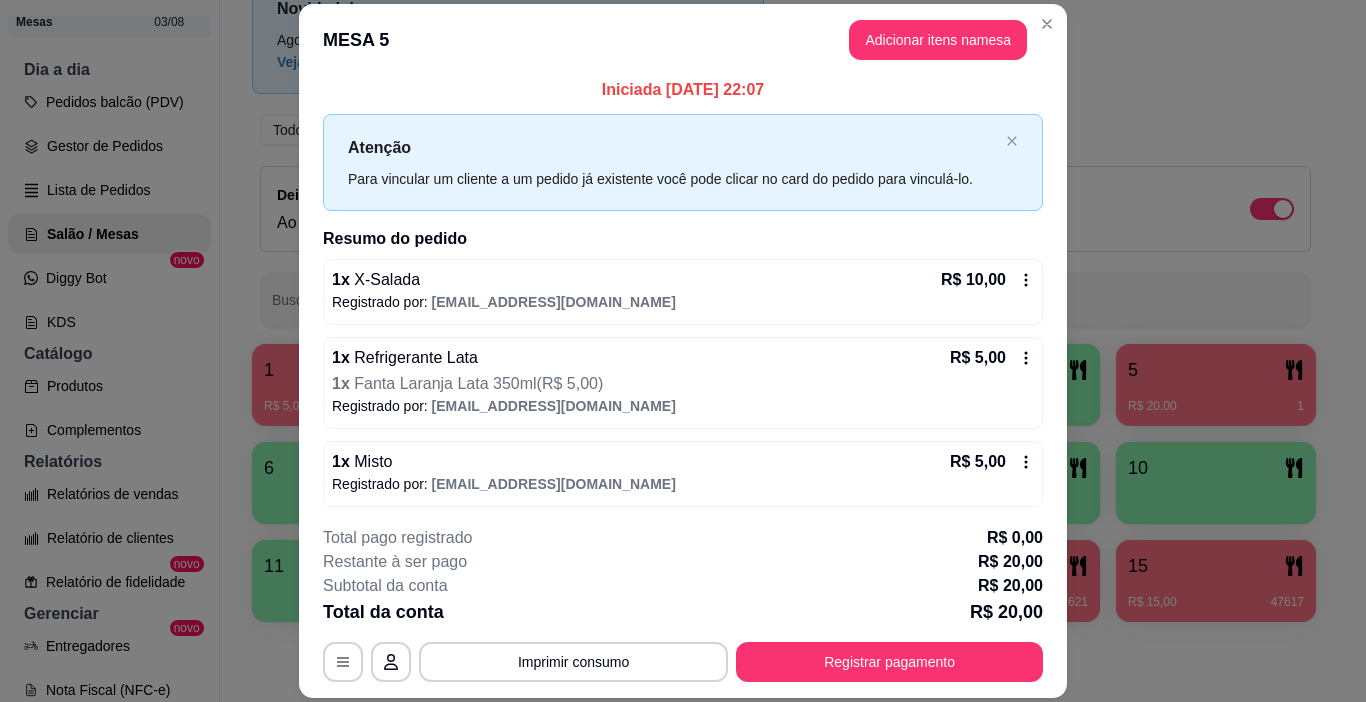 scroll, scrollTop: 10, scrollLeft: 0, axis: vertical 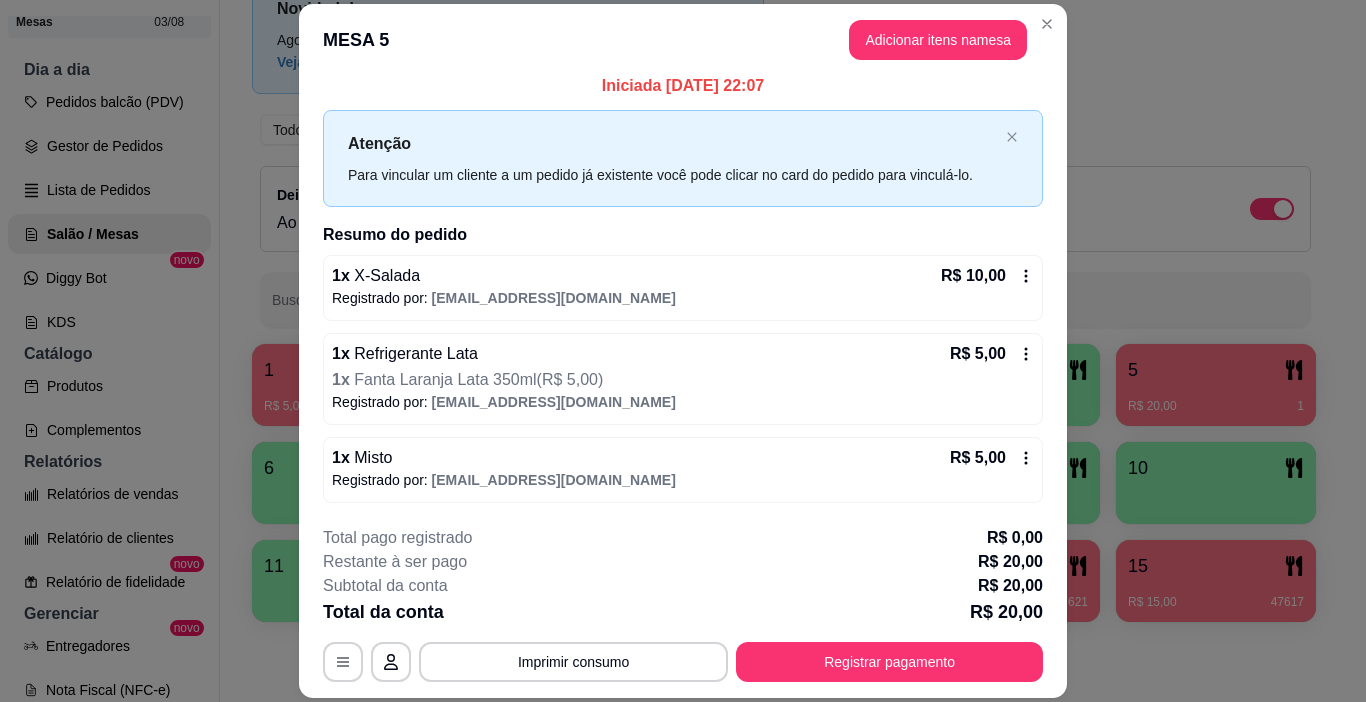 click on "Adicionar itens na  mesa" at bounding box center (938, 40) 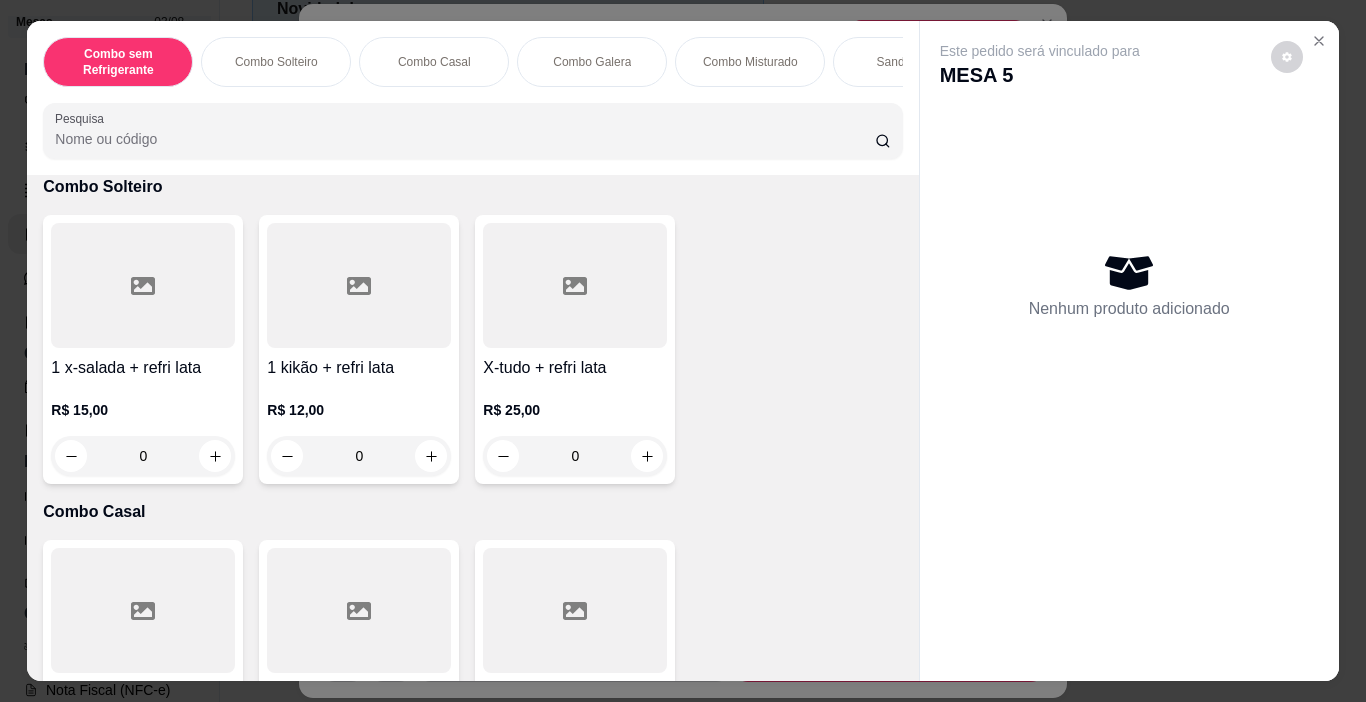 scroll, scrollTop: 0, scrollLeft: 0, axis: both 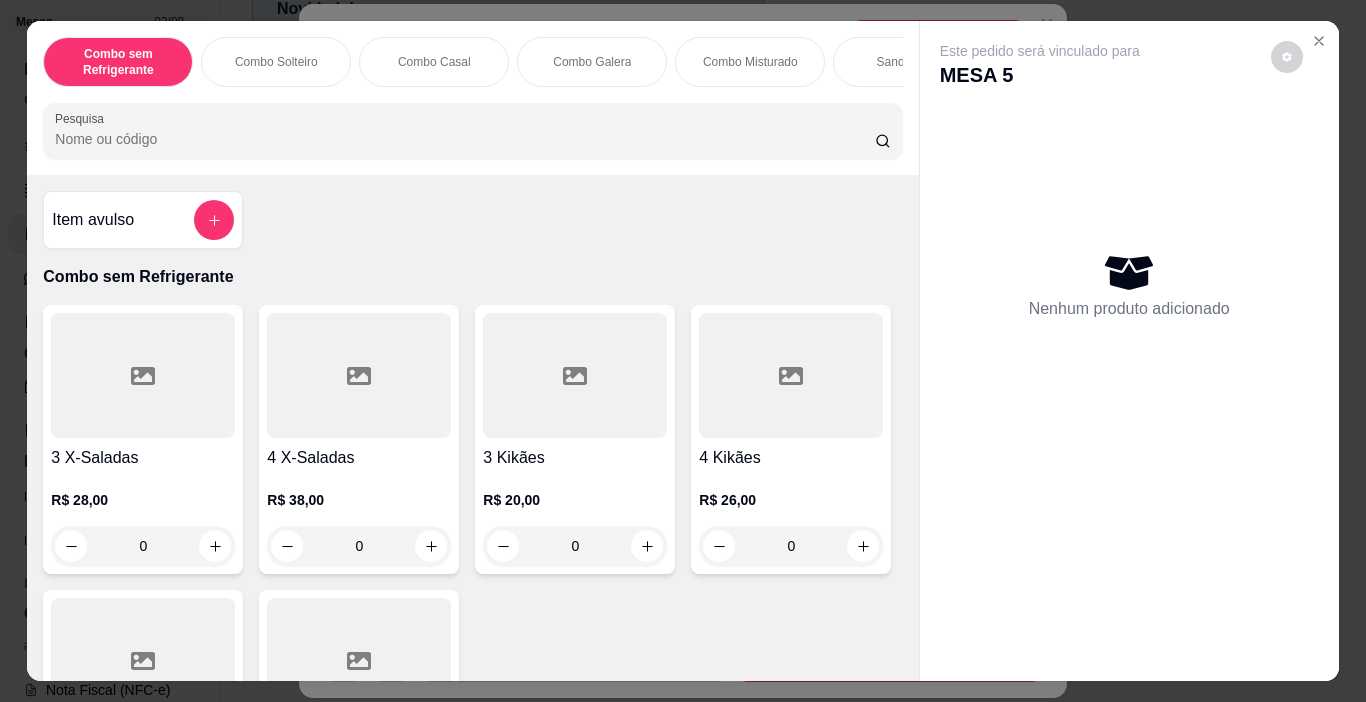 click on "Item avulso" at bounding box center [143, 220] 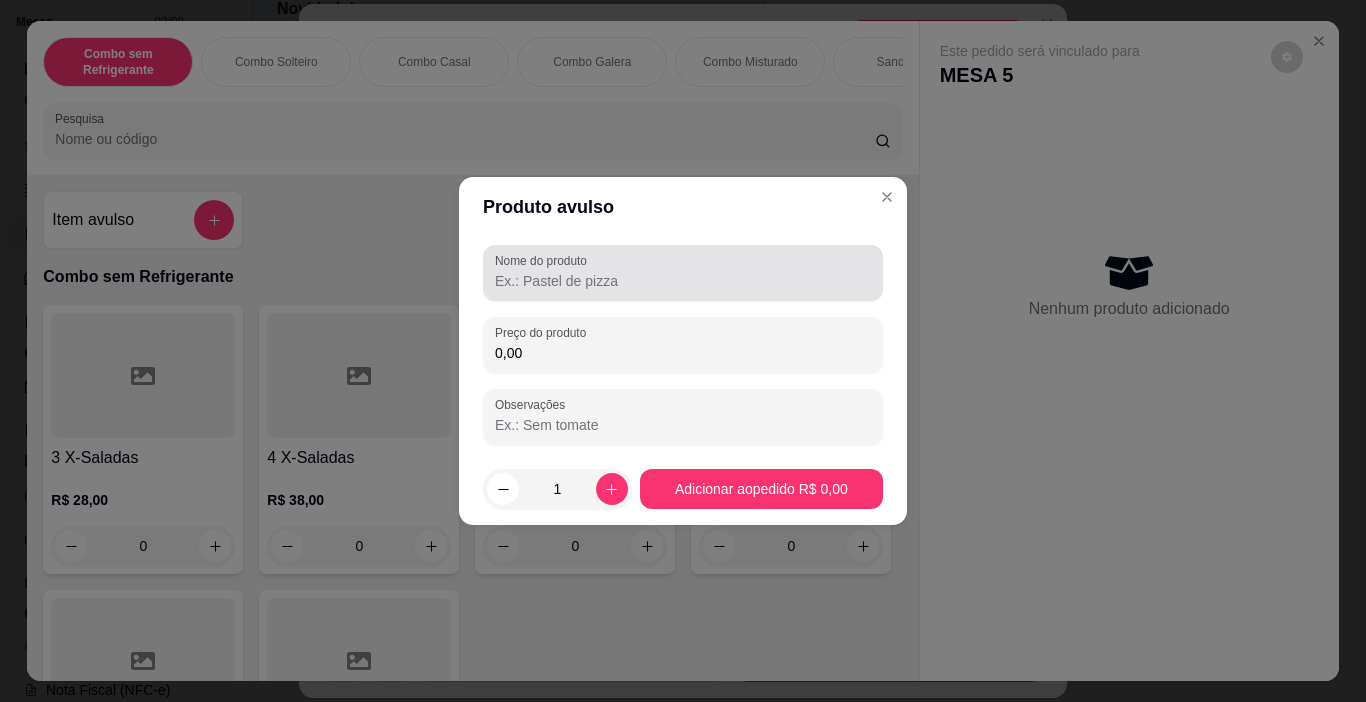 click on "Nome do produto" at bounding box center (683, 281) 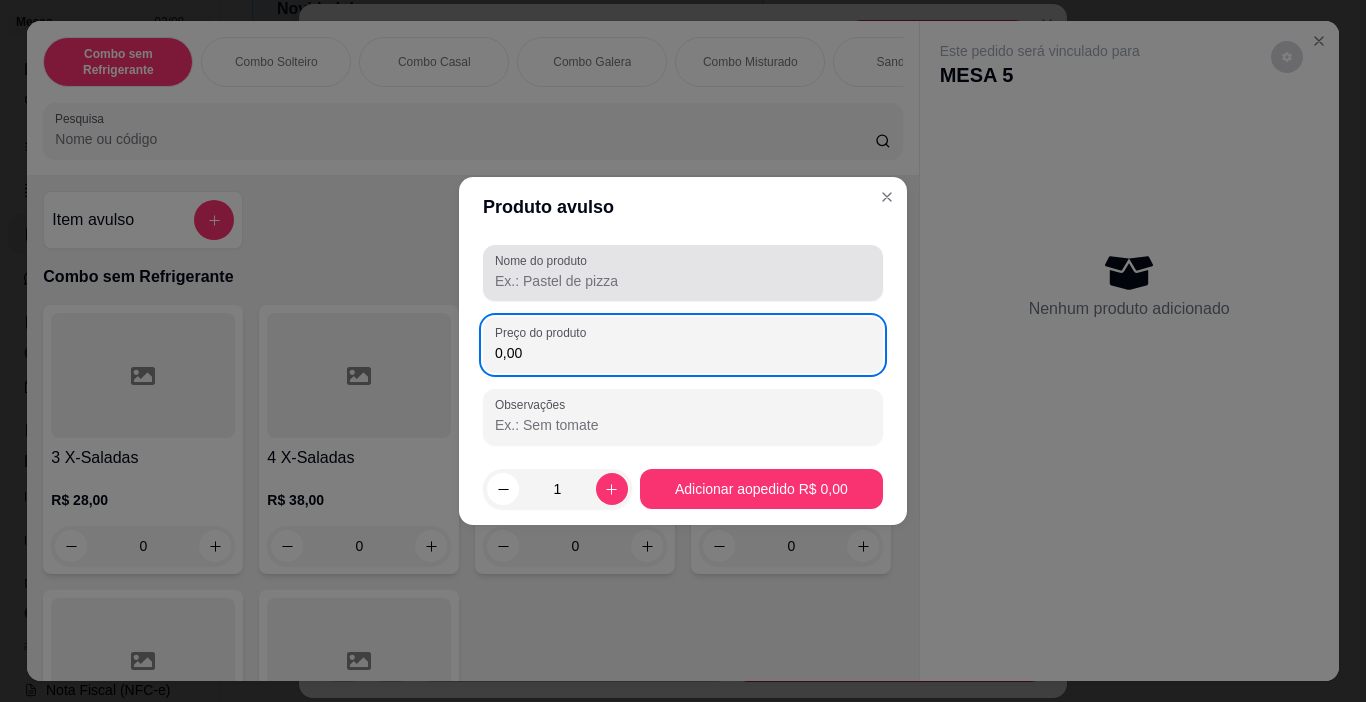 type on "0,00" 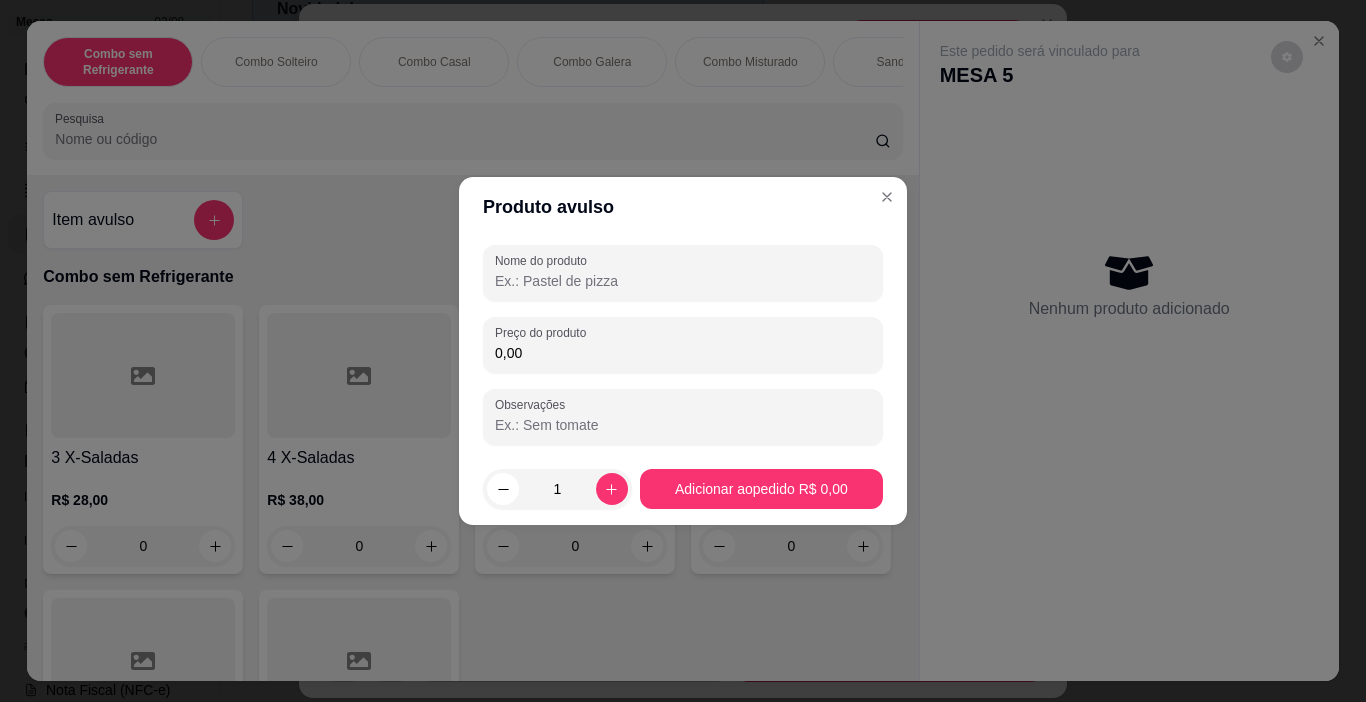 click on "Nome do produto" at bounding box center [683, 281] 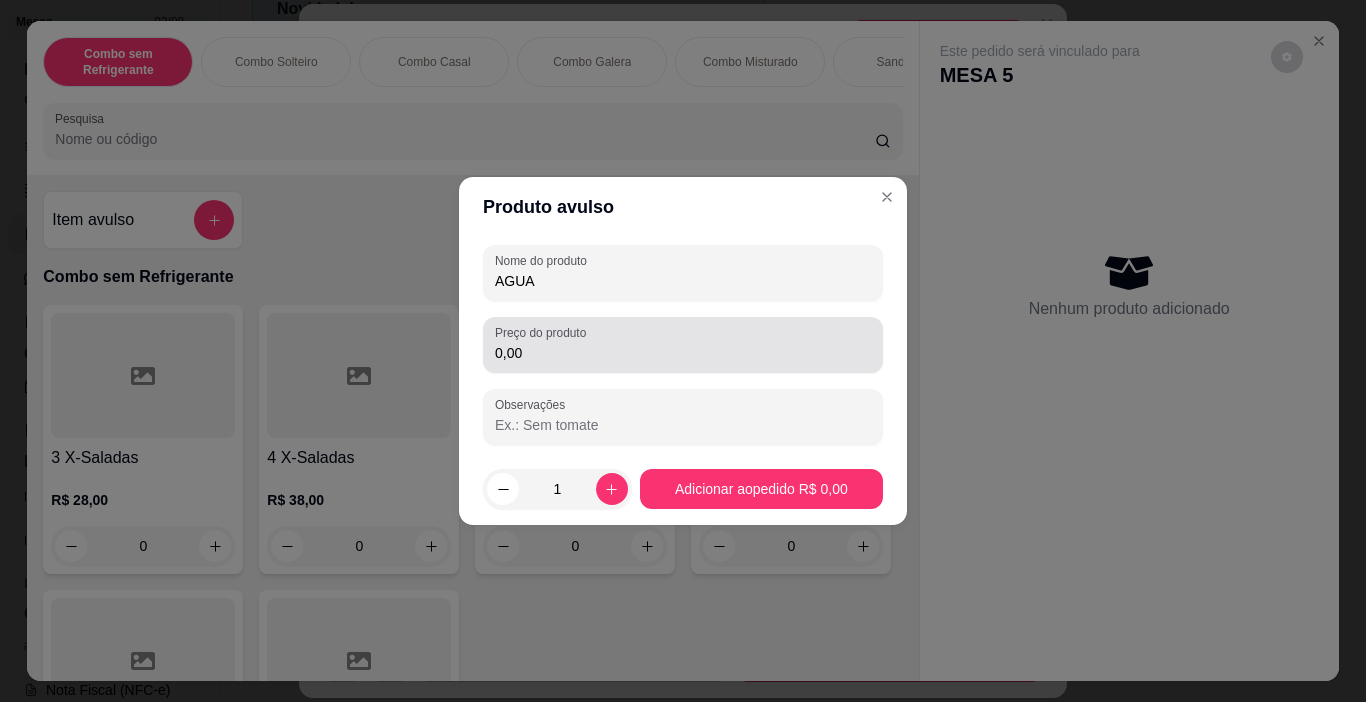 type on "AGUA" 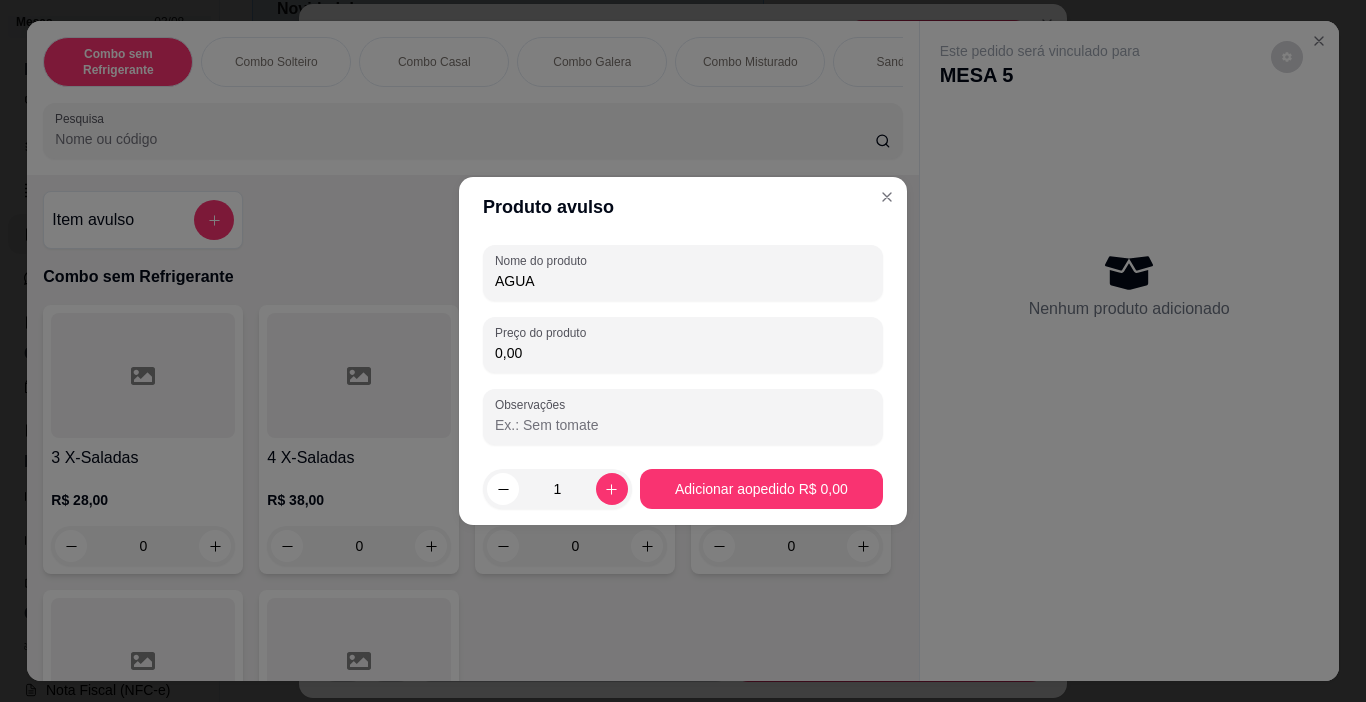 drag, startPoint x: 558, startPoint y: 363, endPoint x: 374, endPoint y: 368, distance: 184.06792 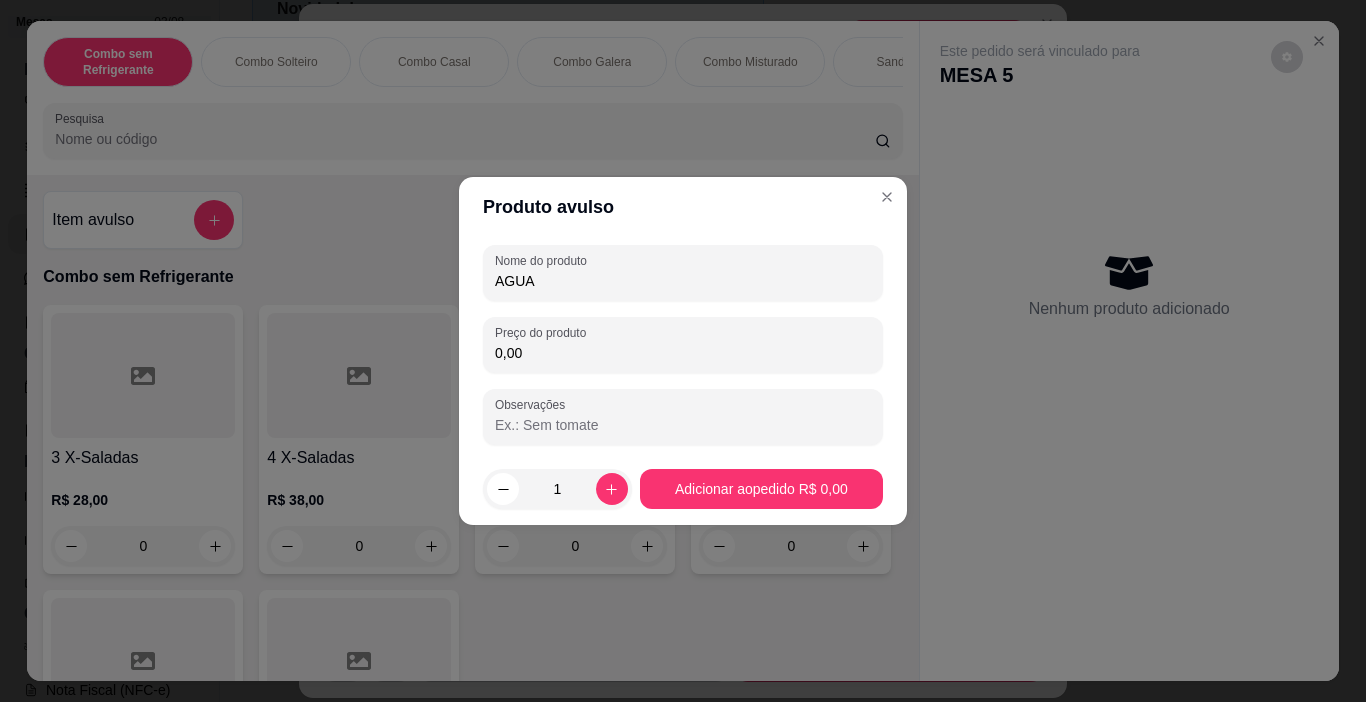 click on "Produto avulso Nome do produto AGUA Preço do produto 0,00 Observações 1 Adicionar ao   pedido   R$ 0,00" at bounding box center (683, 351) 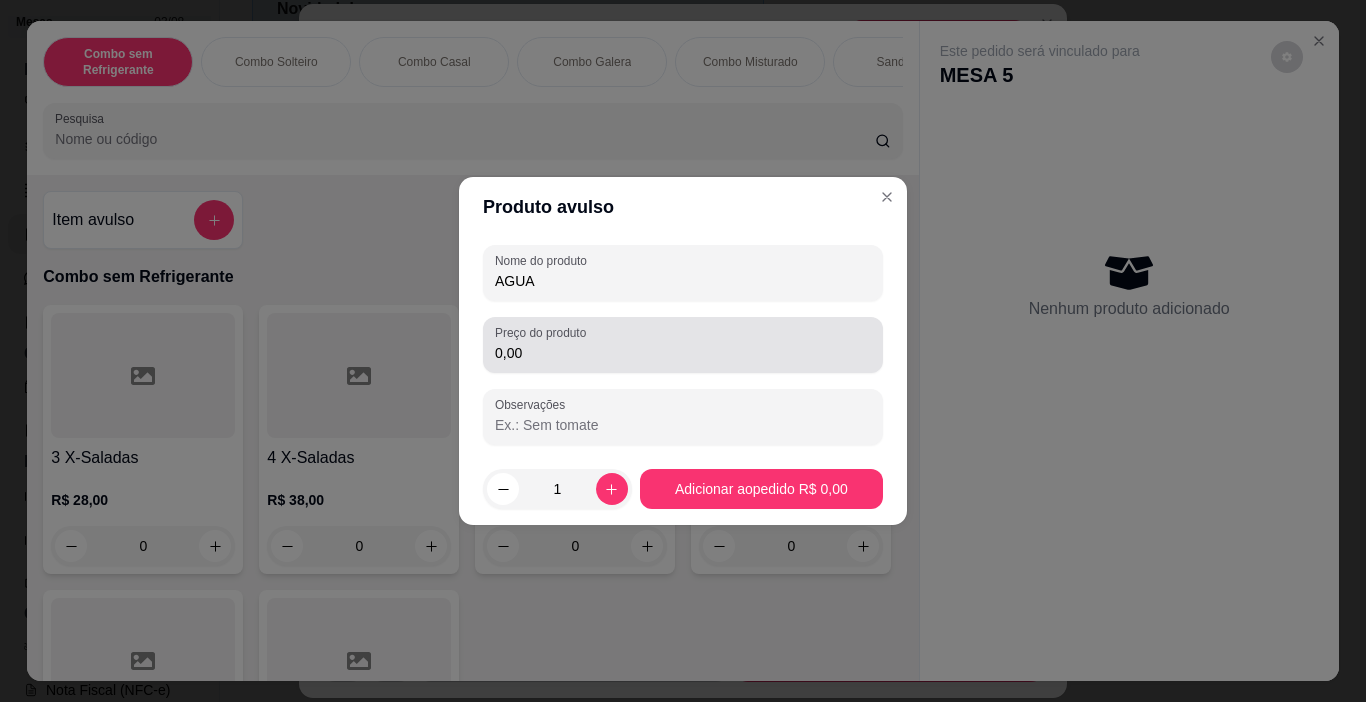 click on "0,00" at bounding box center [683, 345] 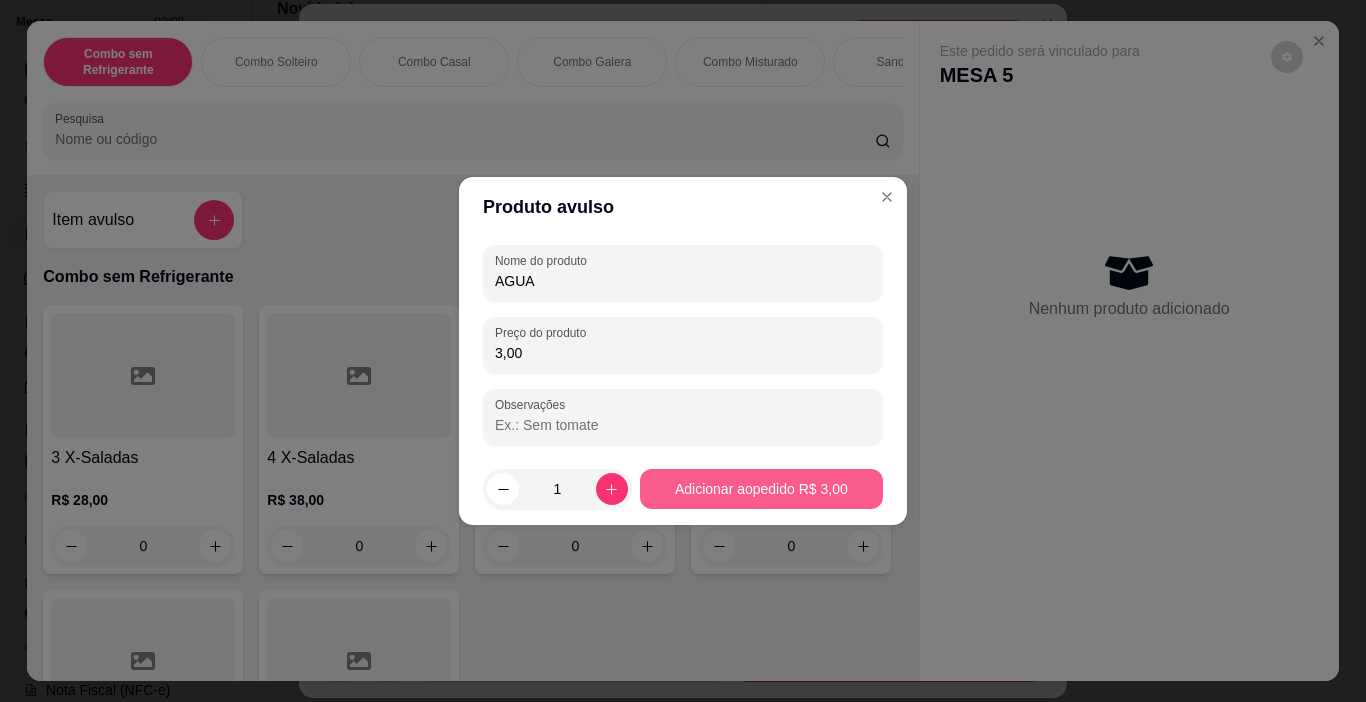 type on "3,00" 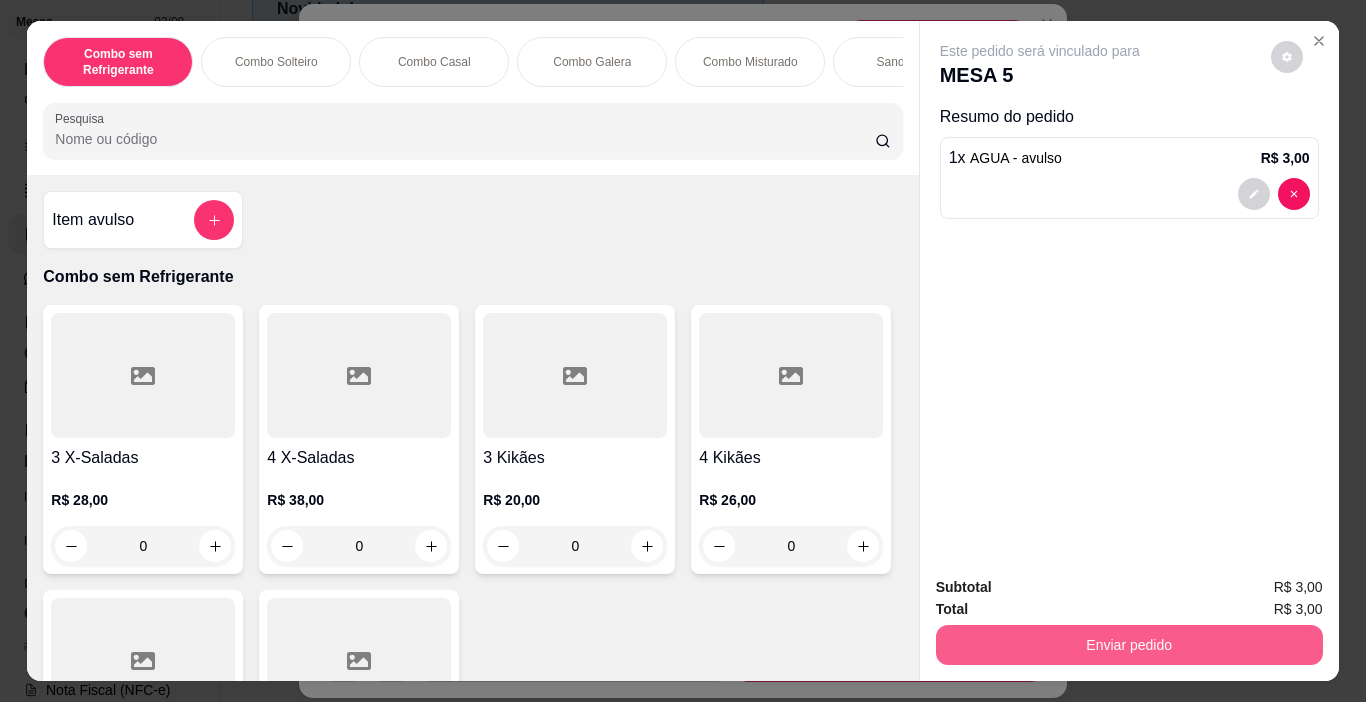 click on "Enviar pedido" at bounding box center [1129, 645] 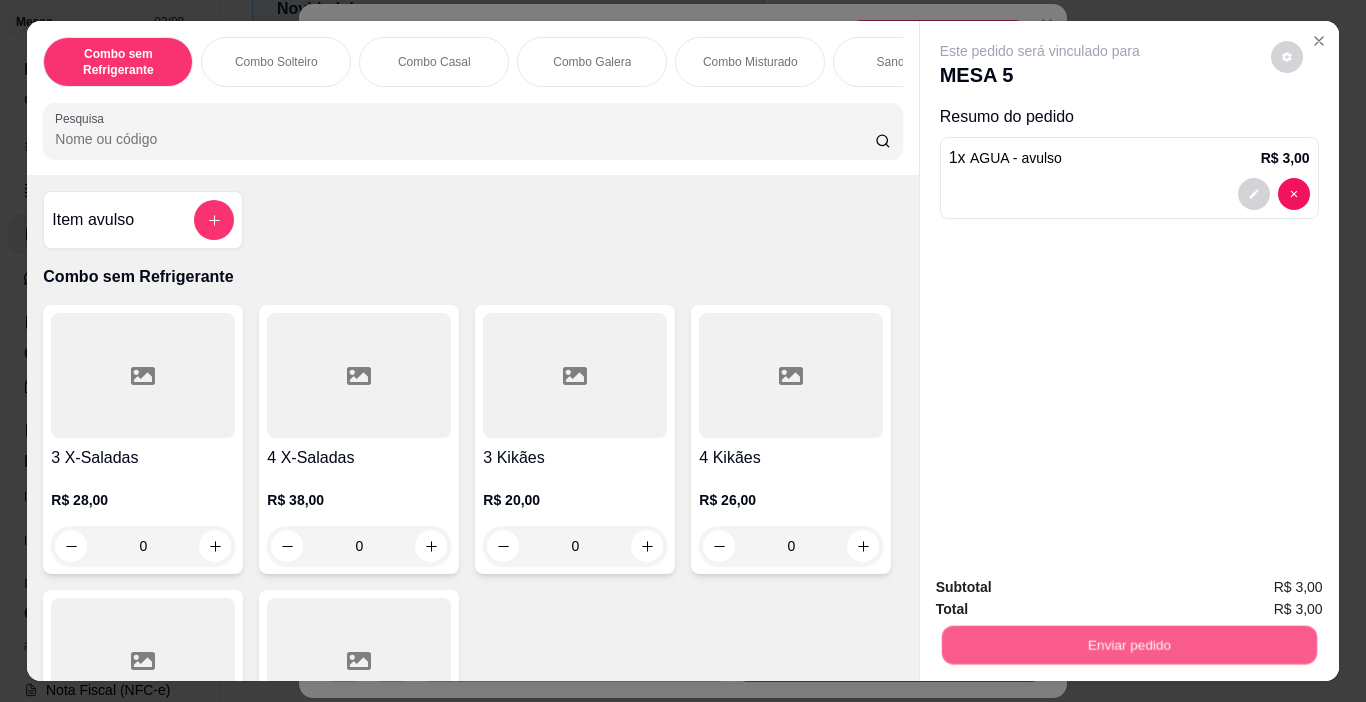 click on "Não registrar e enviar pedido" at bounding box center (1063, 588) 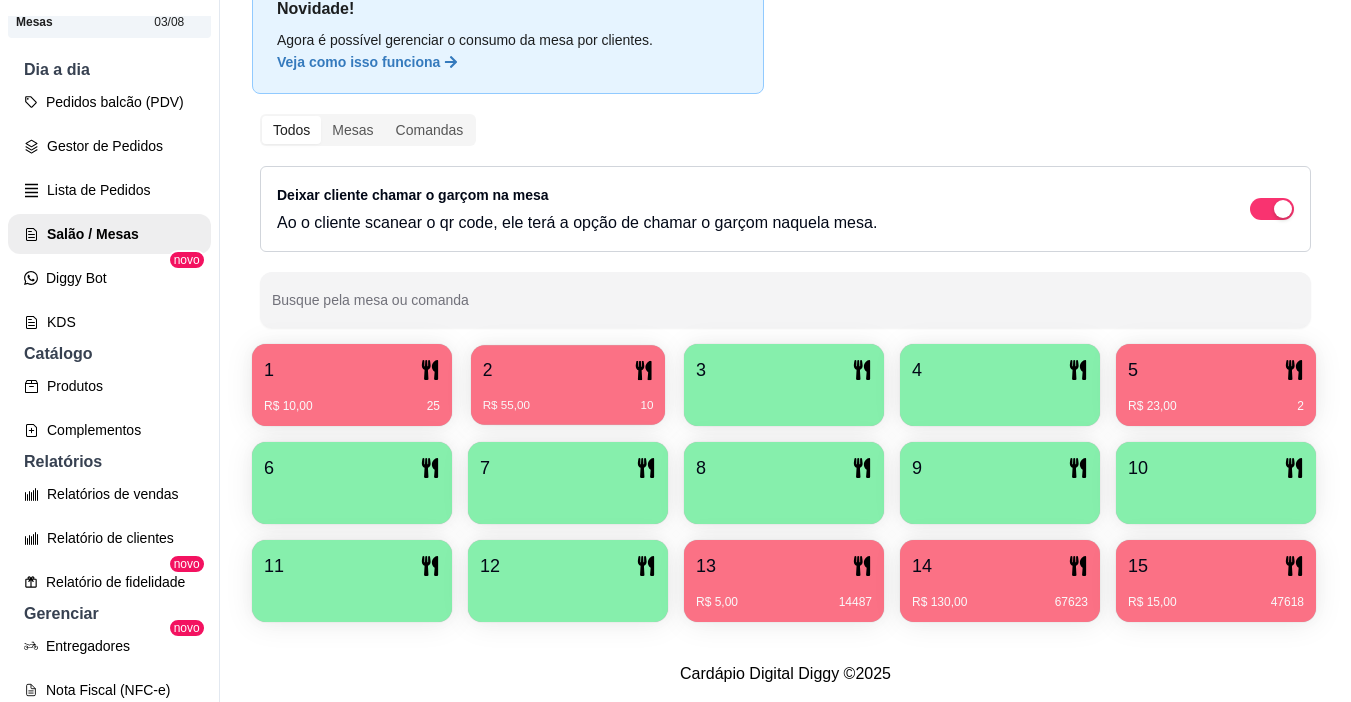 click on "R$ 55,00 10" at bounding box center (568, 398) 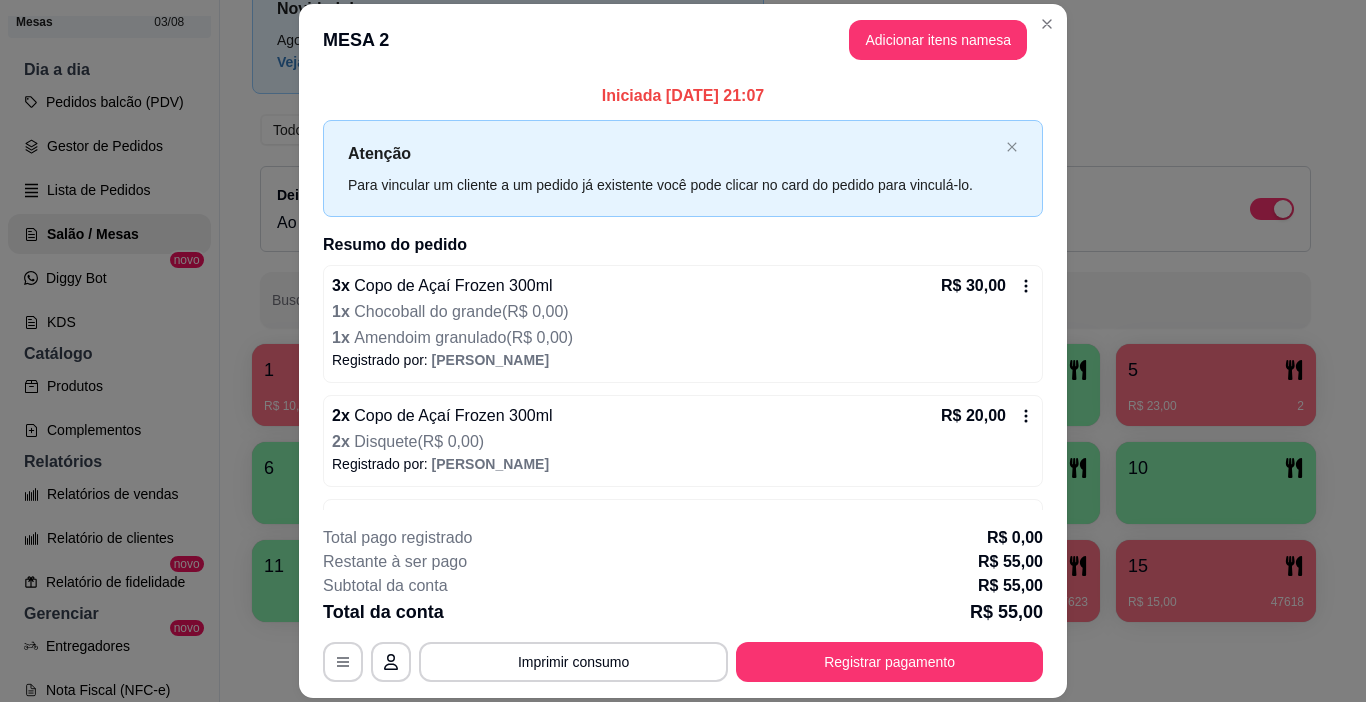 scroll, scrollTop: 62, scrollLeft: 0, axis: vertical 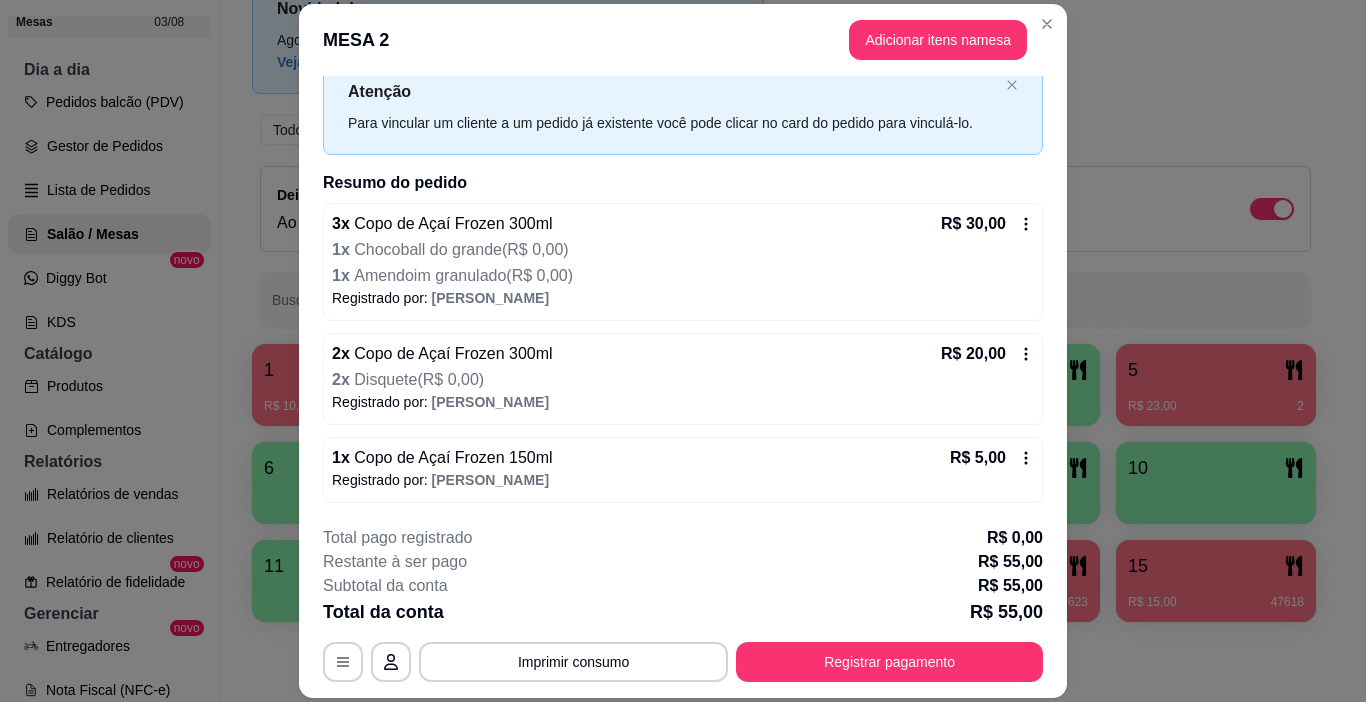 click on "2 x   Disquete  ( R$ 0,00 )" at bounding box center [681, 380] 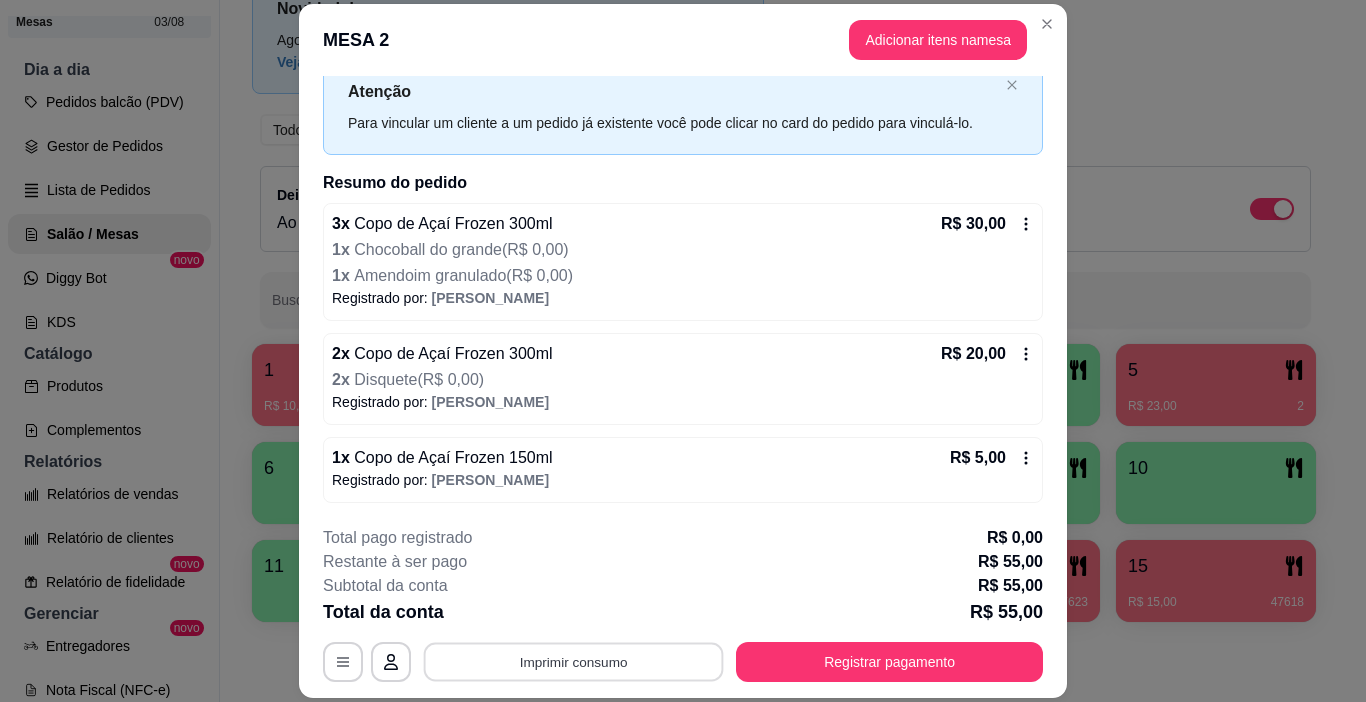 click on "Imprimir consumo" at bounding box center [574, 662] 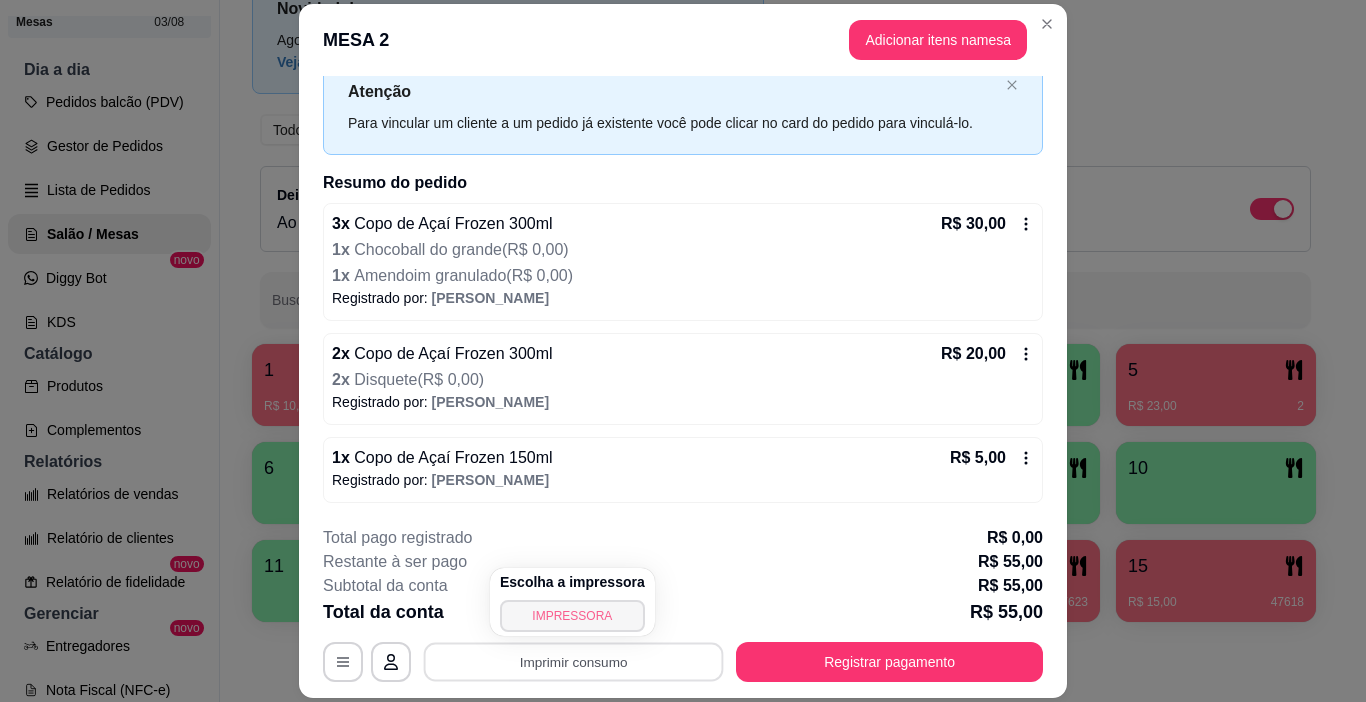 click on "IMPRESSORA" at bounding box center [572, 616] 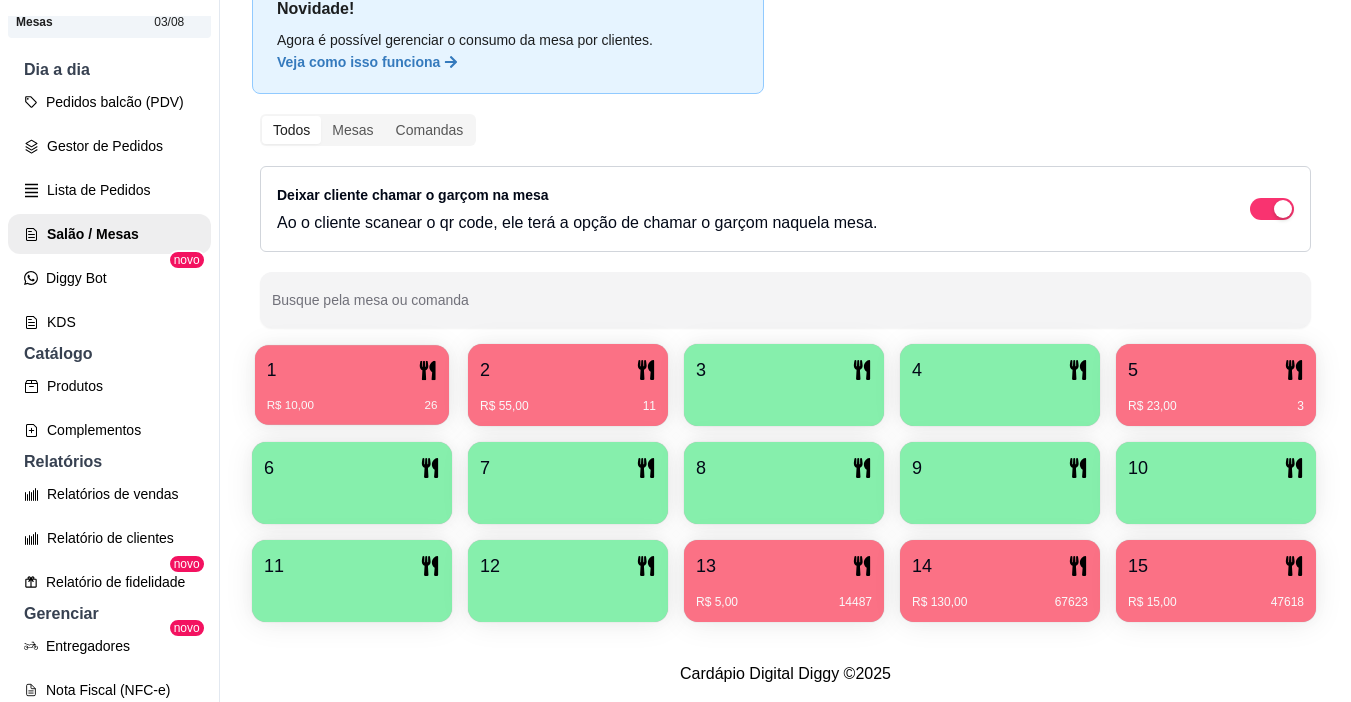 click on "R$ 10,00 26" at bounding box center (352, 398) 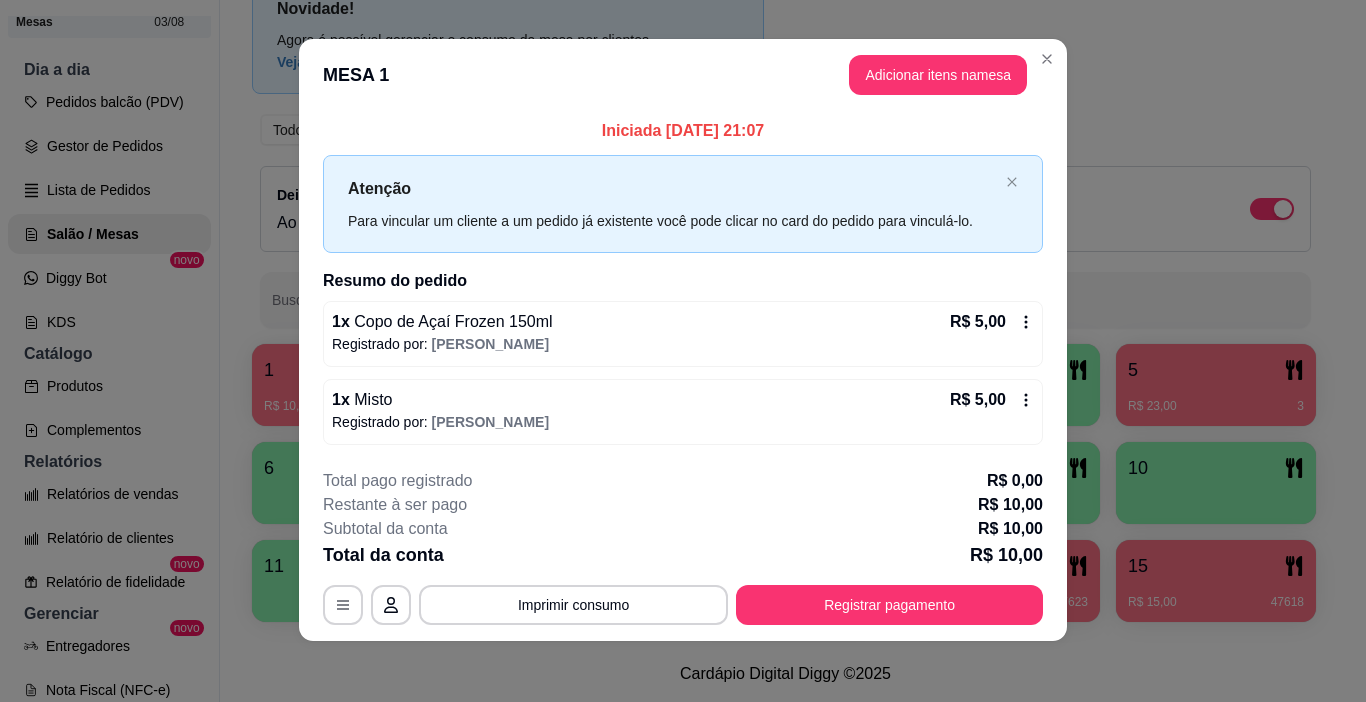 scroll, scrollTop: 14, scrollLeft: 0, axis: vertical 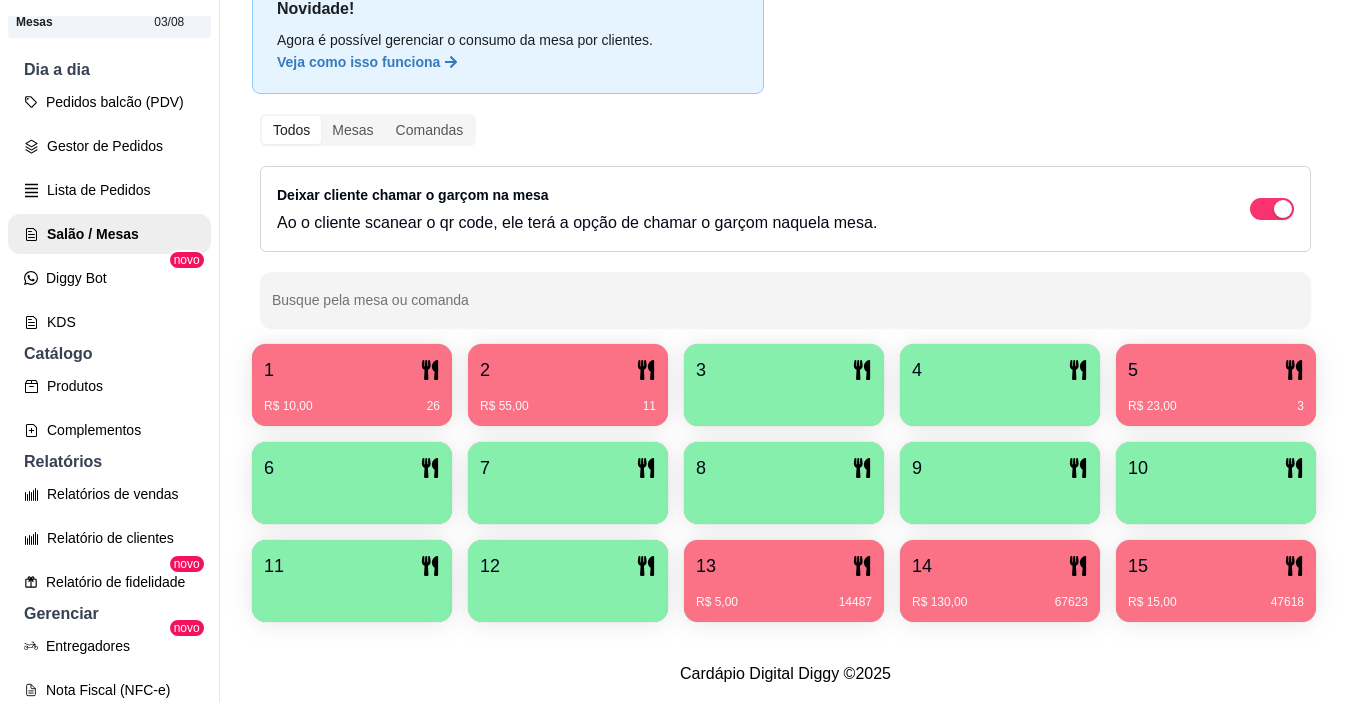 click on "R$ 23,00 3" at bounding box center (1216, 399) 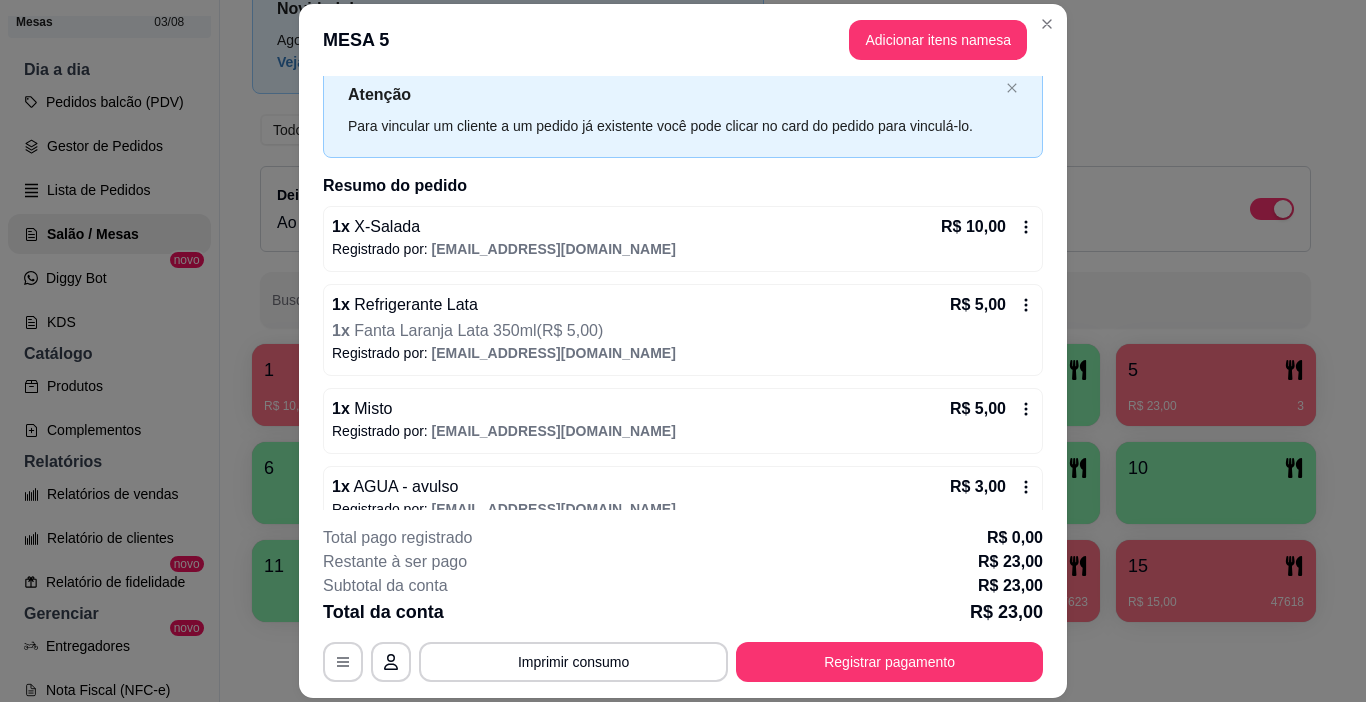 scroll, scrollTop: 88, scrollLeft: 0, axis: vertical 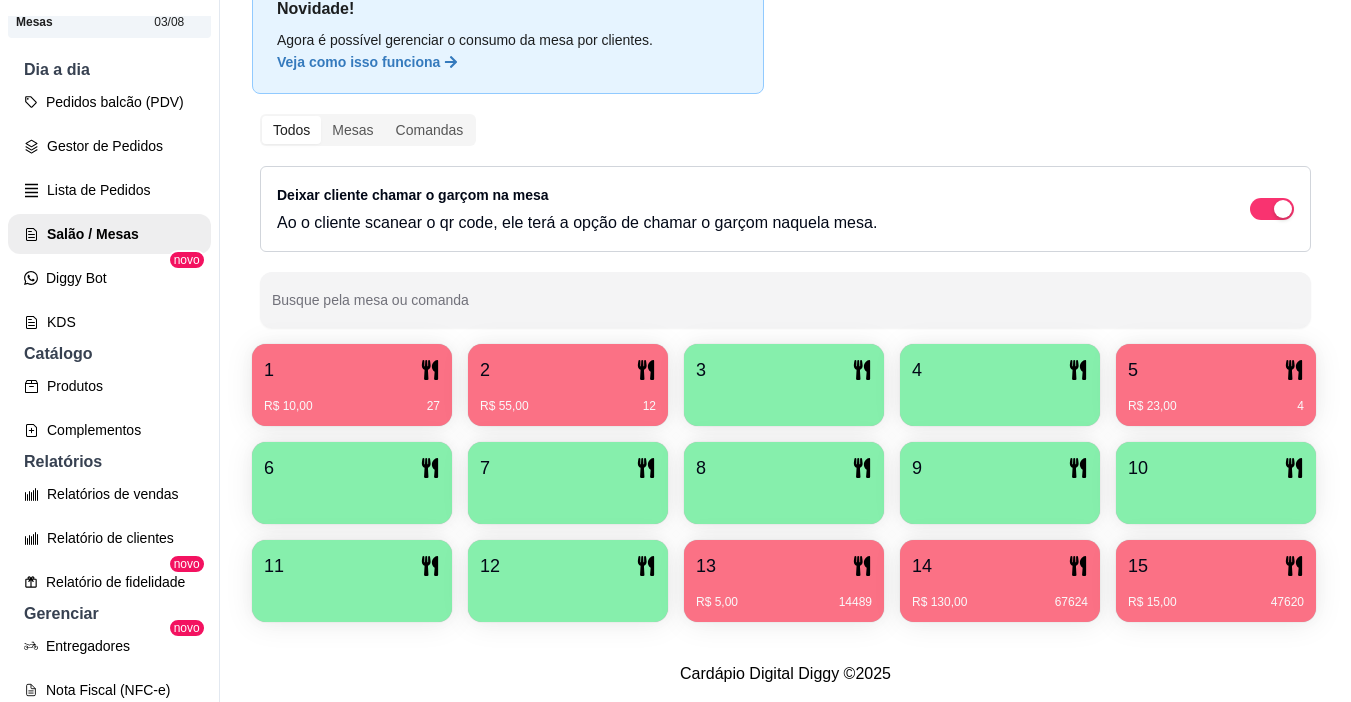 click on "R$ 23,00 4" at bounding box center (1216, 406) 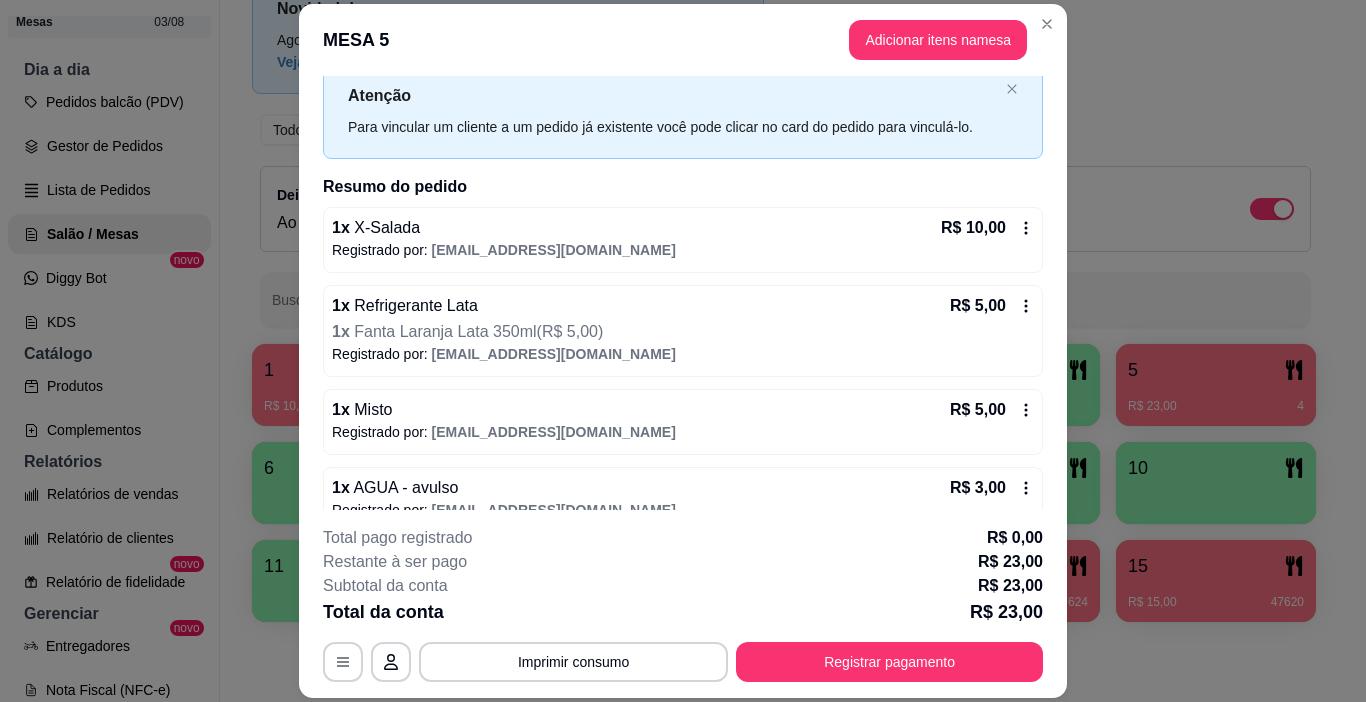 scroll, scrollTop: 88, scrollLeft: 0, axis: vertical 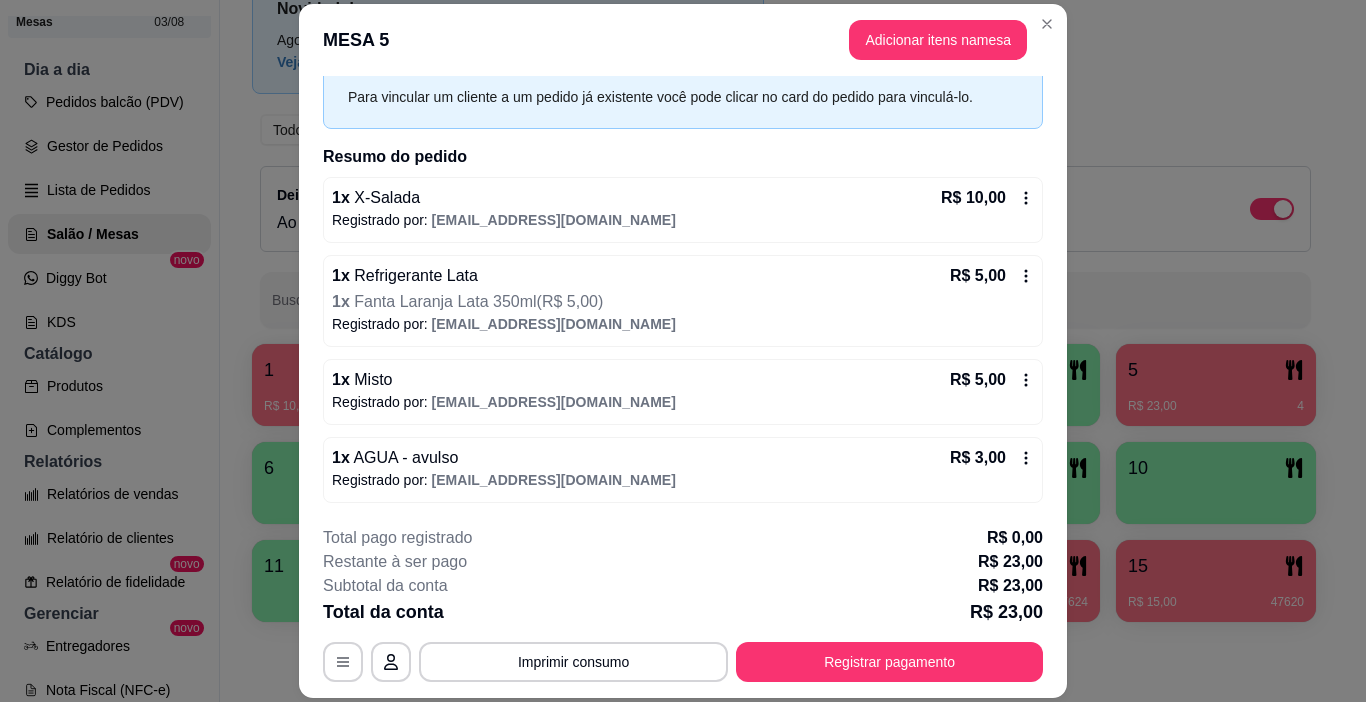click 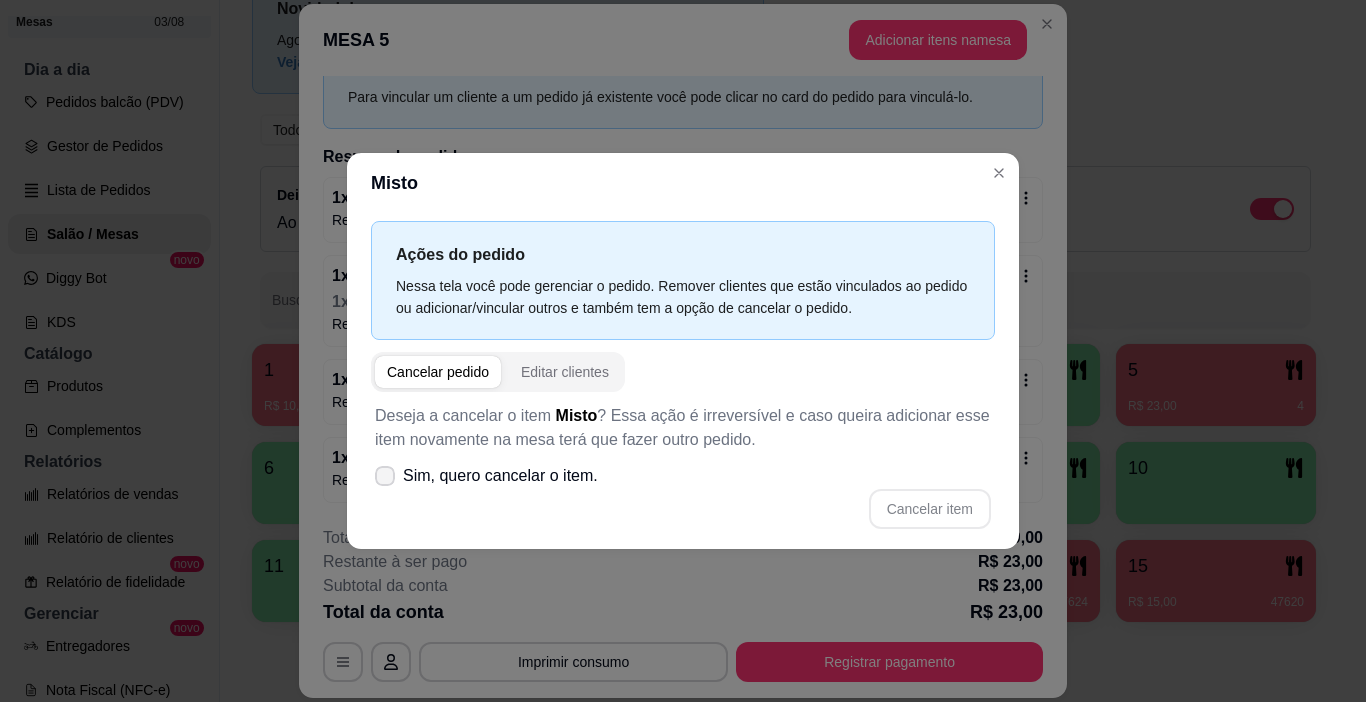 click on "Sim, quero cancelar o item." at bounding box center [500, 476] 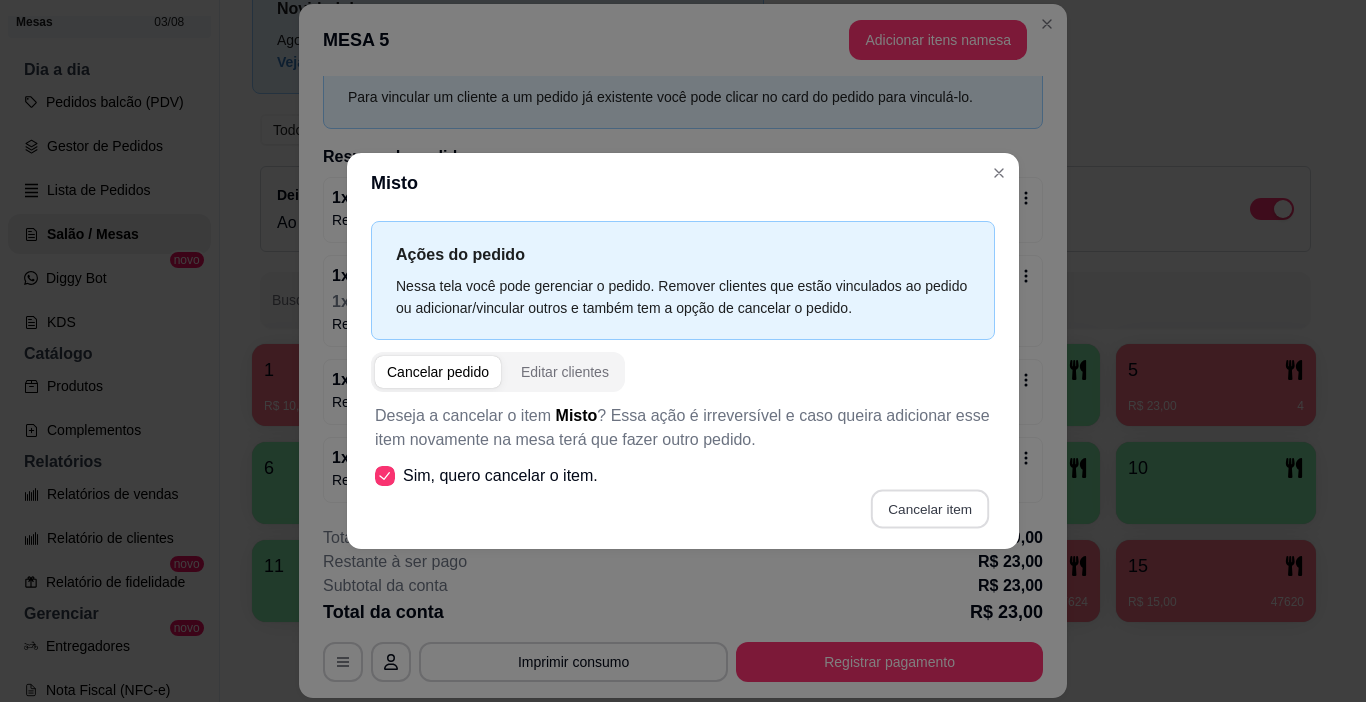 click on "Cancelar item" at bounding box center (929, 509) 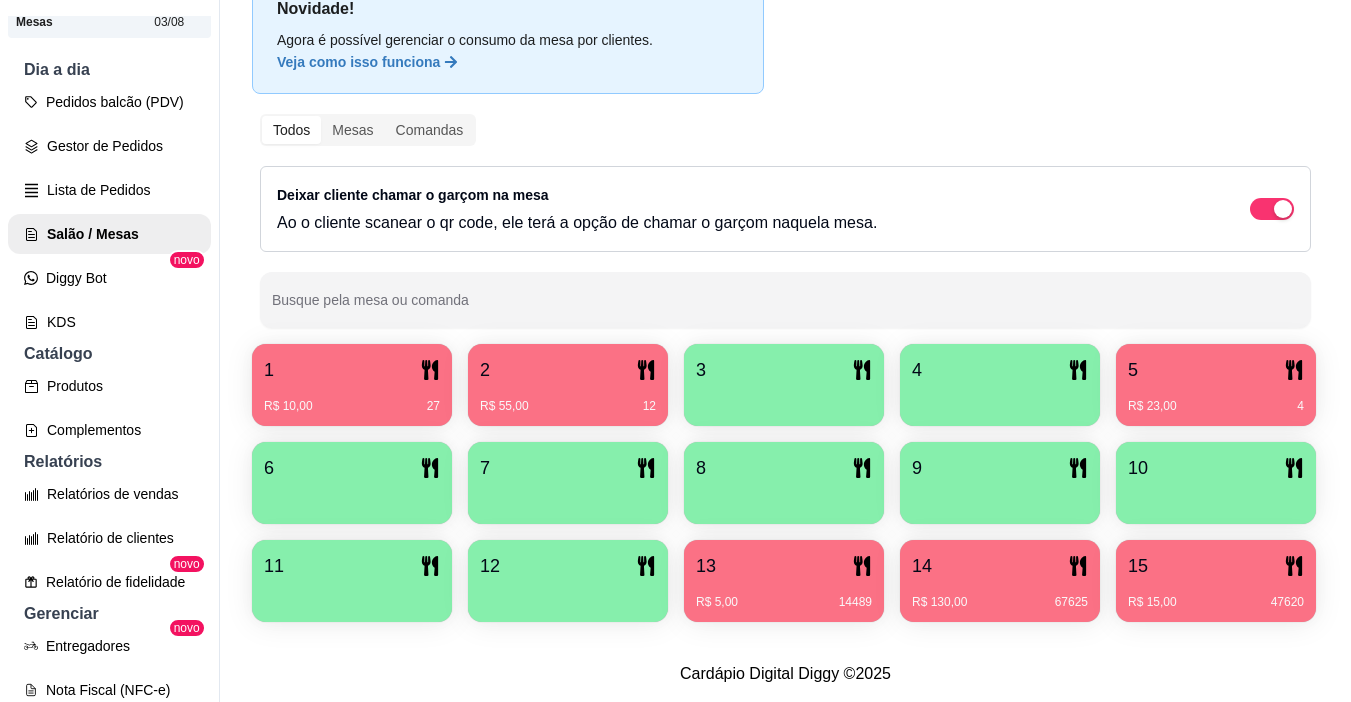 click on "5" at bounding box center (1216, 370) 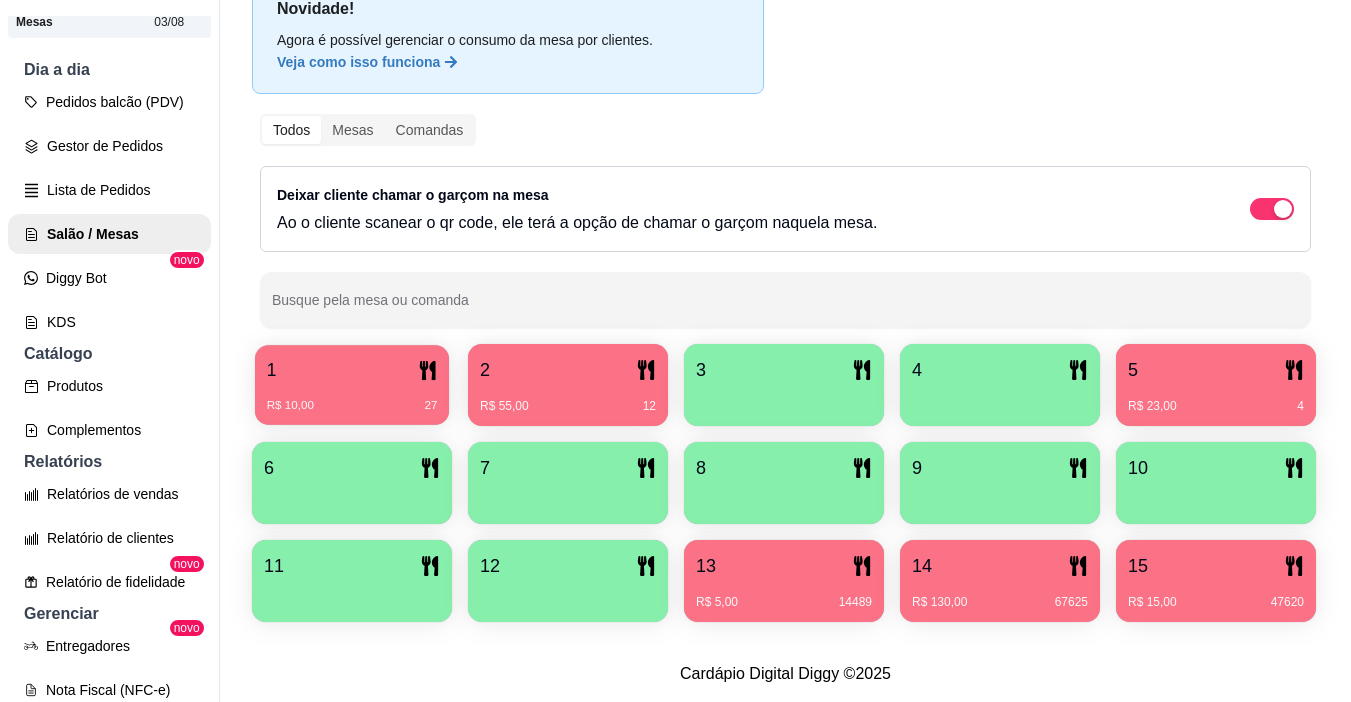 click on "R$ 10,00 27" at bounding box center [352, 398] 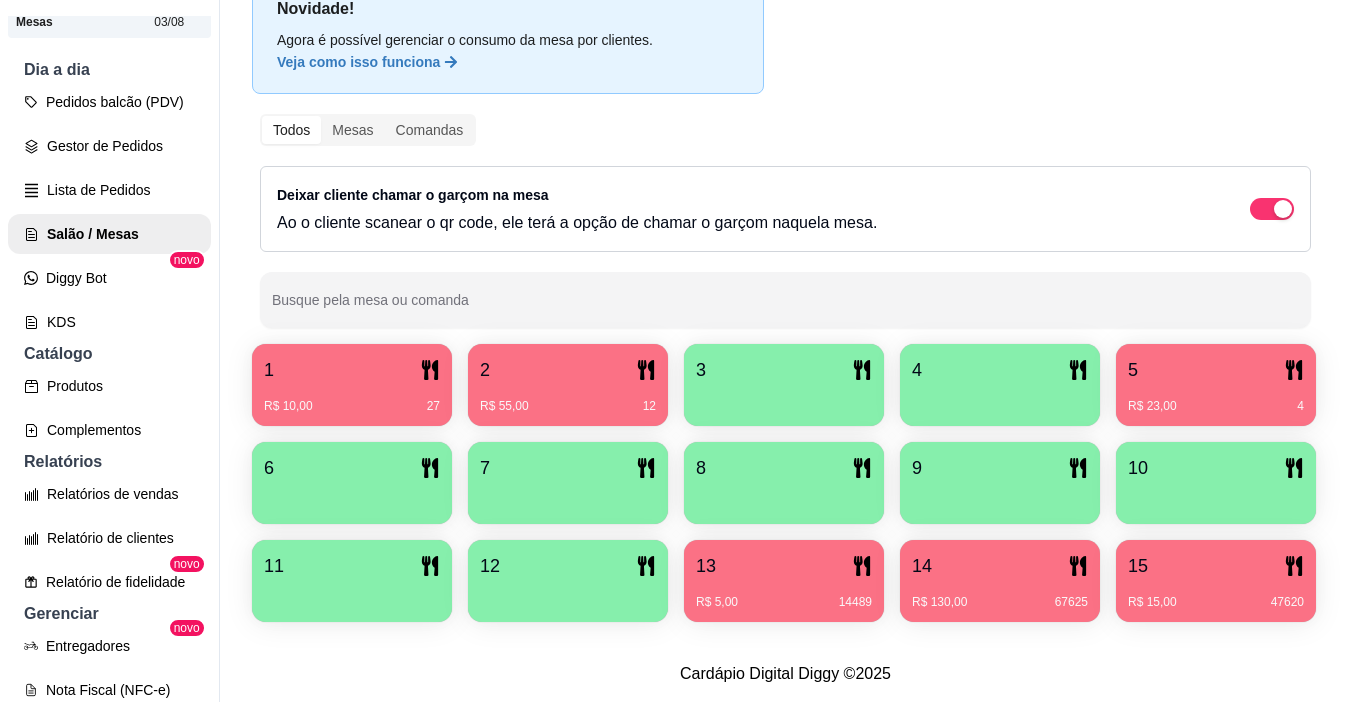 click on "R$ 23,00 4" at bounding box center [1216, 399] 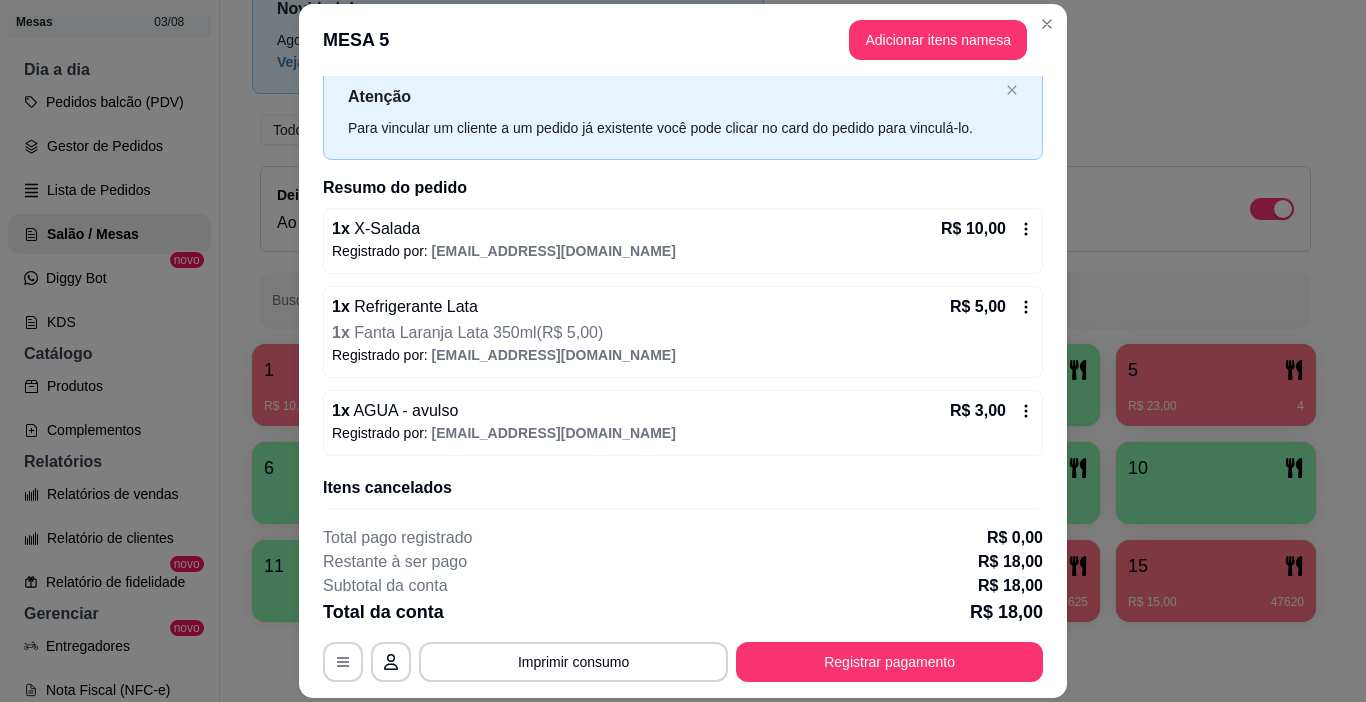 scroll, scrollTop: 0, scrollLeft: 0, axis: both 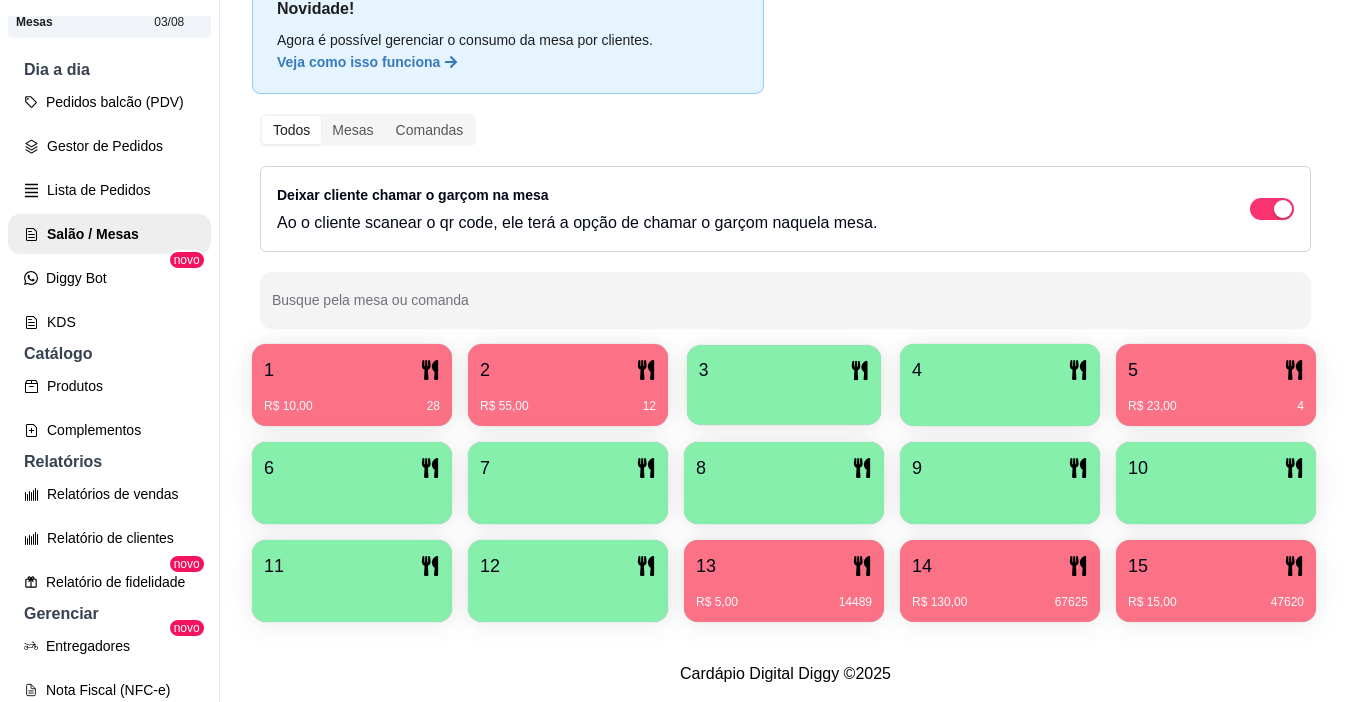 click at bounding box center [784, 398] 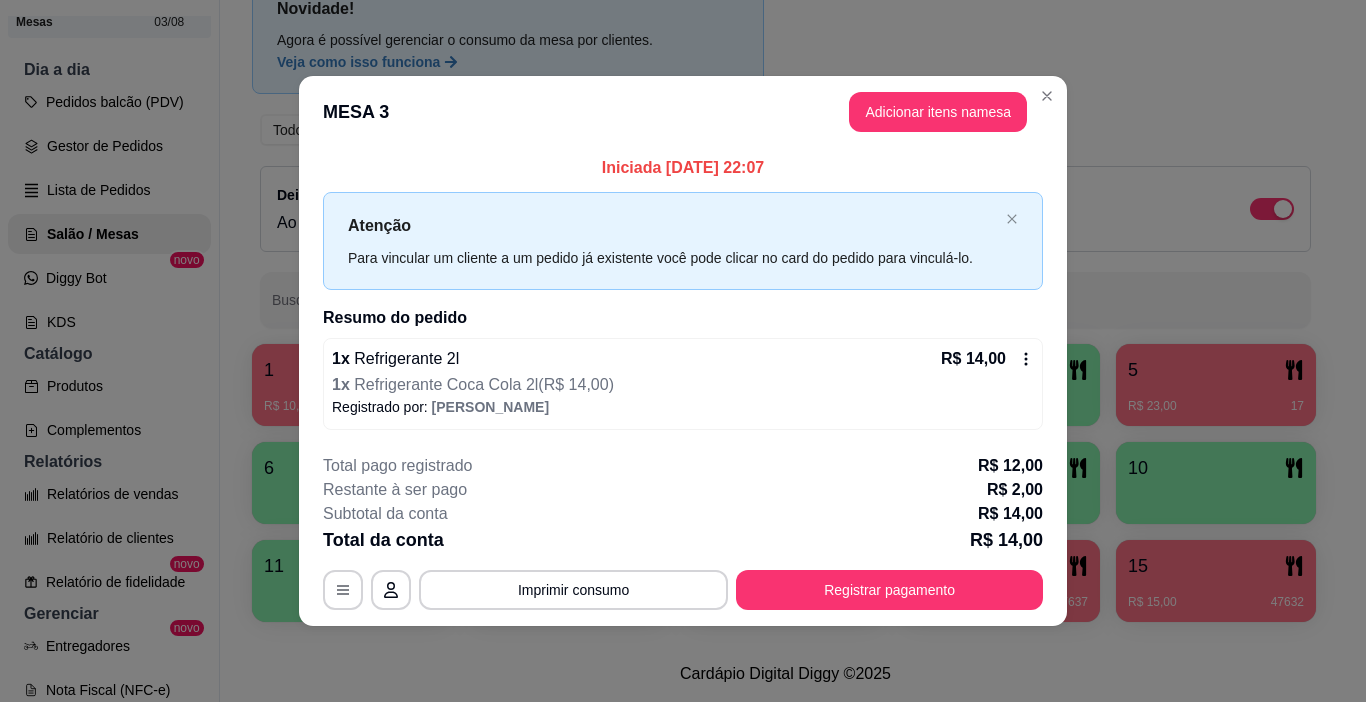click on "**********" at bounding box center (683, 351) 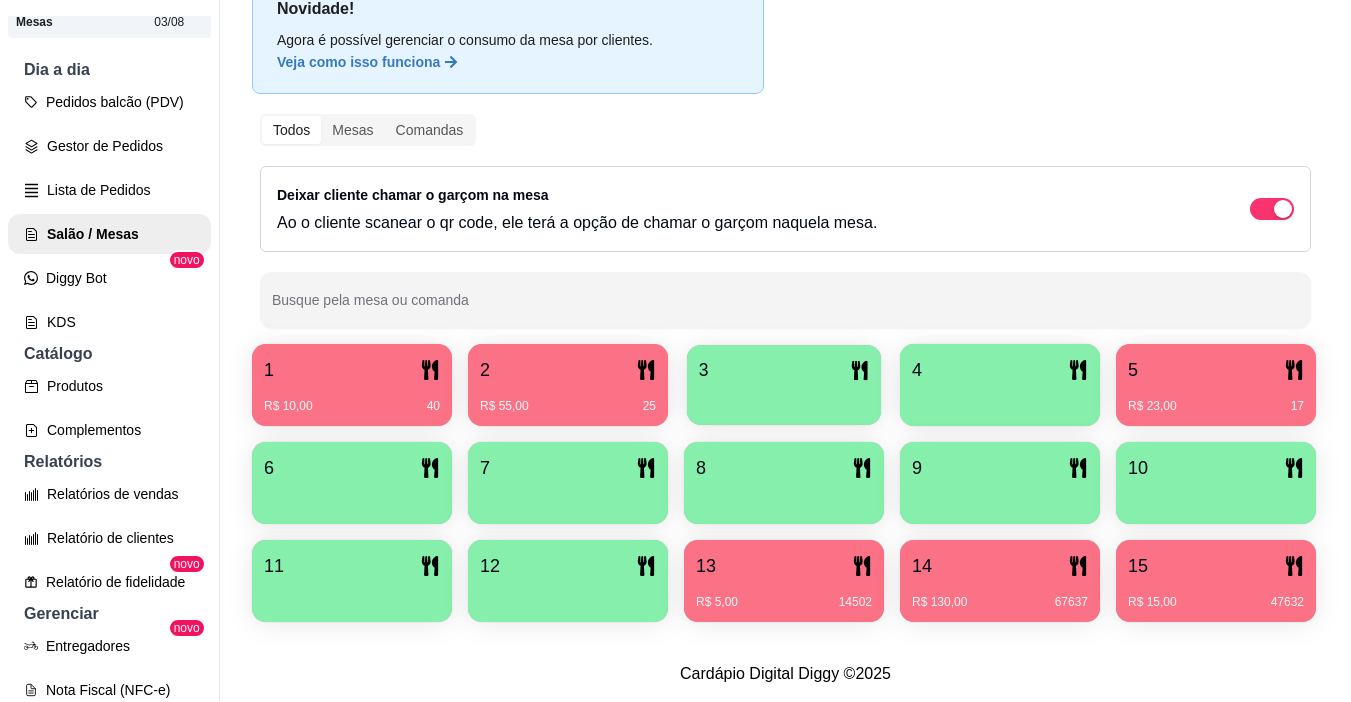 click on "3" at bounding box center [784, 370] 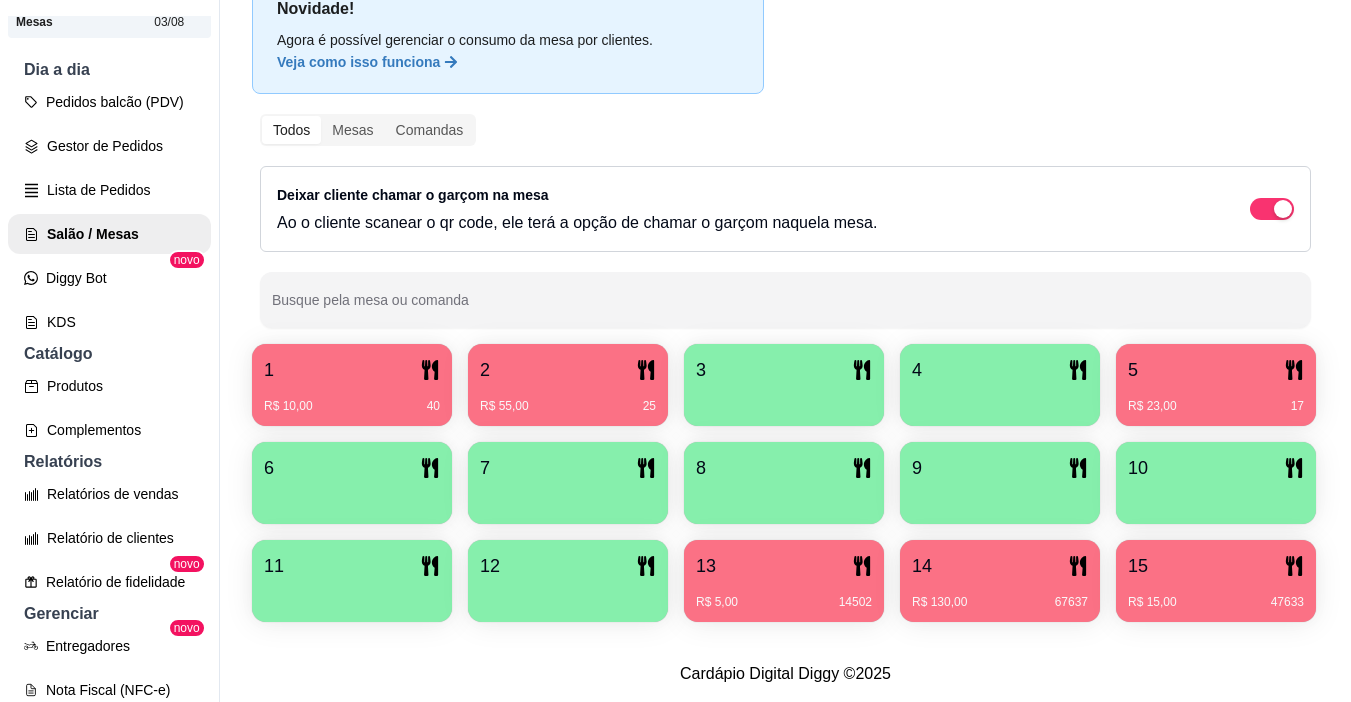 click at bounding box center (784, 399) 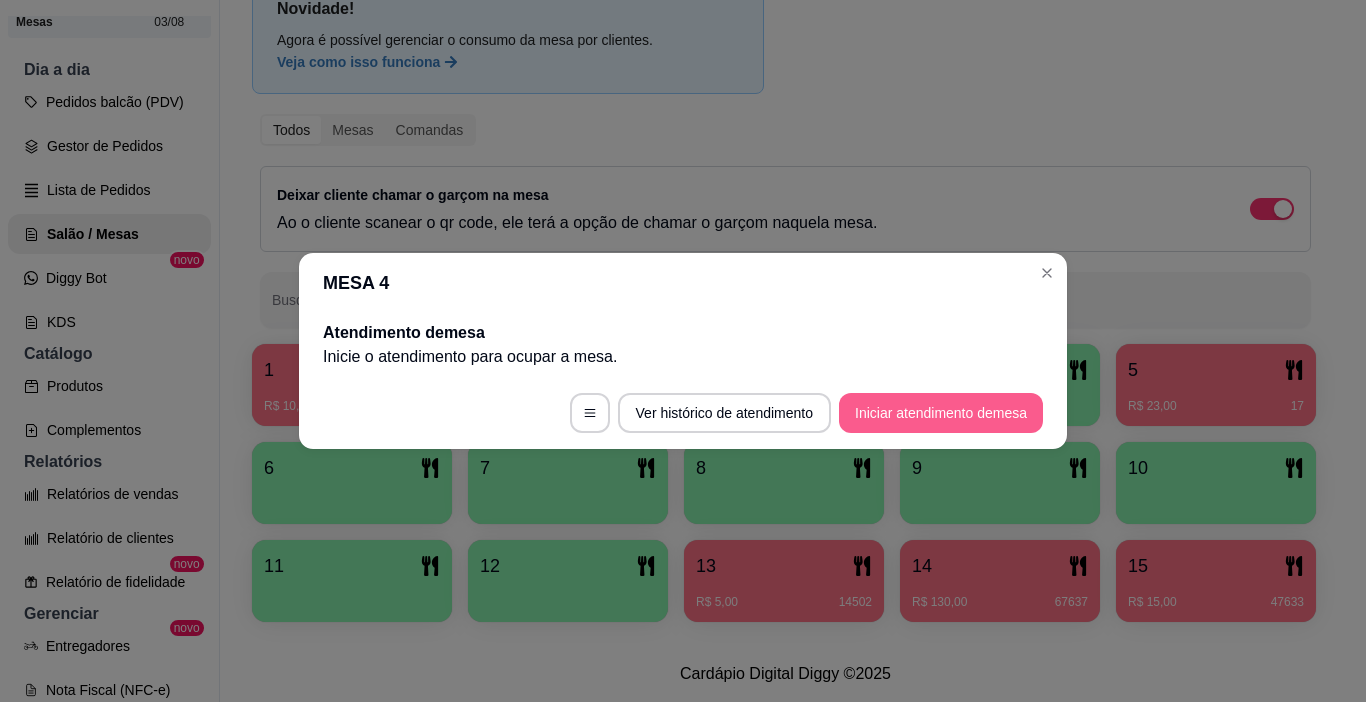 click on "Iniciar atendimento de  mesa" at bounding box center [941, 413] 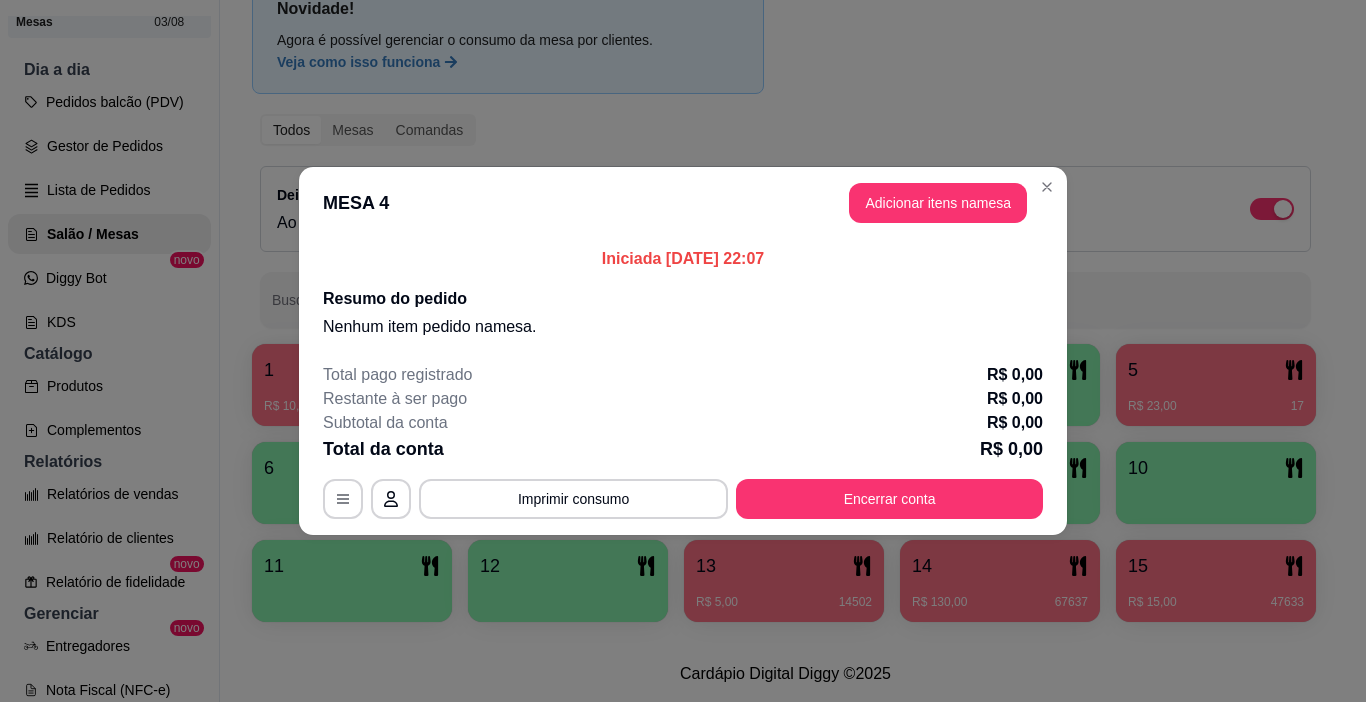 click on "Adicionar itens na  mesa" at bounding box center (938, 203) 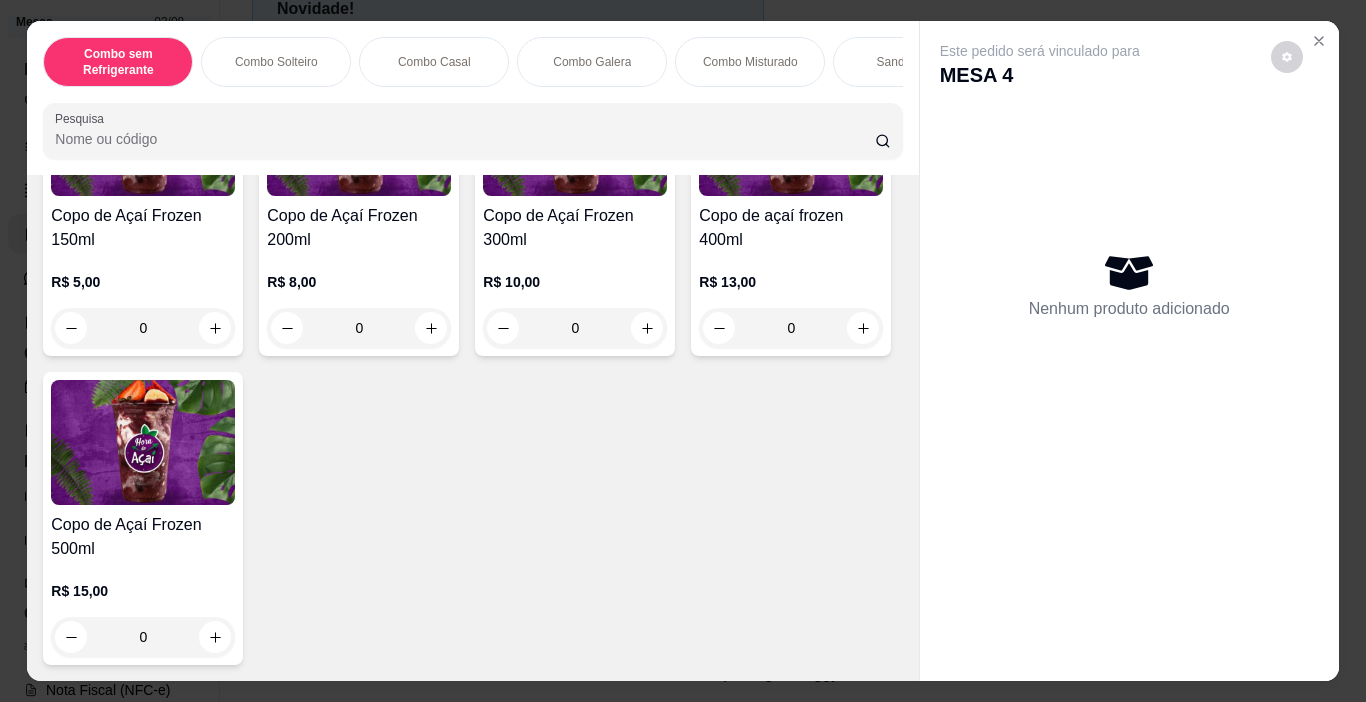 scroll, scrollTop: 5109, scrollLeft: 0, axis: vertical 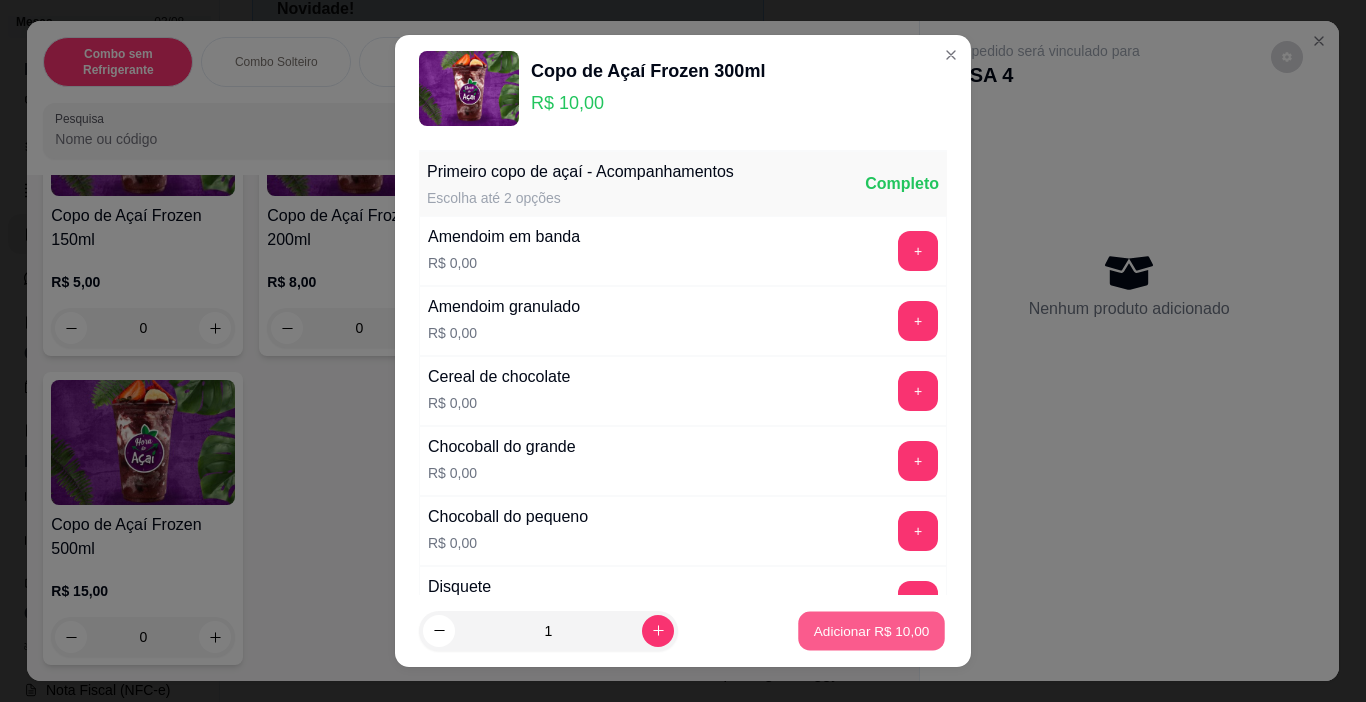 click on "Adicionar   R$ 10,00" at bounding box center (872, 630) 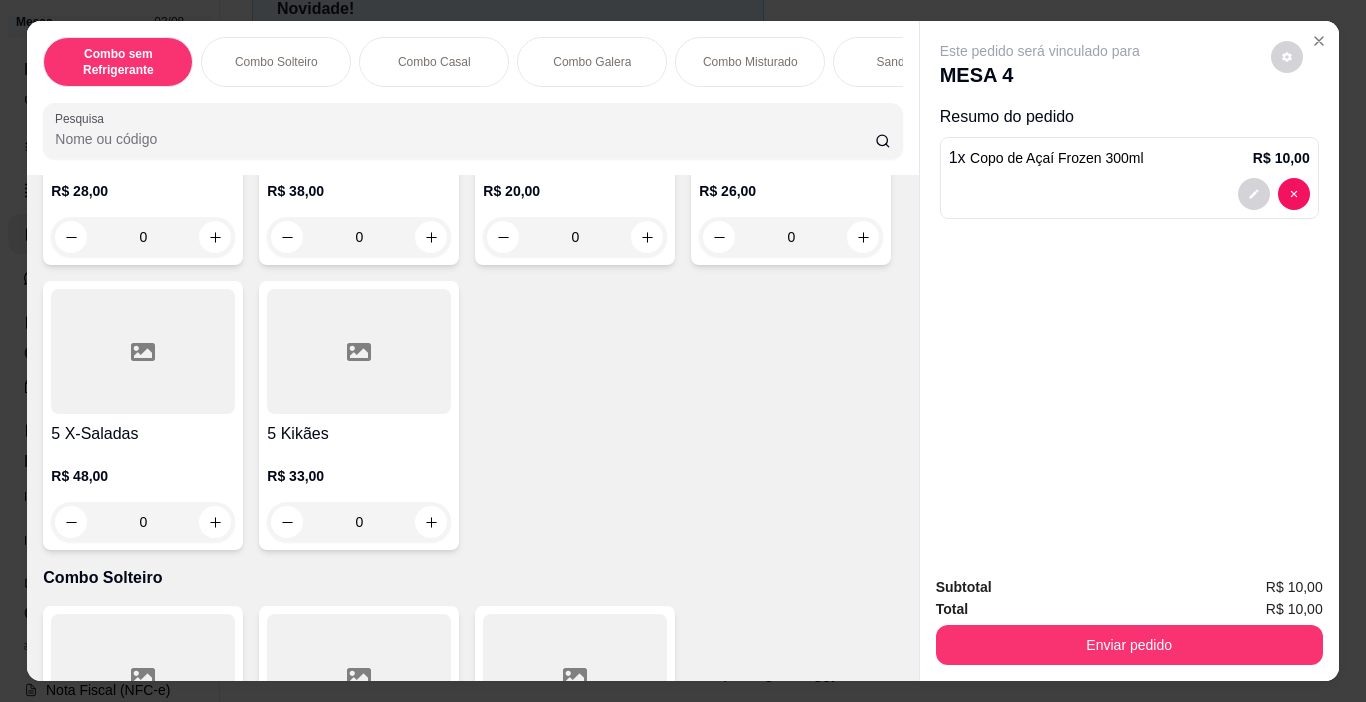 scroll, scrollTop: 0, scrollLeft: 0, axis: both 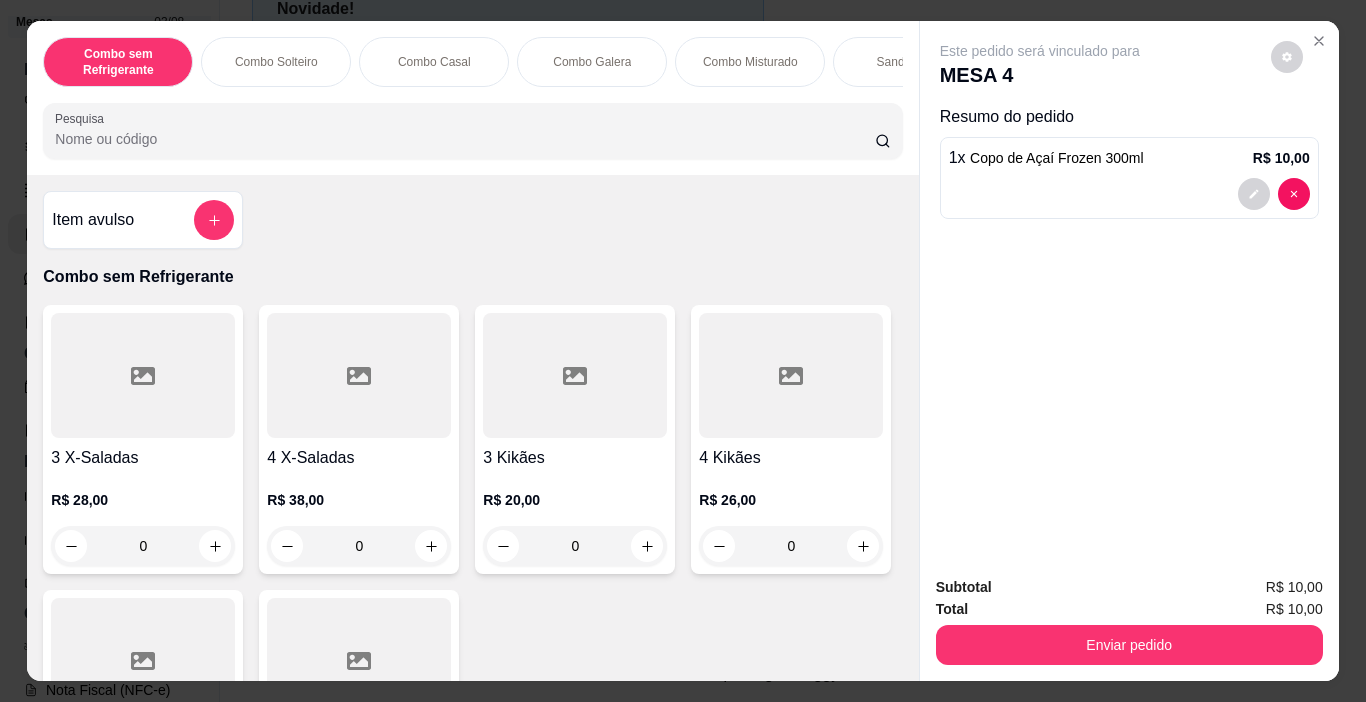 click on "Item avulso" at bounding box center [143, 220] 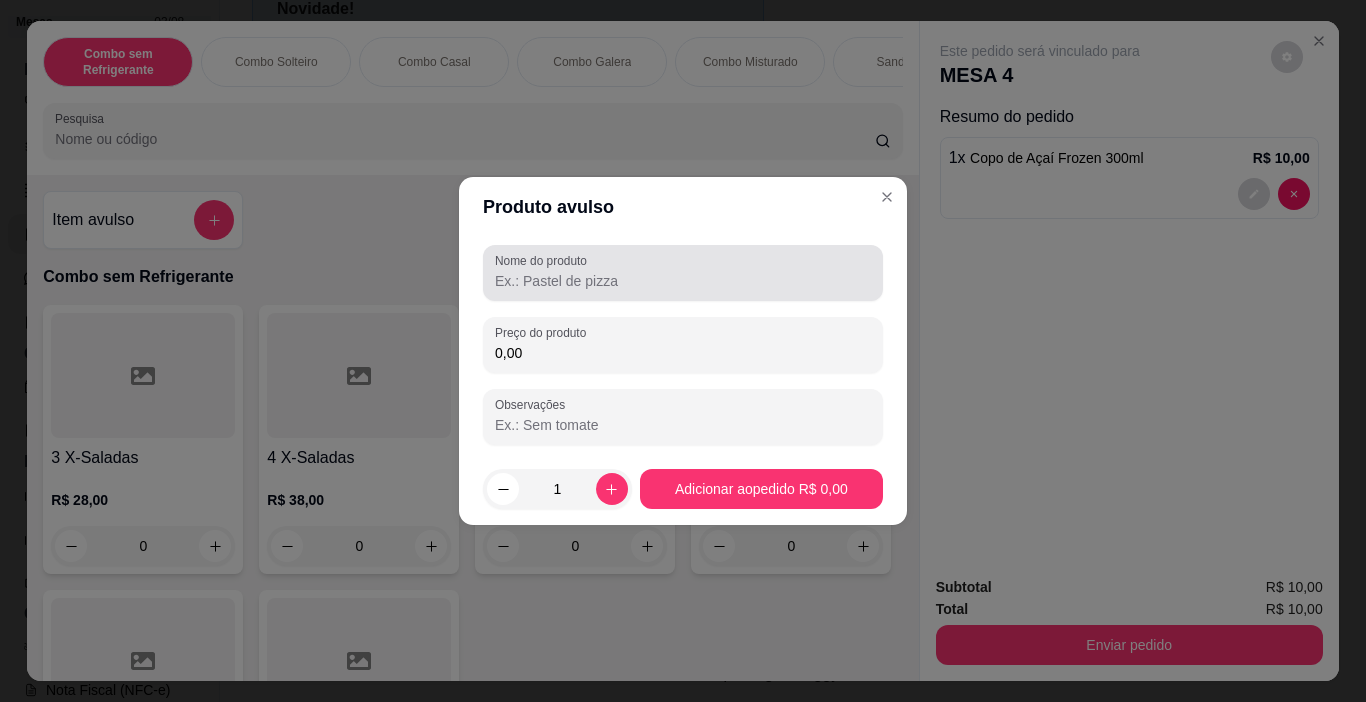 click on "Nome do produto" at bounding box center [683, 281] 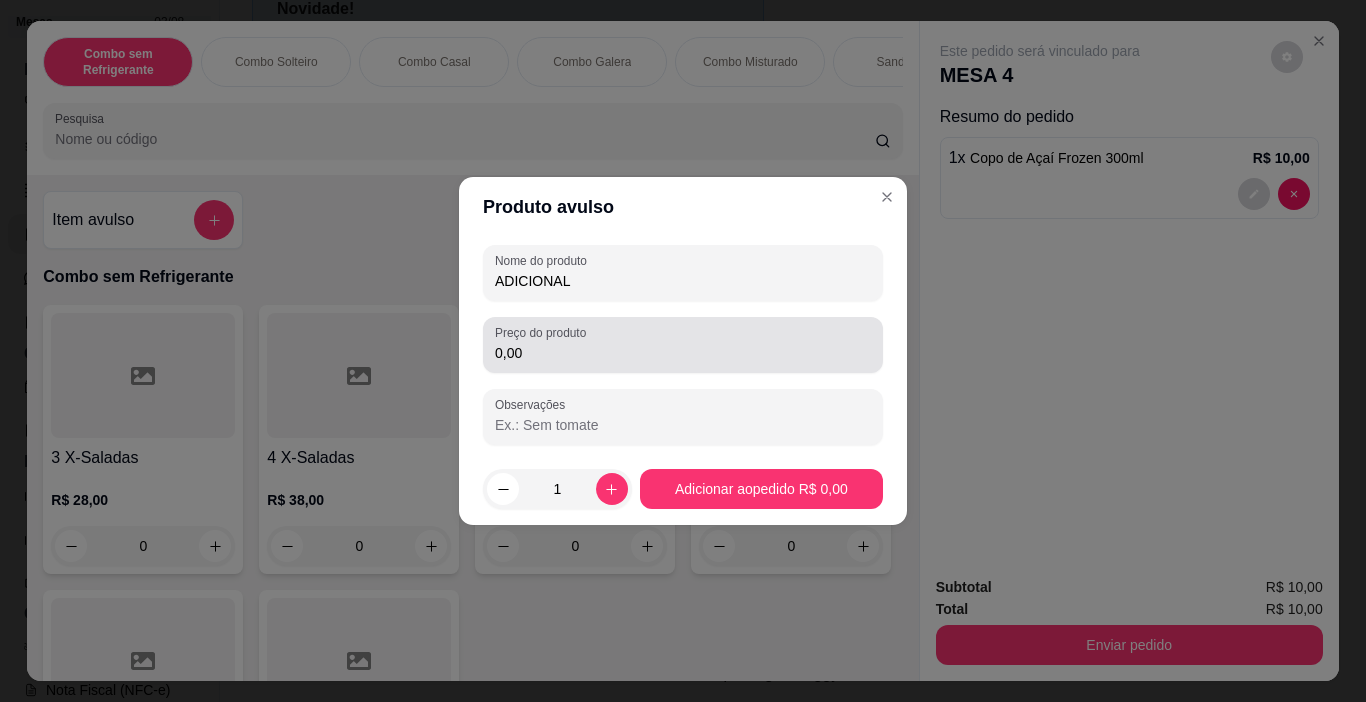 type on "ADICIONAL" 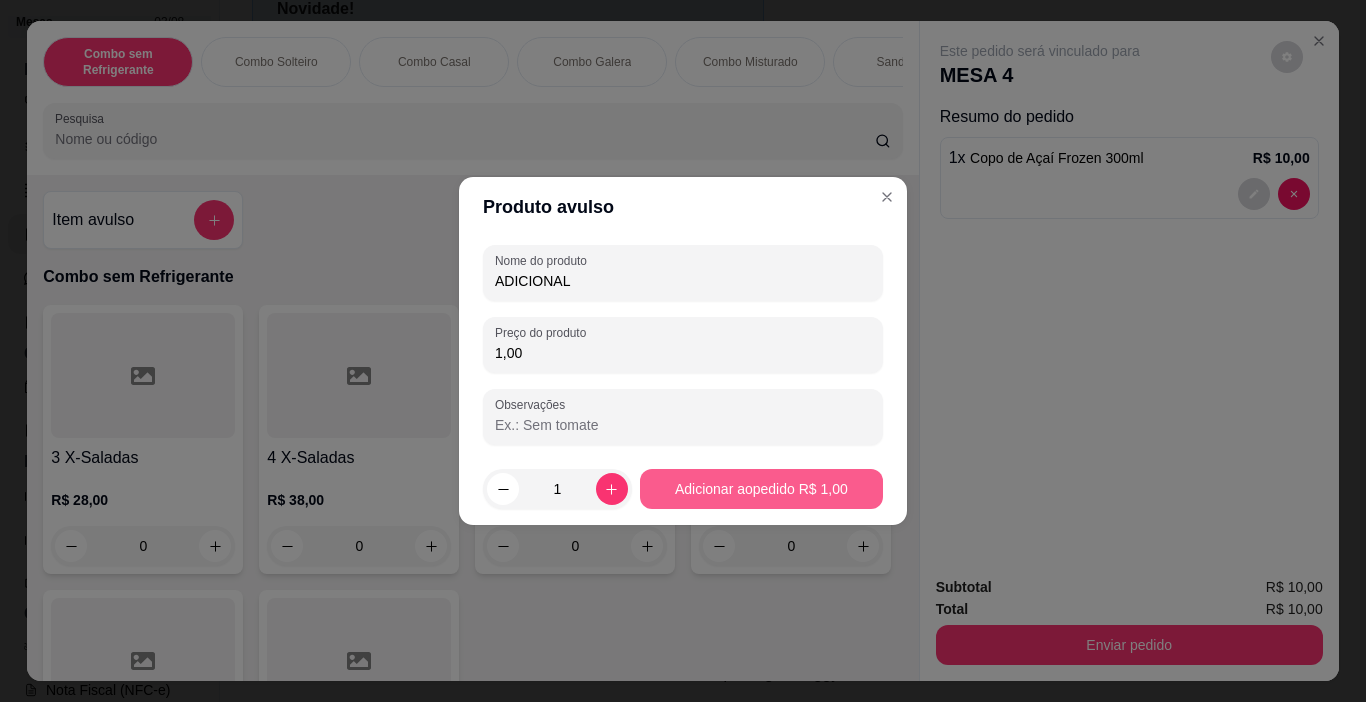 type on "1,00" 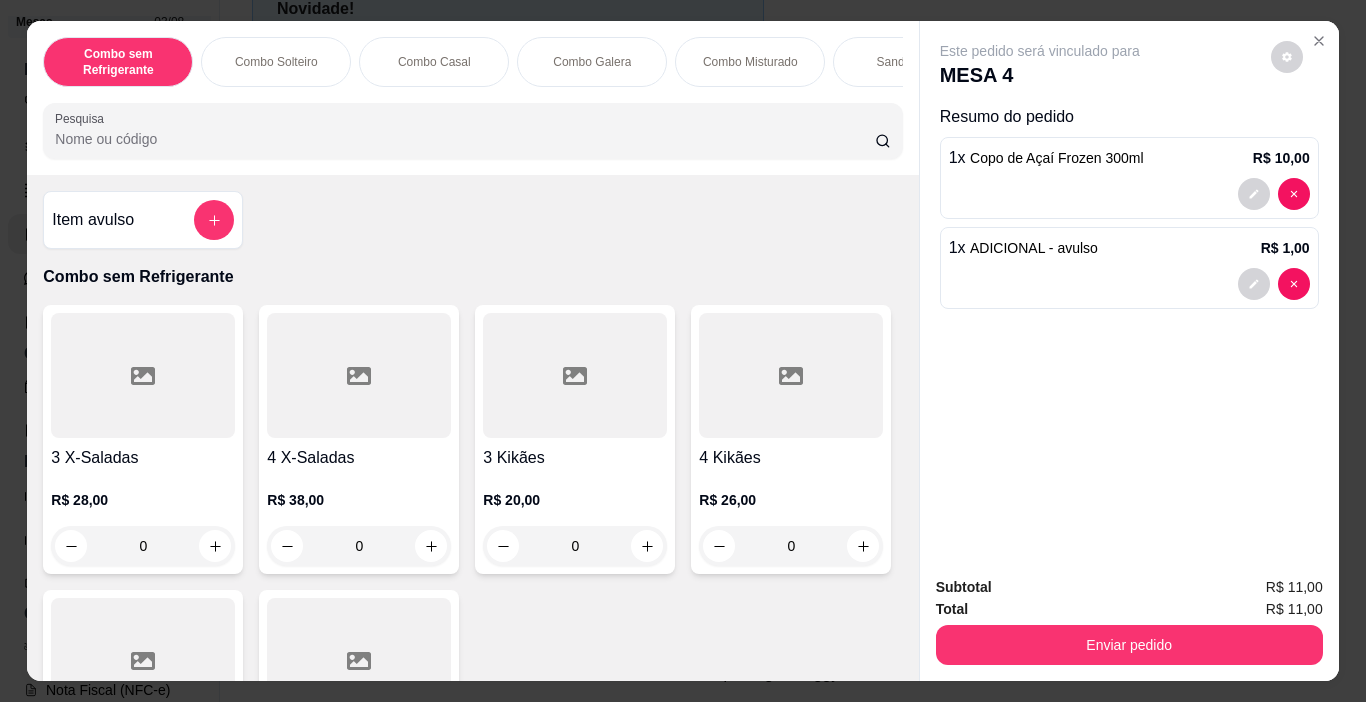 click on "Enviar pedido" at bounding box center [1129, 645] 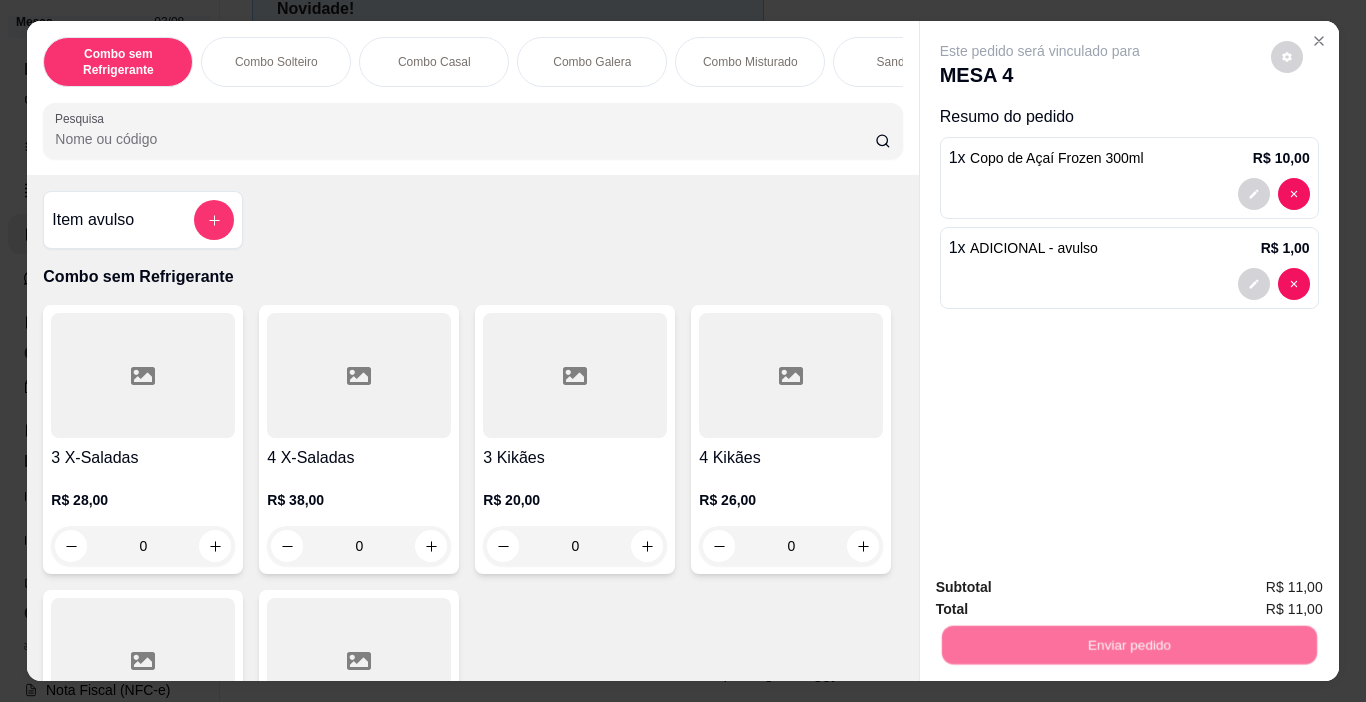 click on "Não registrar e enviar pedido" at bounding box center (1063, 587) 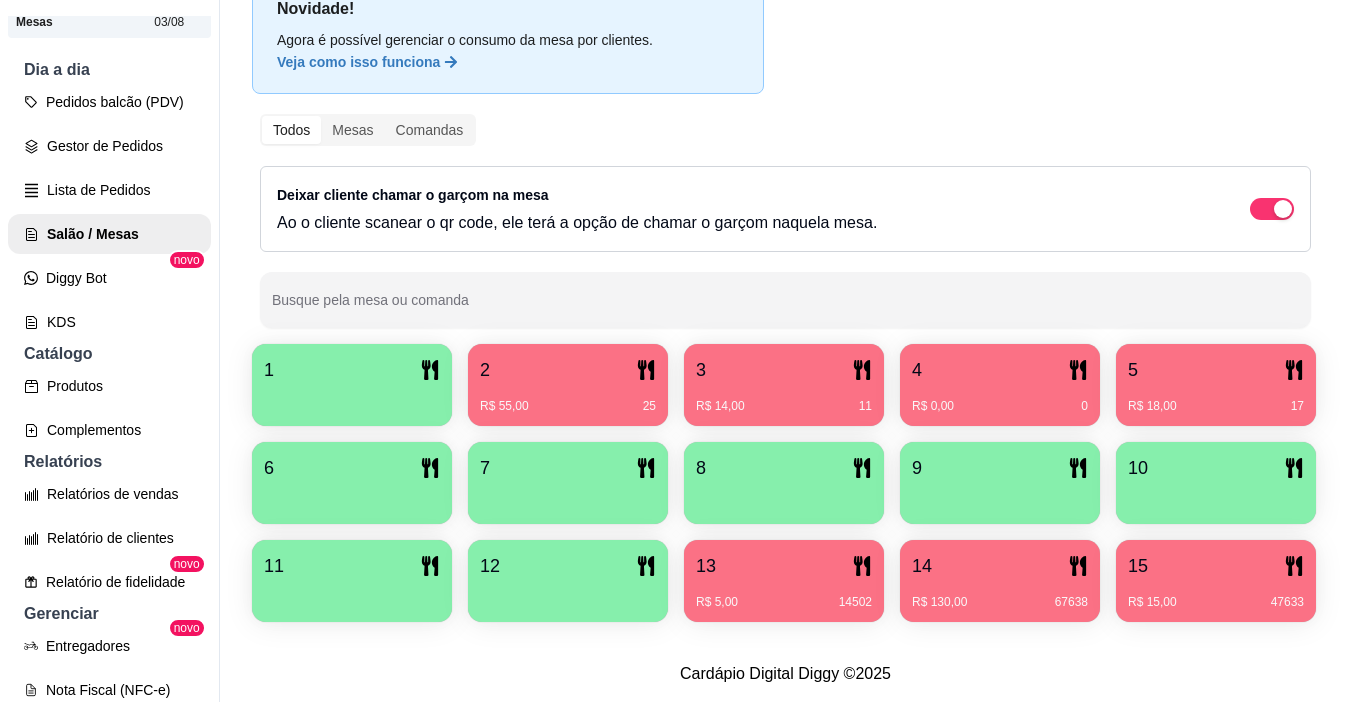 click on "R$ 0,00 0" at bounding box center [1000, 399] 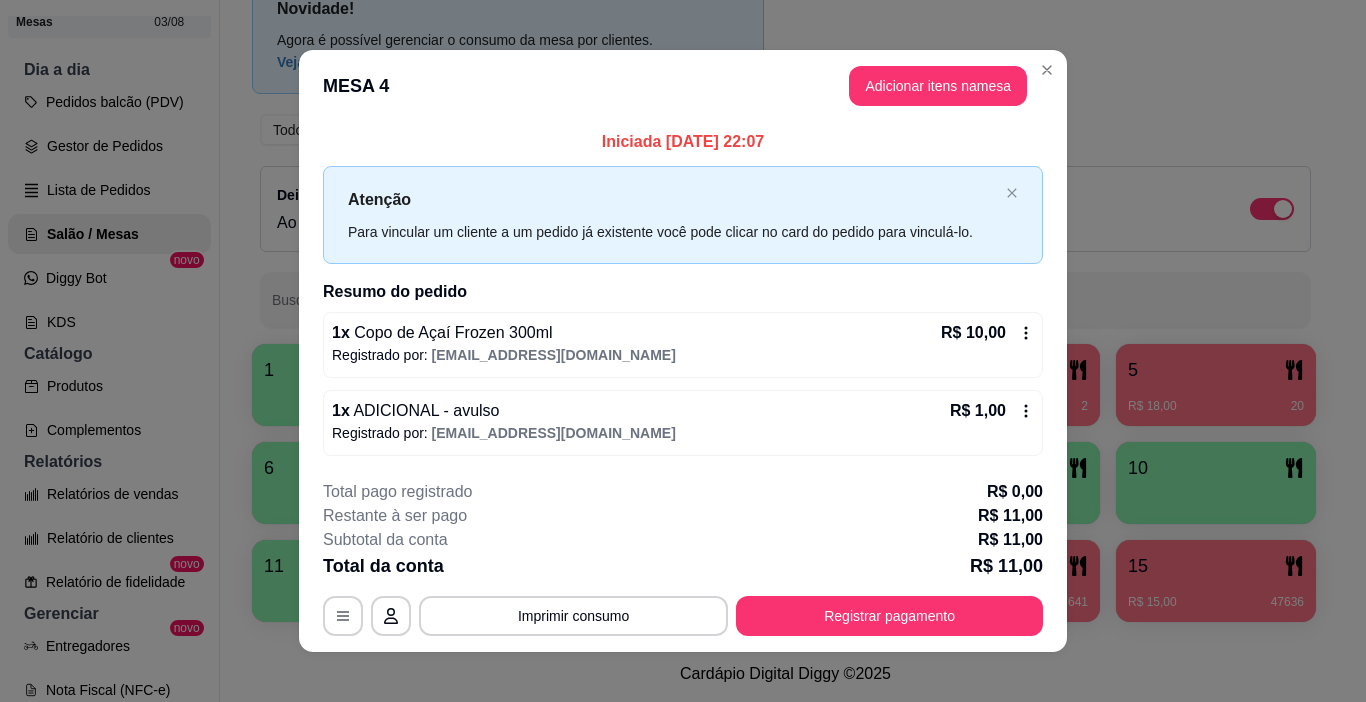 scroll, scrollTop: 14, scrollLeft: 0, axis: vertical 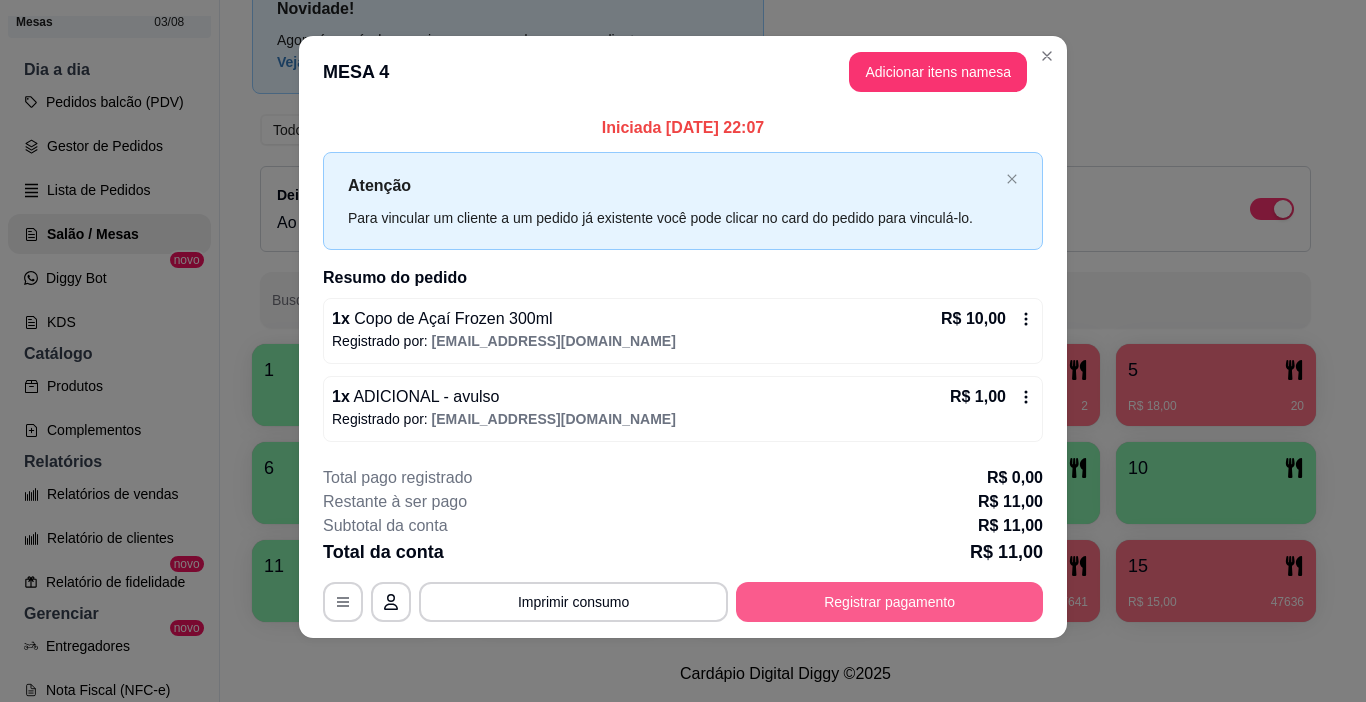click on "Registrar pagamento" at bounding box center [889, 602] 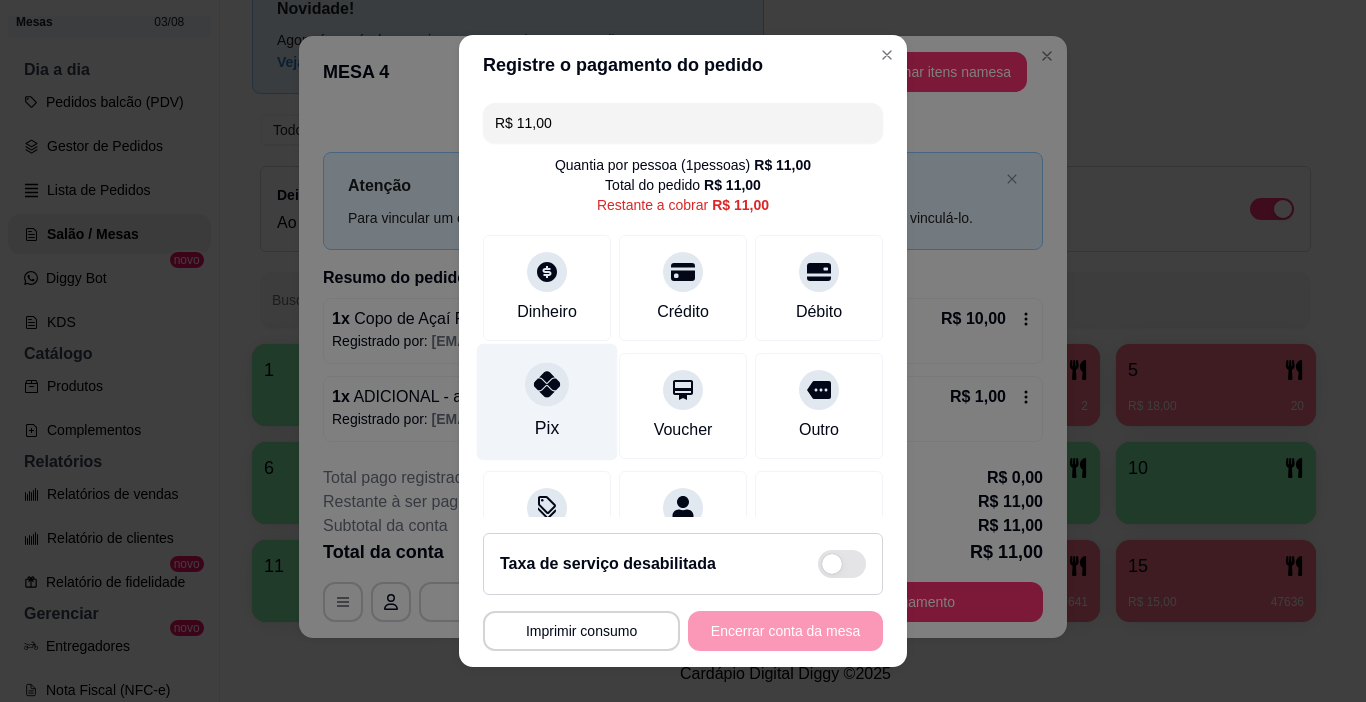 click 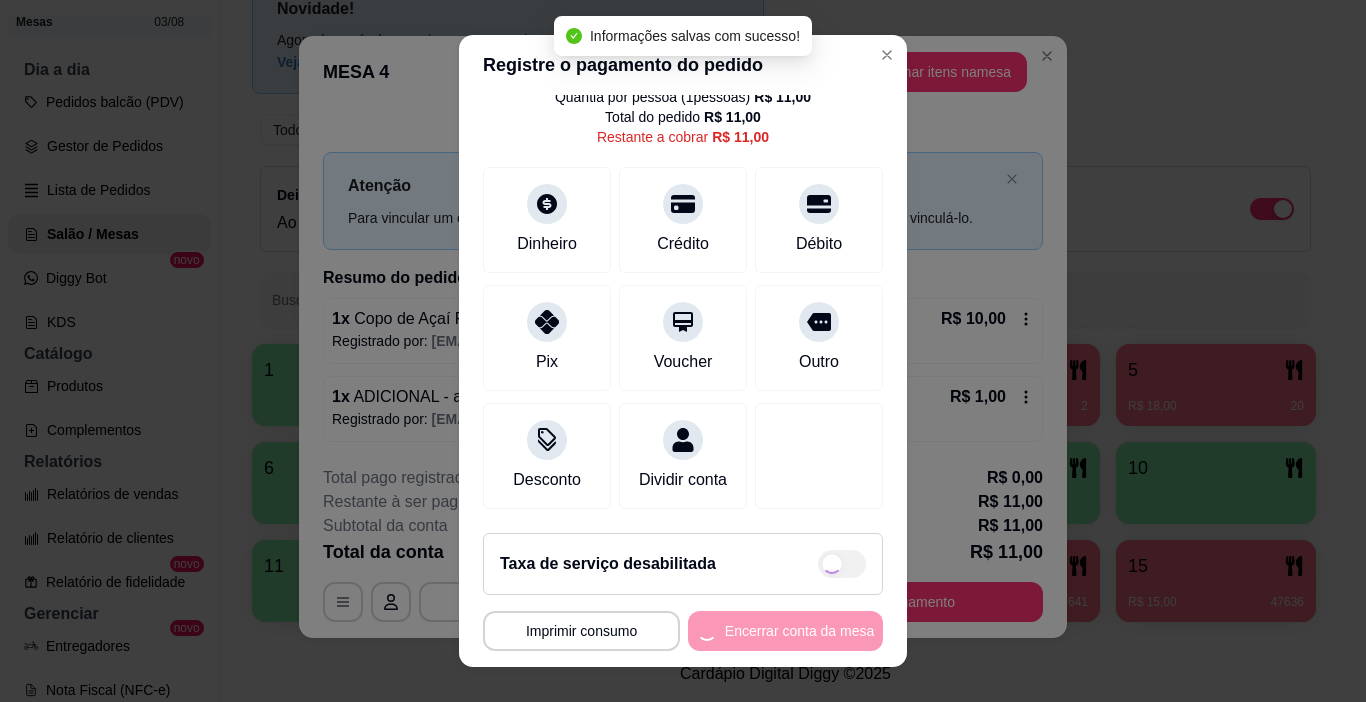 type on "R$ 0,00" 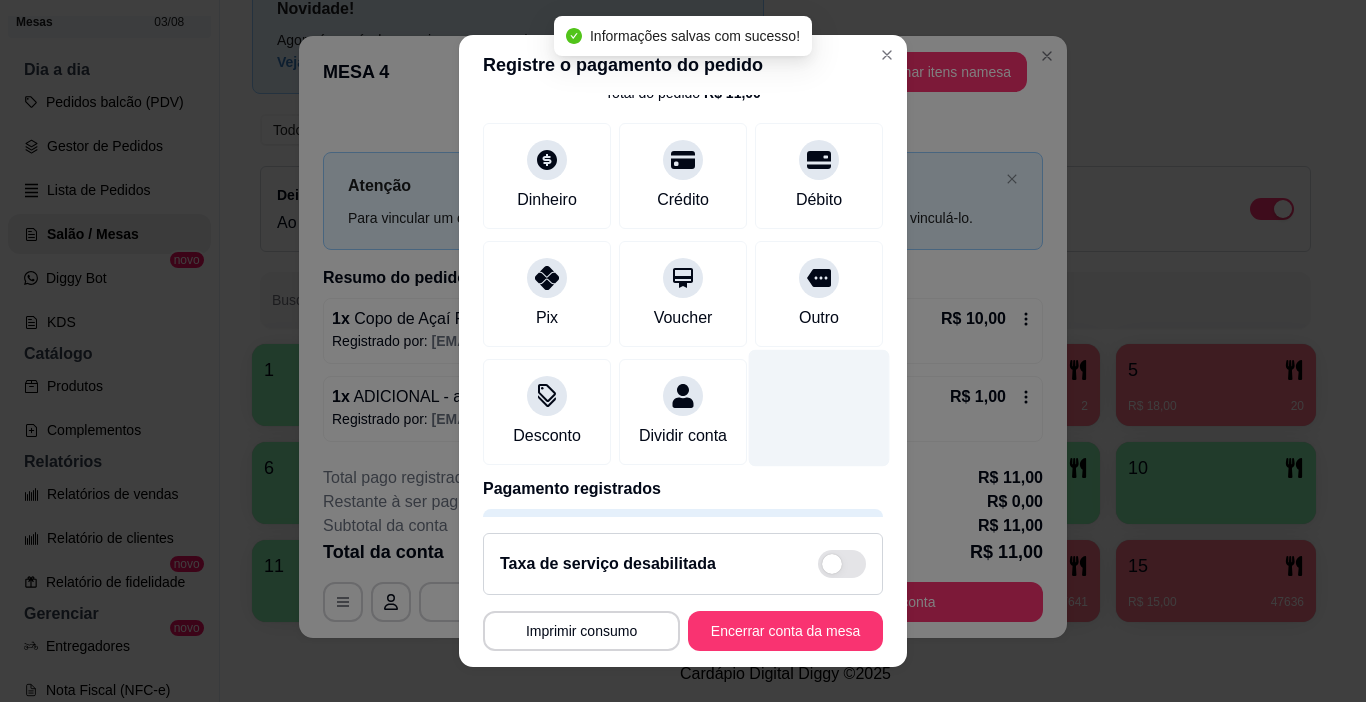 scroll, scrollTop: 176, scrollLeft: 0, axis: vertical 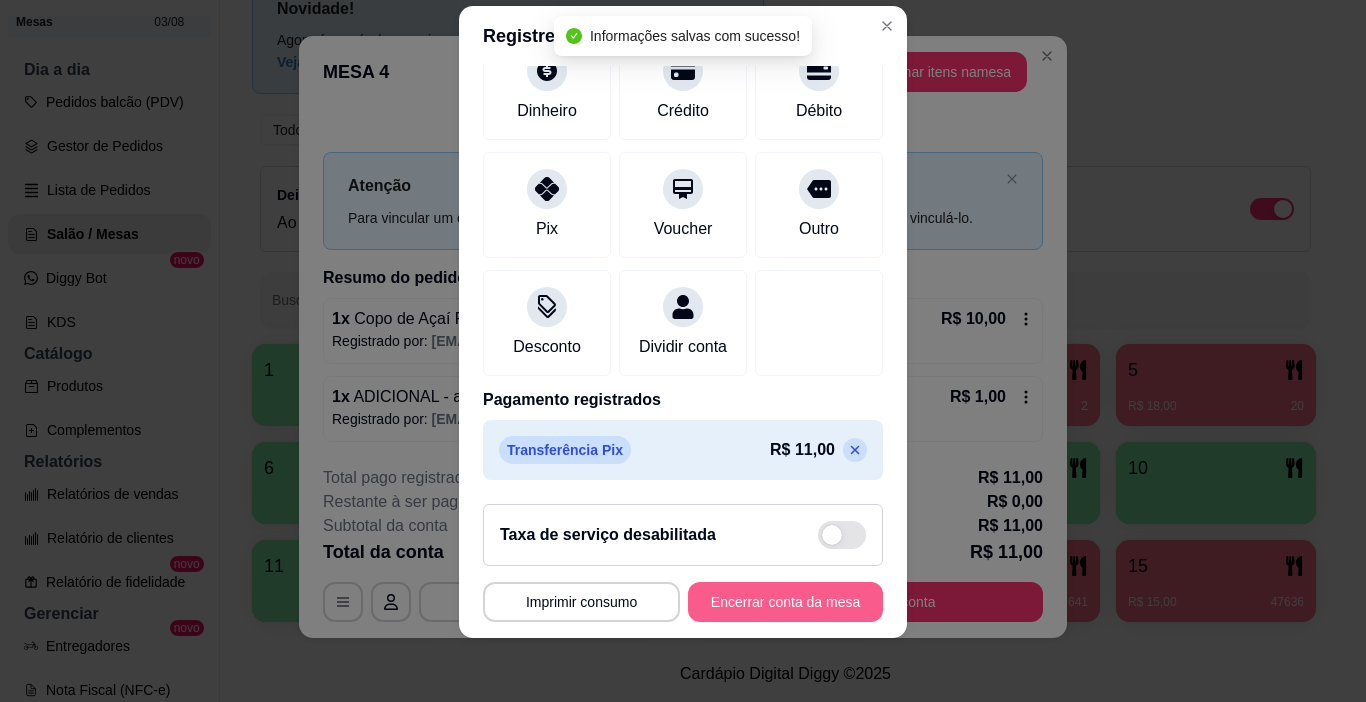 click on "Encerrar conta da mesa" at bounding box center (785, 602) 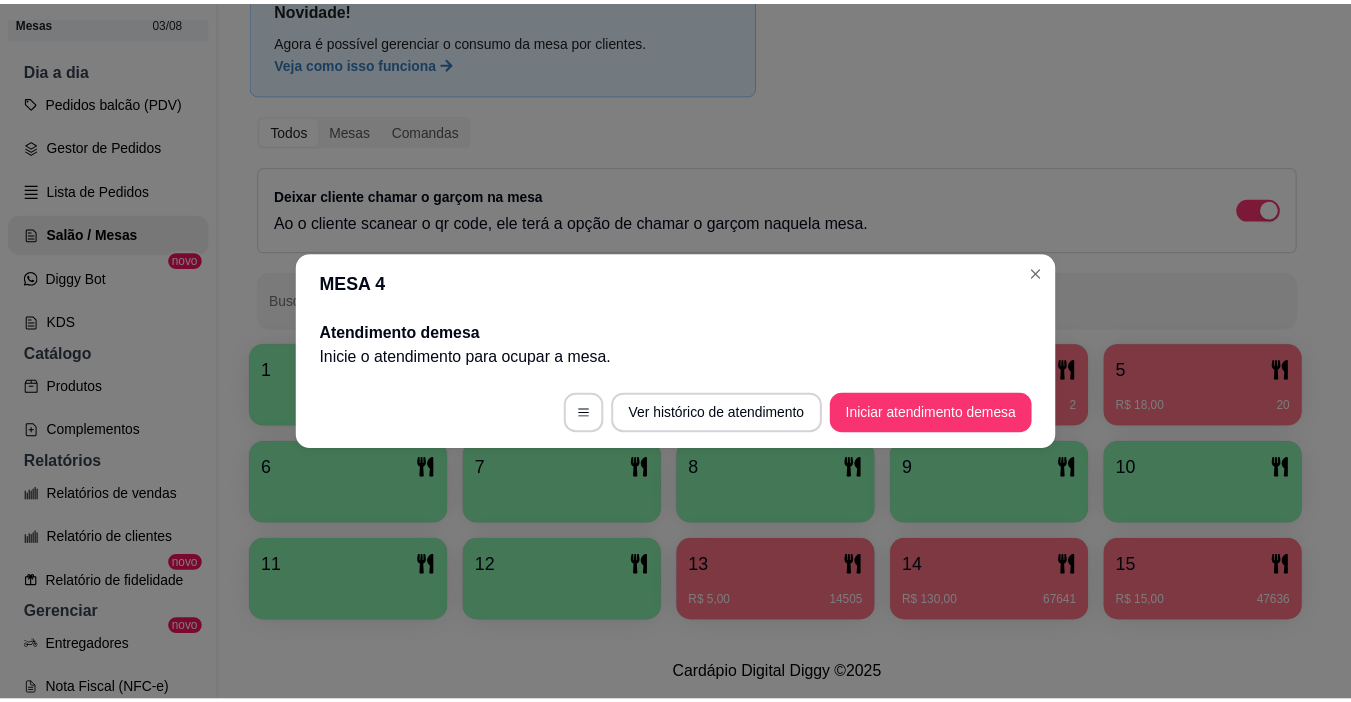 scroll, scrollTop: 0, scrollLeft: 0, axis: both 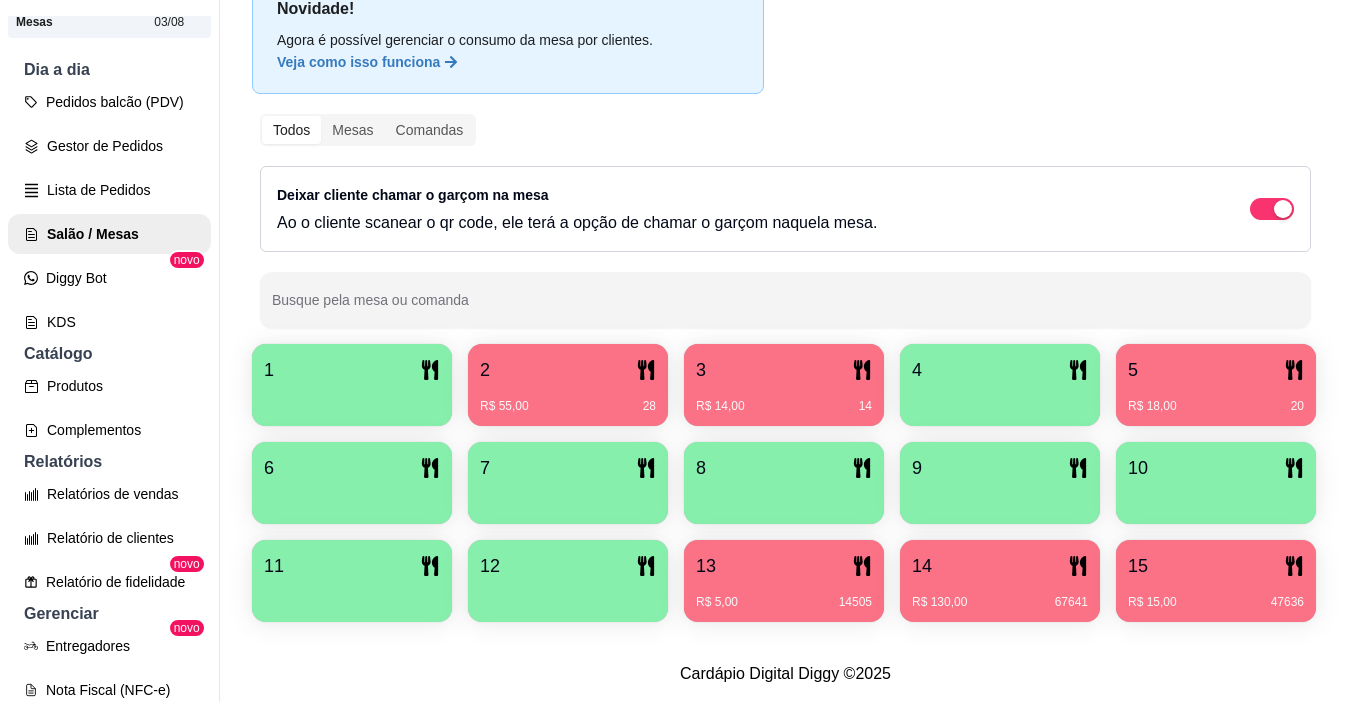 click at bounding box center [352, 399] 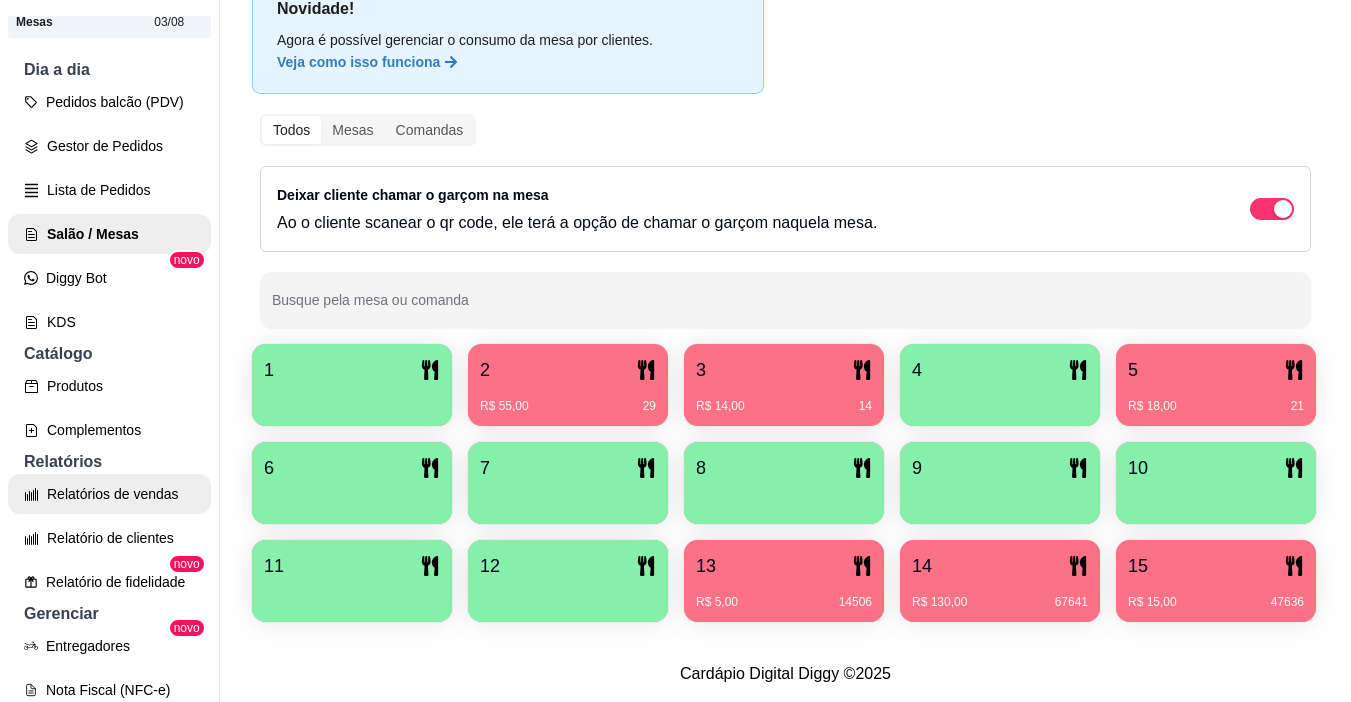 click on "Relatórios de vendas" at bounding box center [109, 494] 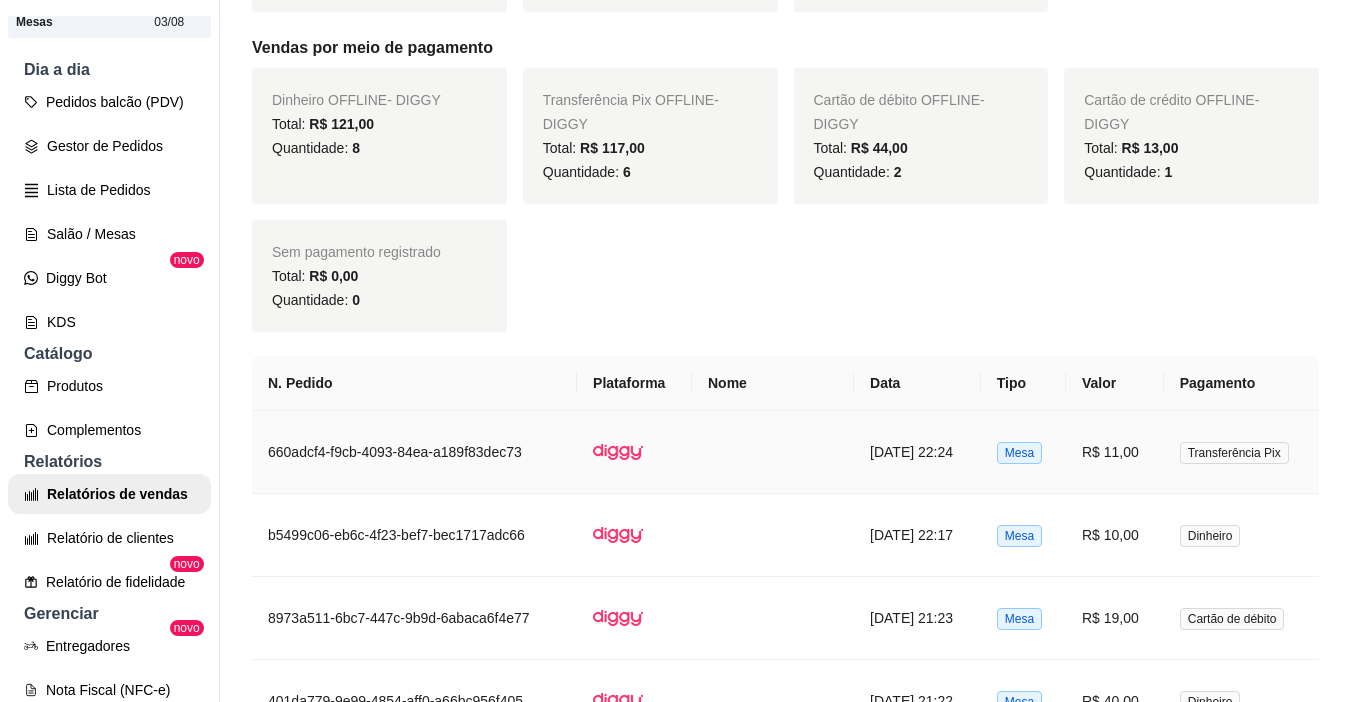 scroll, scrollTop: 700, scrollLeft: 0, axis: vertical 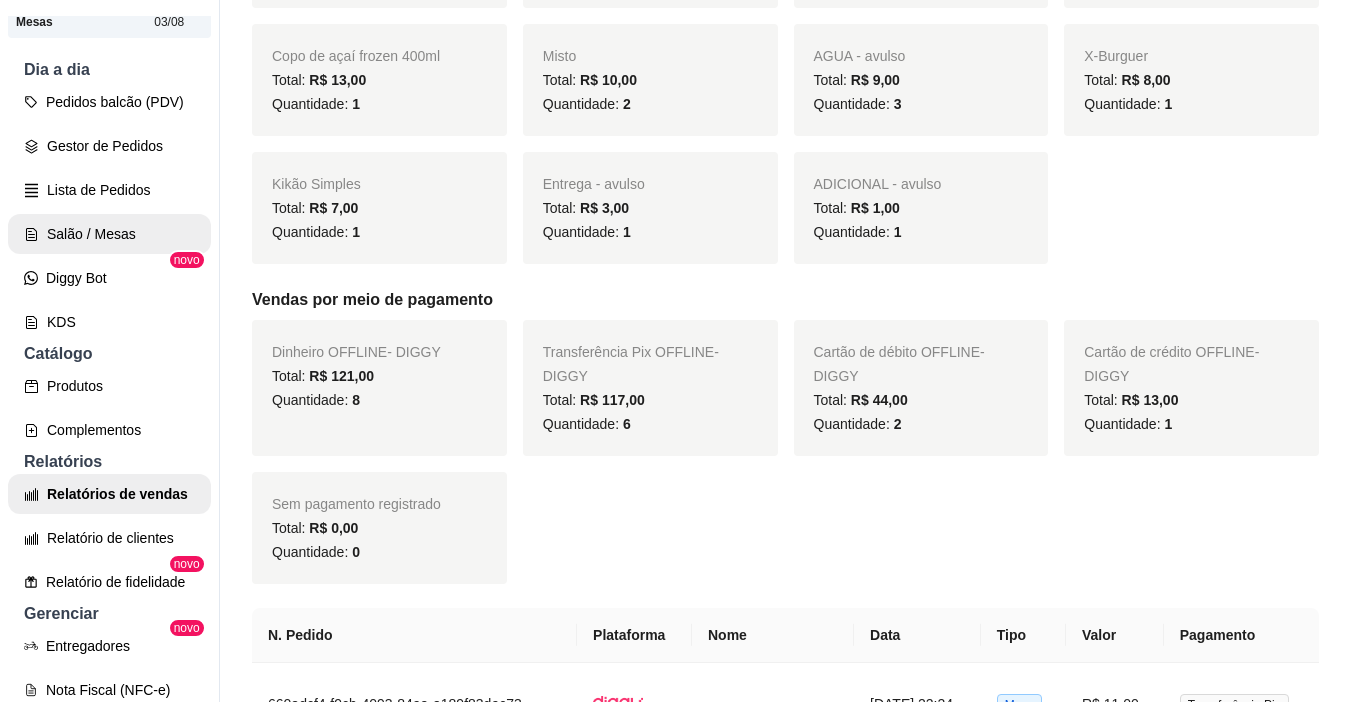click on "Salão / Mesas" at bounding box center (109, 234) 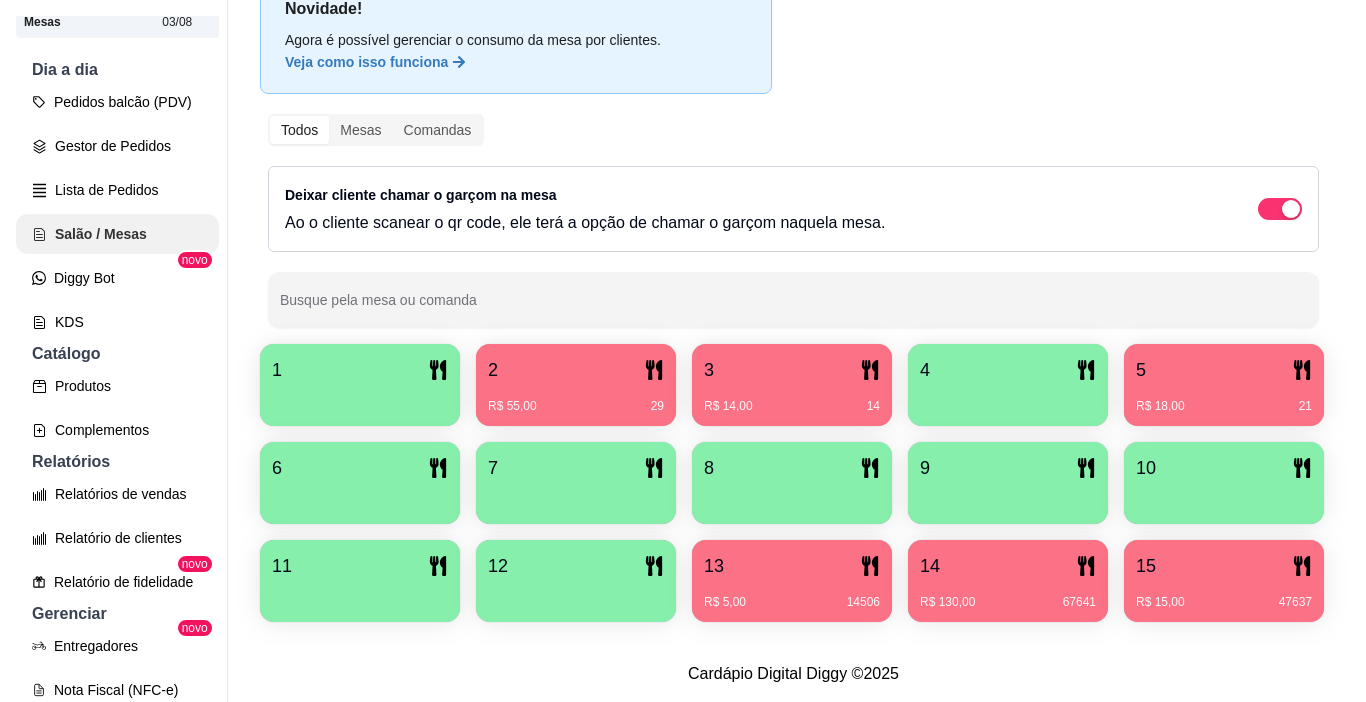 scroll, scrollTop: 0, scrollLeft: 0, axis: both 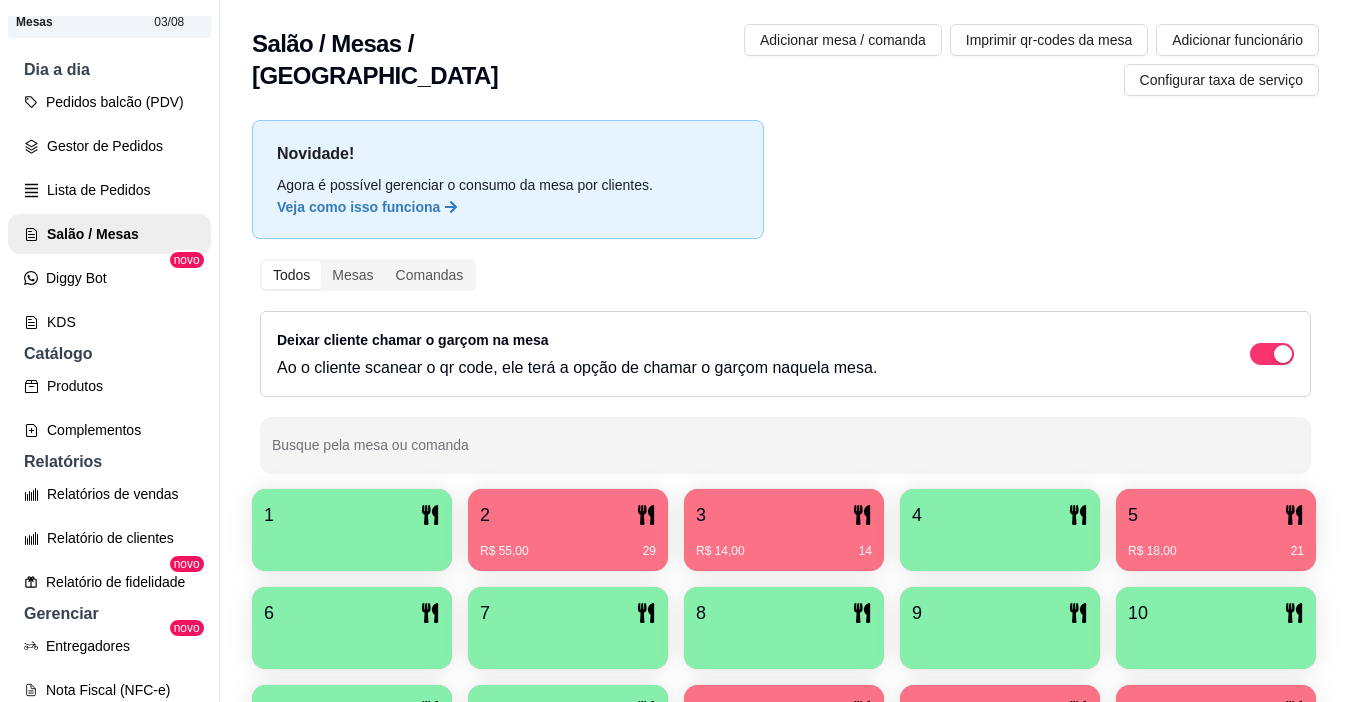 click at bounding box center (352, 544) 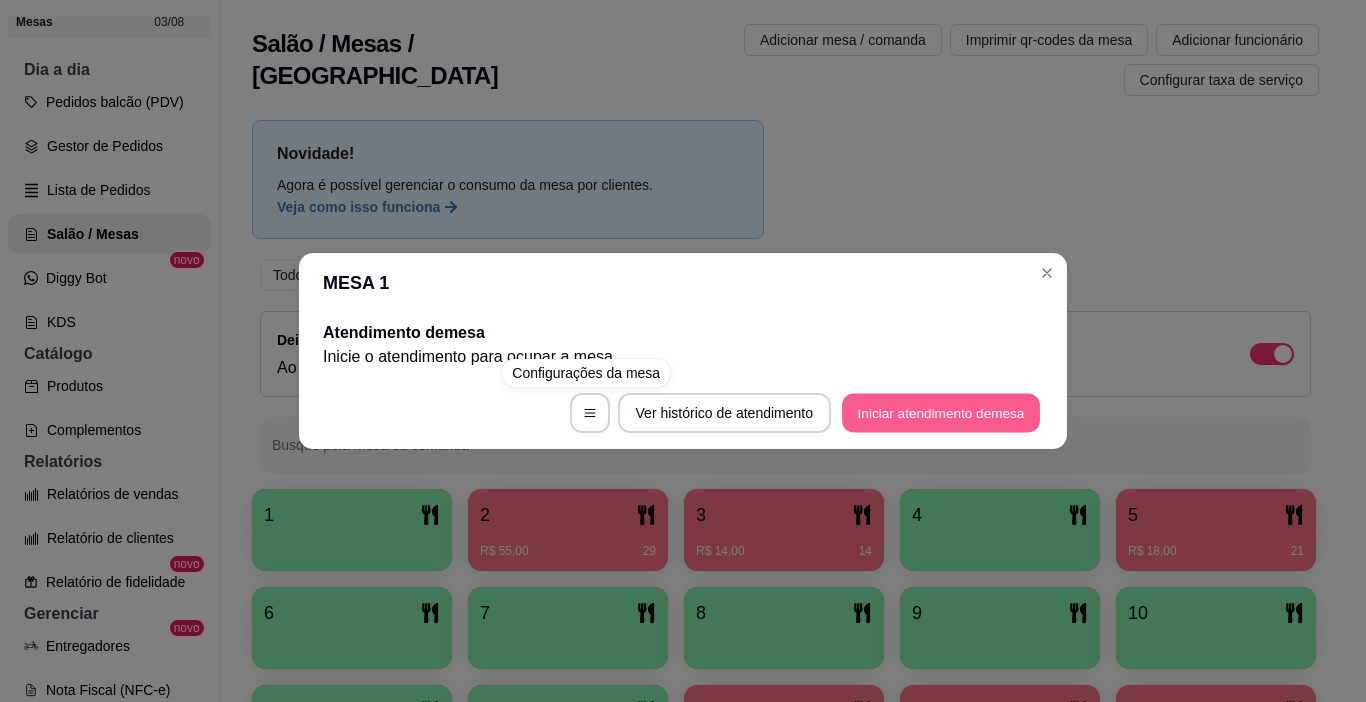 click on "Iniciar atendimento de  mesa" at bounding box center (941, 413) 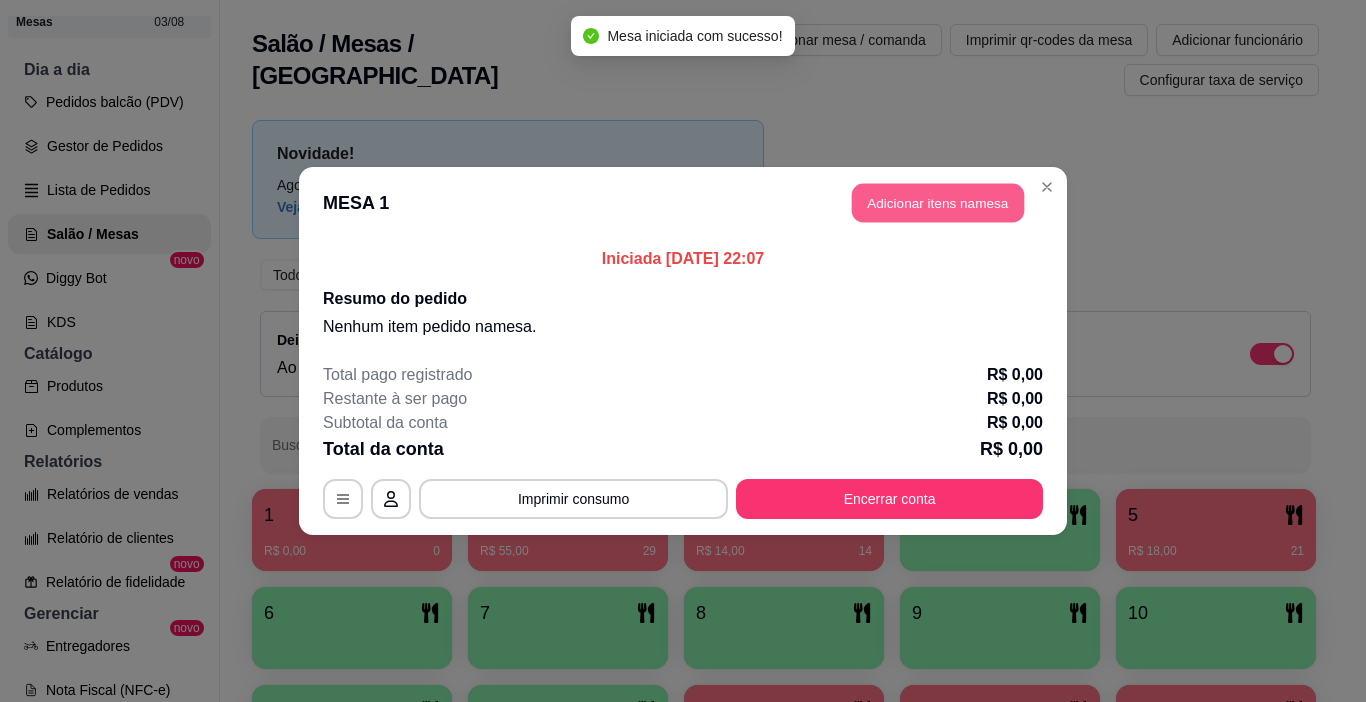 click on "Adicionar itens na  mesa" at bounding box center (938, 203) 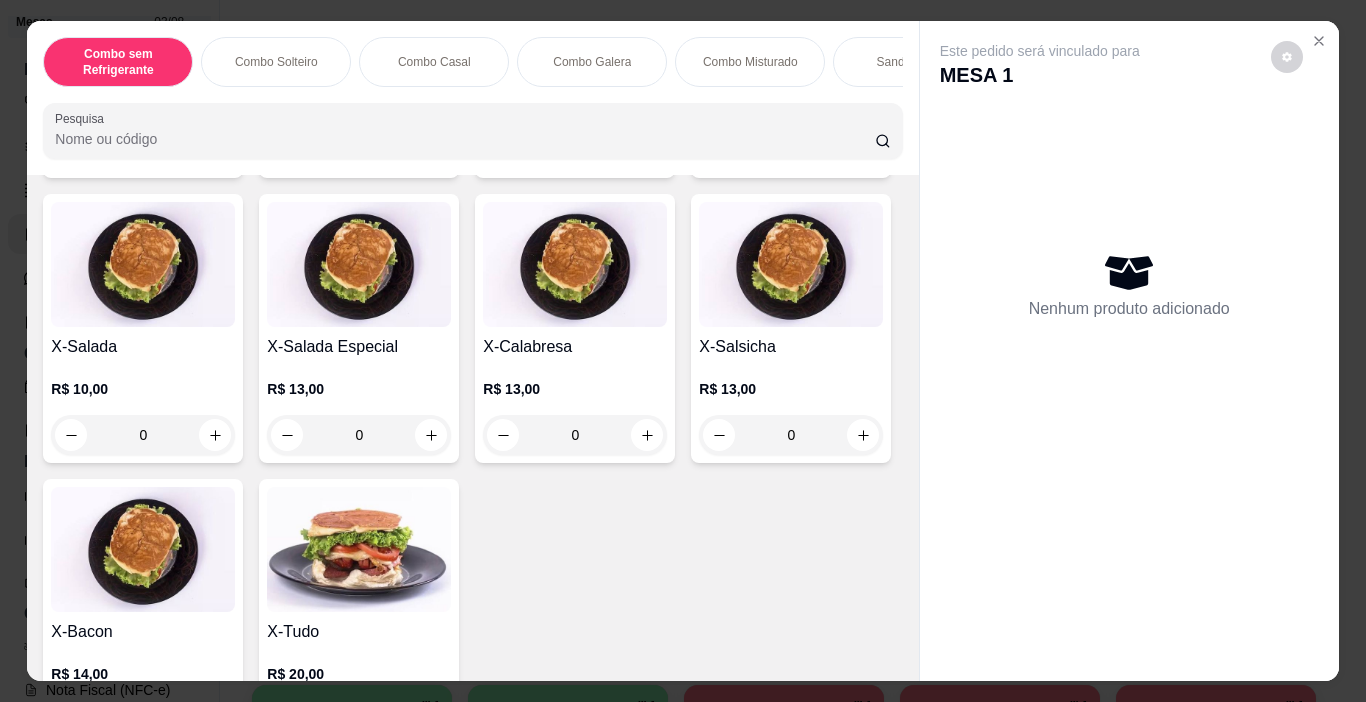 scroll, scrollTop: 3100, scrollLeft: 0, axis: vertical 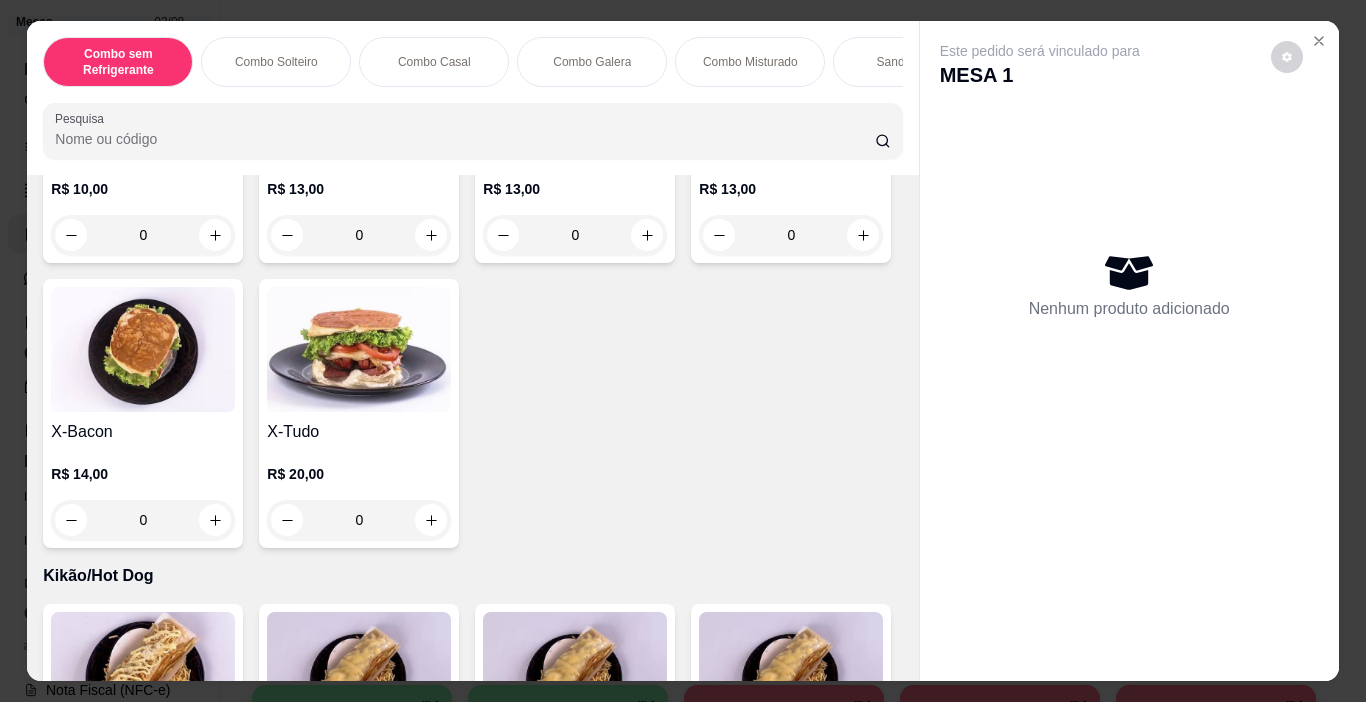 click on "0" at bounding box center [791, -50] 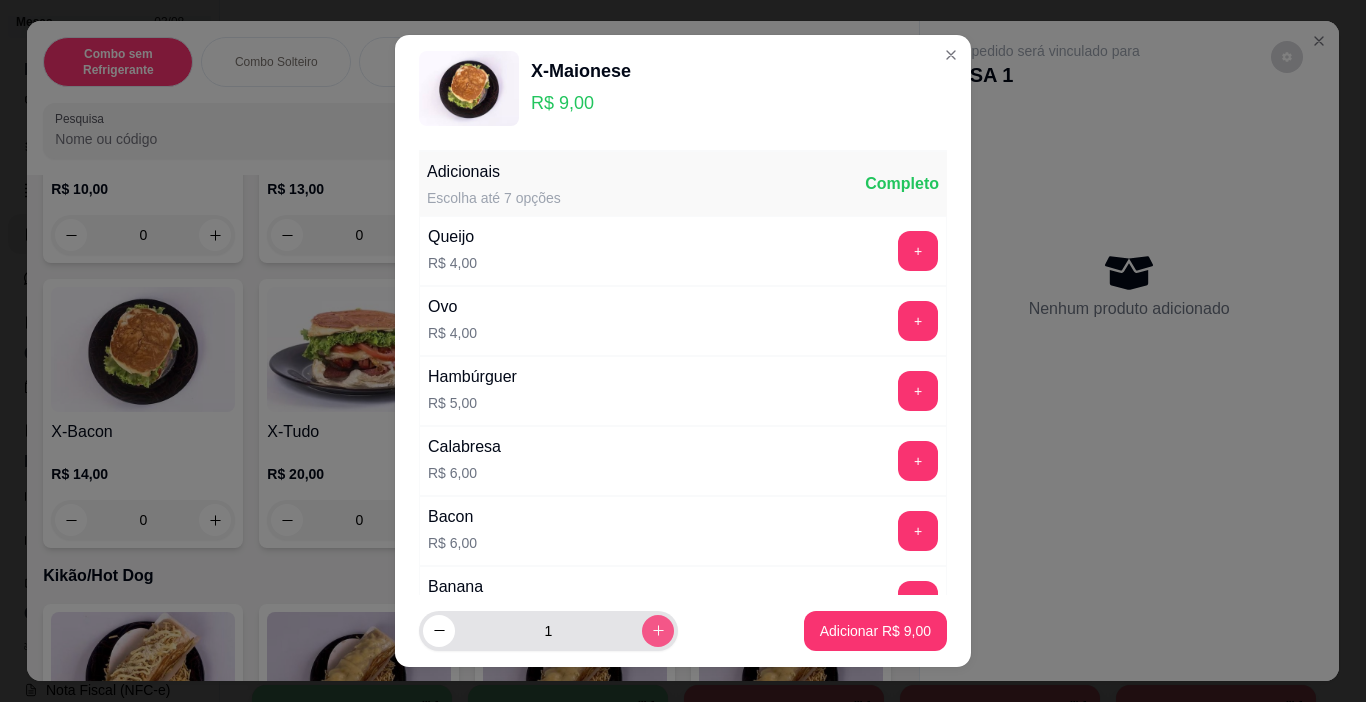 click at bounding box center (658, 631) 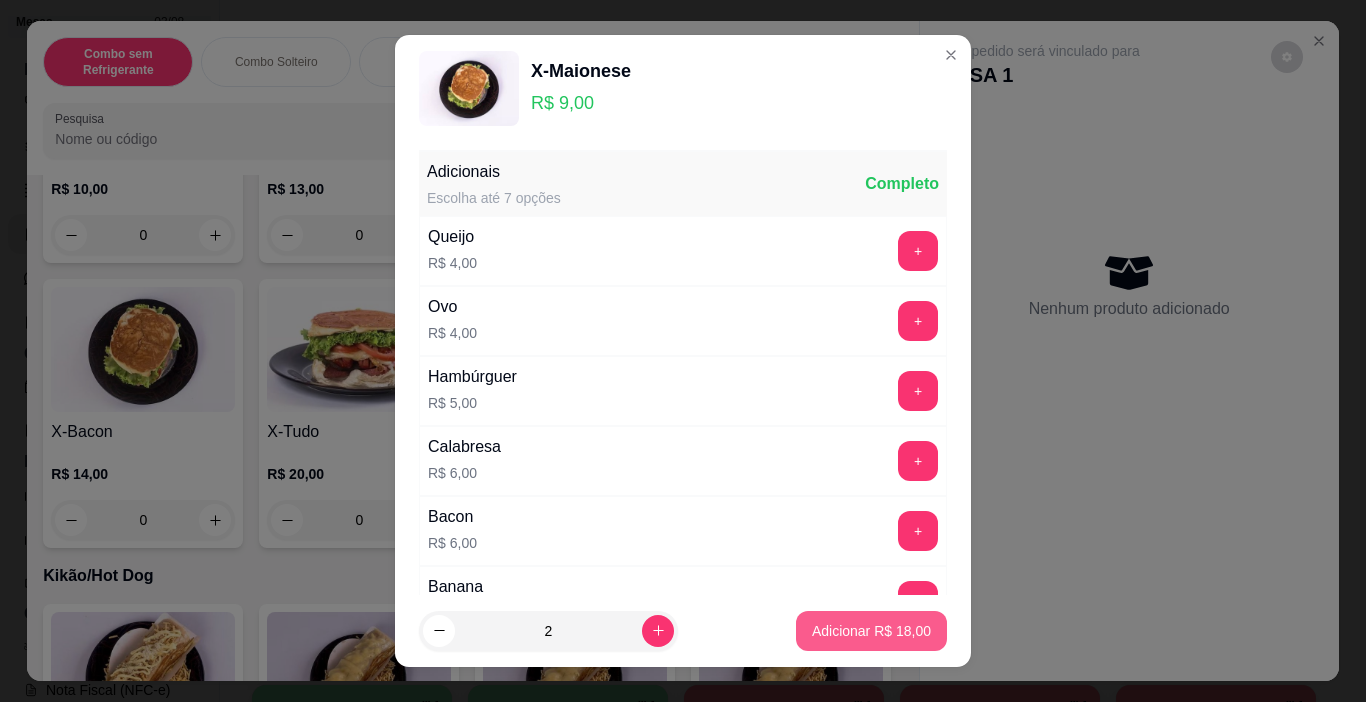 click on "Adicionar   R$ 18,00" at bounding box center (871, 631) 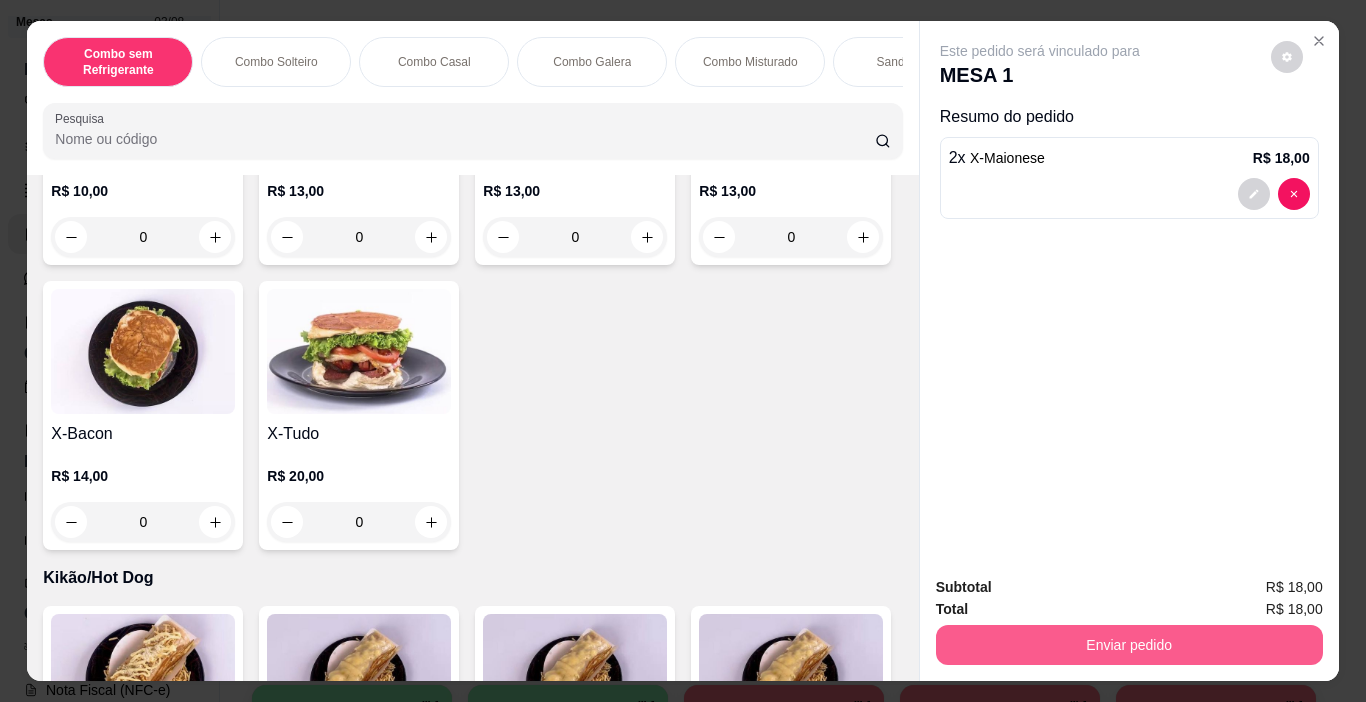 click on "Enviar pedido" at bounding box center (1129, 645) 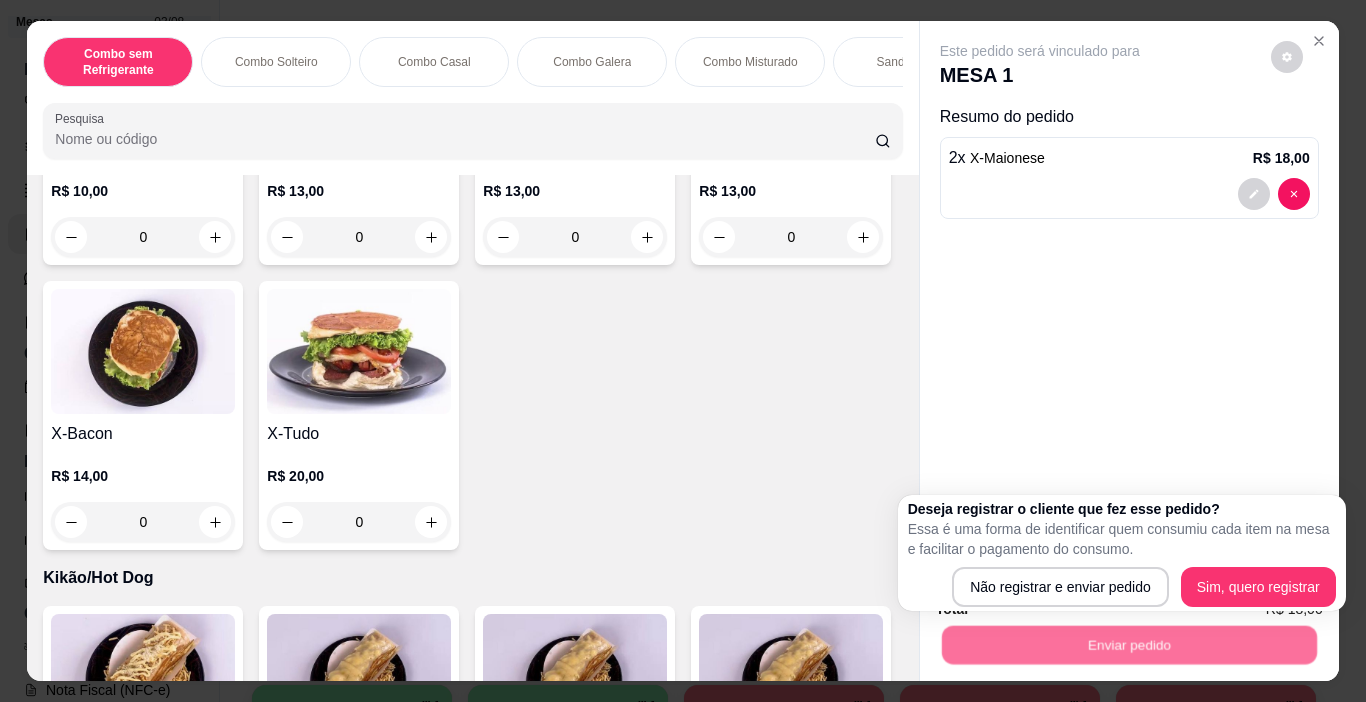 click on "Não registrar e enviar pedido Sim, quero registrar" at bounding box center (1122, 587) 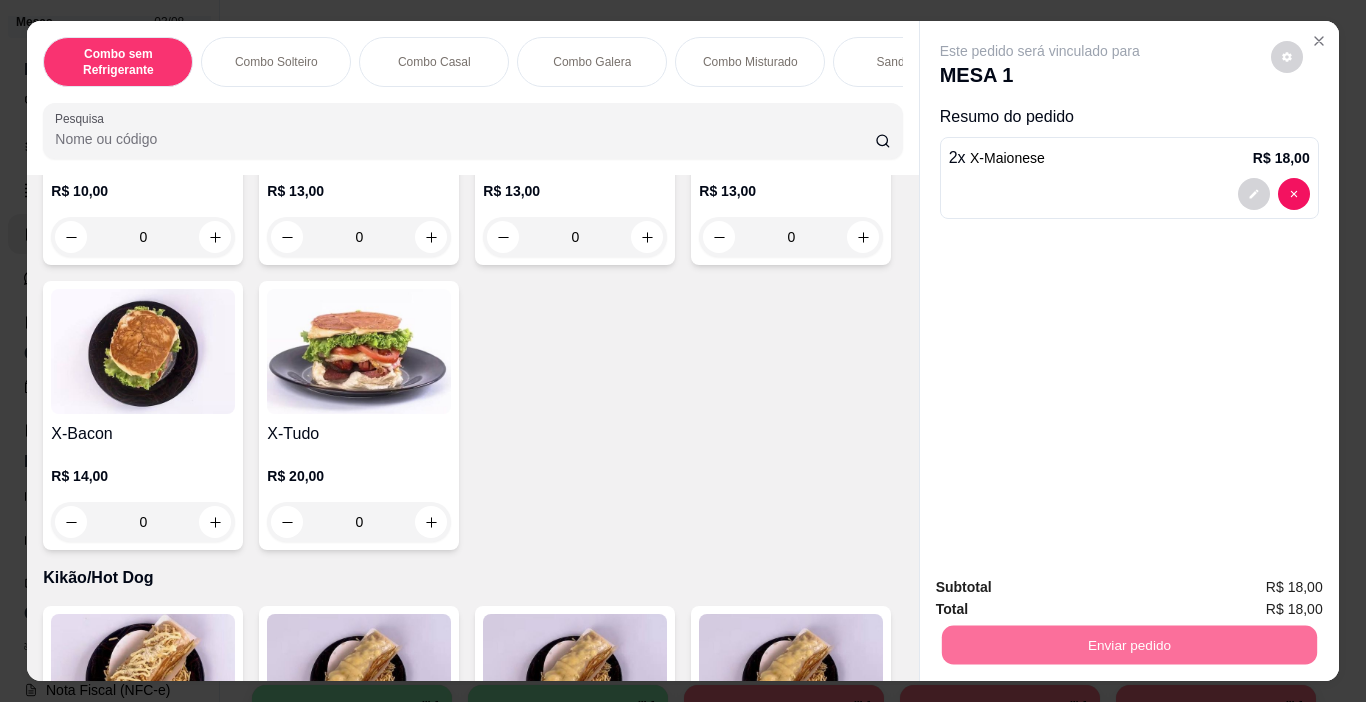 click on "Não registrar e enviar pedido" at bounding box center (1063, 588) 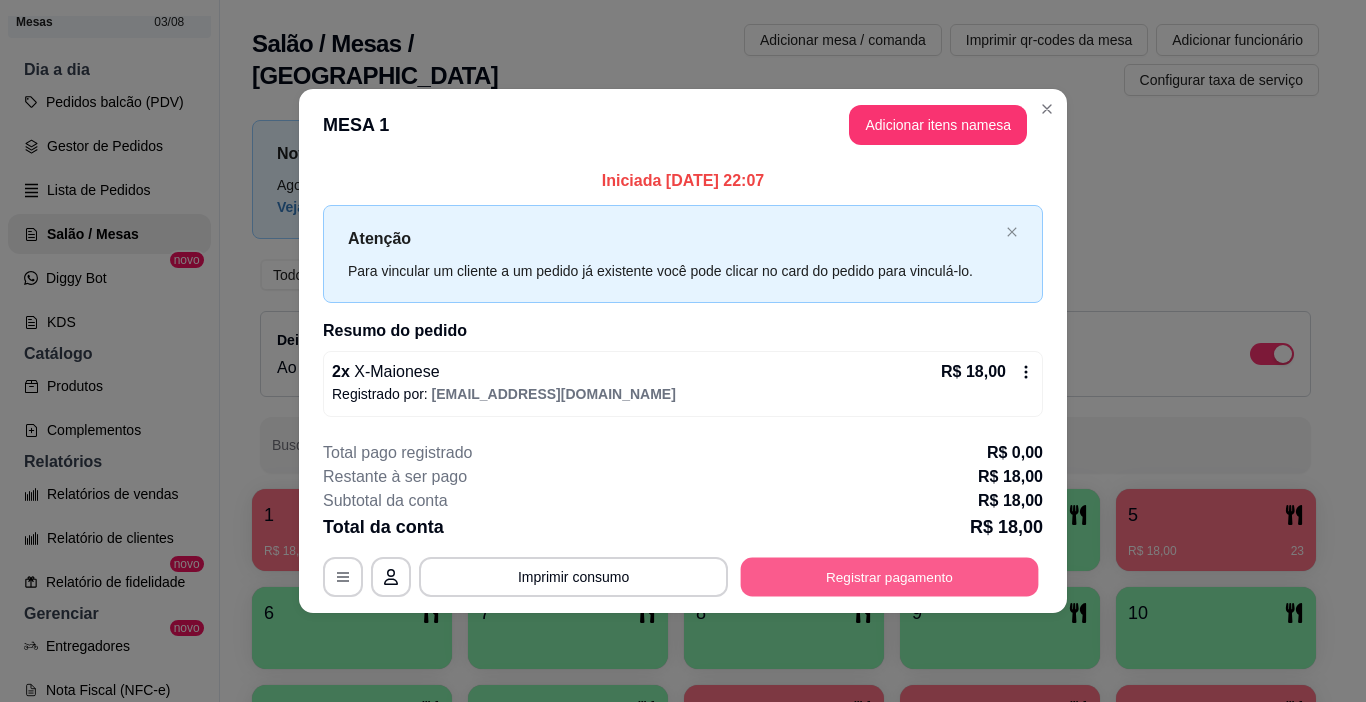 click on "Registrar pagamento" at bounding box center (890, 576) 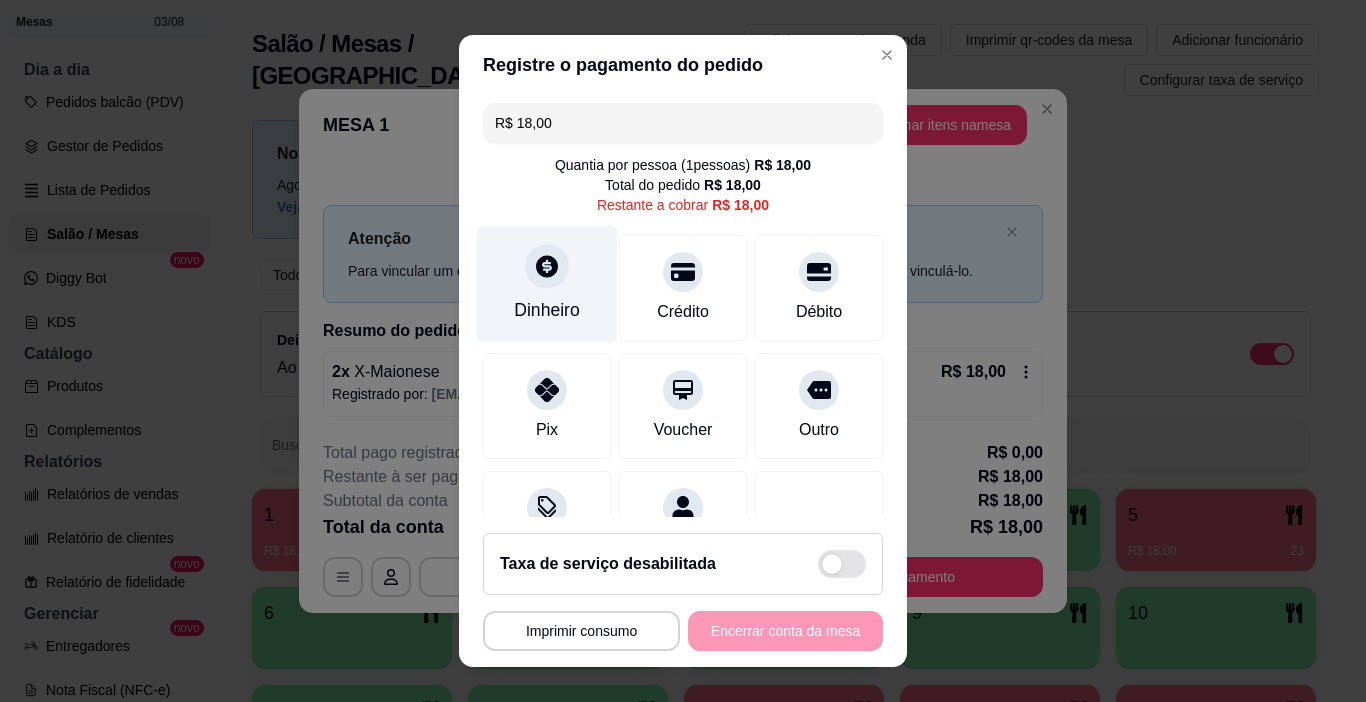 scroll, scrollTop: 92, scrollLeft: 0, axis: vertical 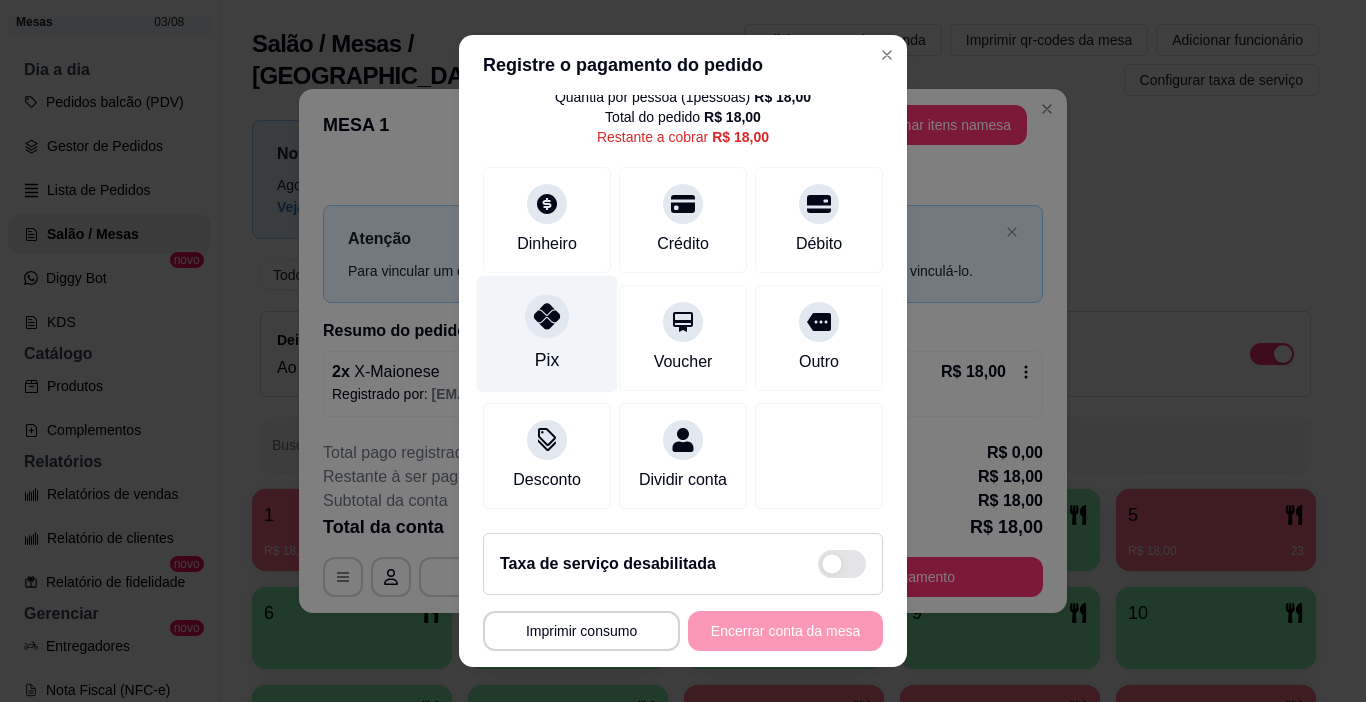 click on "Pix" at bounding box center (547, 334) 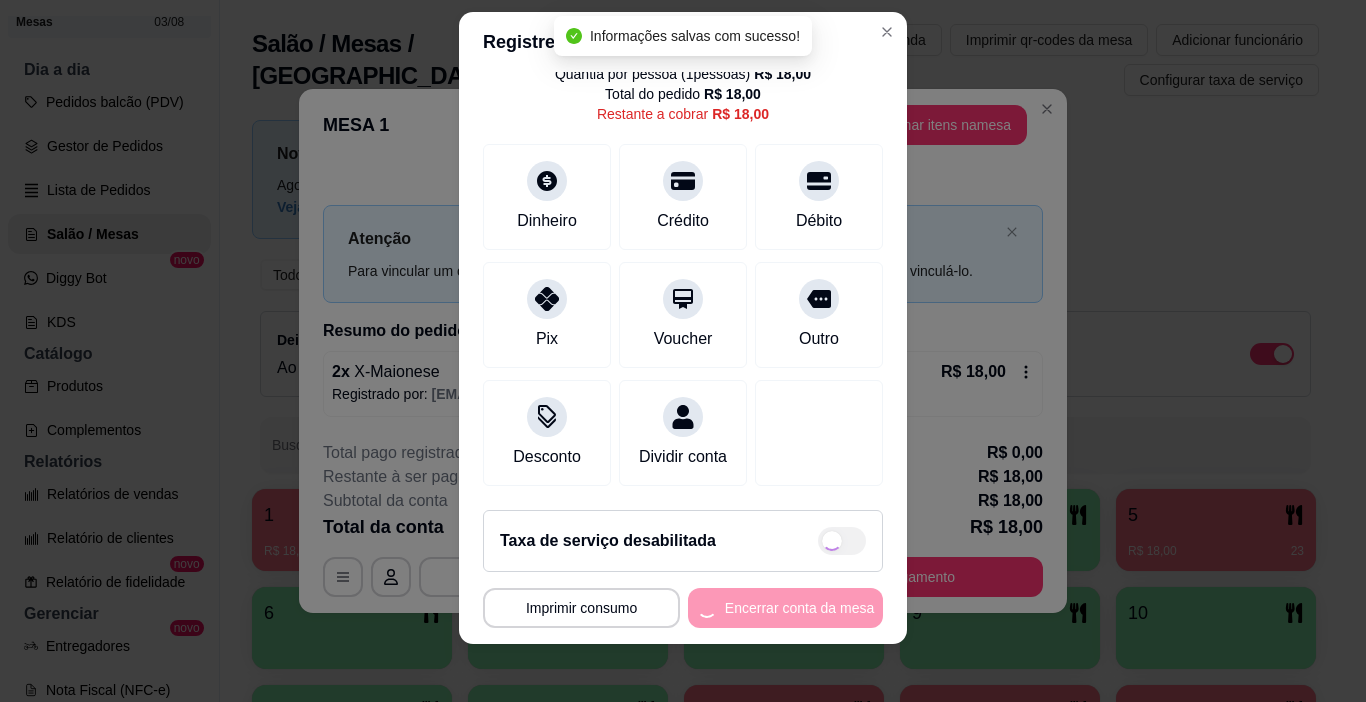 scroll, scrollTop: 29, scrollLeft: 0, axis: vertical 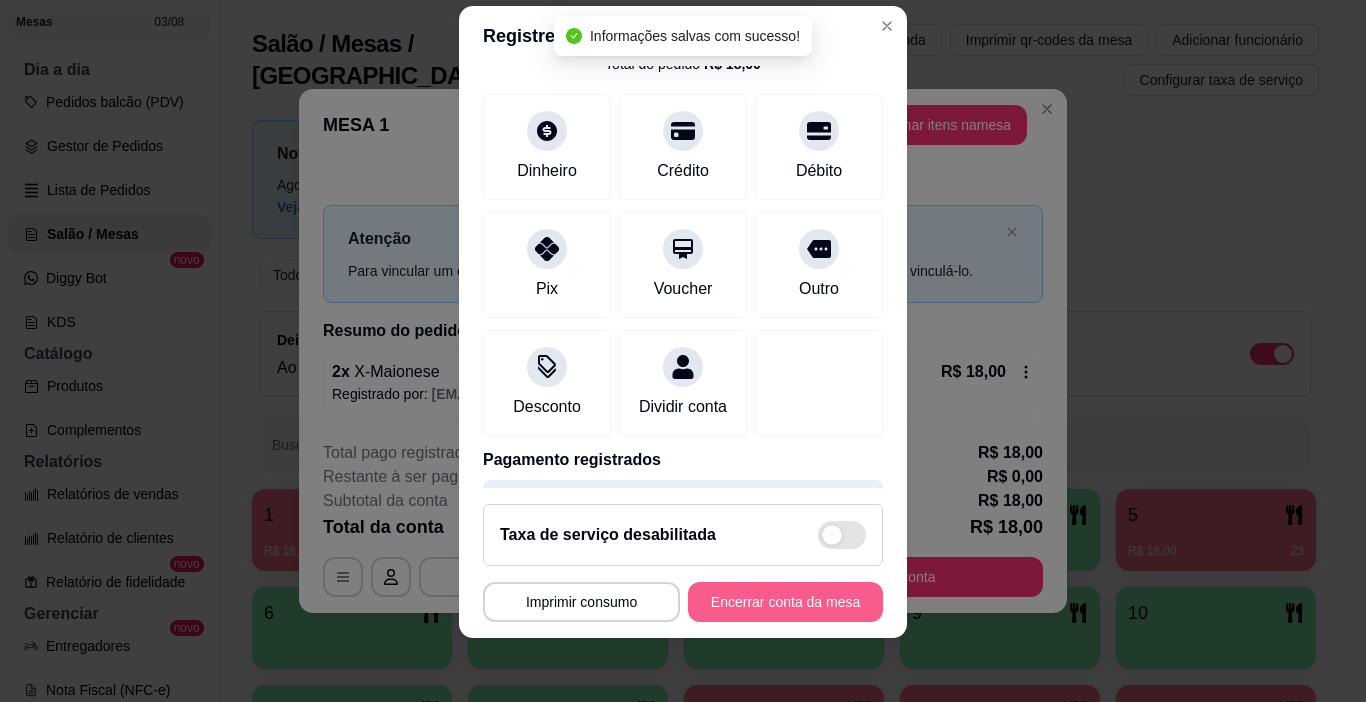 type on "R$ 0,00" 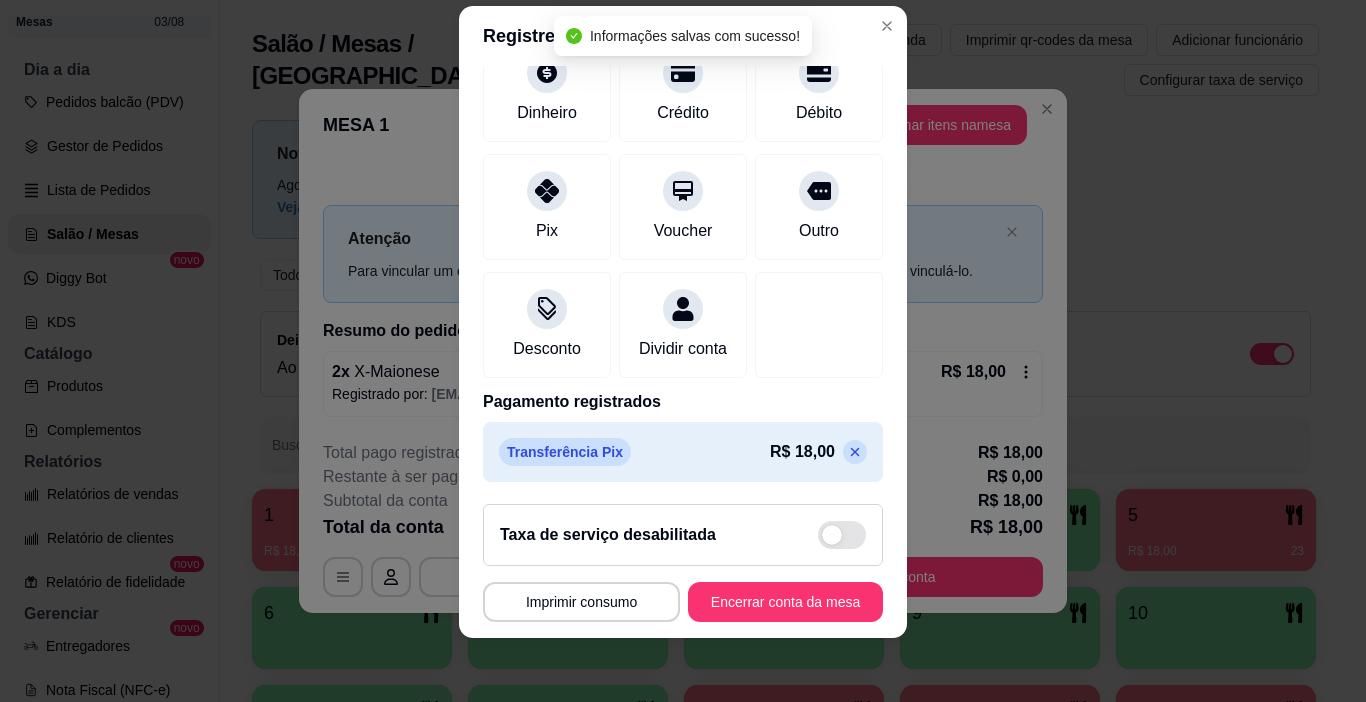 scroll, scrollTop: 176, scrollLeft: 0, axis: vertical 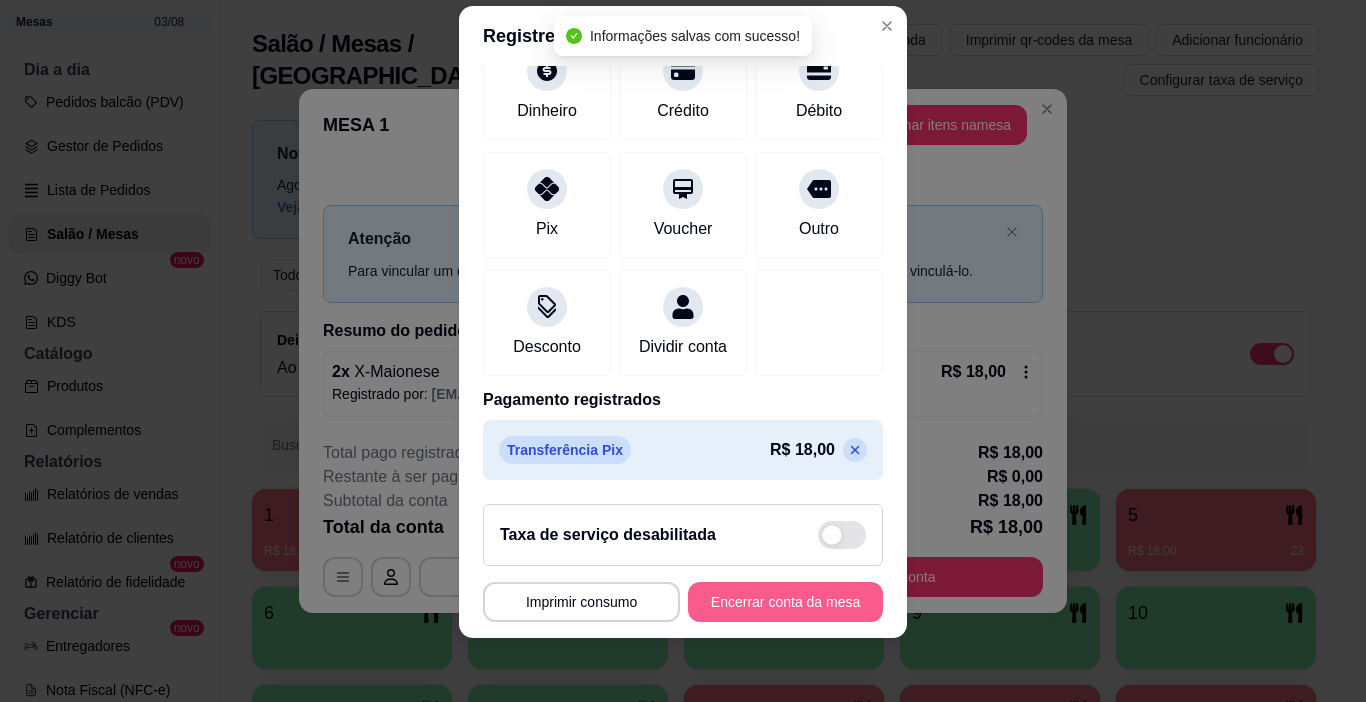 click on "Encerrar conta da mesa" at bounding box center [785, 602] 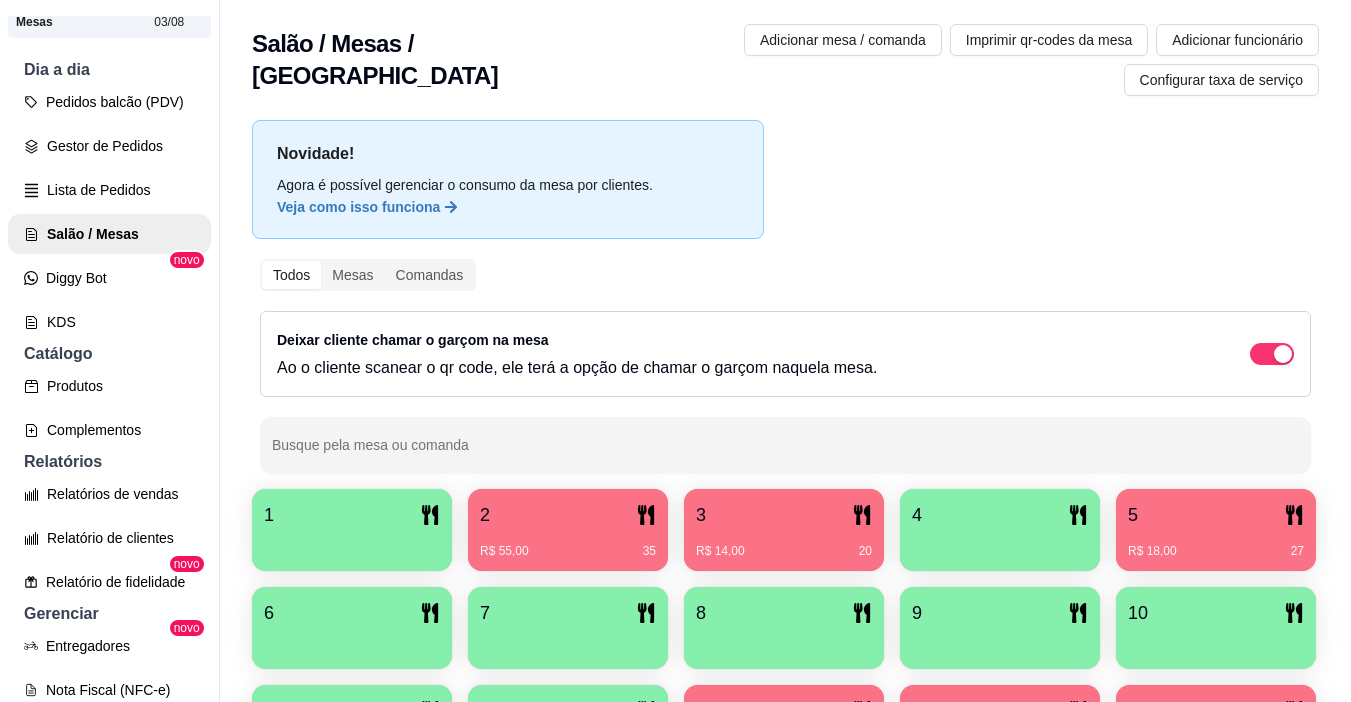 click on "R$ 55,00 35" at bounding box center (568, 544) 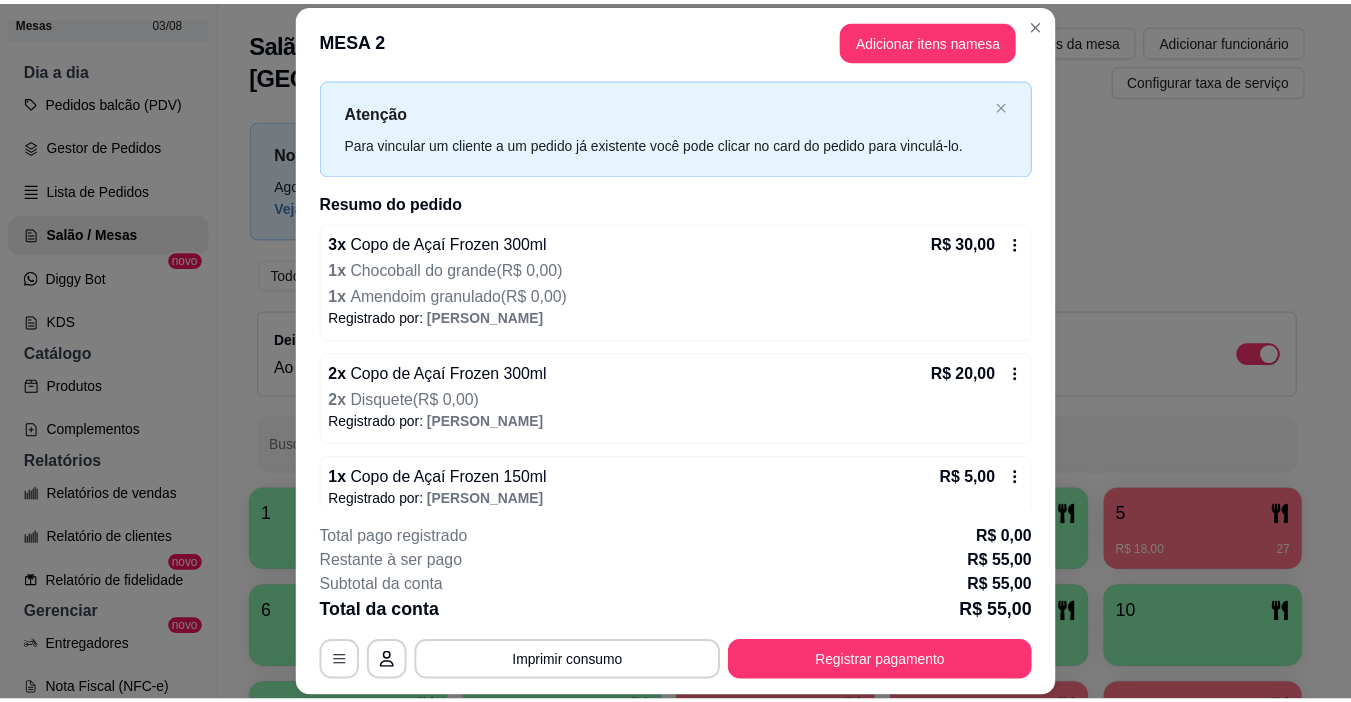 scroll, scrollTop: 62, scrollLeft: 0, axis: vertical 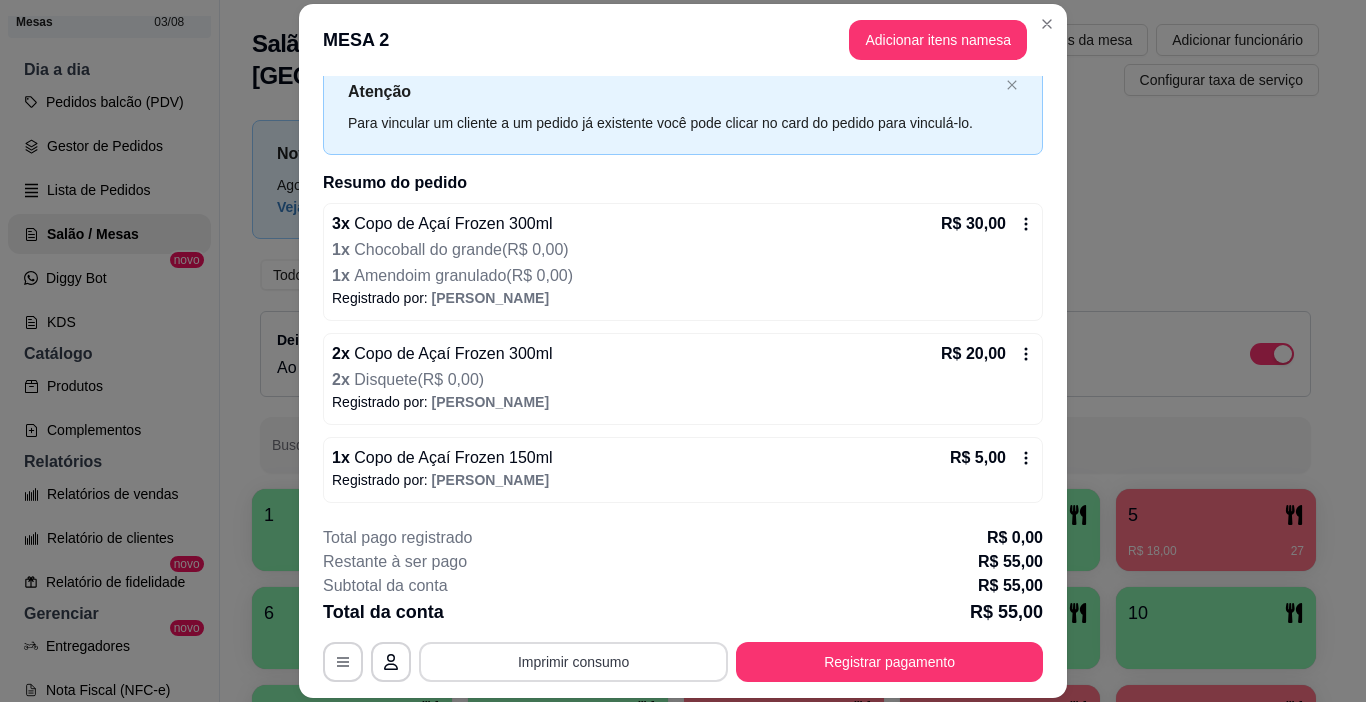 click on "Imprimir consumo" at bounding box center (573, 662) 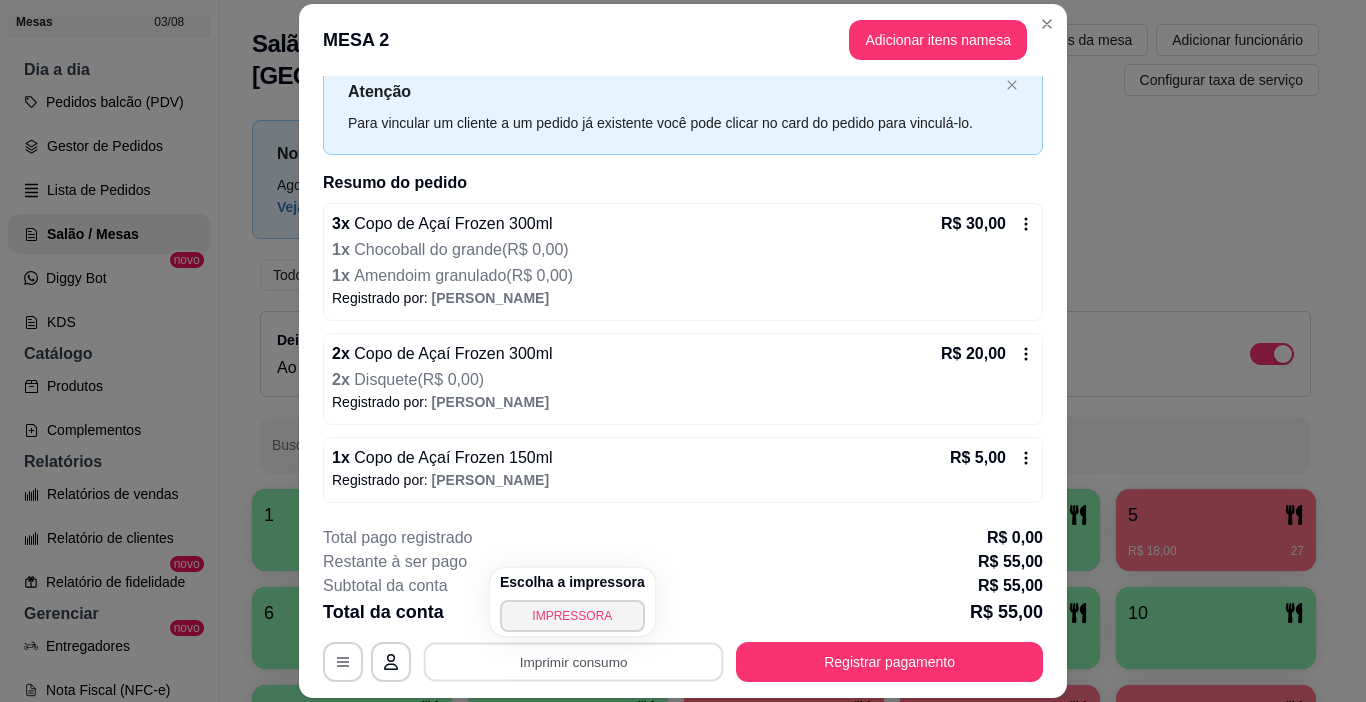 click on "IMPRESSORA" at bounding box center (572, 616) 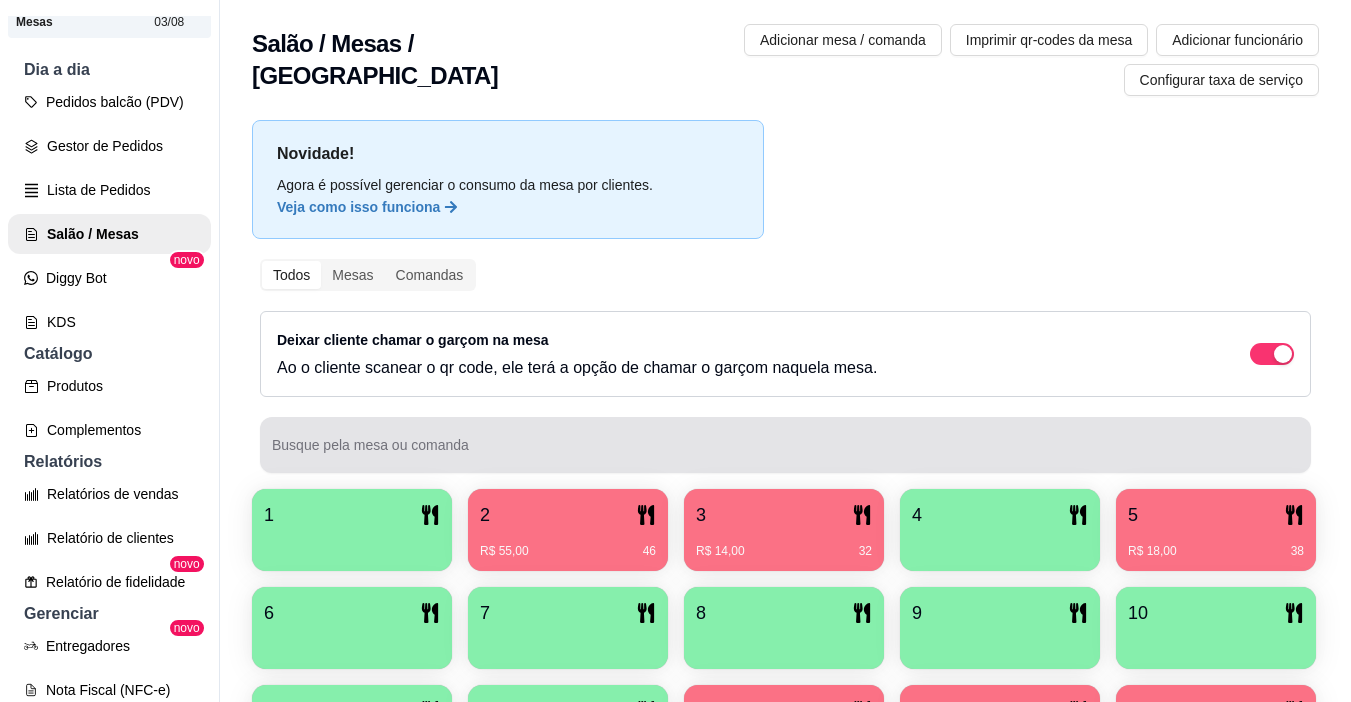 scroll, scrollTop: 200, scrollLeft: 0, axis: vertical 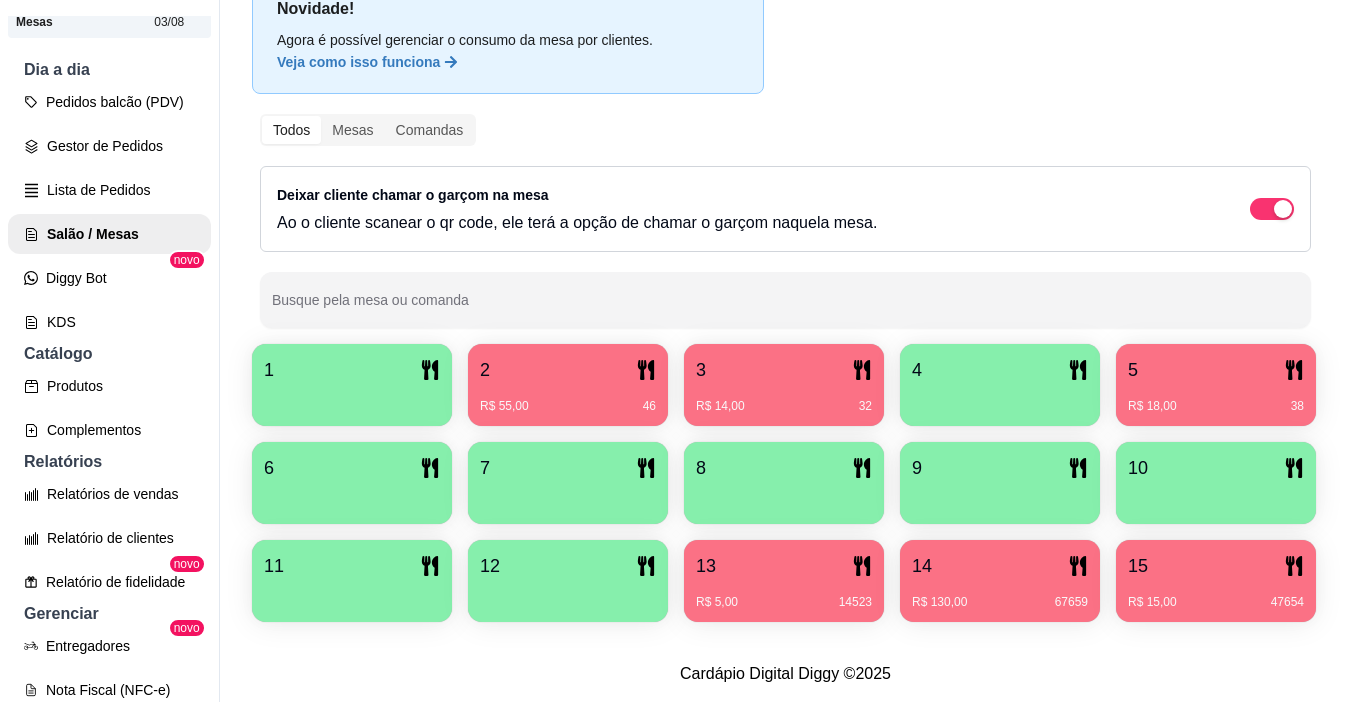 type 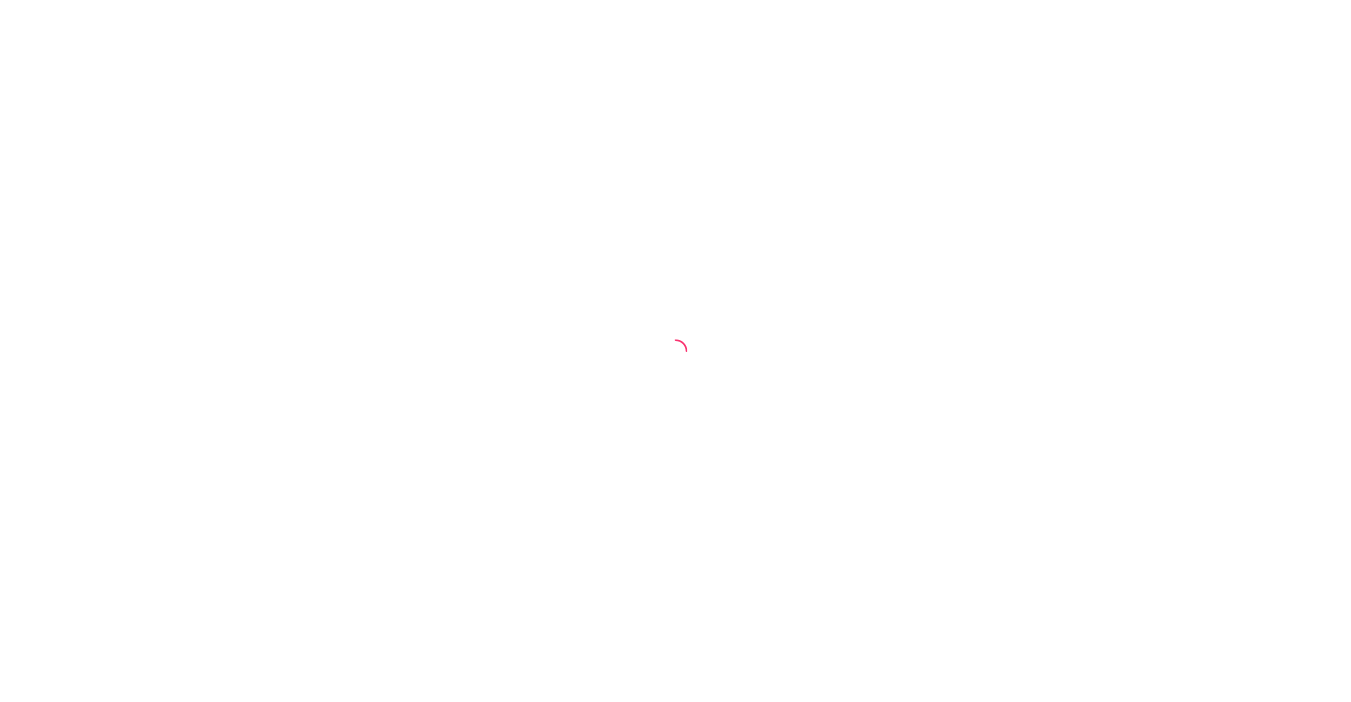 scroll, scrollTop: 0, scrollLeft: 0, axis: both 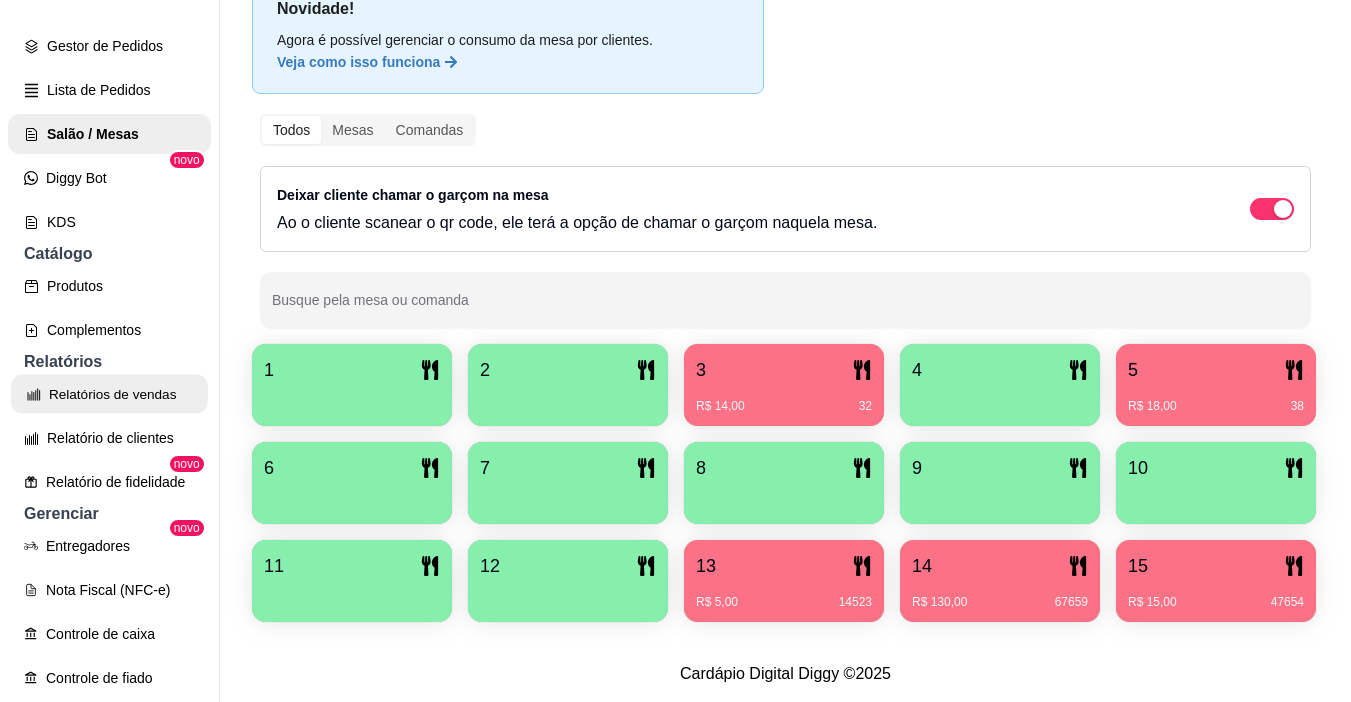 click on "Relatórios de vendas" at bounding box center [109, 394] 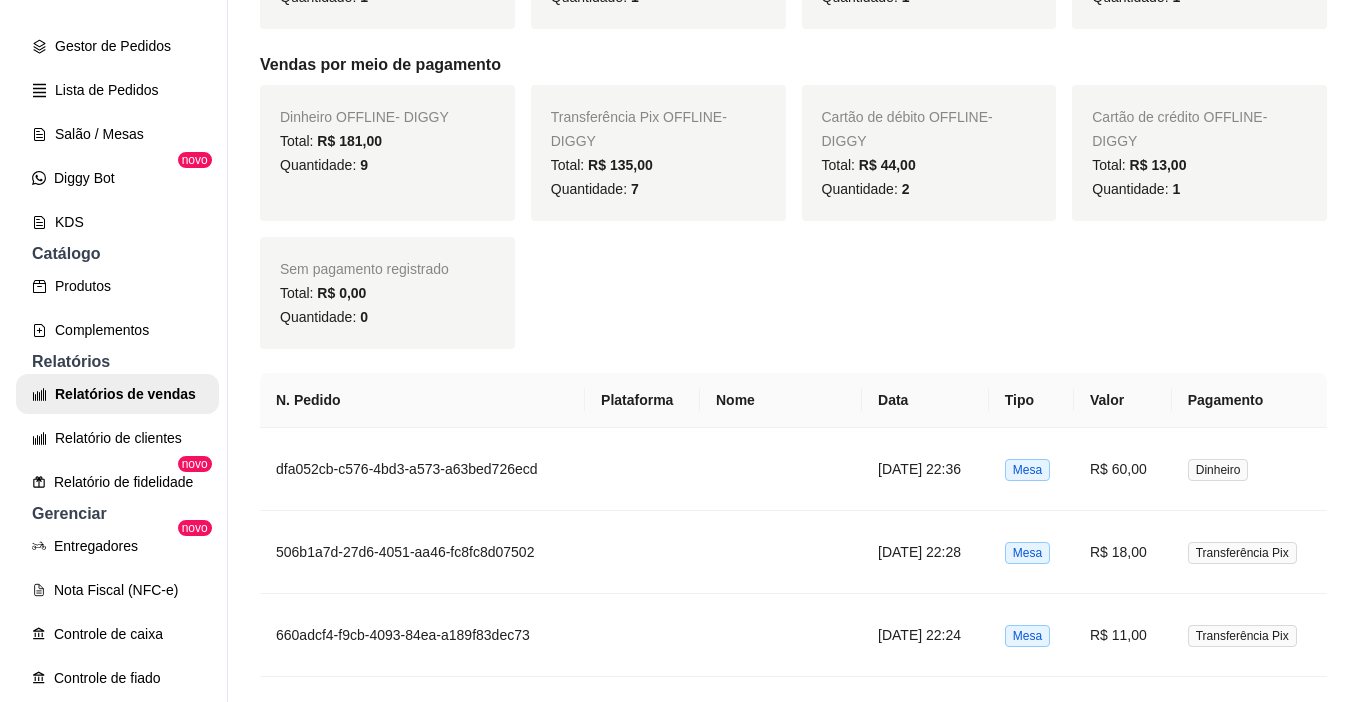 scroll, scrollTop: 1000, scrollLeft: 0, axis: vertical 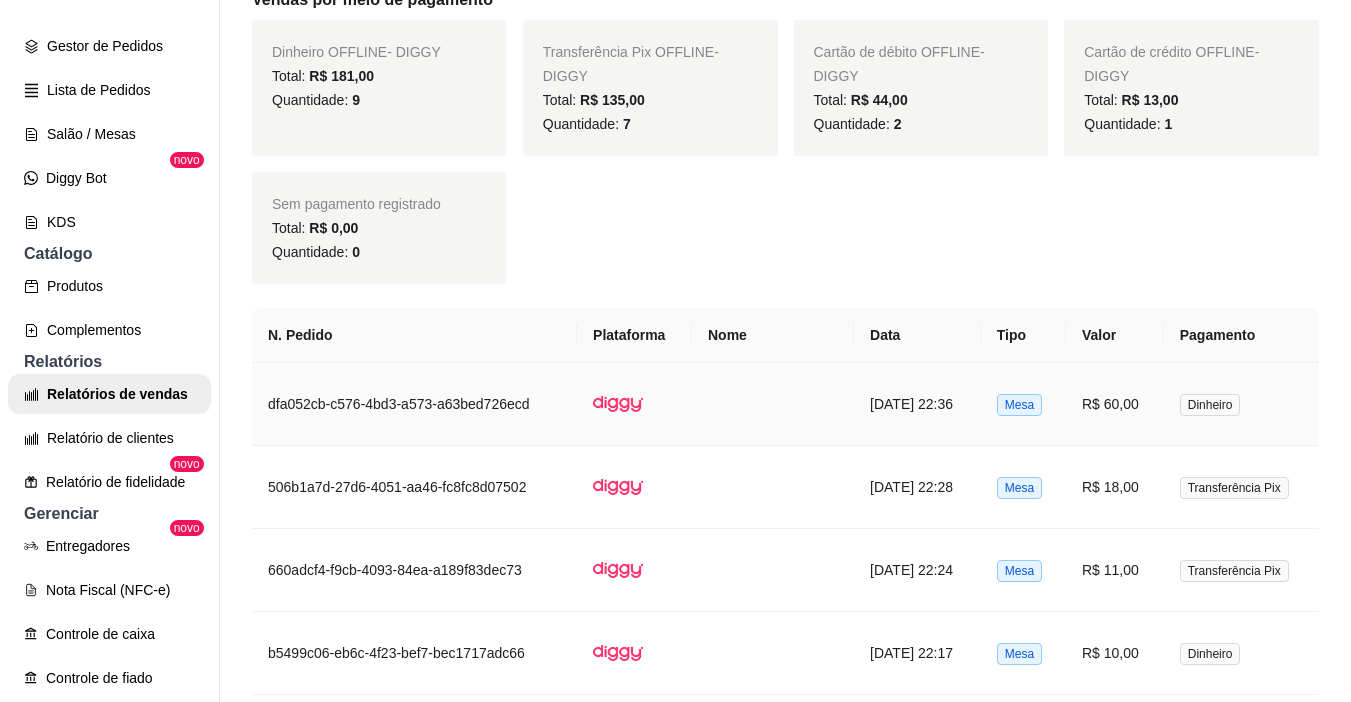 click on "R$ 60,00" at bounding box center [1115, 404] 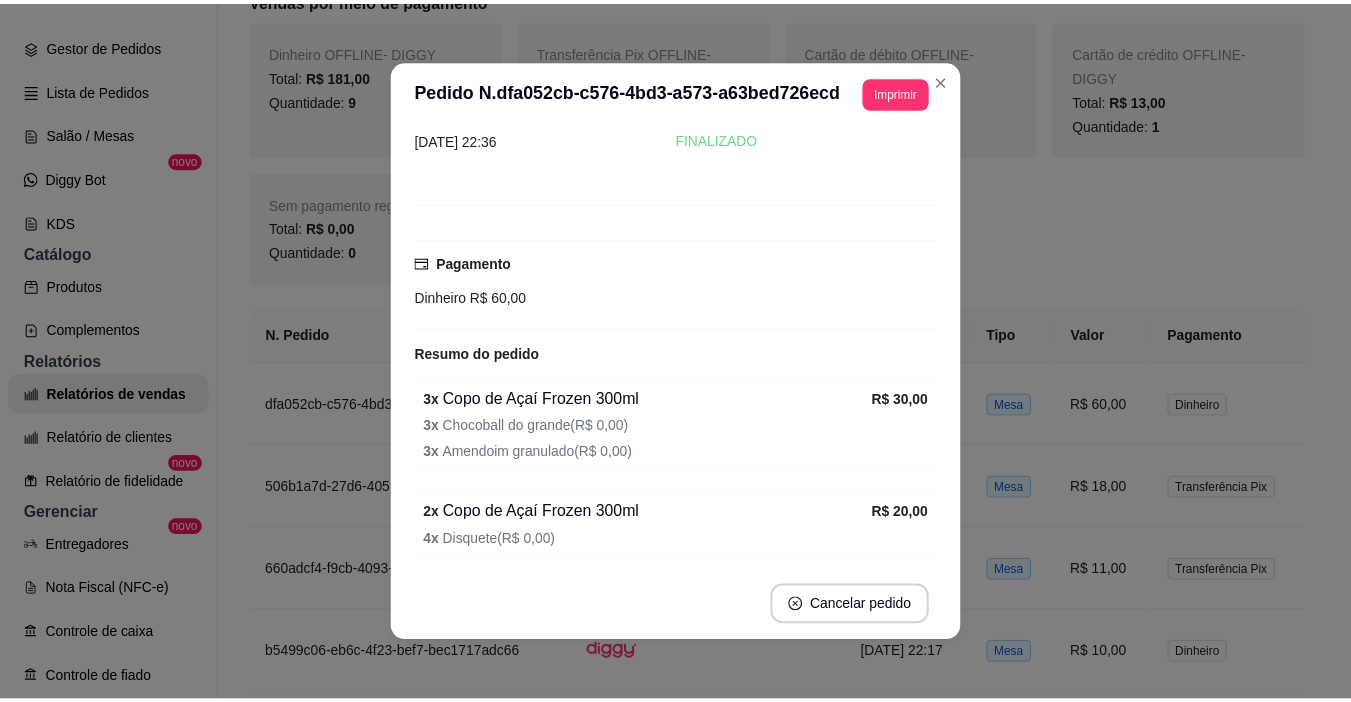 scroll, scrollTop: 289, scrollLeft: 0, axis: vertical 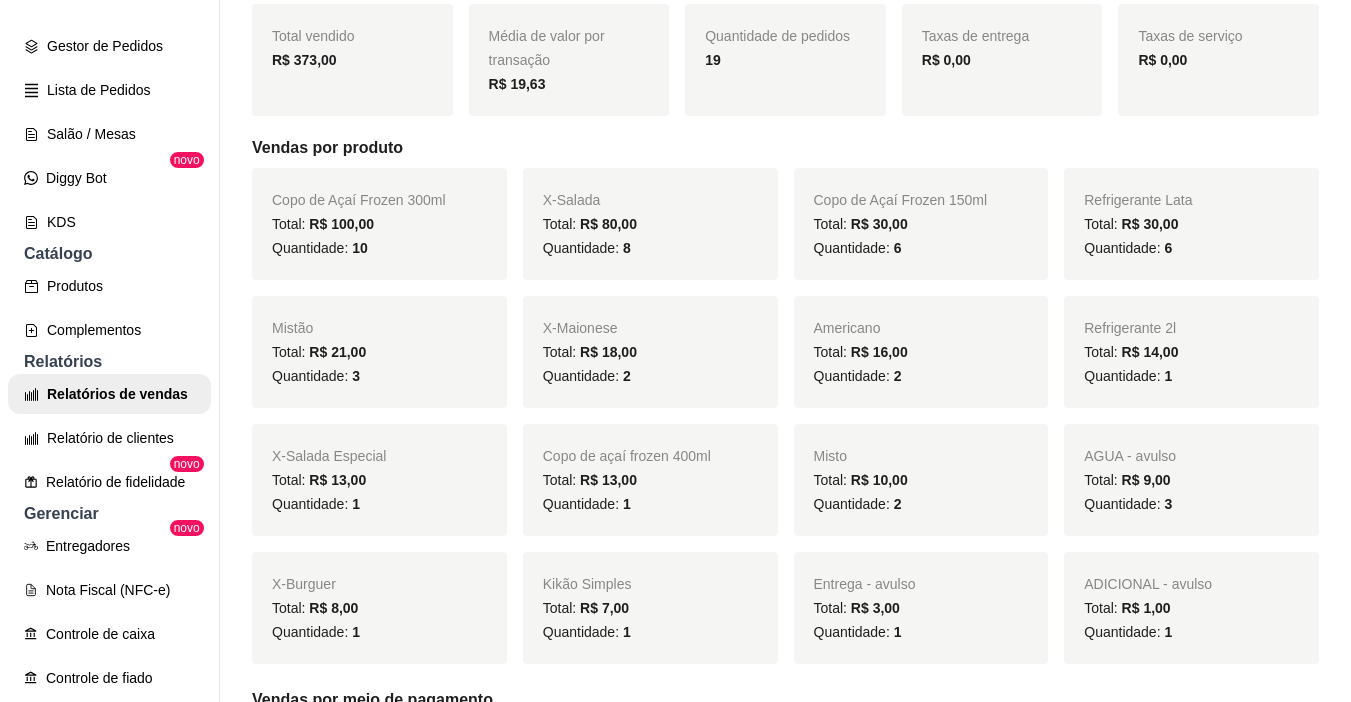 click on "Copo de Açaí Frozen 300ml" at bounding box center (359, 200) 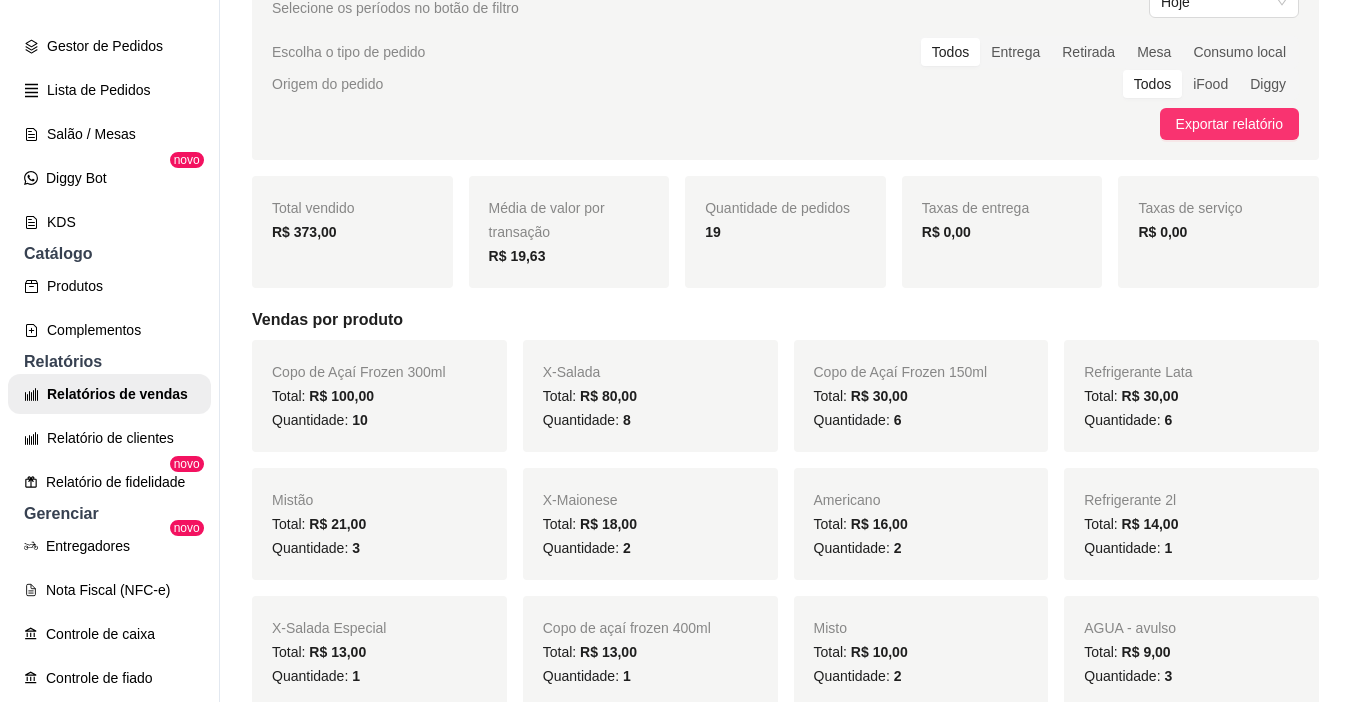 scroll, scrollTop: 300, scrollLeft: 0, axis: vertical 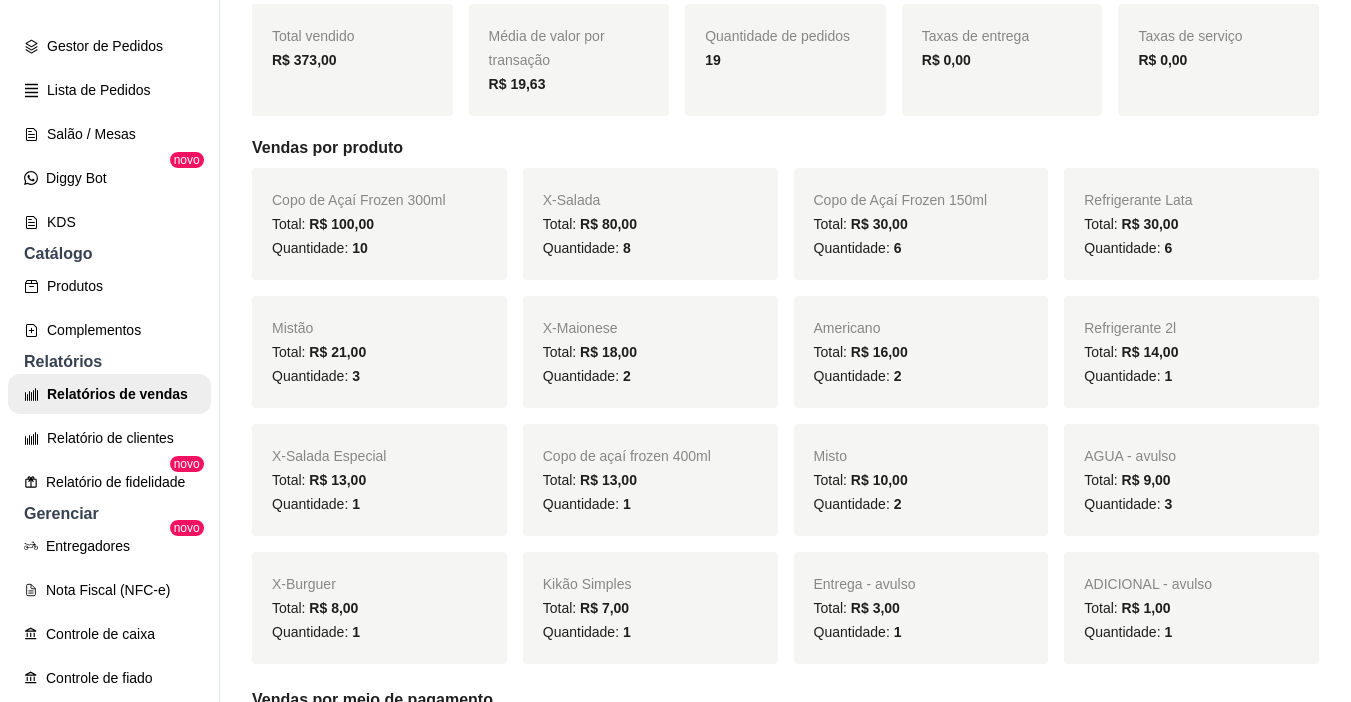 click on "Total:   R$ 100,00" at bounding box center (379, 224) 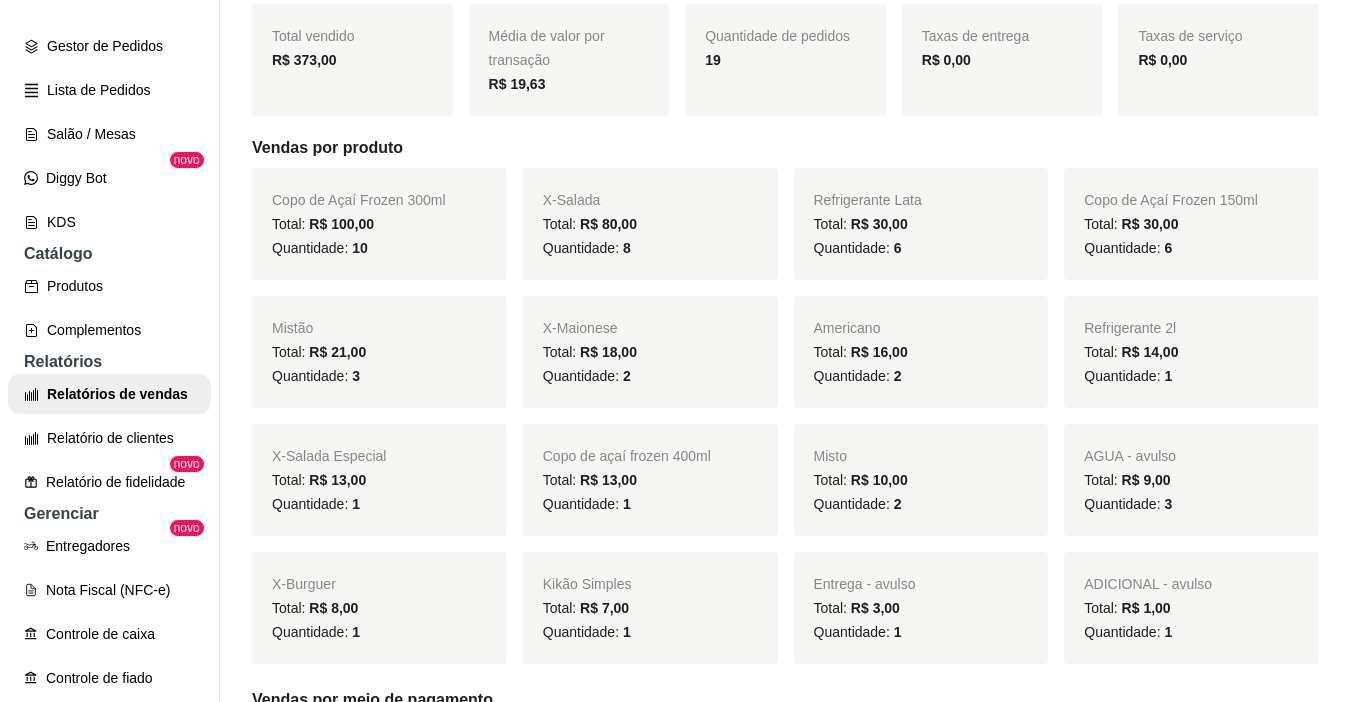 scroll, scrollTop: 0, scrollLeft: 0, axis: both 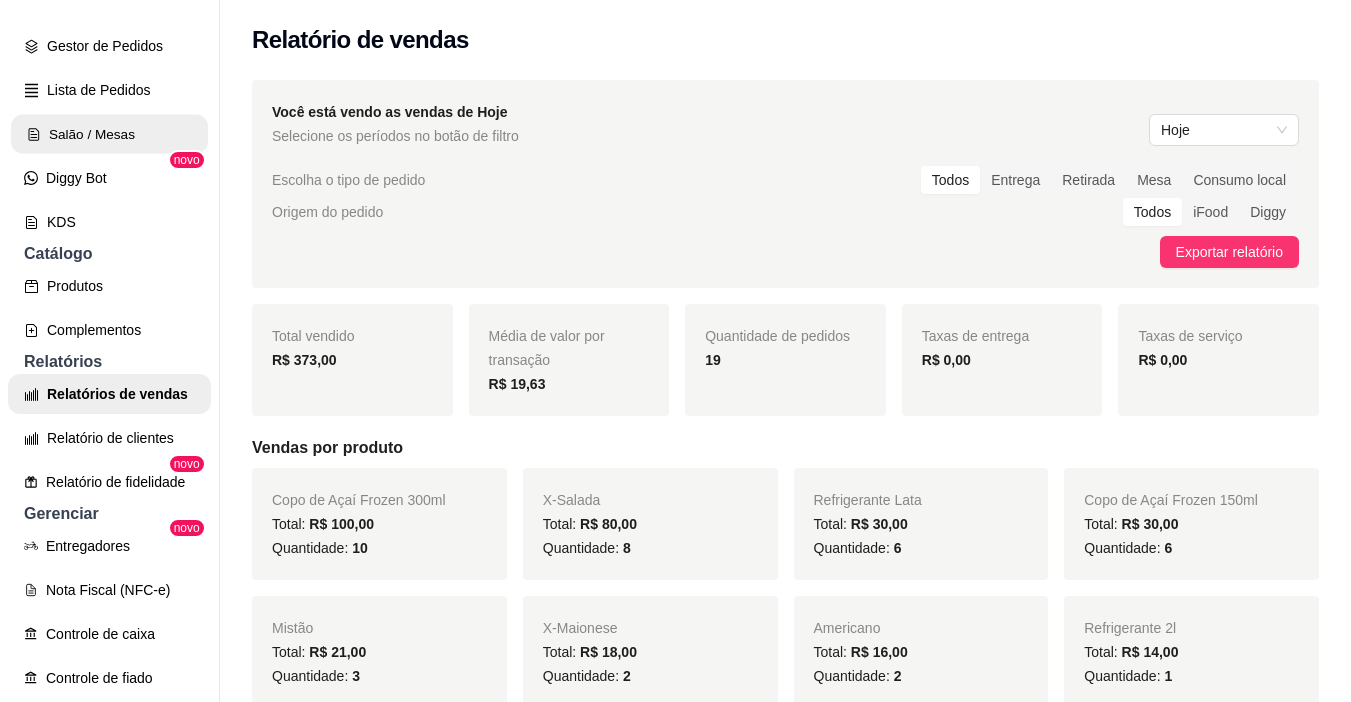click on "Salão / Mesas" at bounding box center [109, 134] 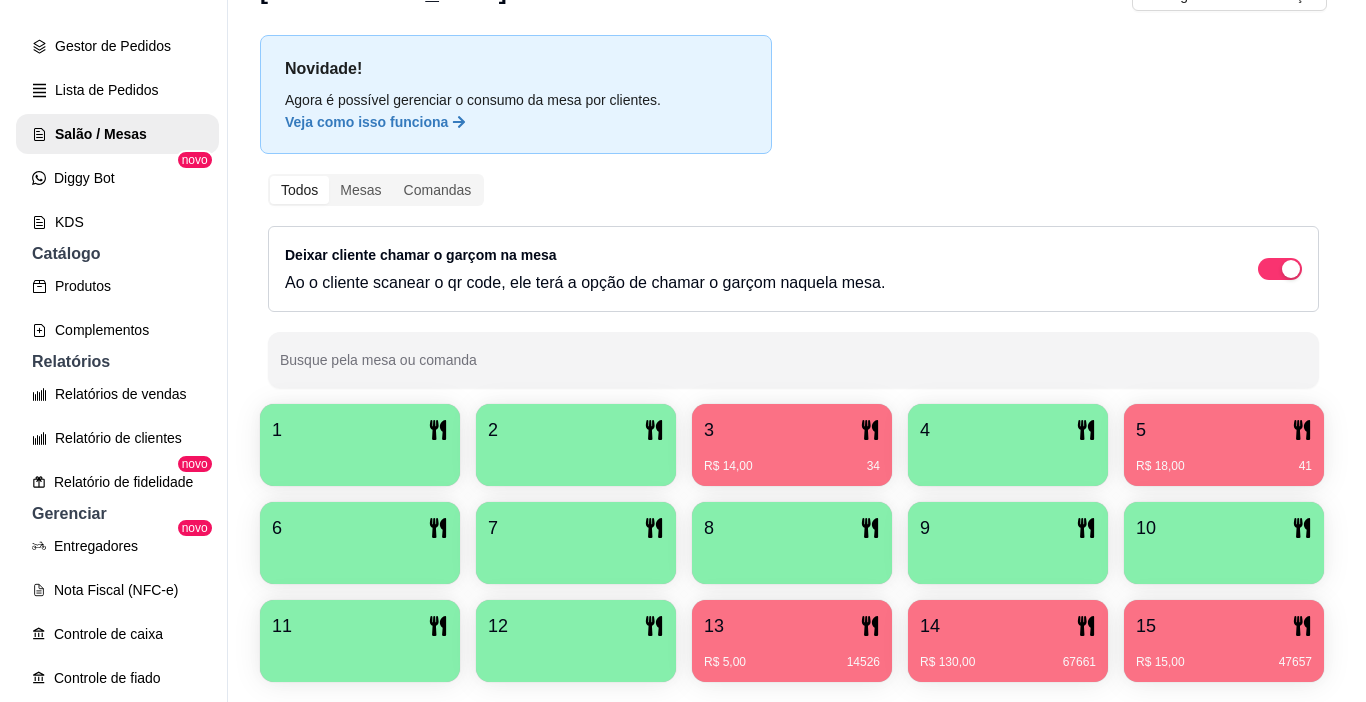 scroll, scrollTop: 200, scrollLeft: 0, axis: vertical 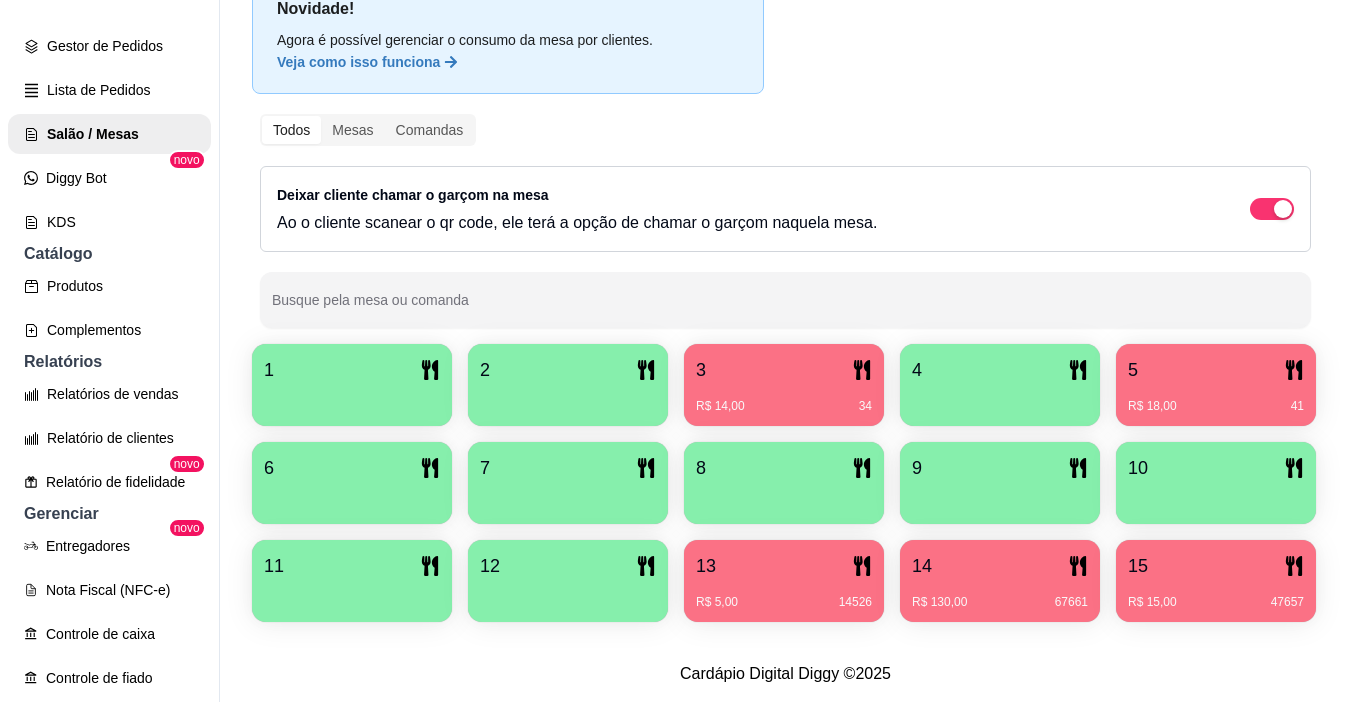 click on "1 2 3 R$ 14,00 34 4 5 R$ 18,00 41 6 7 8 9 10 11 12 13 R$ 5,00 14526 14 R$ 130,00 67661 15 R$ 15,00 47657" at bounding box center [785, 483] 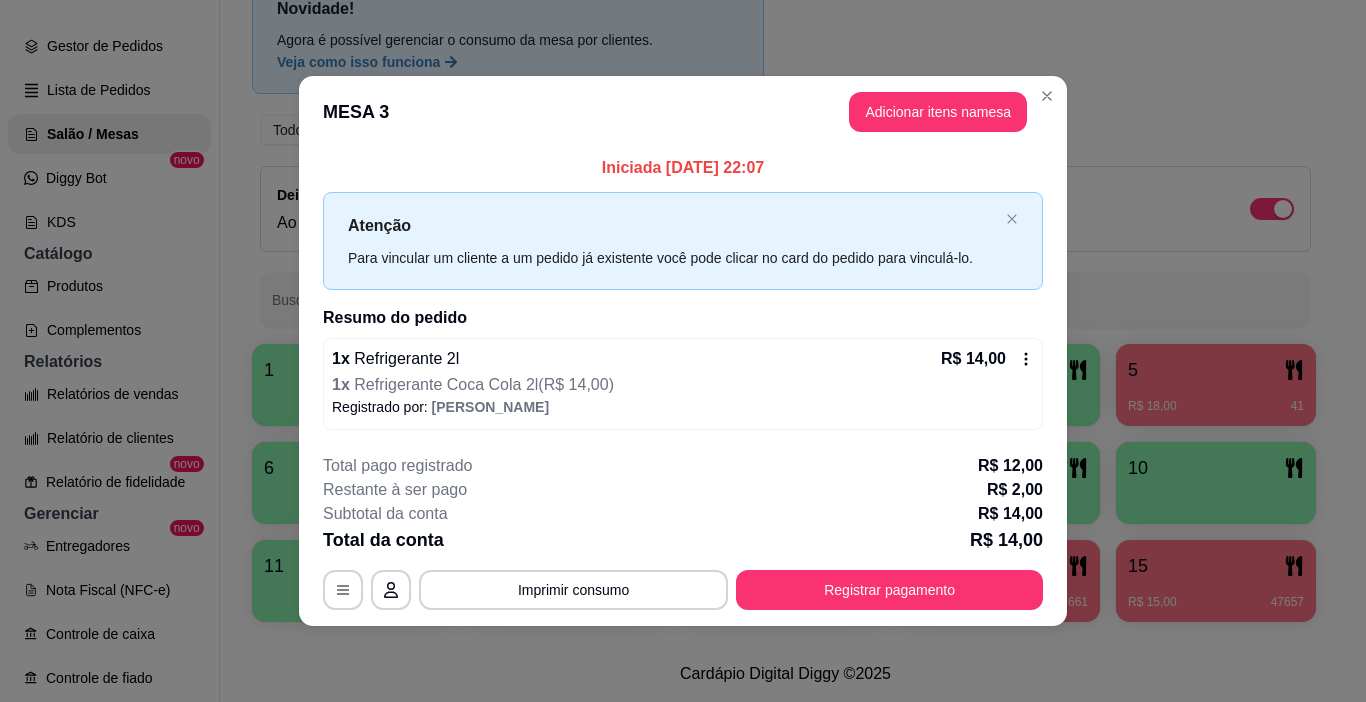 click on "R$ 14,00" at bounding box center (987, 359) 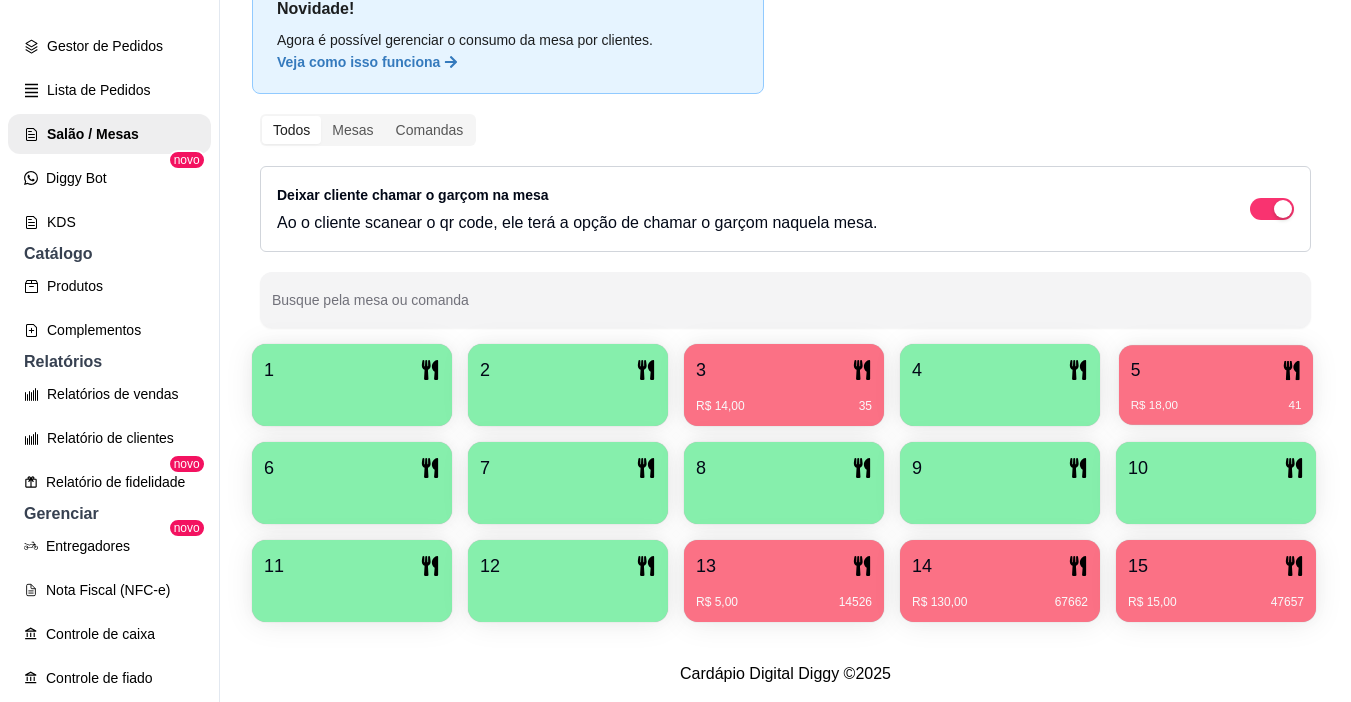 click on "R$ 18,00 41" at bounding box center (1216, 406) 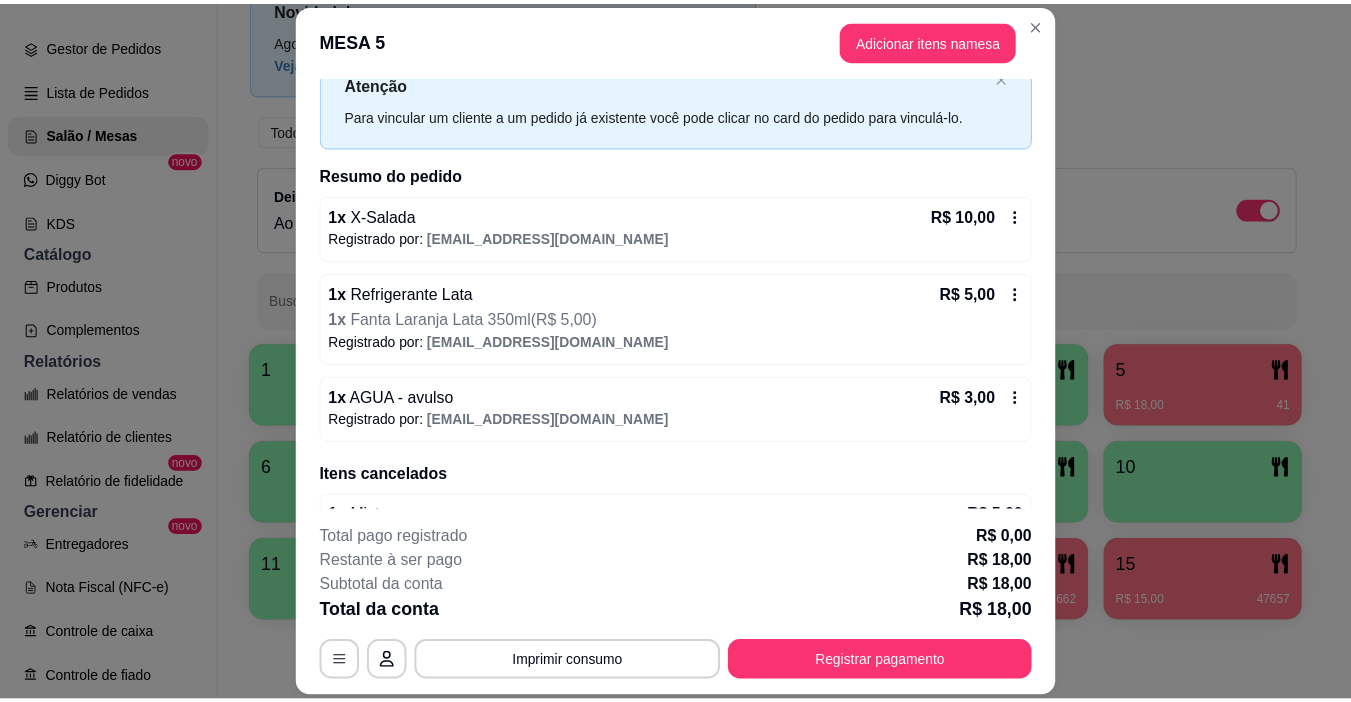 scroll, scrollTop: 100, scrollLeft: 0, axis: vertical 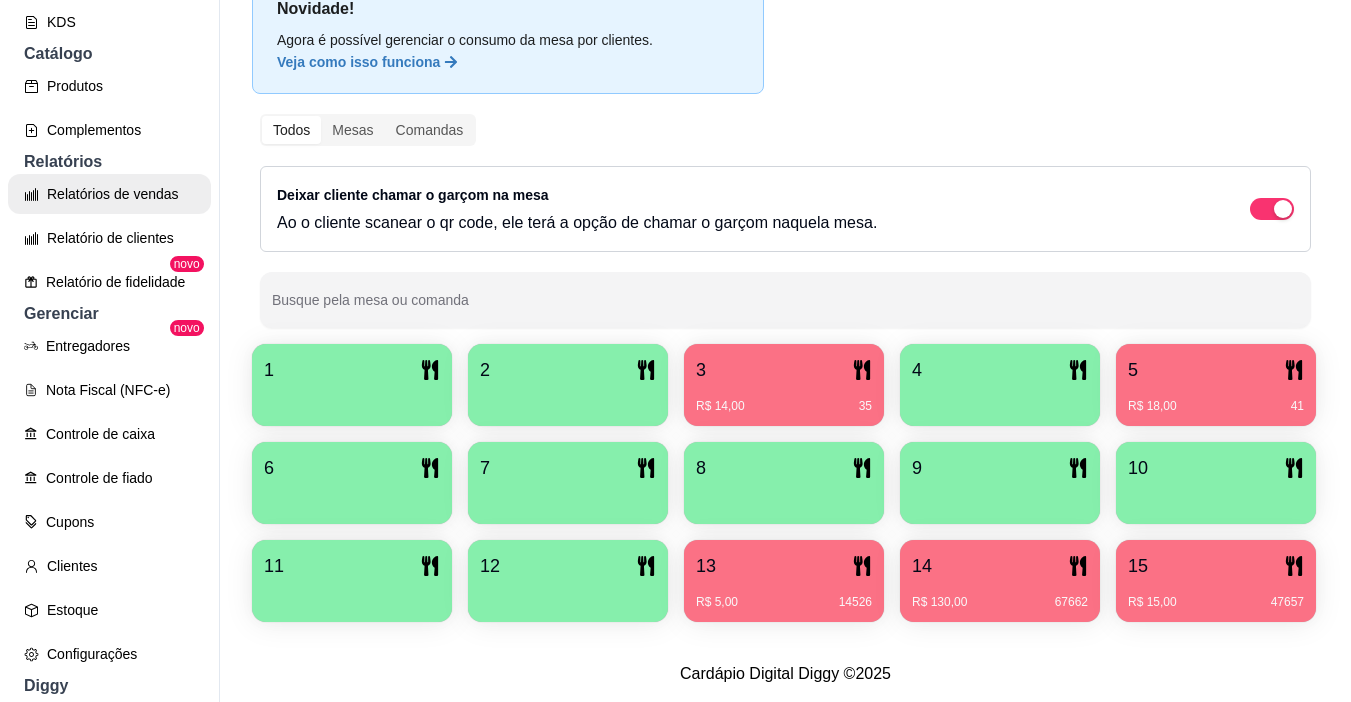 click on "Relatórios de vendas" at bounding box center (109, 194) 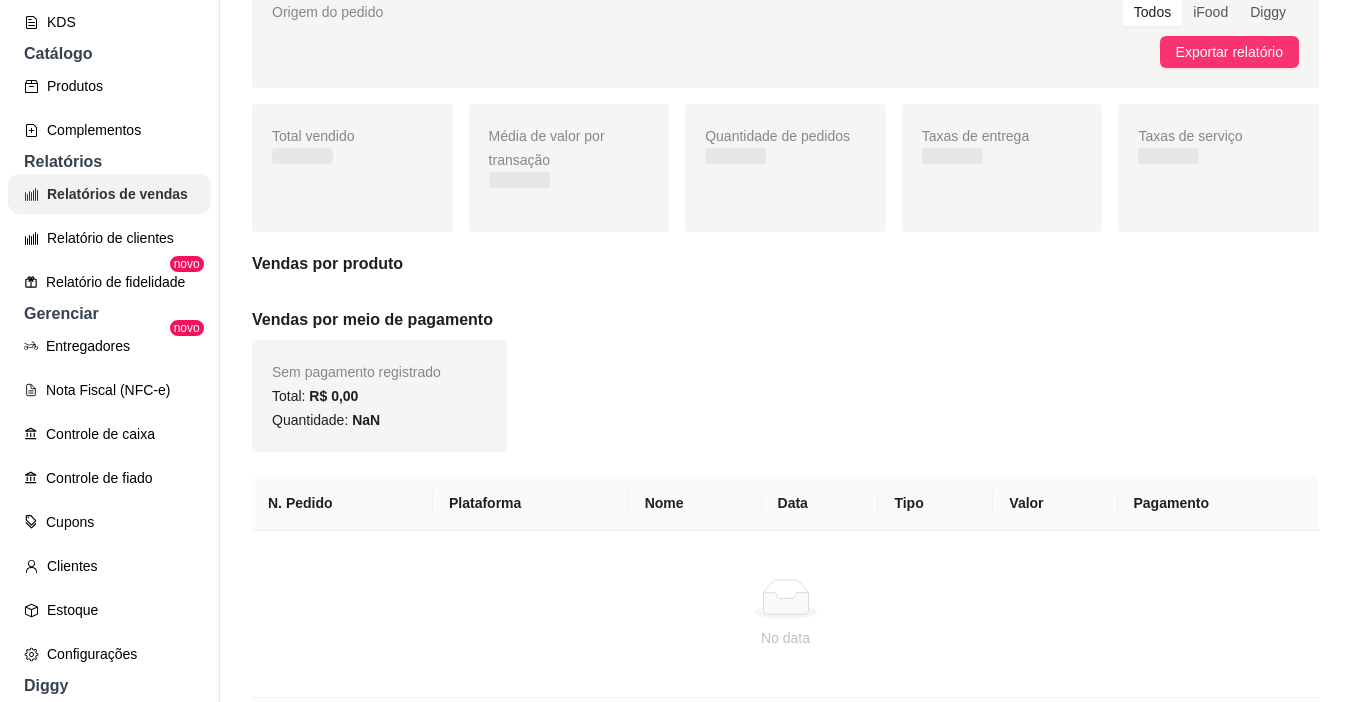 scroll, scrollTop: 0, scrollLeft: 0, axis: both 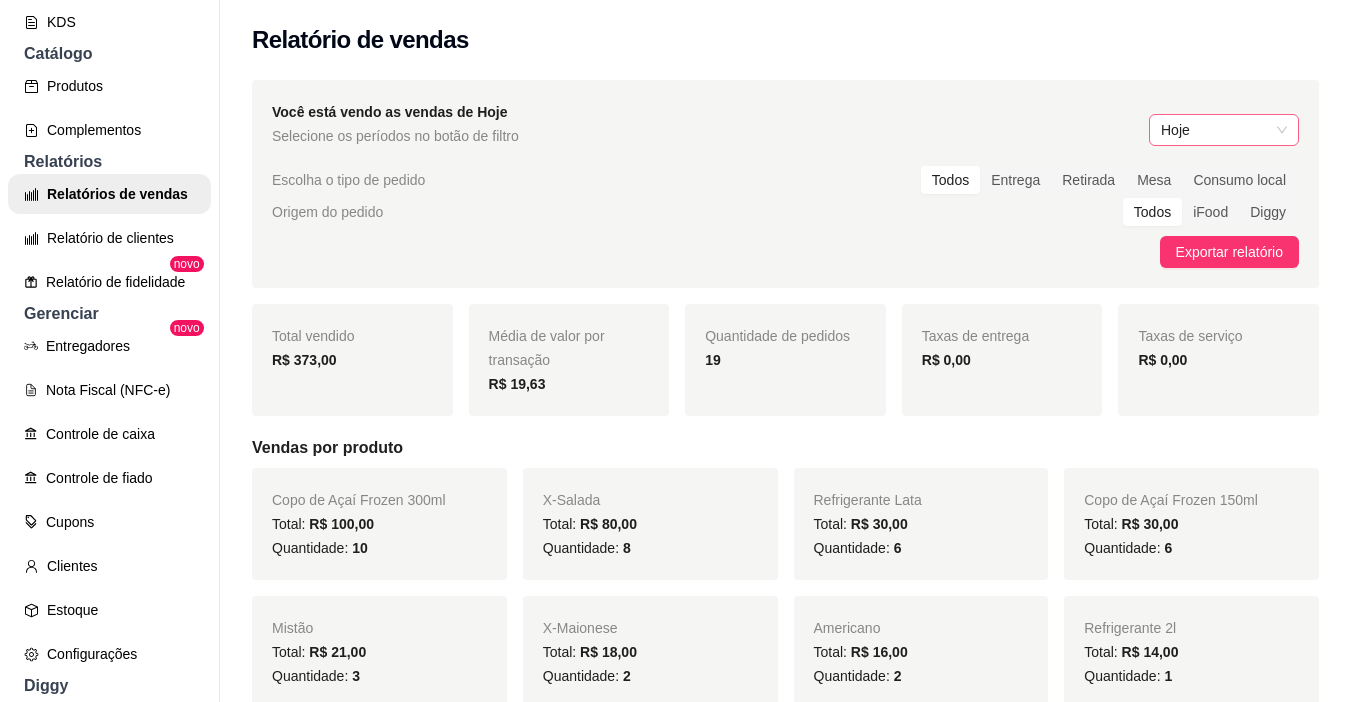 click on "Hoje" at bounding box center (1224, 130) 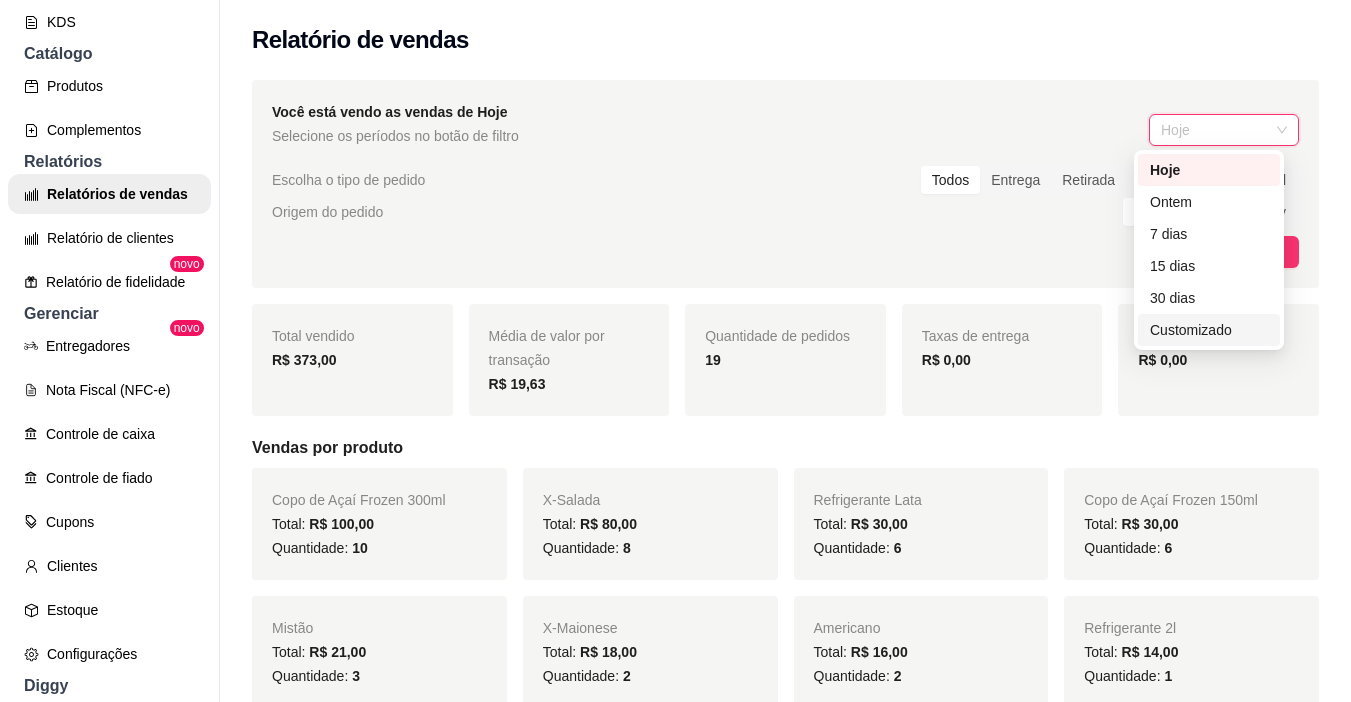click on "Customizado" at bounding box center [1209, 330] 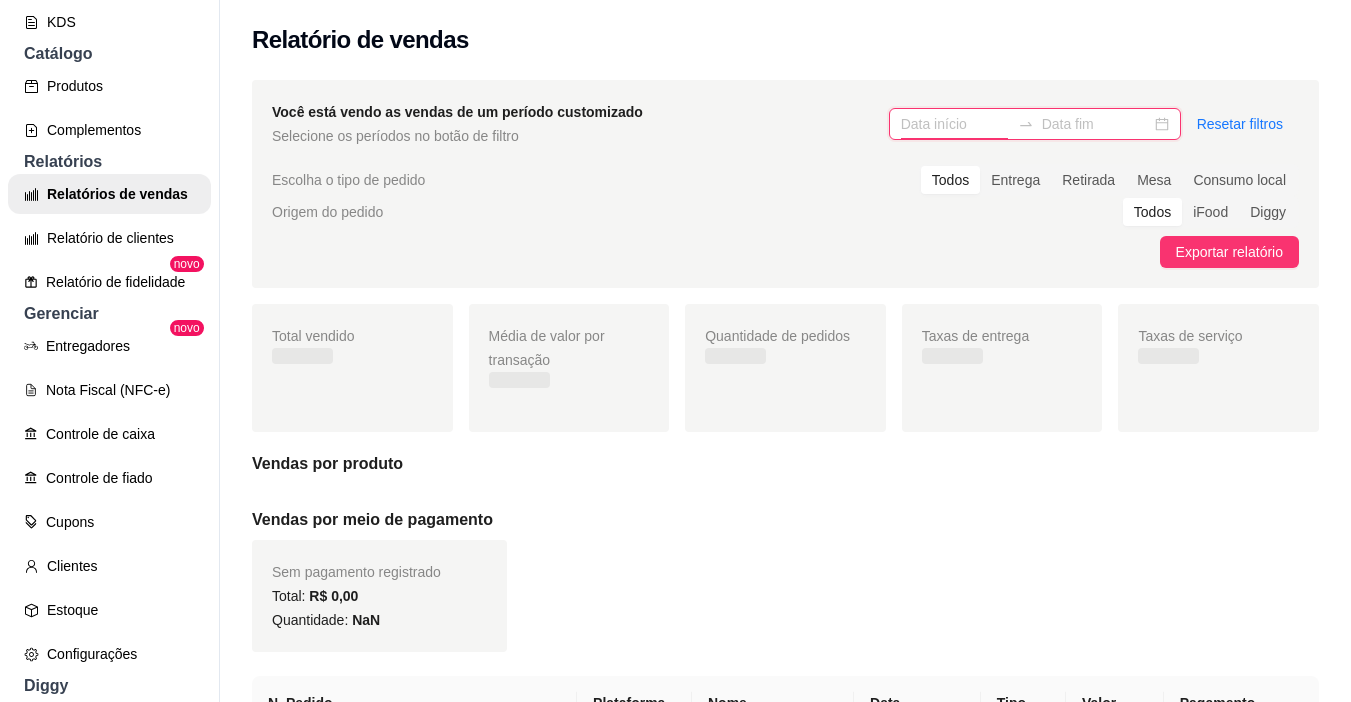click at bounding box center (955, 124) 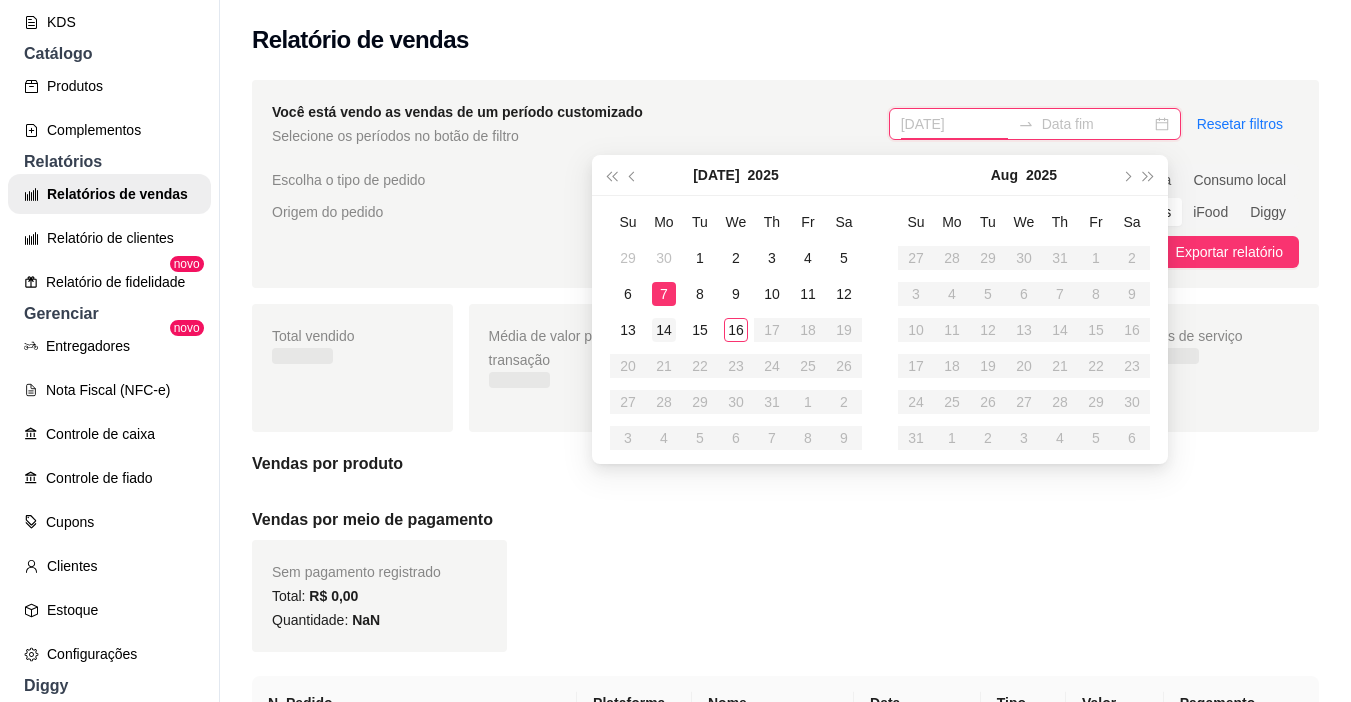 type on "[DATE]" 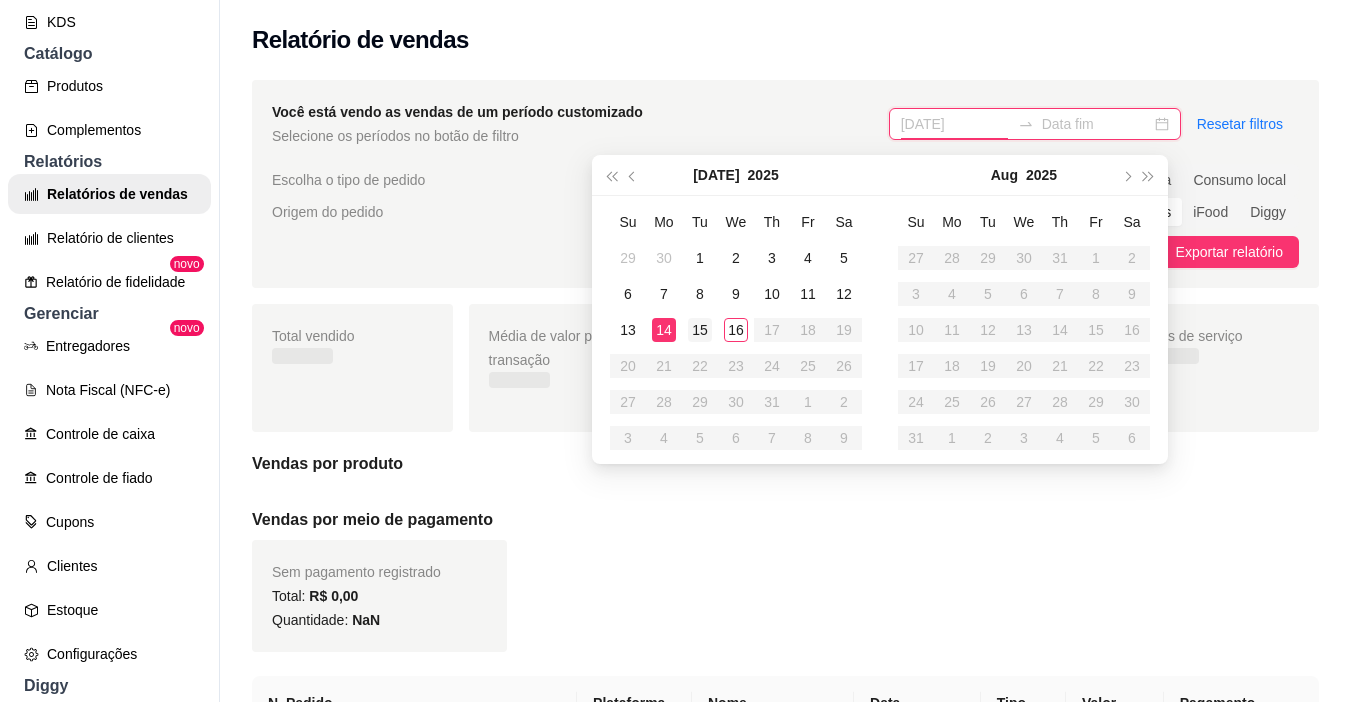 type on "[DATE]" 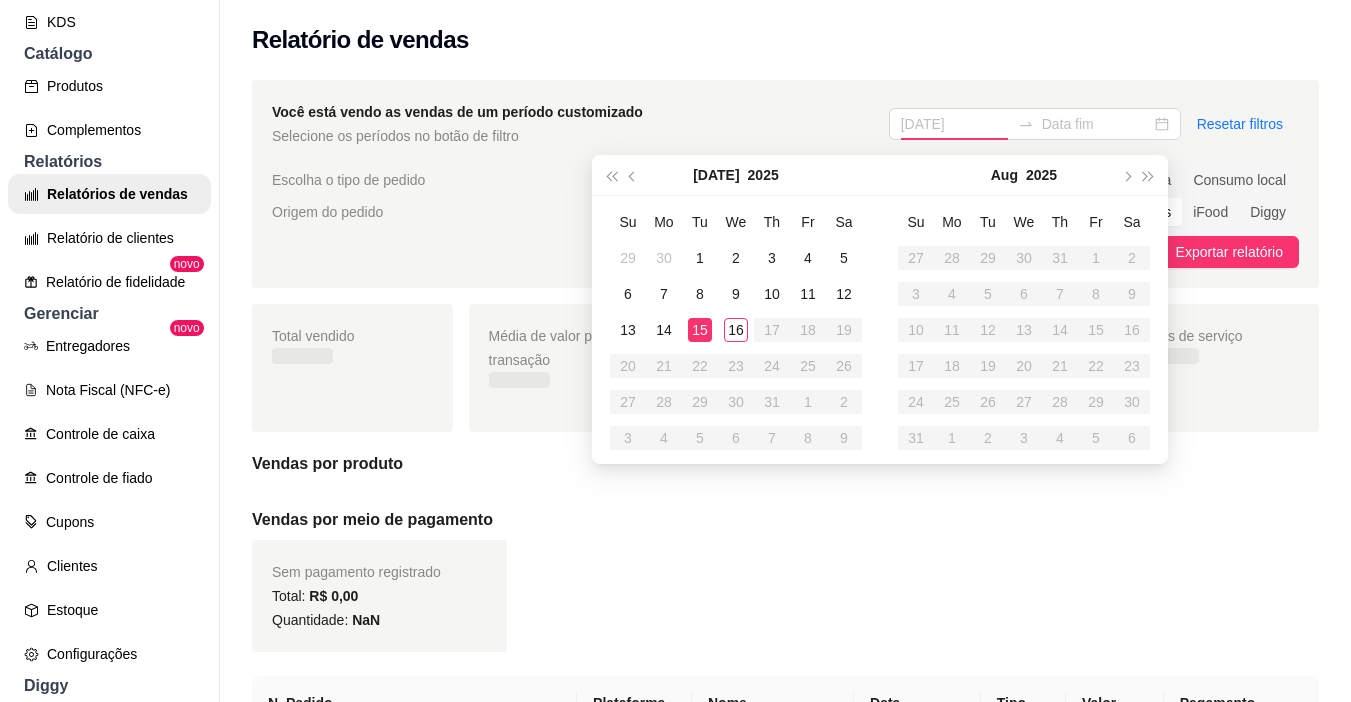 click on "15" at bounding box center [700, 330] 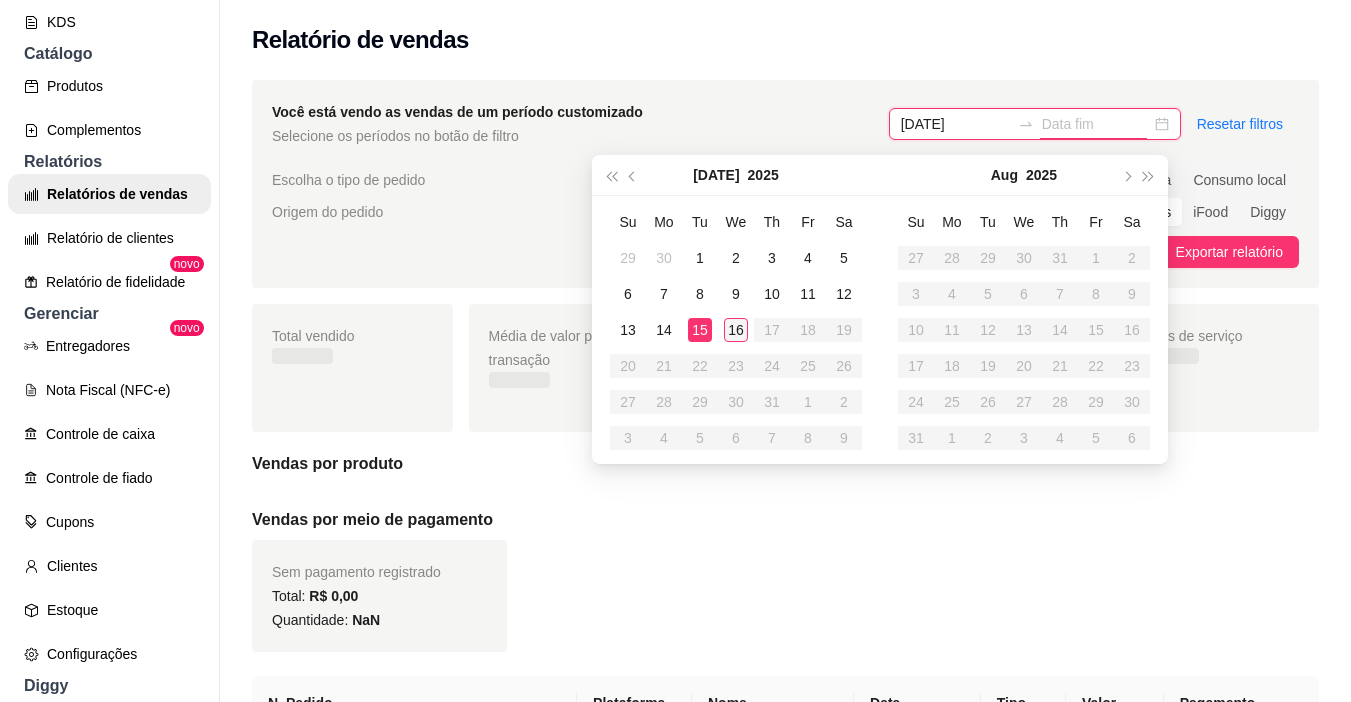 type on "[DATE]" 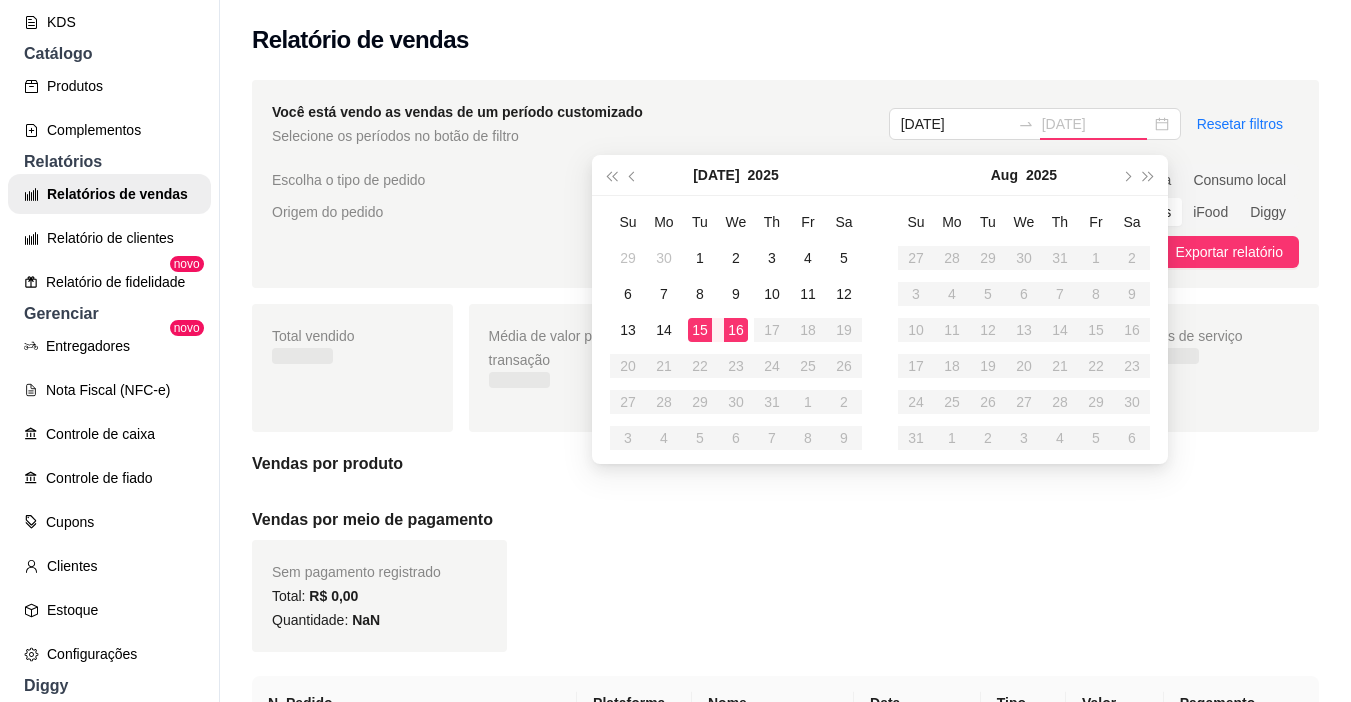 click on "16" at bounding box center (736, 330) 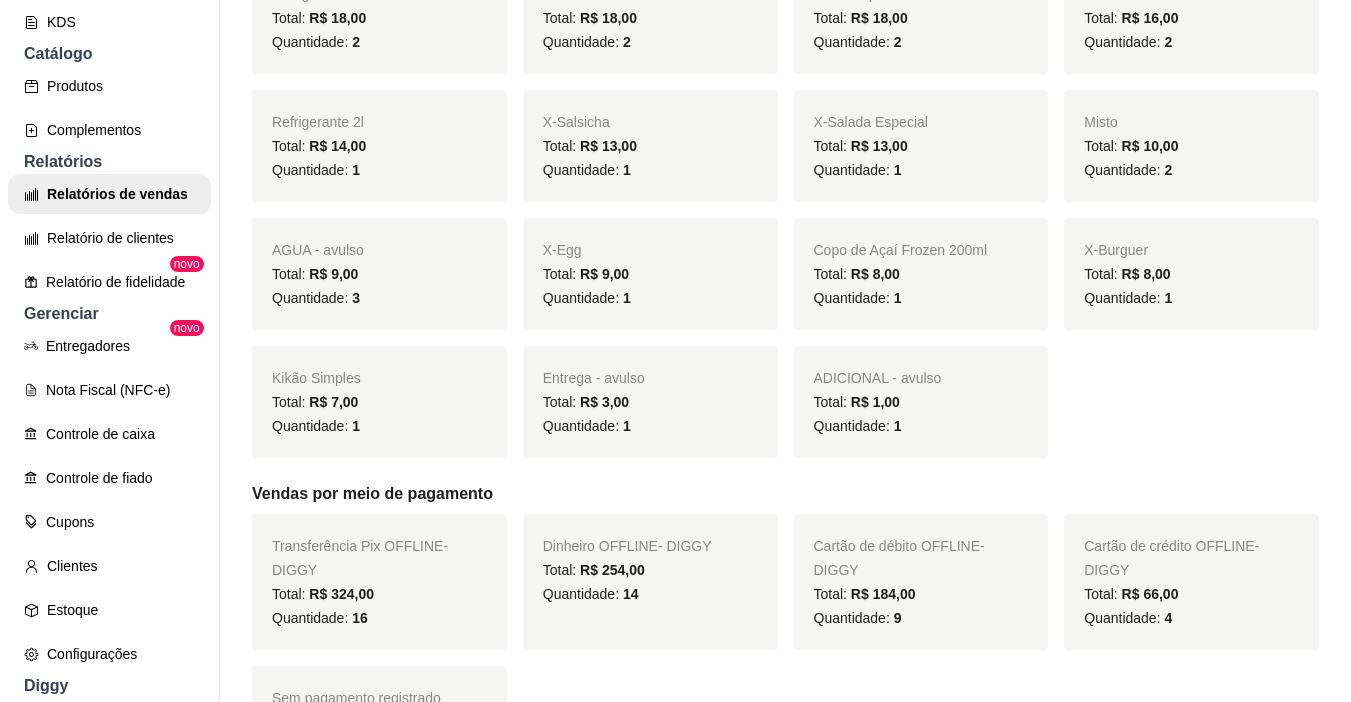 scroll, scrollTop: 700, scrollLeft: 0, axis: vertical 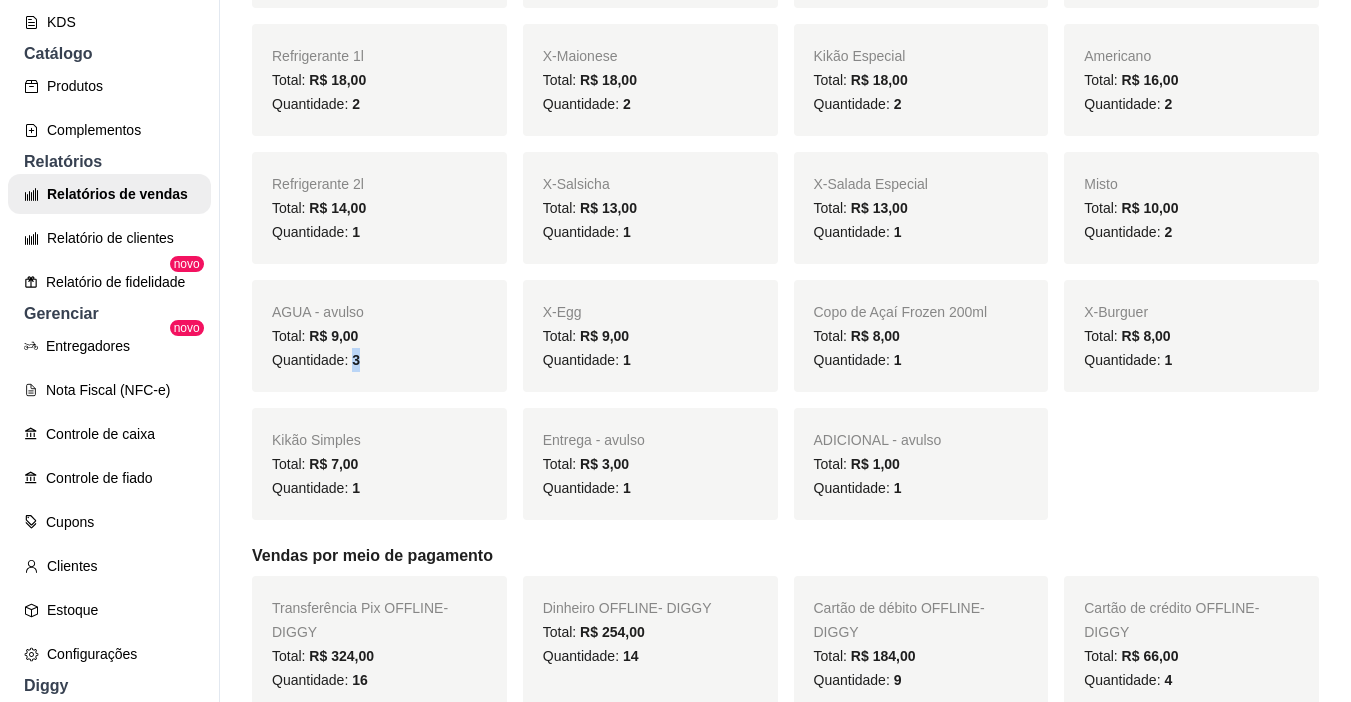 drag, startPoint x: 352, startPoint y: 356, endPoint x: 371, endPoint y: 355, distance: 19.026299 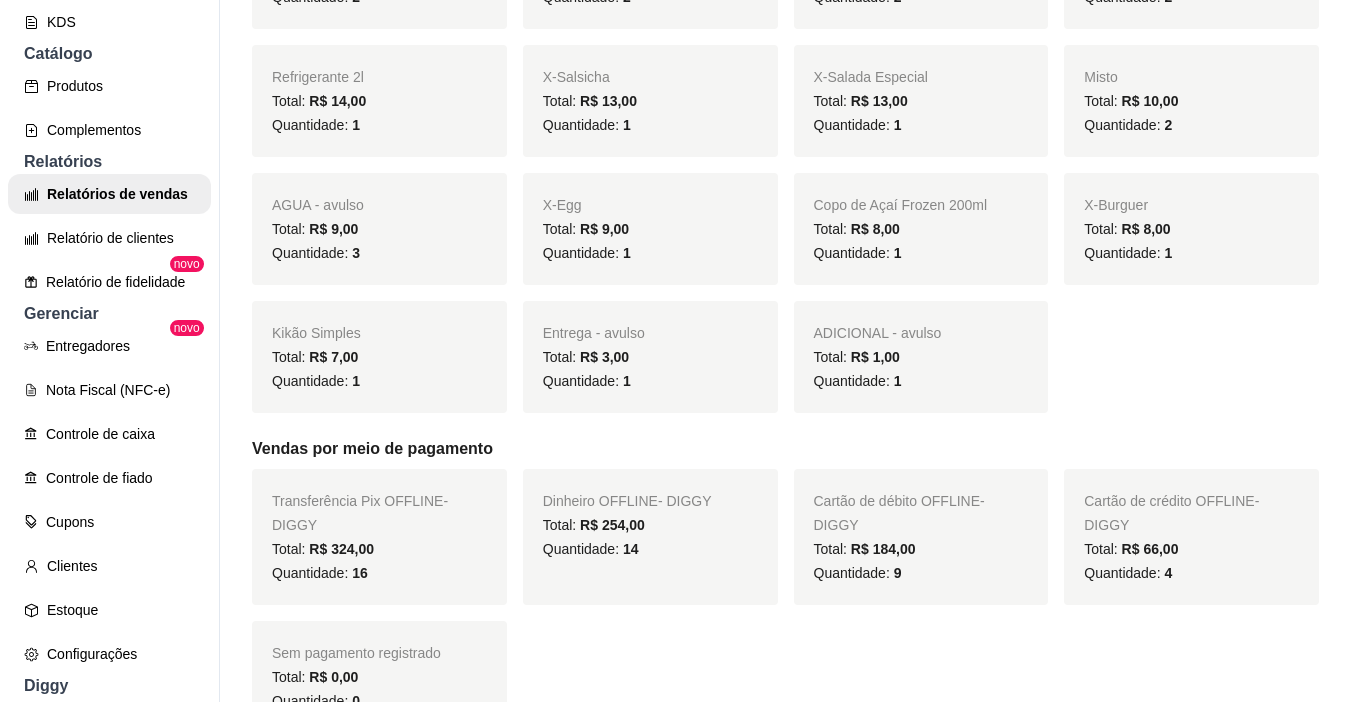 scroll, scrollTop: 900, scrollLeft: 0, axis: vertical 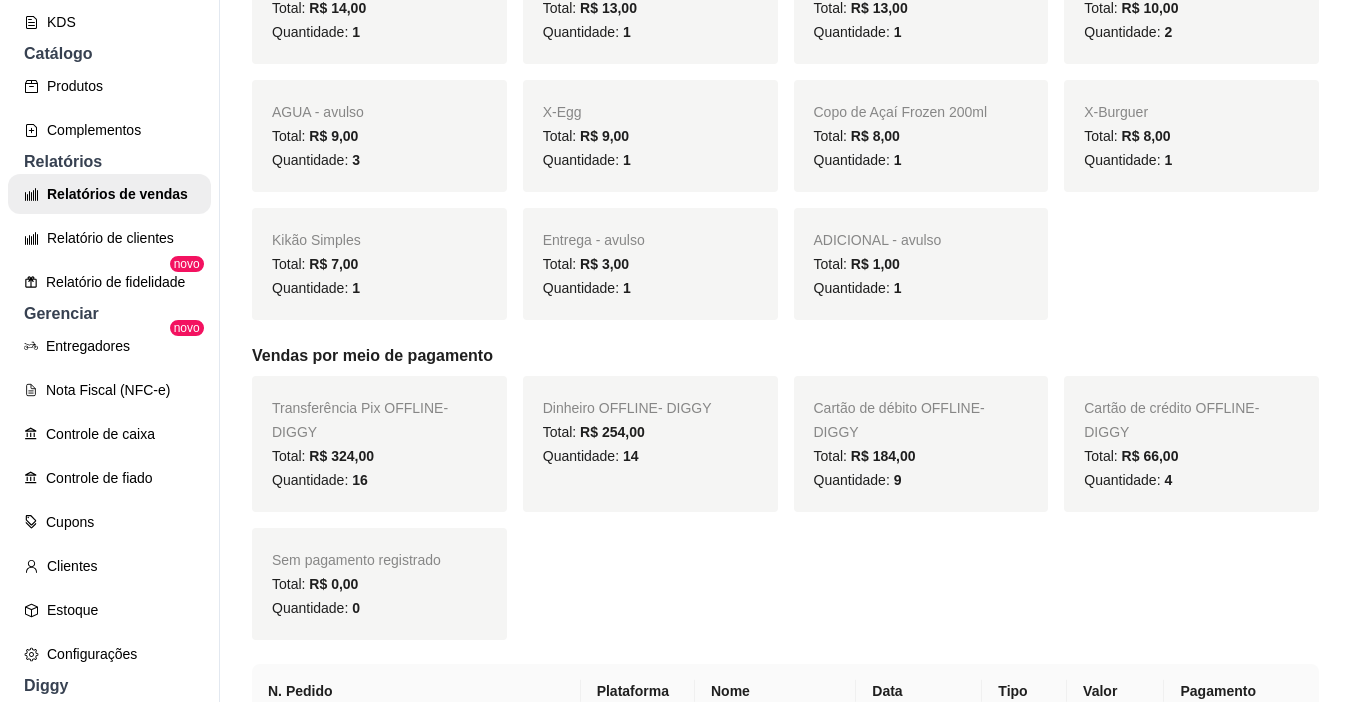 click on "R$ 8,00" at bounding box center [1146, 136] 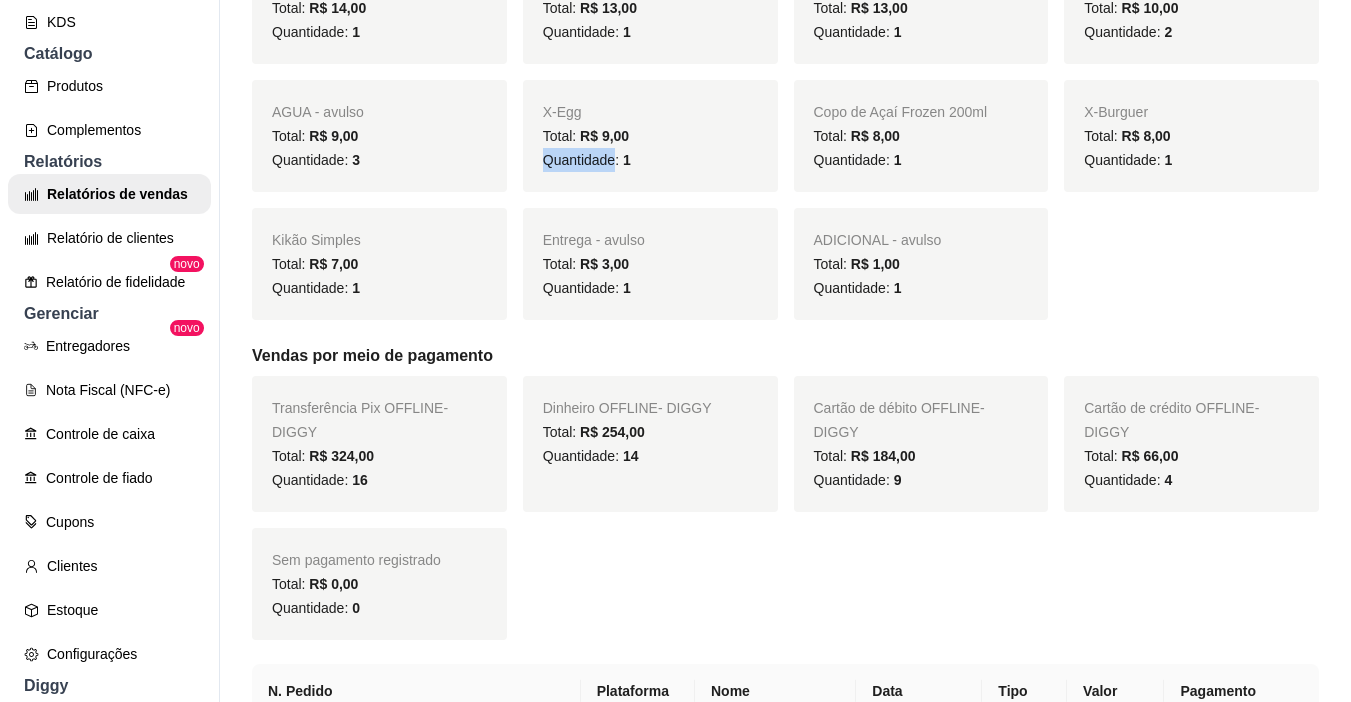 click on "Quantidade:   1" at bounding box center [587, 160] 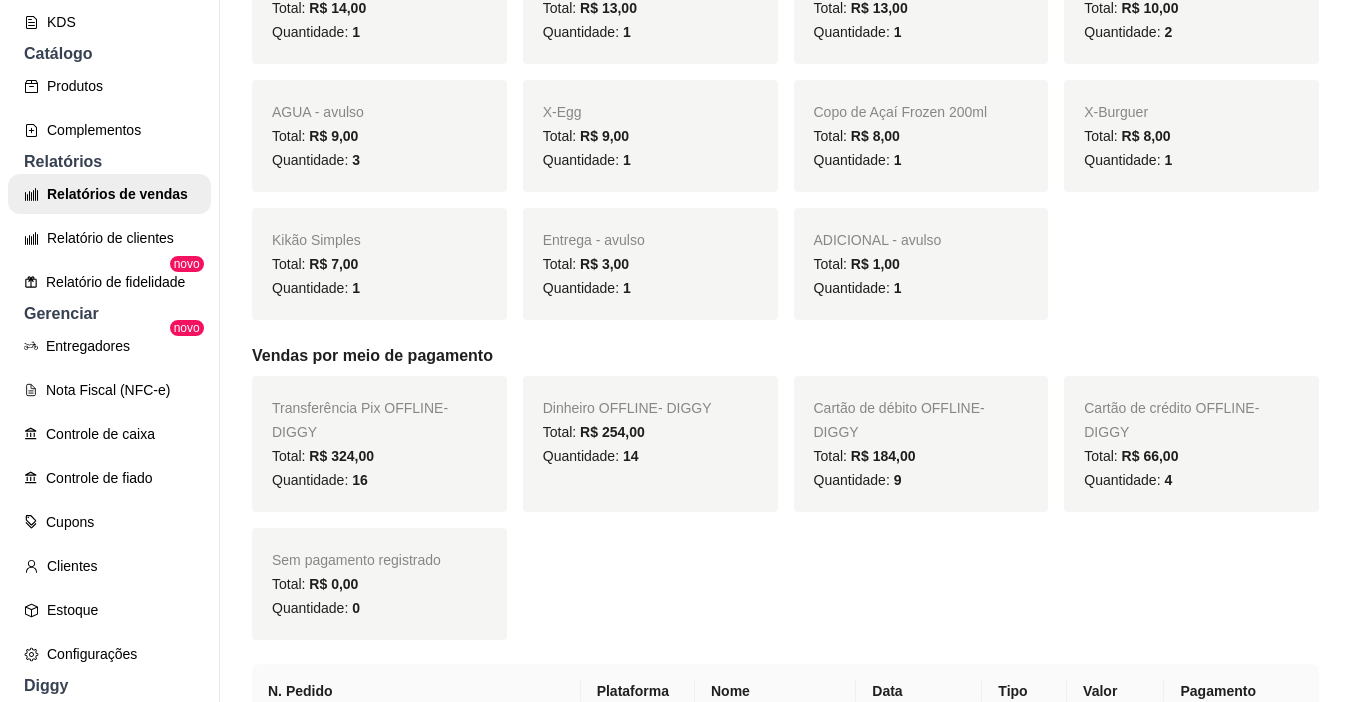 click on "Quantidade:   3" at bounding box center [379, 160] 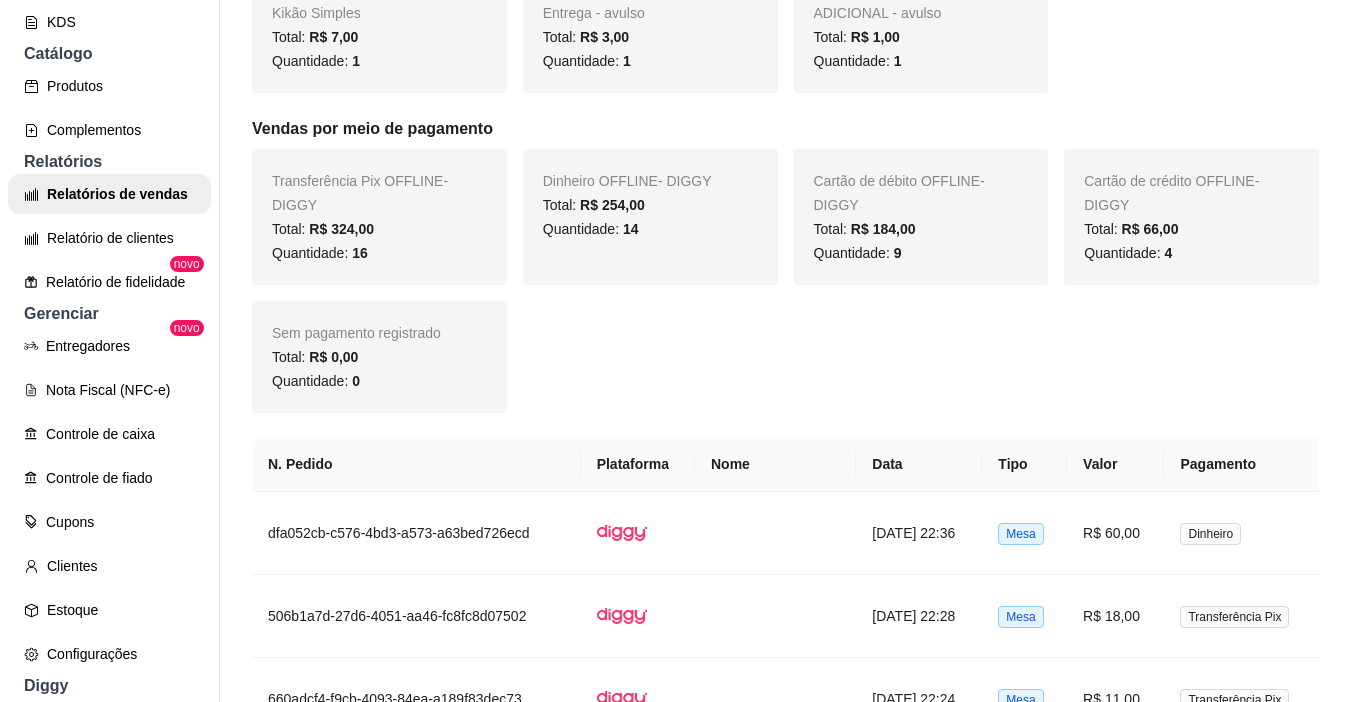scroll, scrollTop: 1300, scrollLeft: 0, axis: vertical 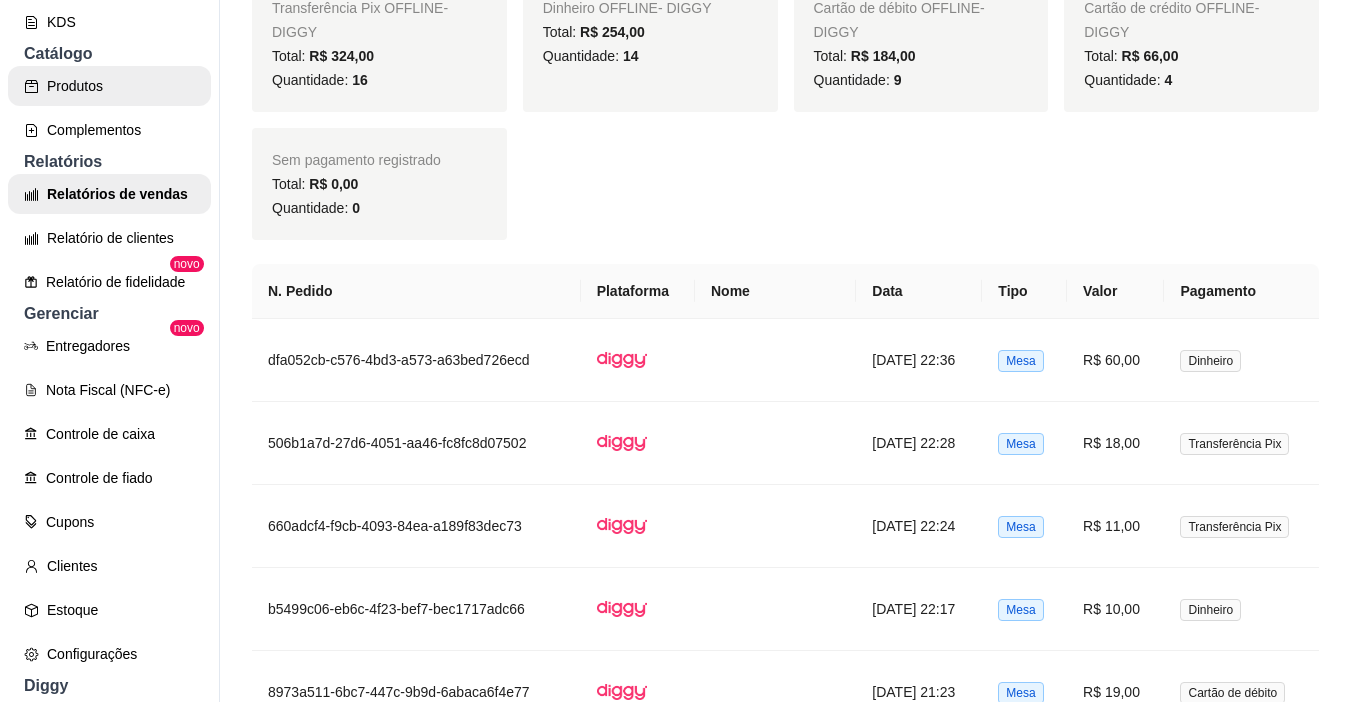 click on "Produtos" at bounding box center [109, 86] 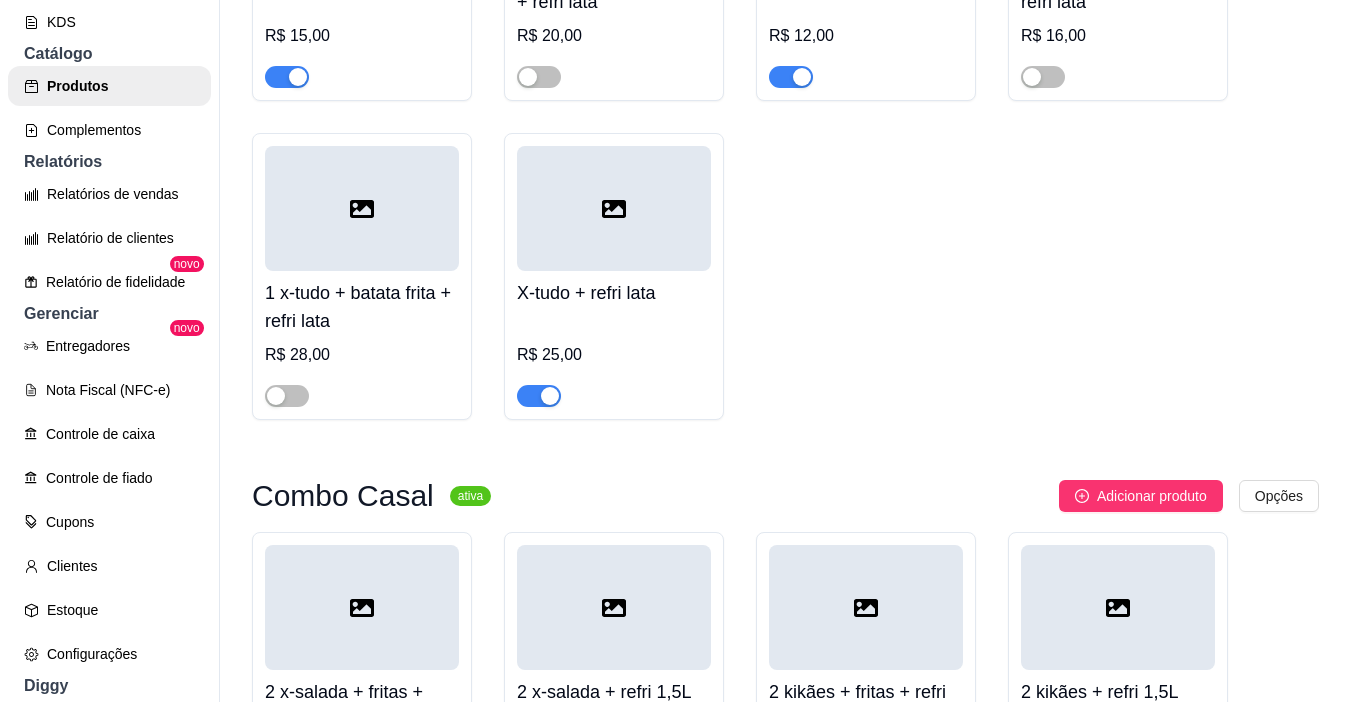 scroll, scrollTop: 700, scrollLeft: 0, axis: vertical 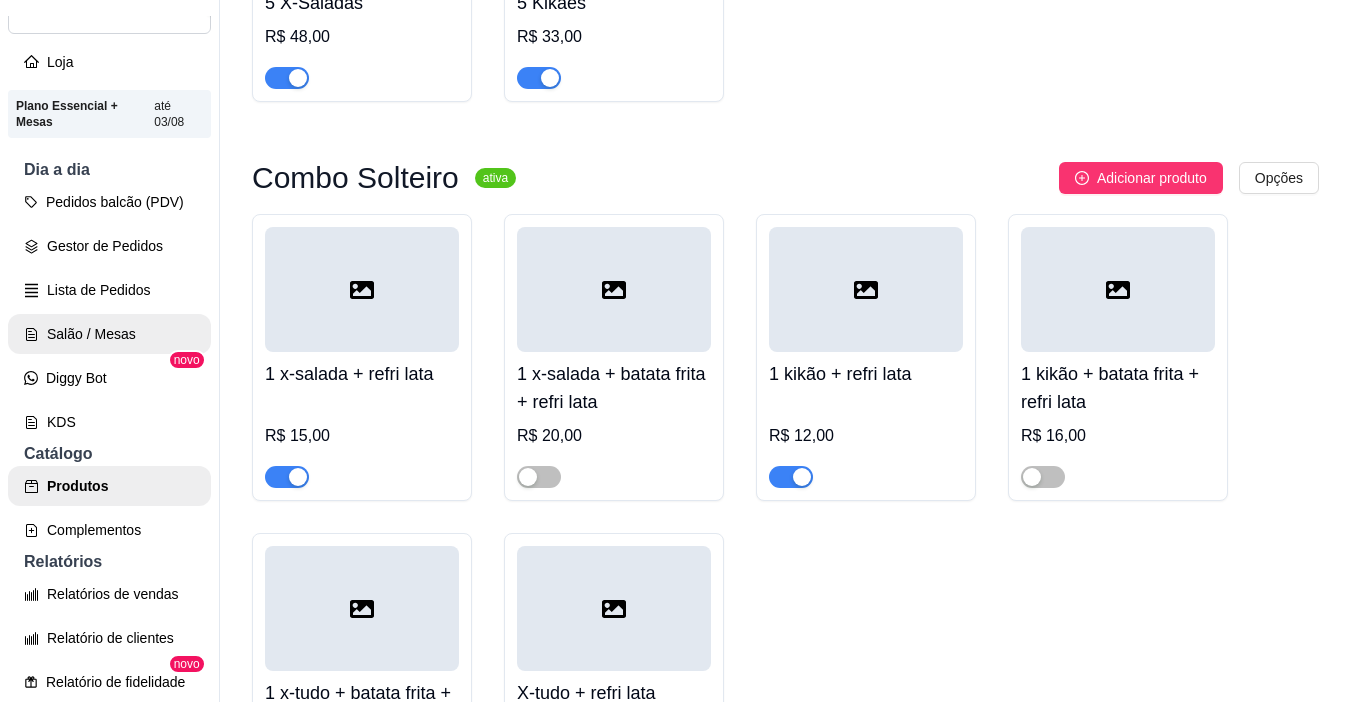 click on "Salão / Mesas" at bounding box center [109, 334] 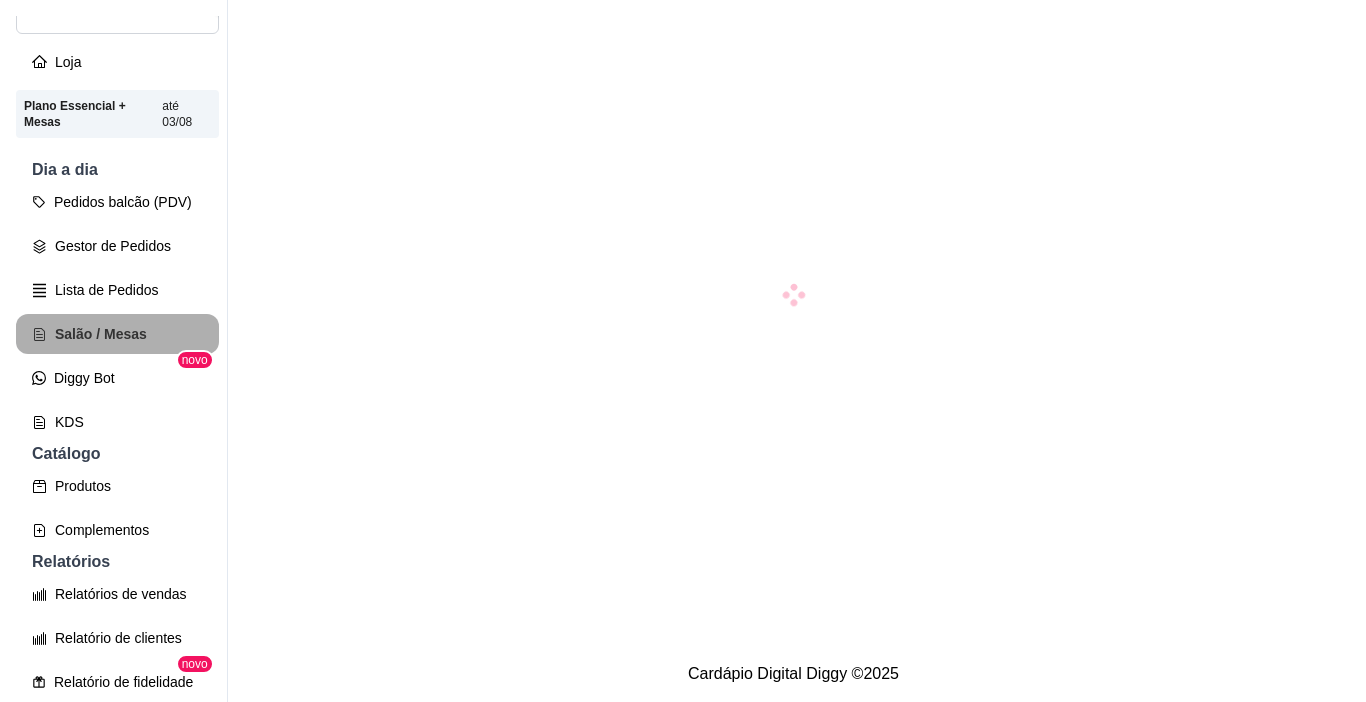 scroll, scrollTop: 0, scrollLeft: 0, axis: both 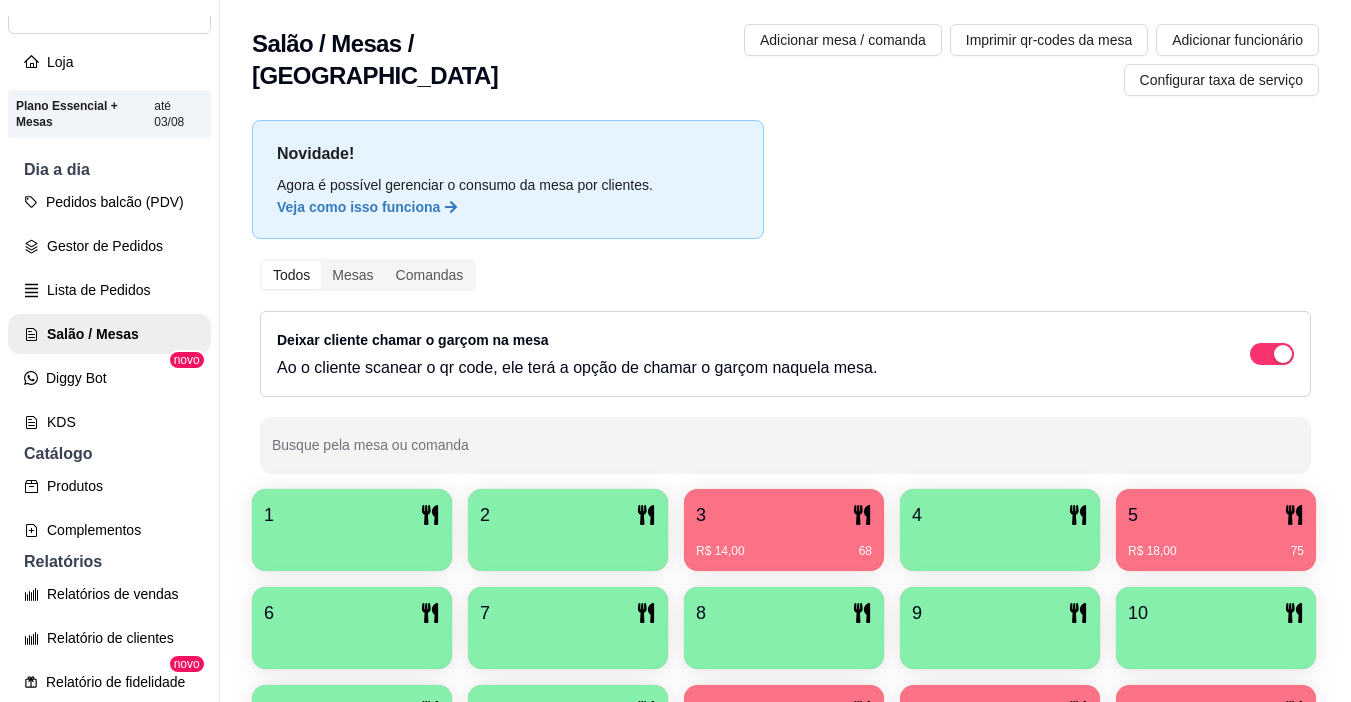 click on "1" at bounding box center [352, 515] 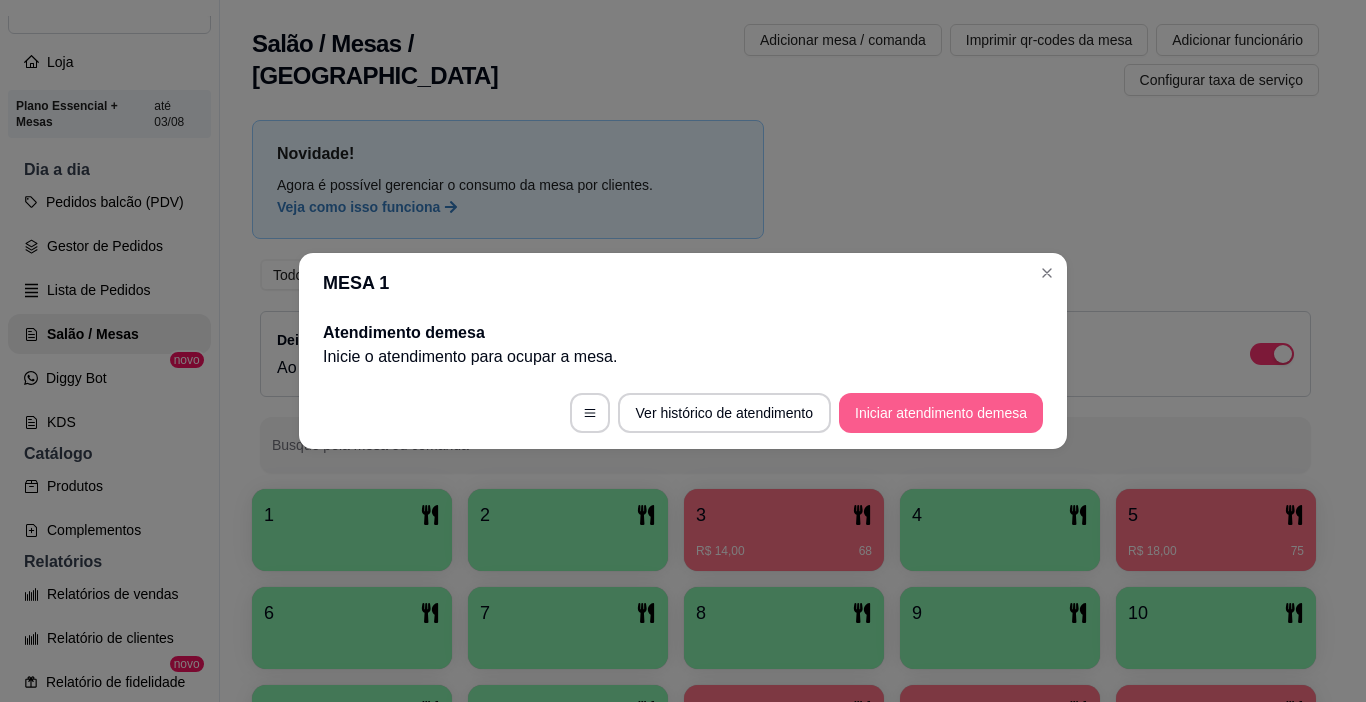 click on "Iniciar atendimento de  mesa" at bounding box center [941, 413] 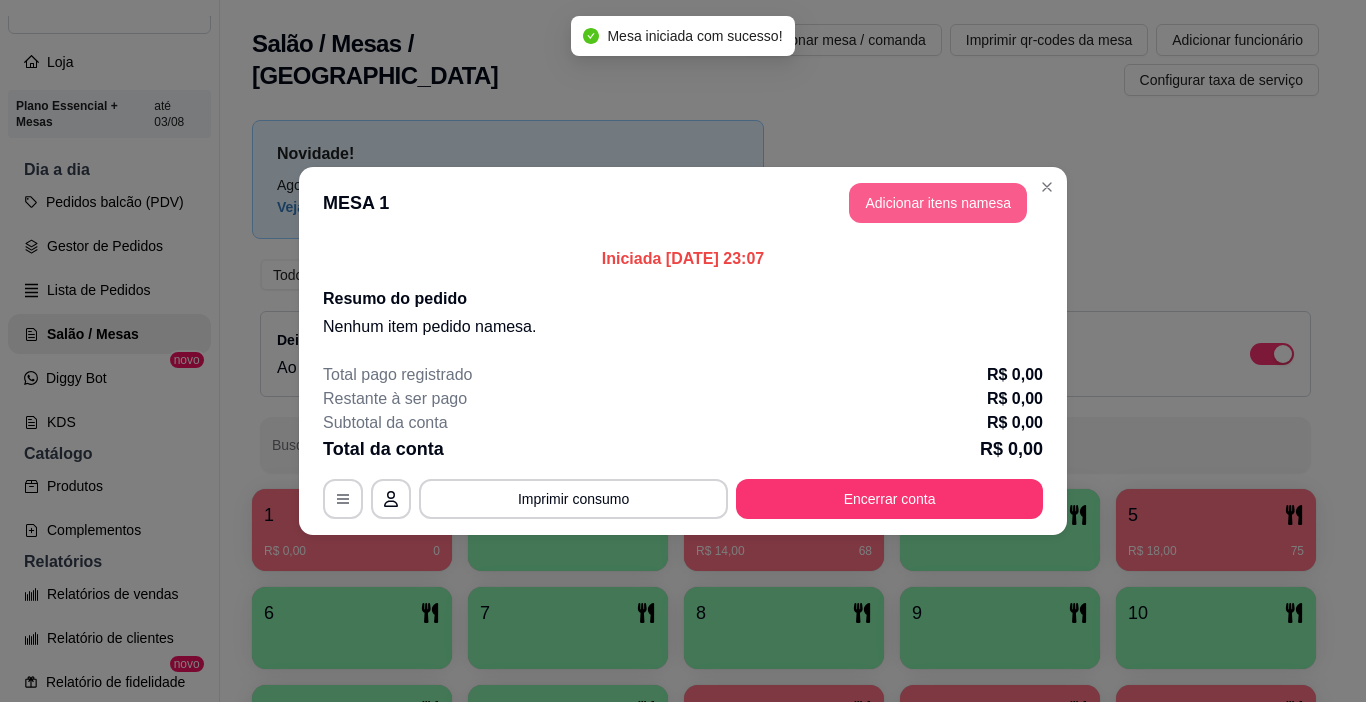click on "Adicionar itens na  mesa" at bounding box center (938, 203) 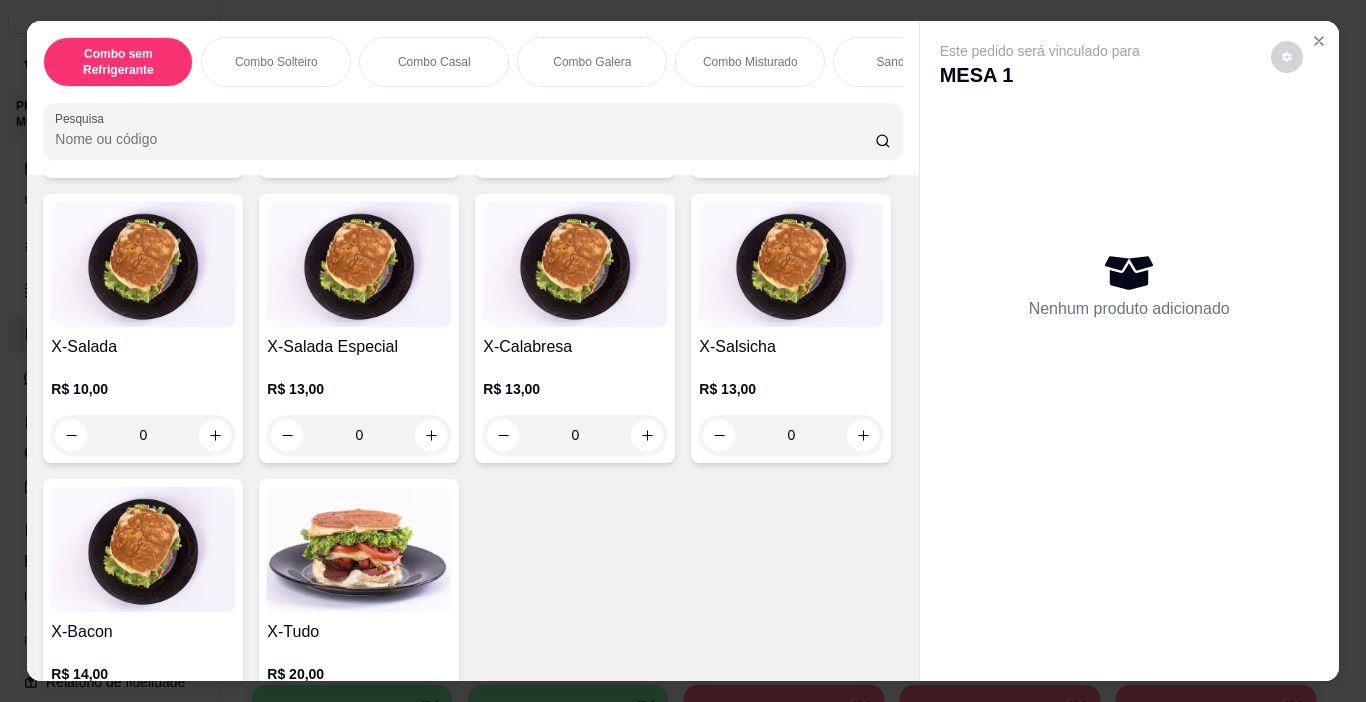 scroll, scrollTop: 3100, scrollLeft: 0, axis: vertical 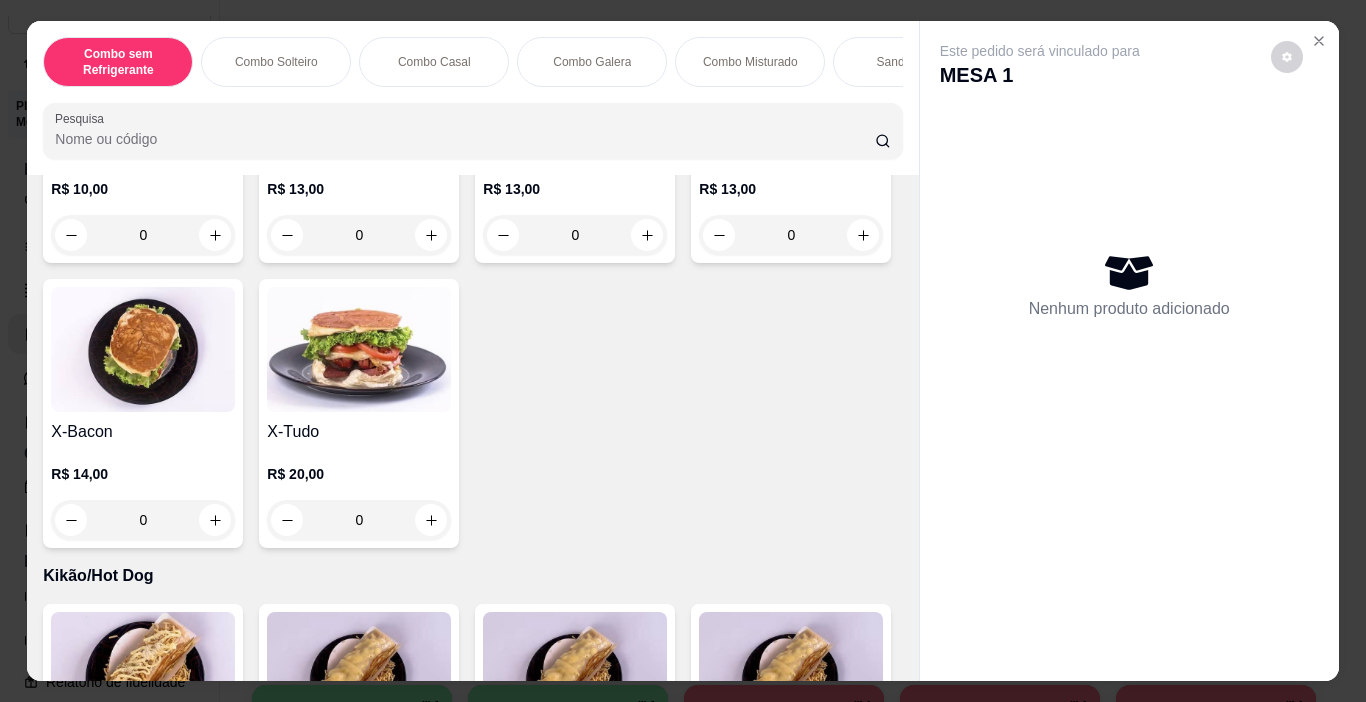 click on "0" at bounding box center (143, 235) 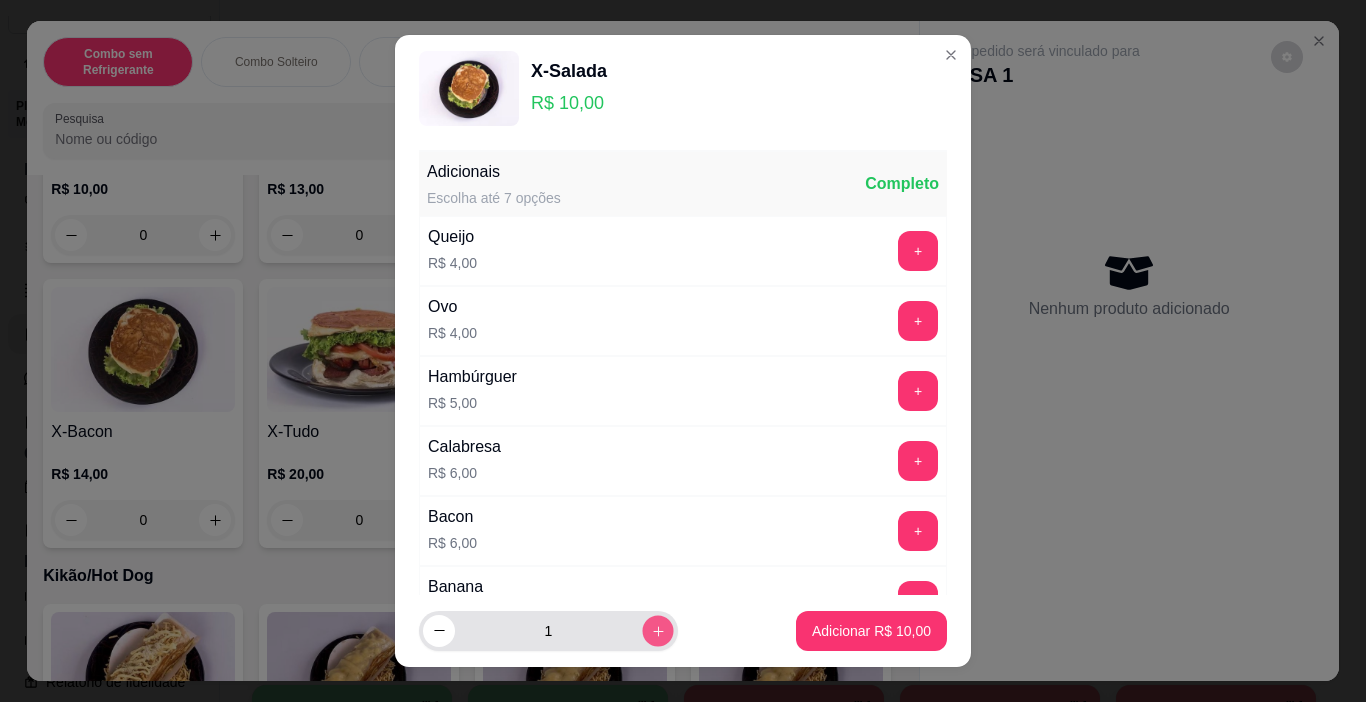 click 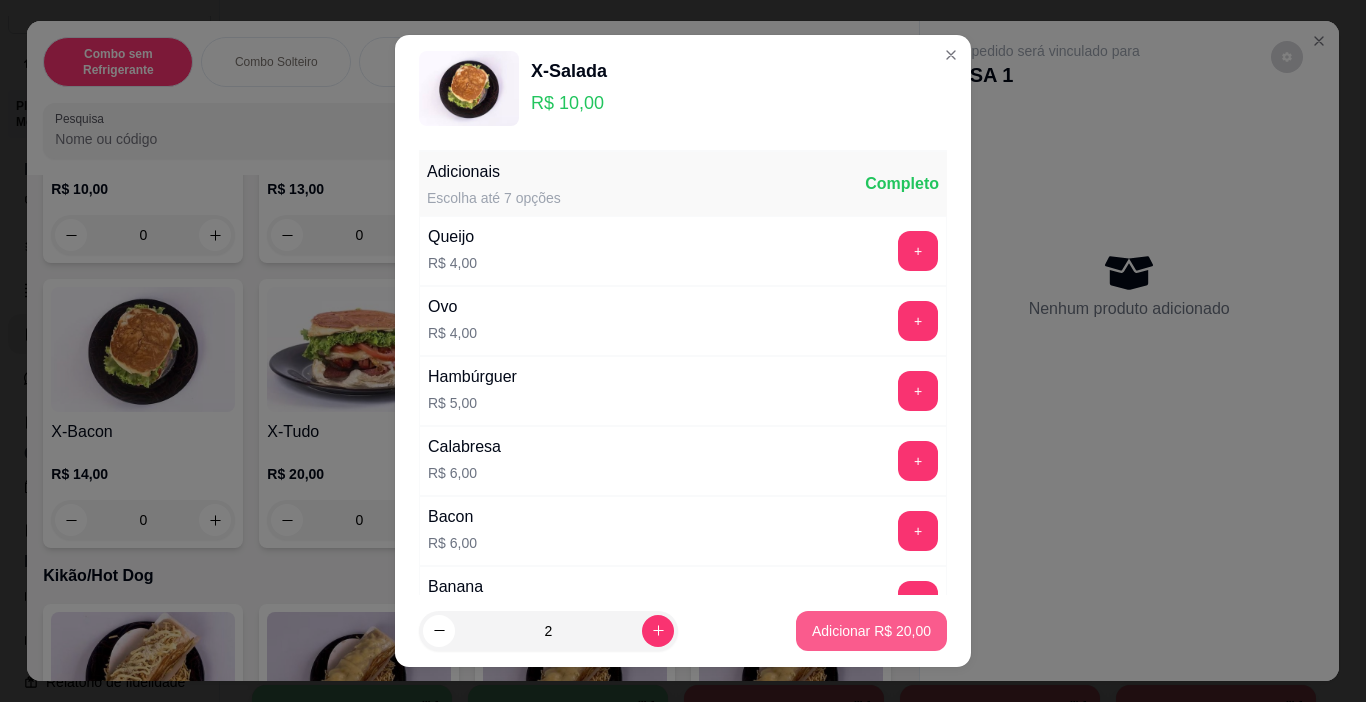 click on "Adicionar   R$ 20,00" at bounding box center [871, 631] 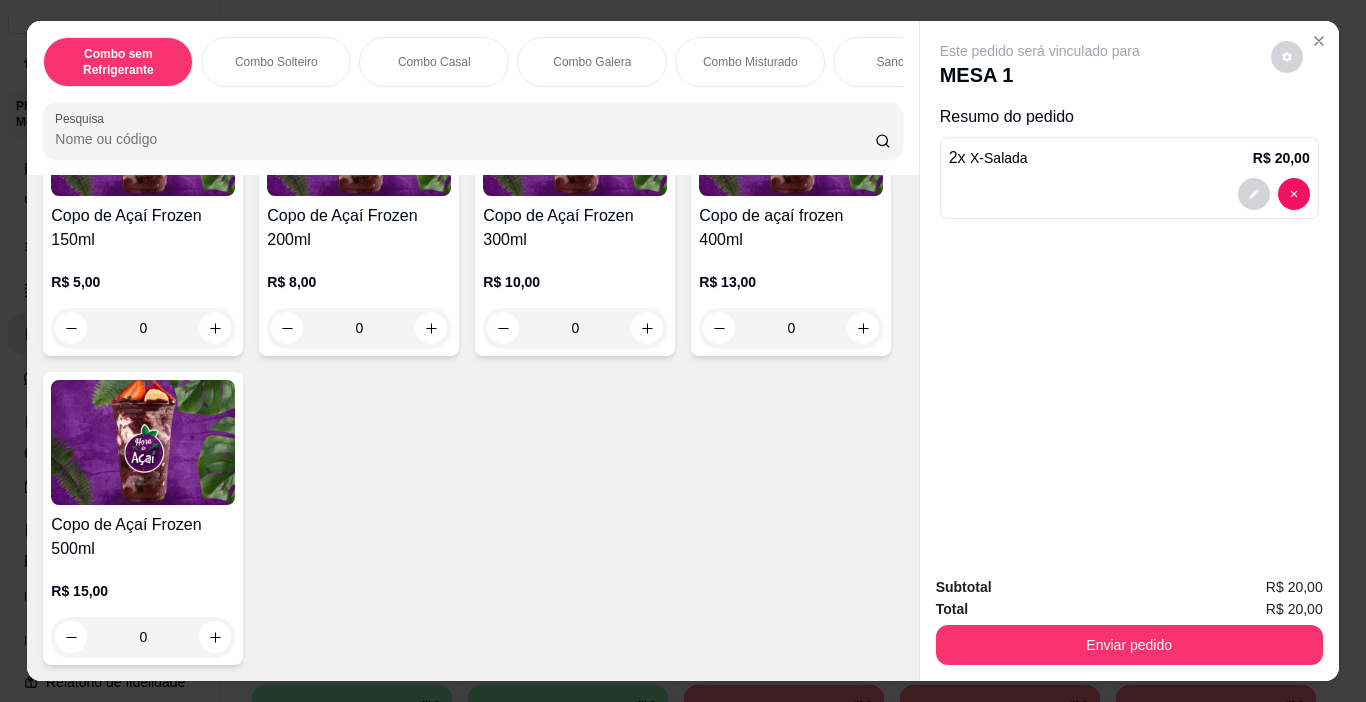 scroll, scrollTop: 4600, scrollLeft: 0, axis: vertical 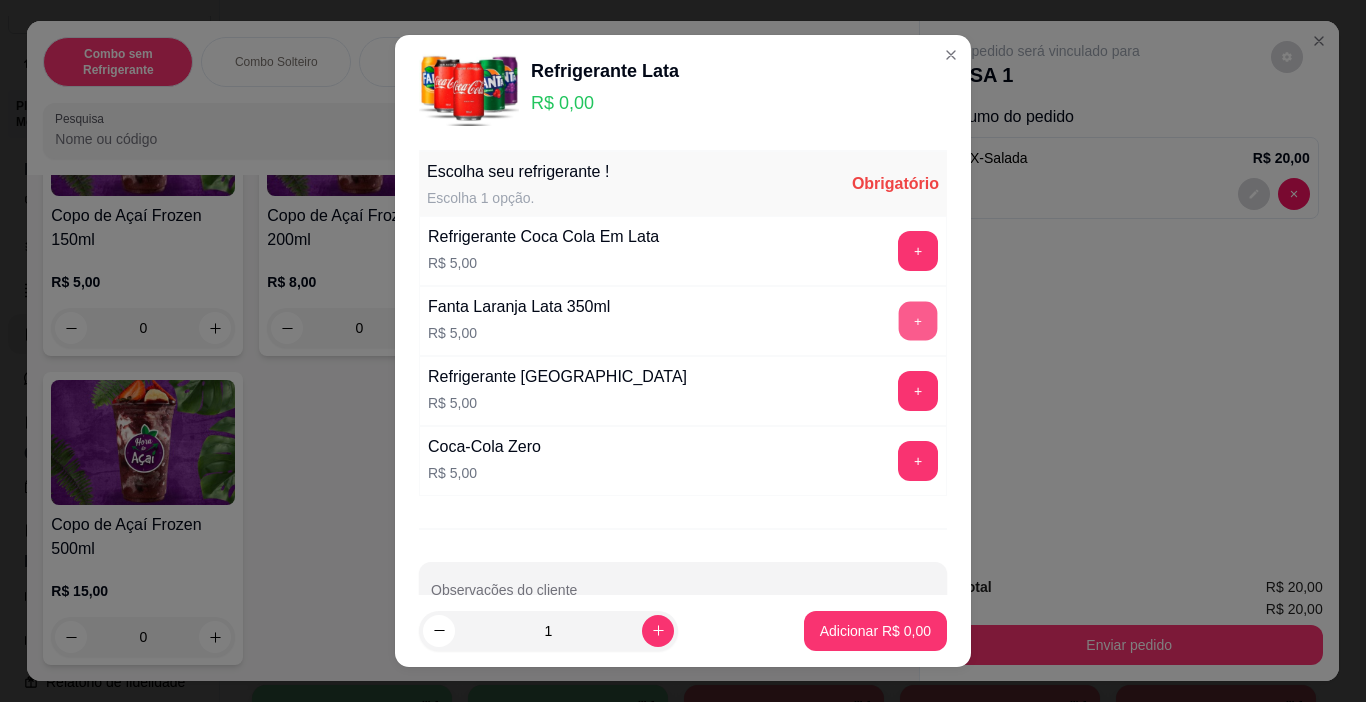 click on "+" at bounding box center [918, 321] 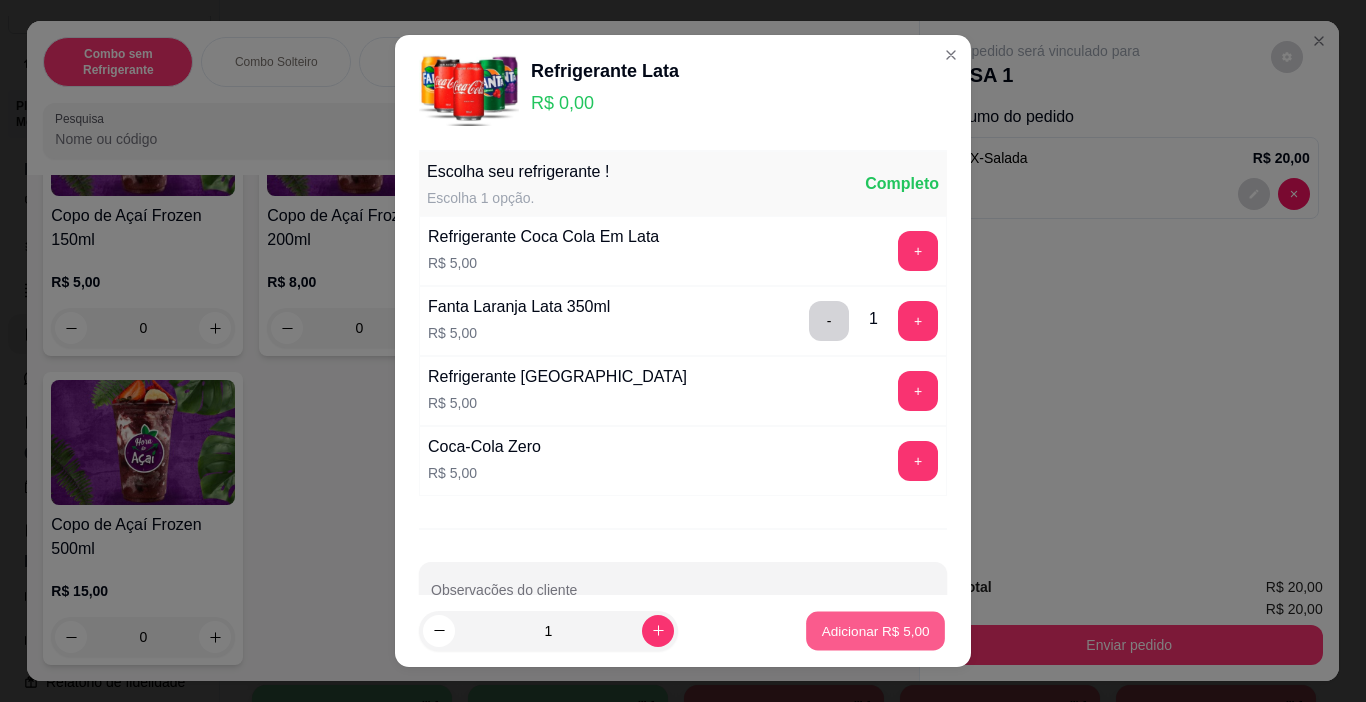 click on "Adicionar   R$ 5,00" at bounding box center (875, 630) 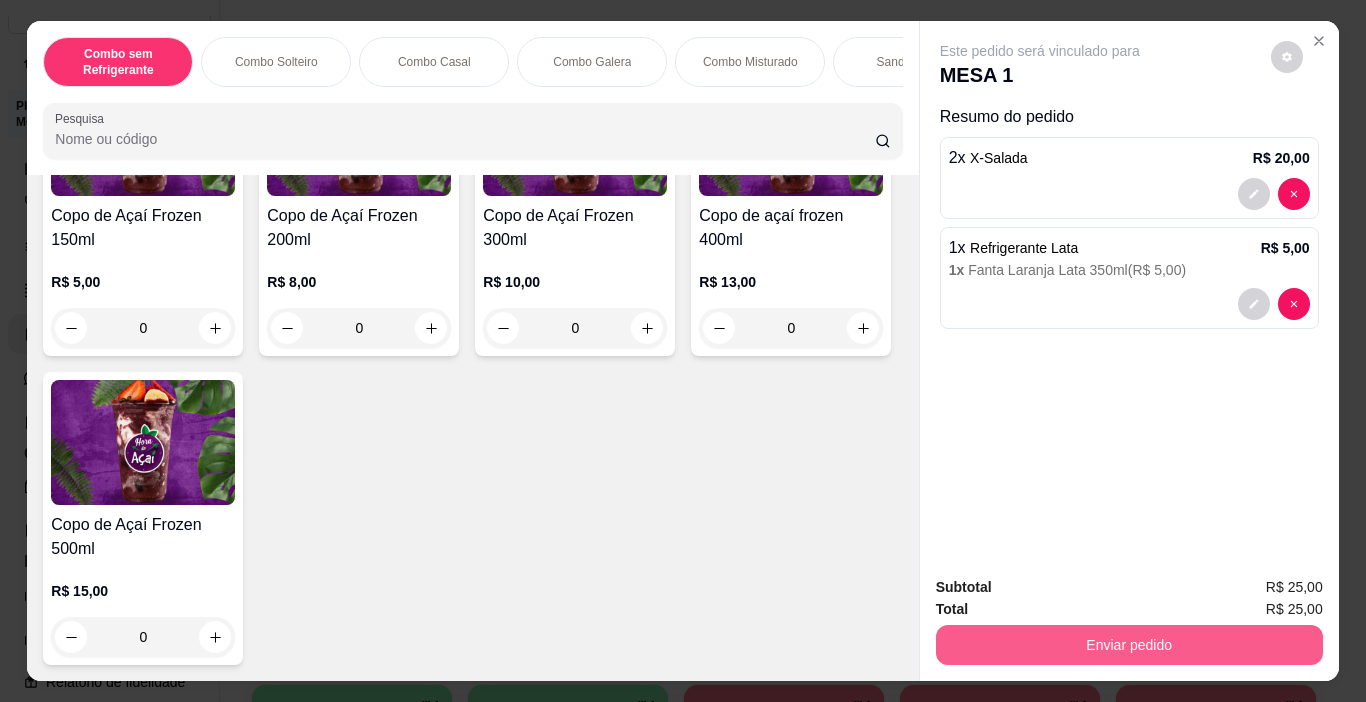 click on "Enviar pedido" at bounding box center [1129, 645] 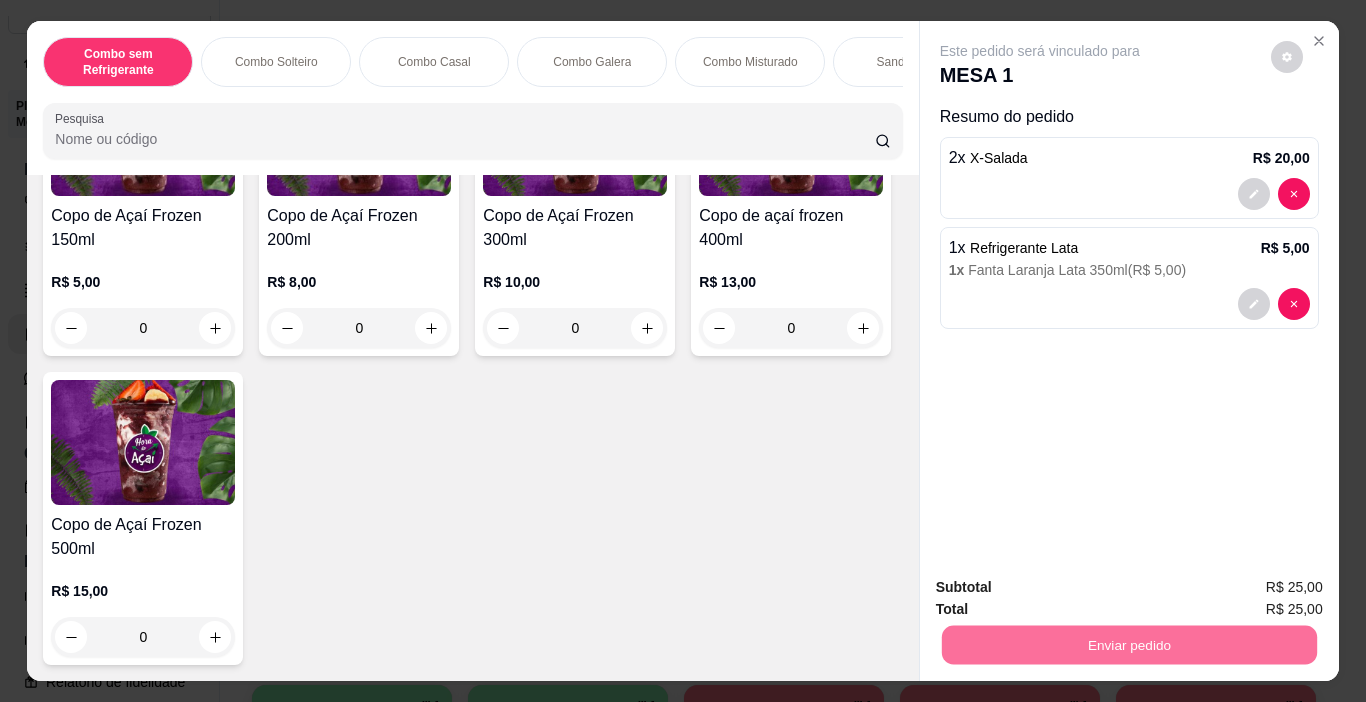 click on "Não registrar e enviar pedido" at bounding box center [1063, 588] 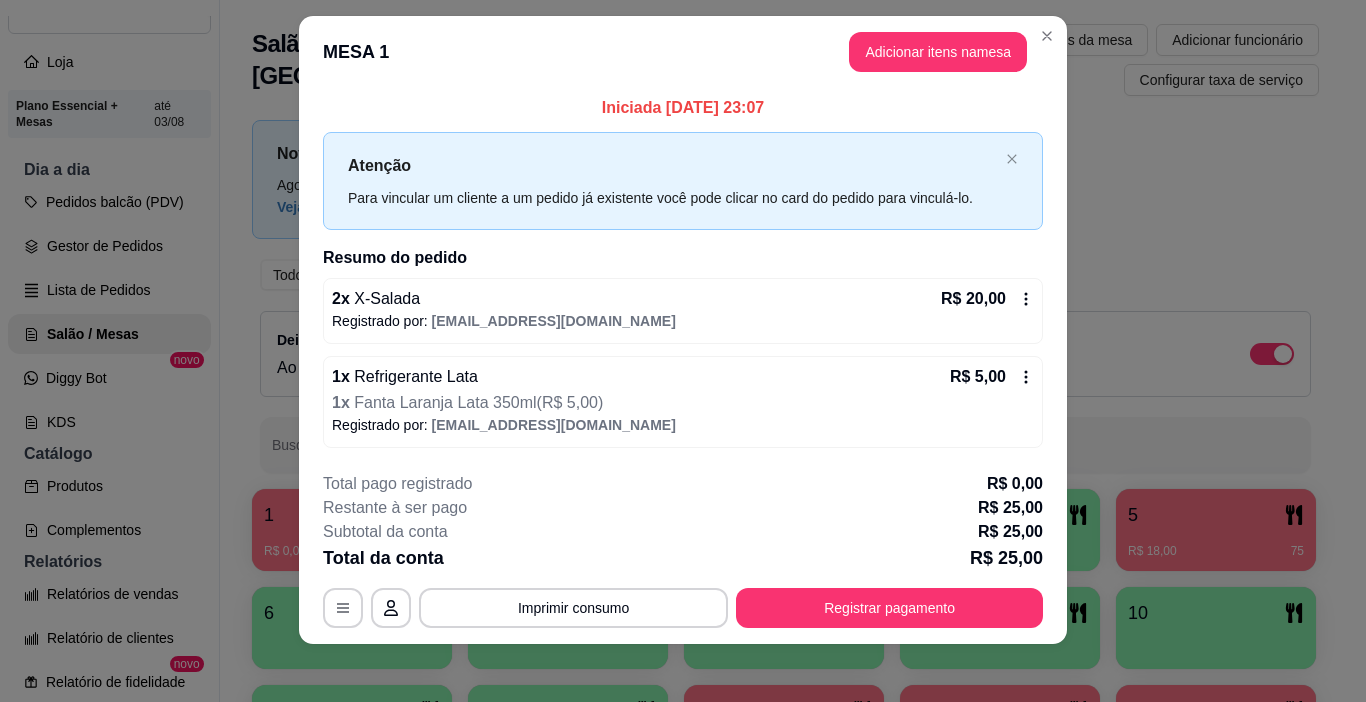 scroll, scrollTop: 27, scrollLeft: 0, axis: vertical 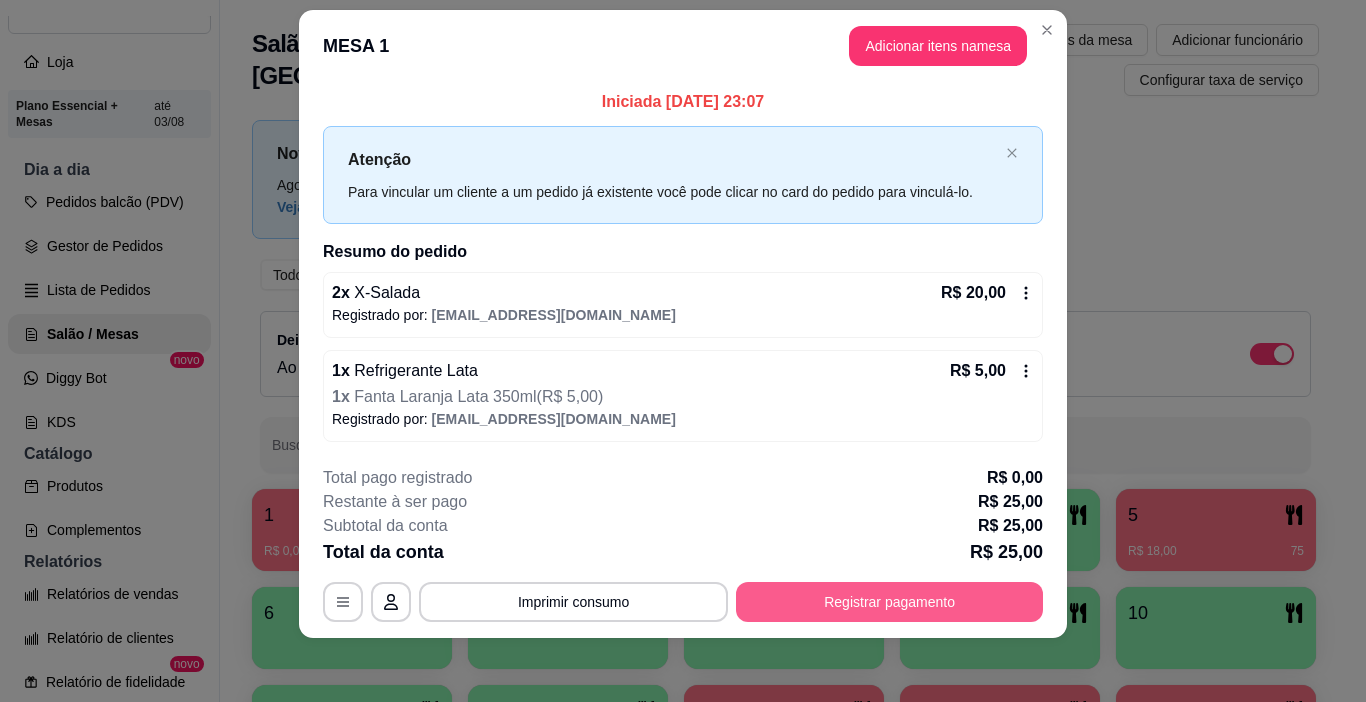 click on "Registrar pagamento" at bounding box center (889, 602) 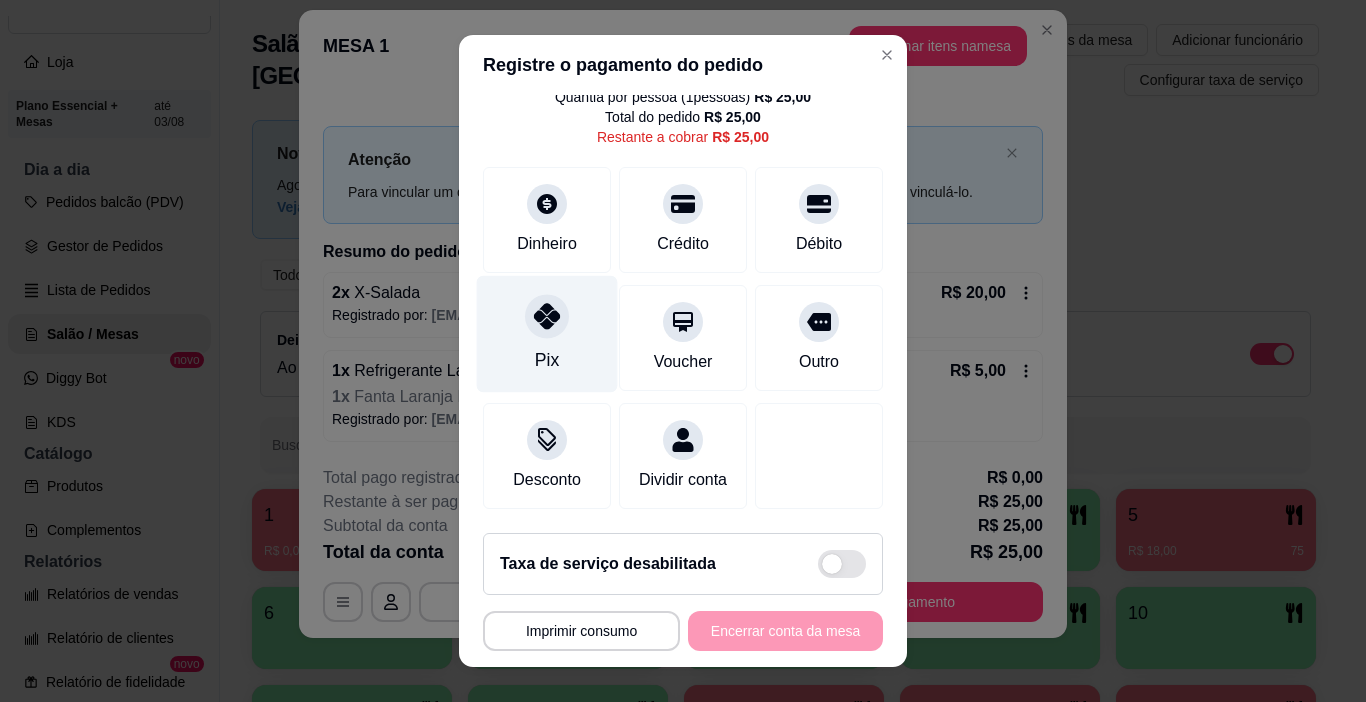 scroll, scrollTop: 0, scrollLeft: 0, axis: both 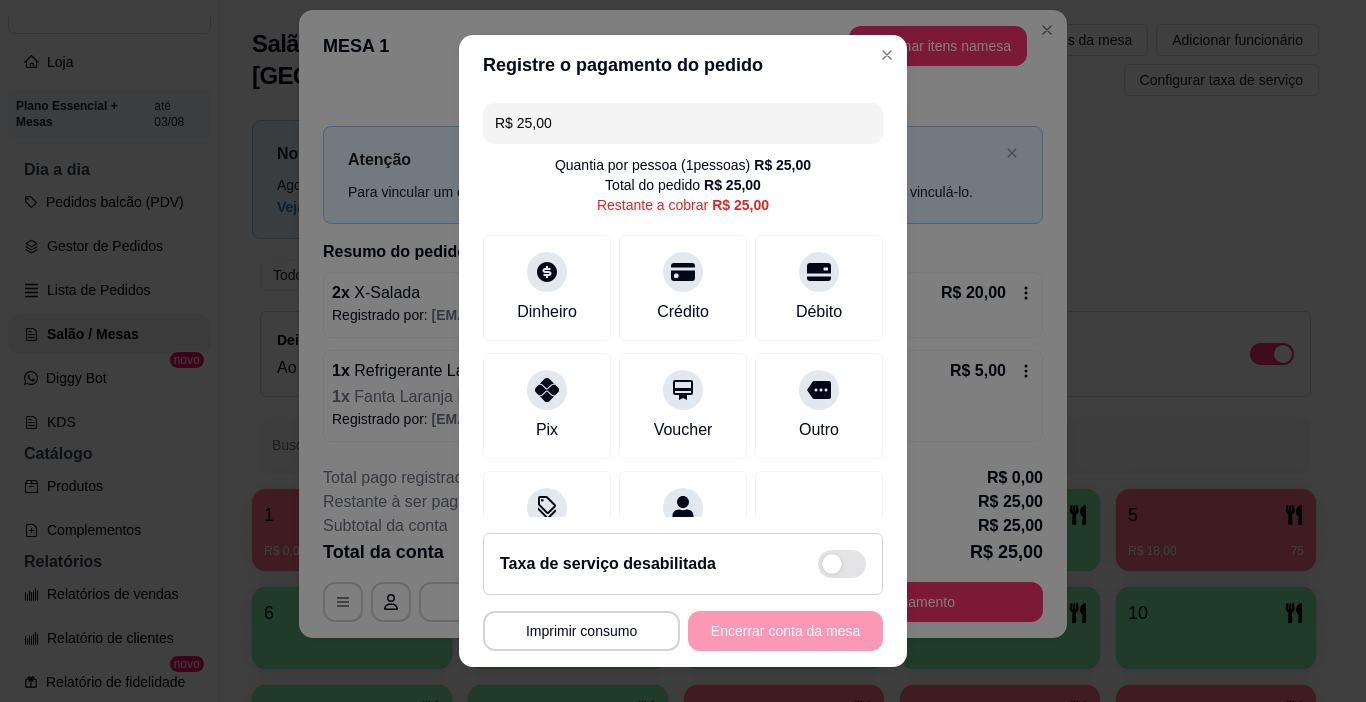 drag, startPoint x: 581, startPoint y: 122, endPoint x: 418, endPoint y: 130, distance: 163.1962 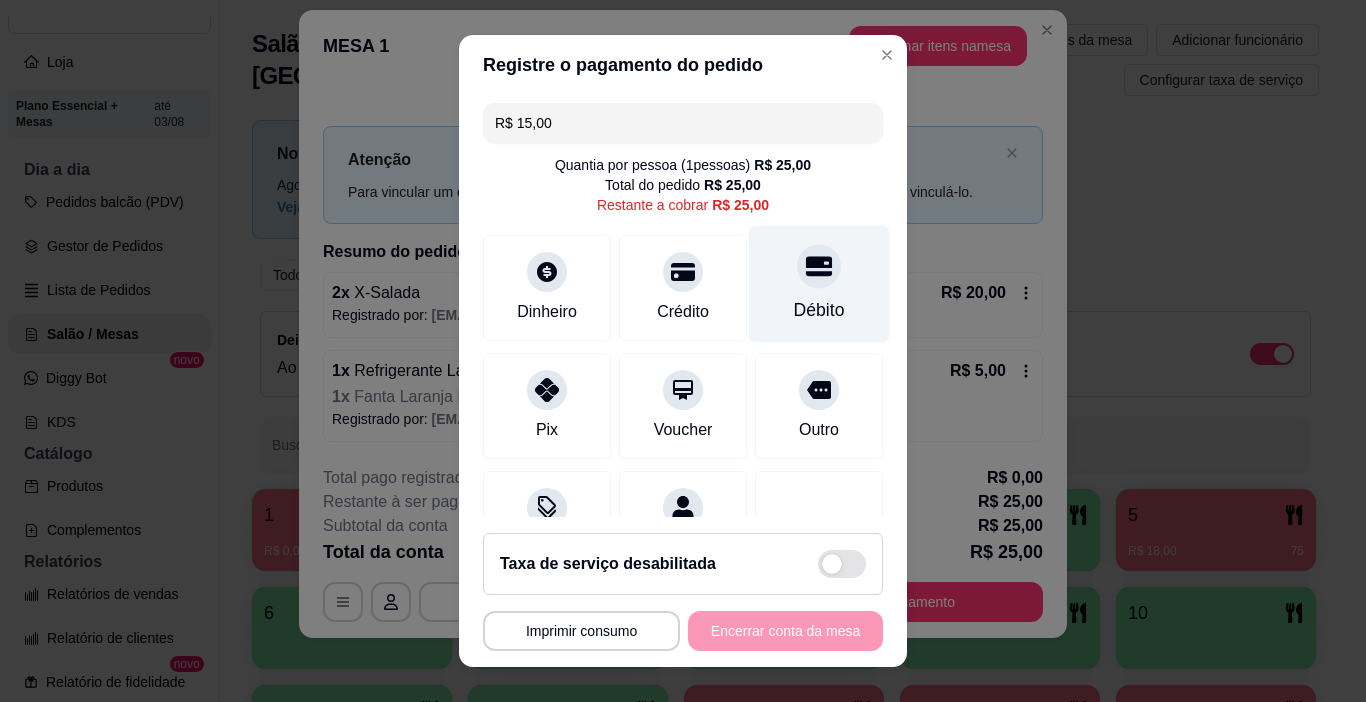 click on "Débito" at bounding box center (819, 284) 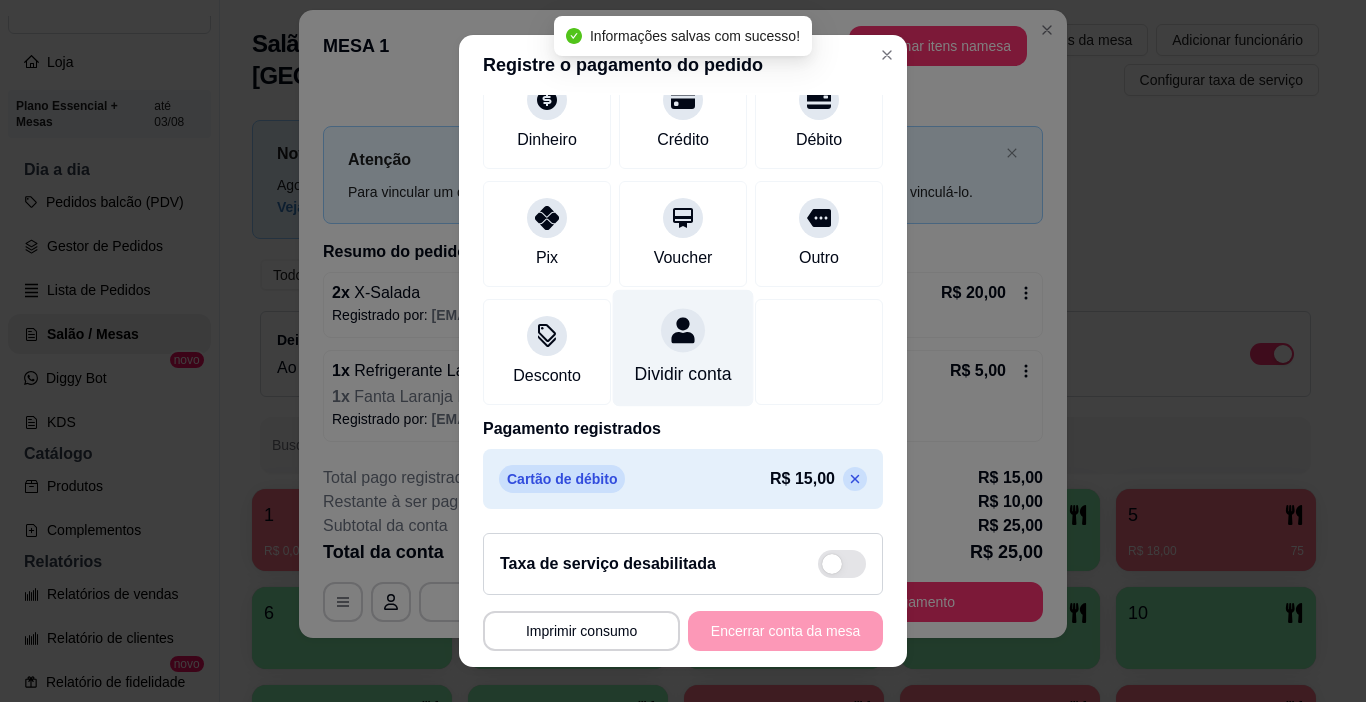 scroll, scrollTop: 0, scrollLeft: 0, axis: both 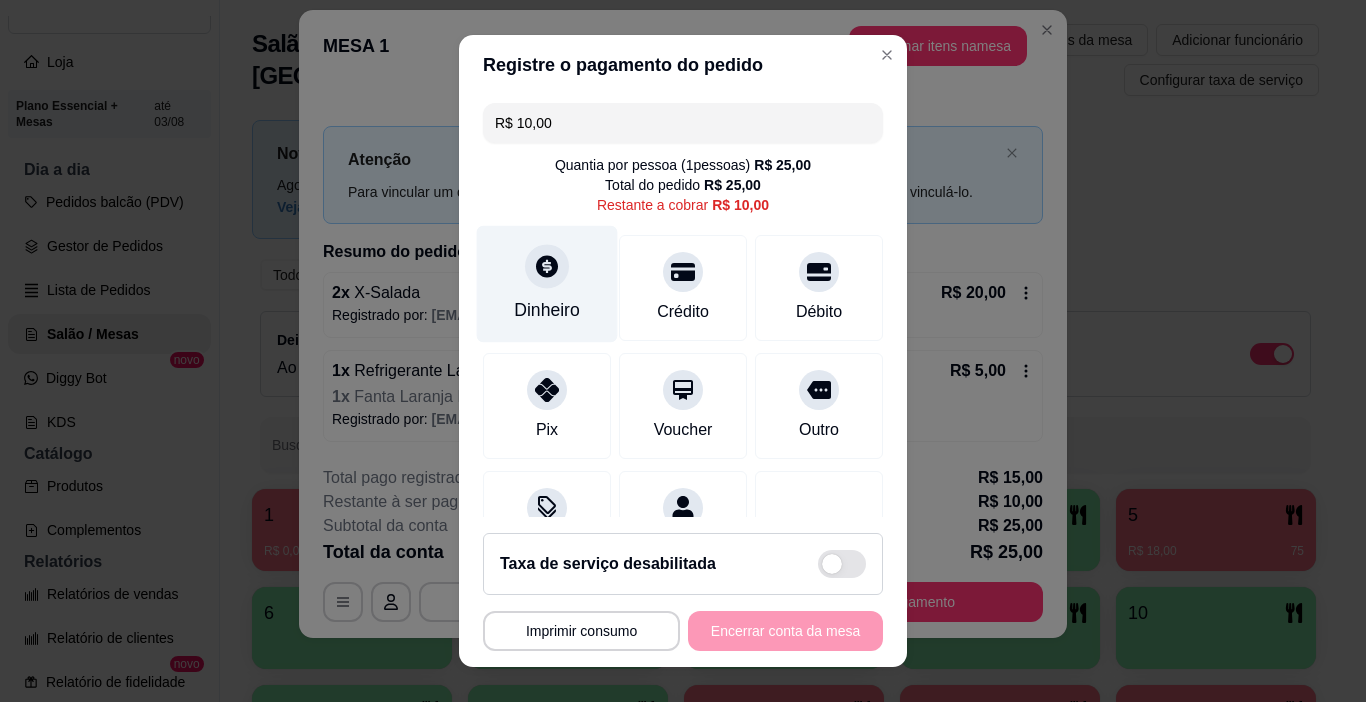 click 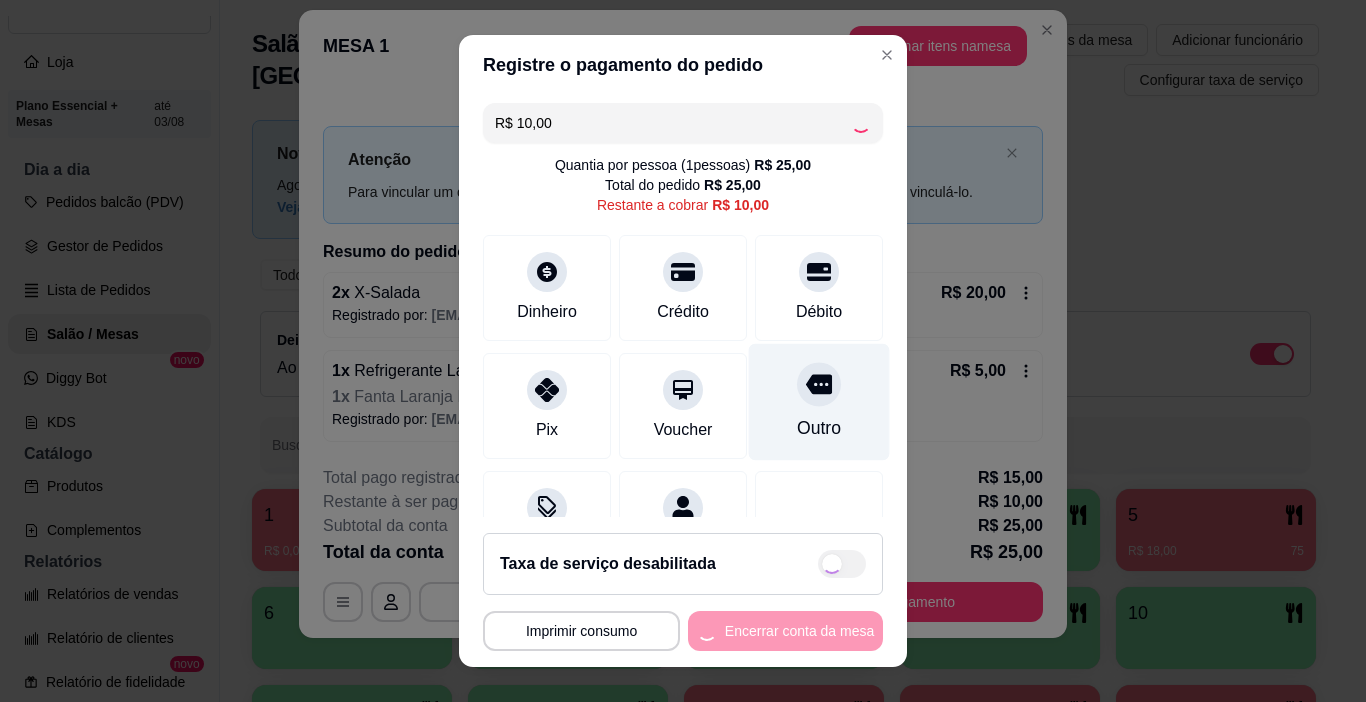 scroll, scrollTop: 196, scrollLeft: 0, axis: vertical 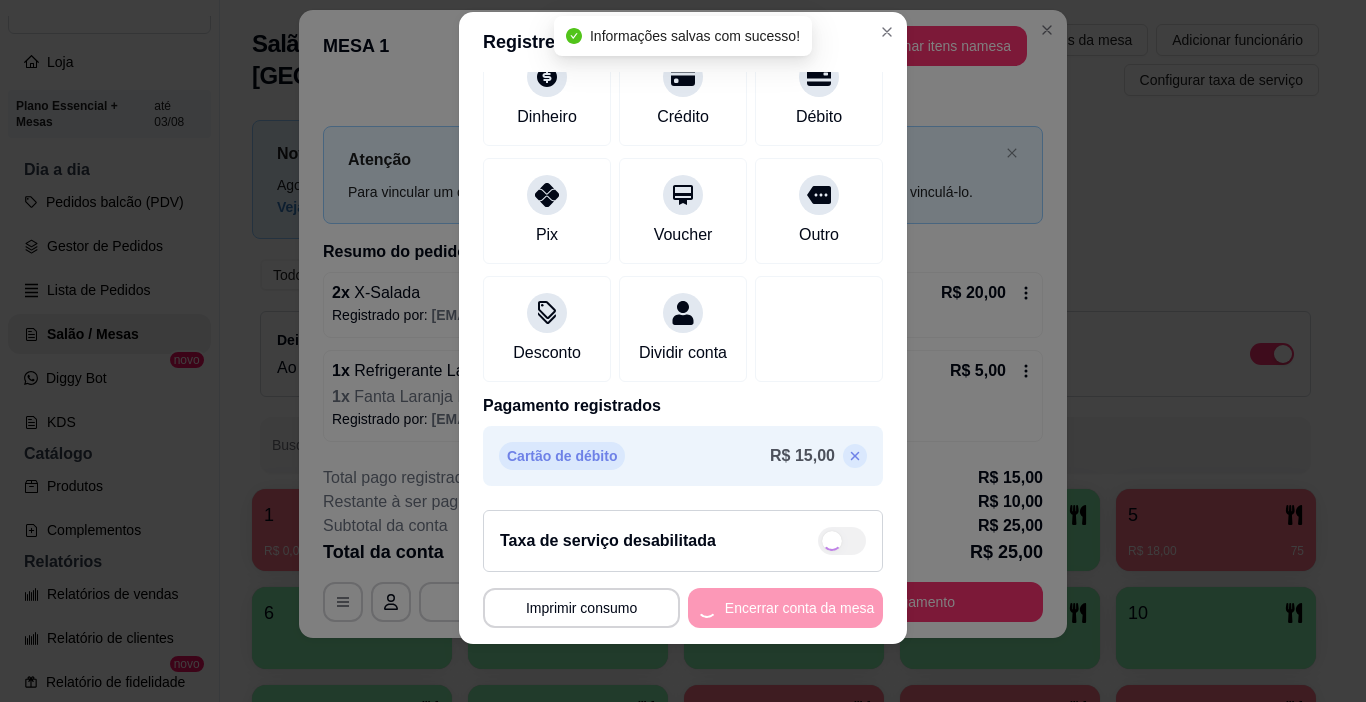 type on "R$ 0,00" 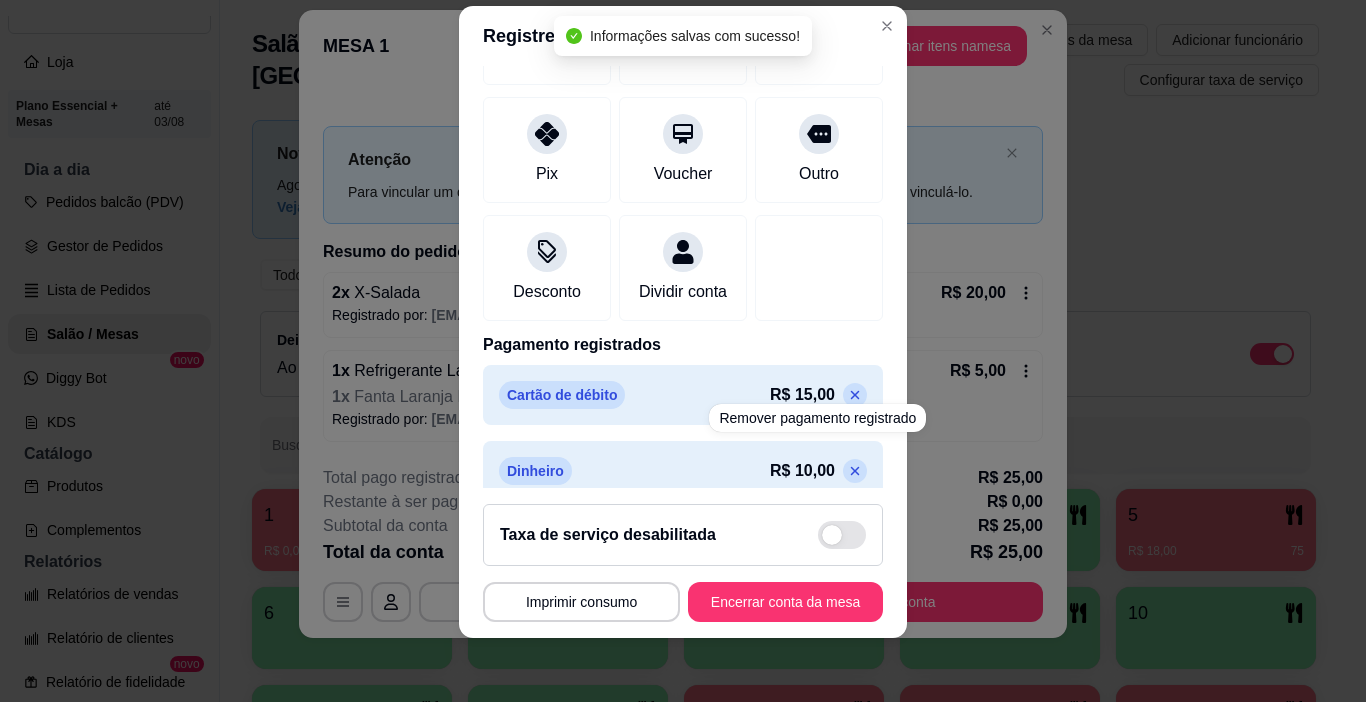 scroll, scrollTop: 252, scrollLeft: 0, axis: vertical 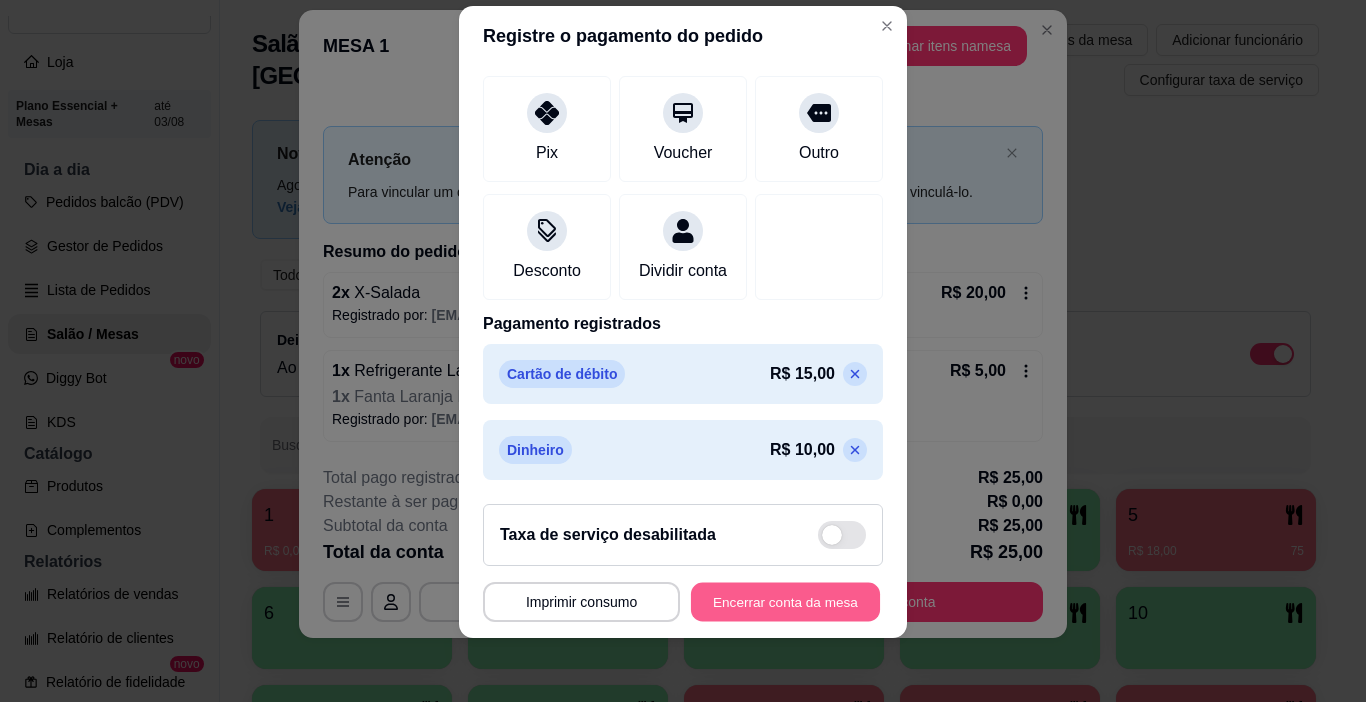 click on "Encerrar conta da mesa" at bounding box center (785, 602) 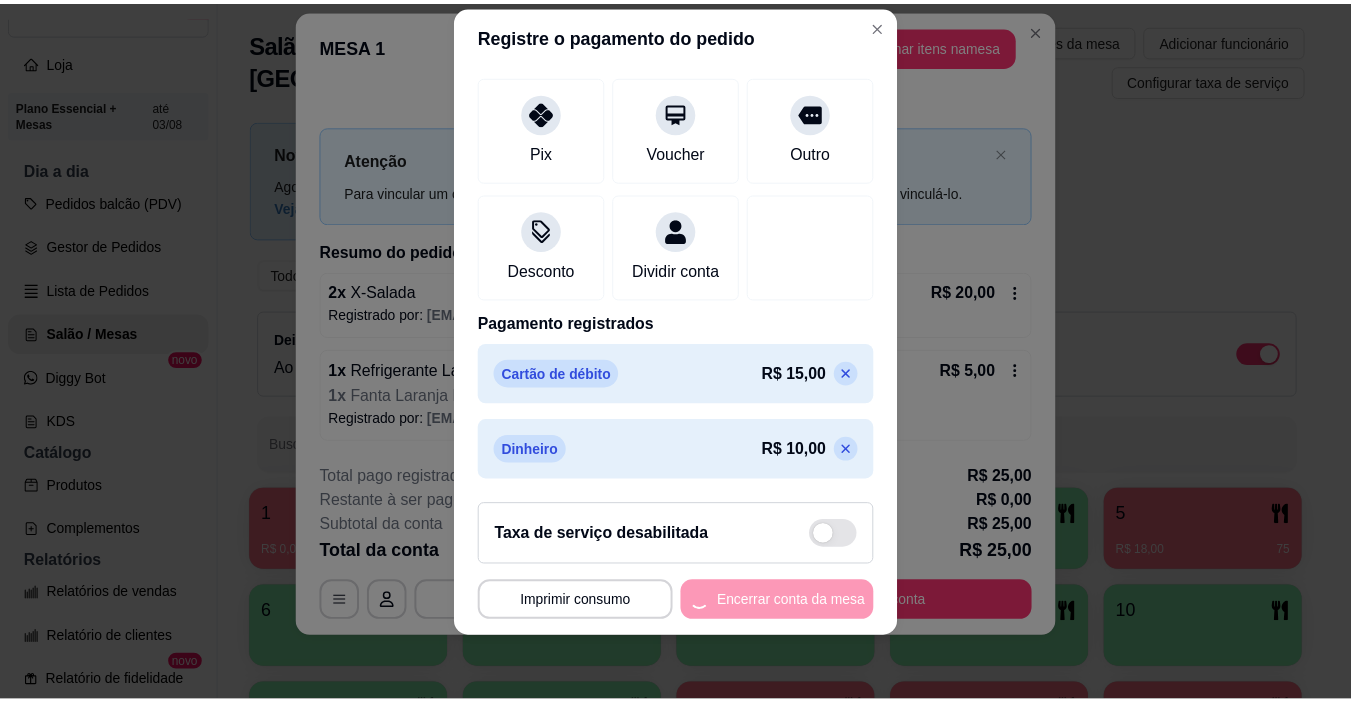 scroll, scrollTop: 0, scrollLeft: 0, axis: both 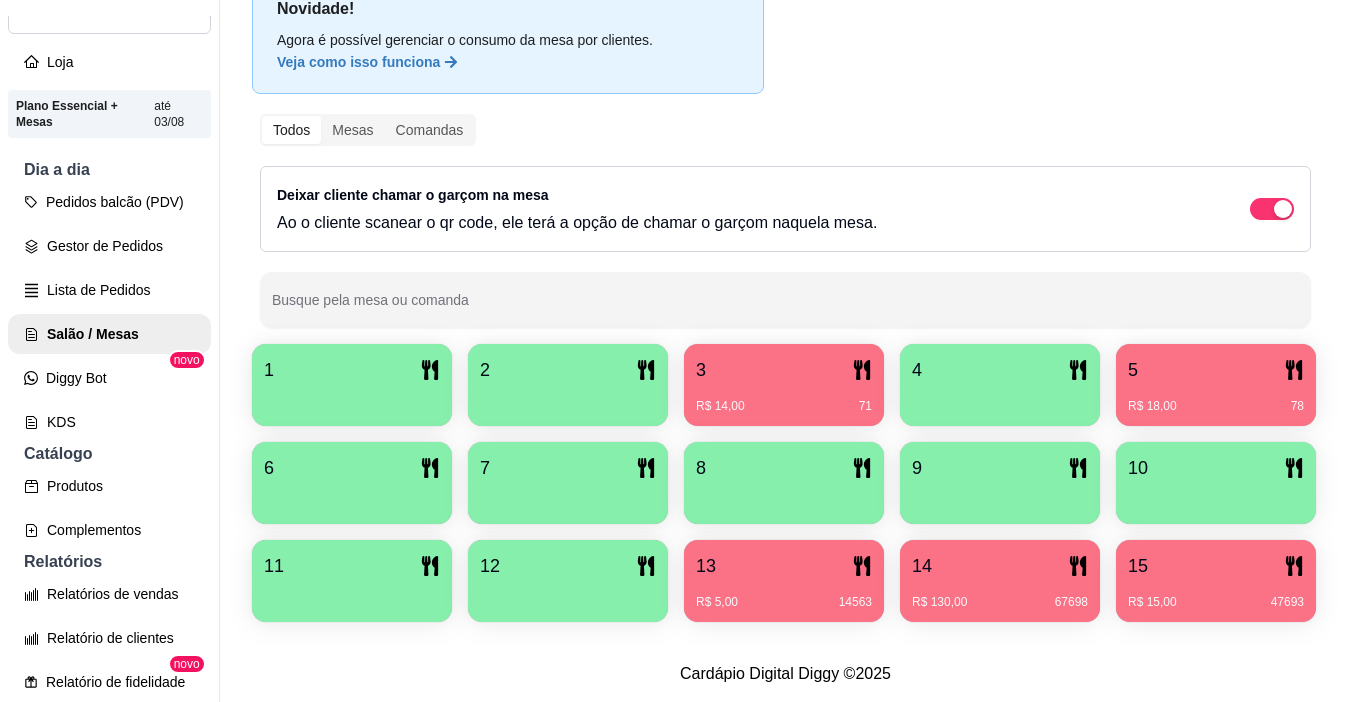click on "1" at bounding box center [352, 385] 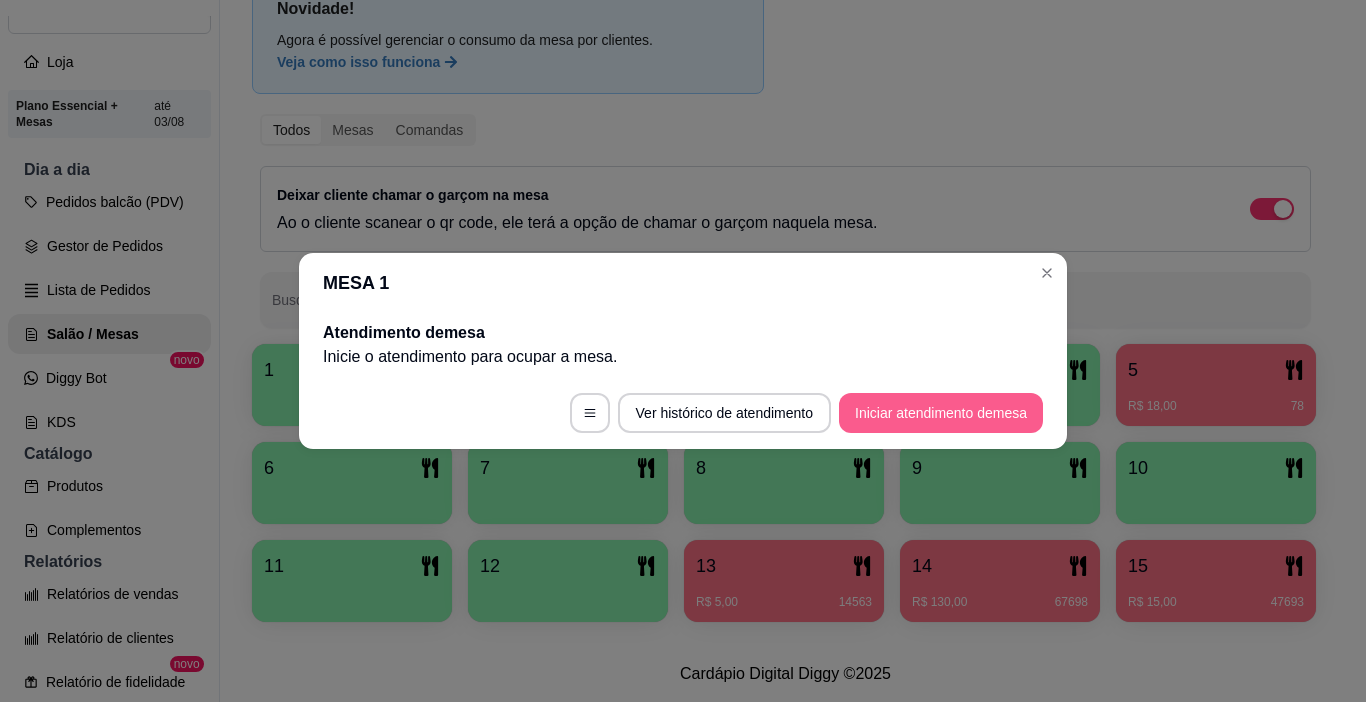 click on "Iniciar atendimento de  mesa" at bounding box center [941, 413] 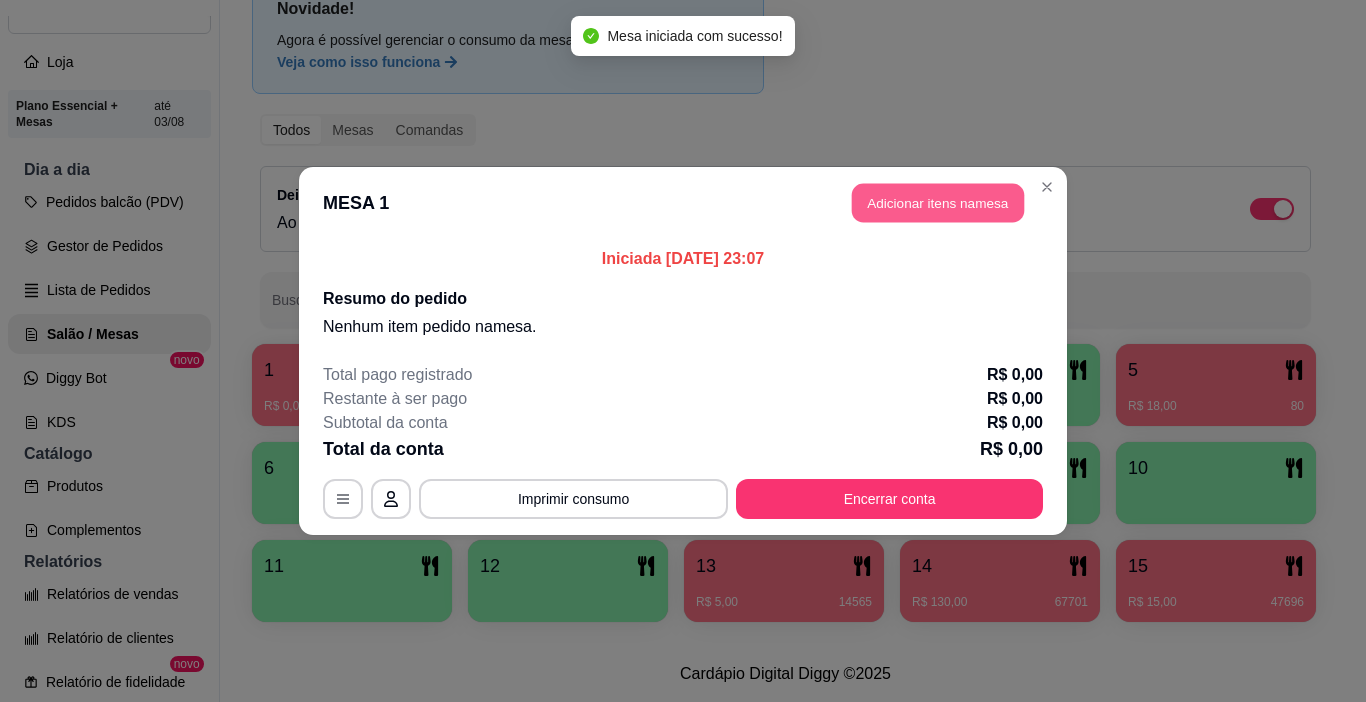 click on "Adicionar itens na  mesa" at bounding box center (938, 203) 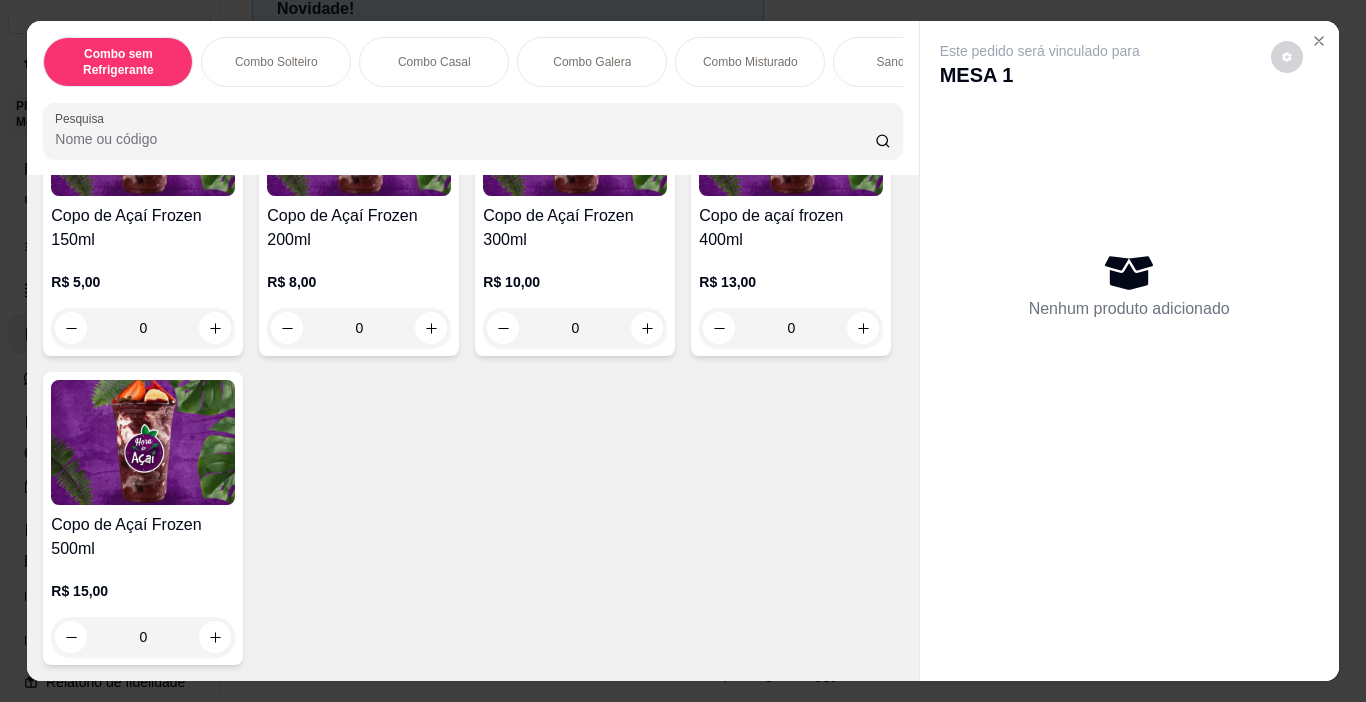 scroll, scrollTop: 5010, scrollLeft: 0, axis: vertical 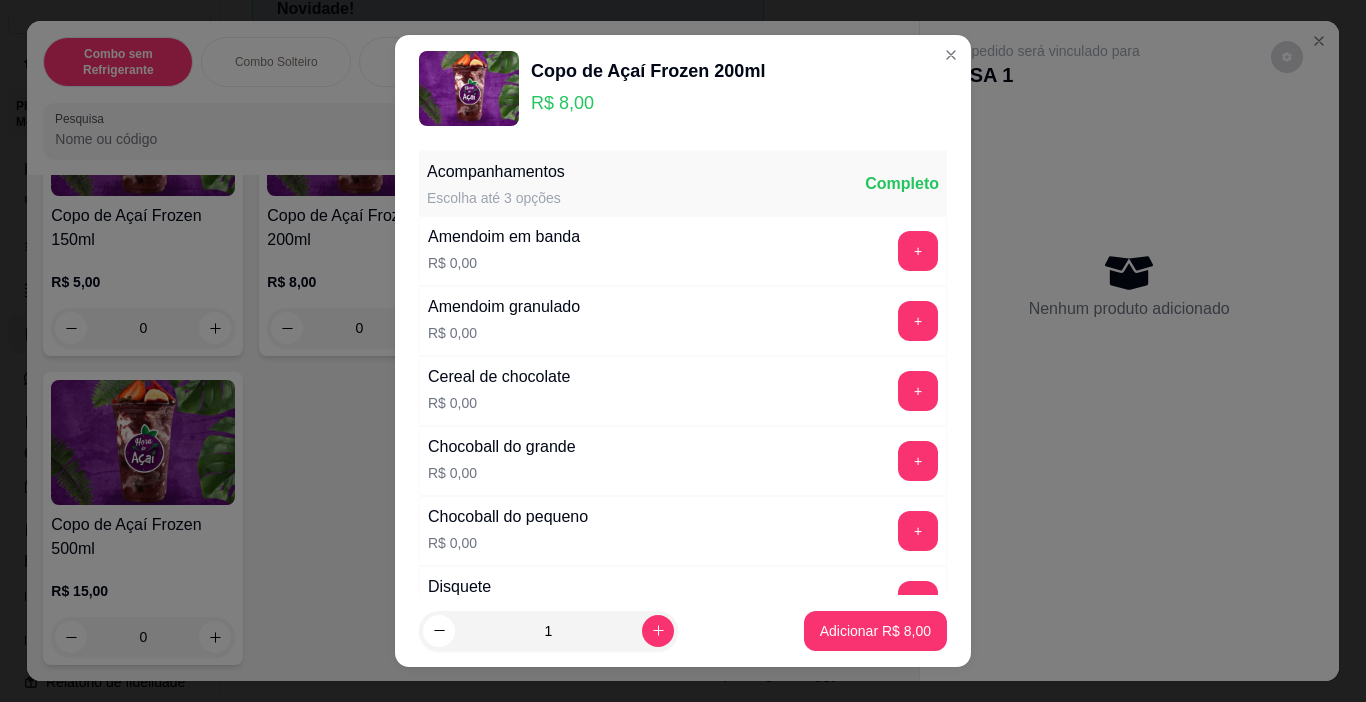 click on "Adicionar   R$ 8,00" at bounding box center [875, 631] 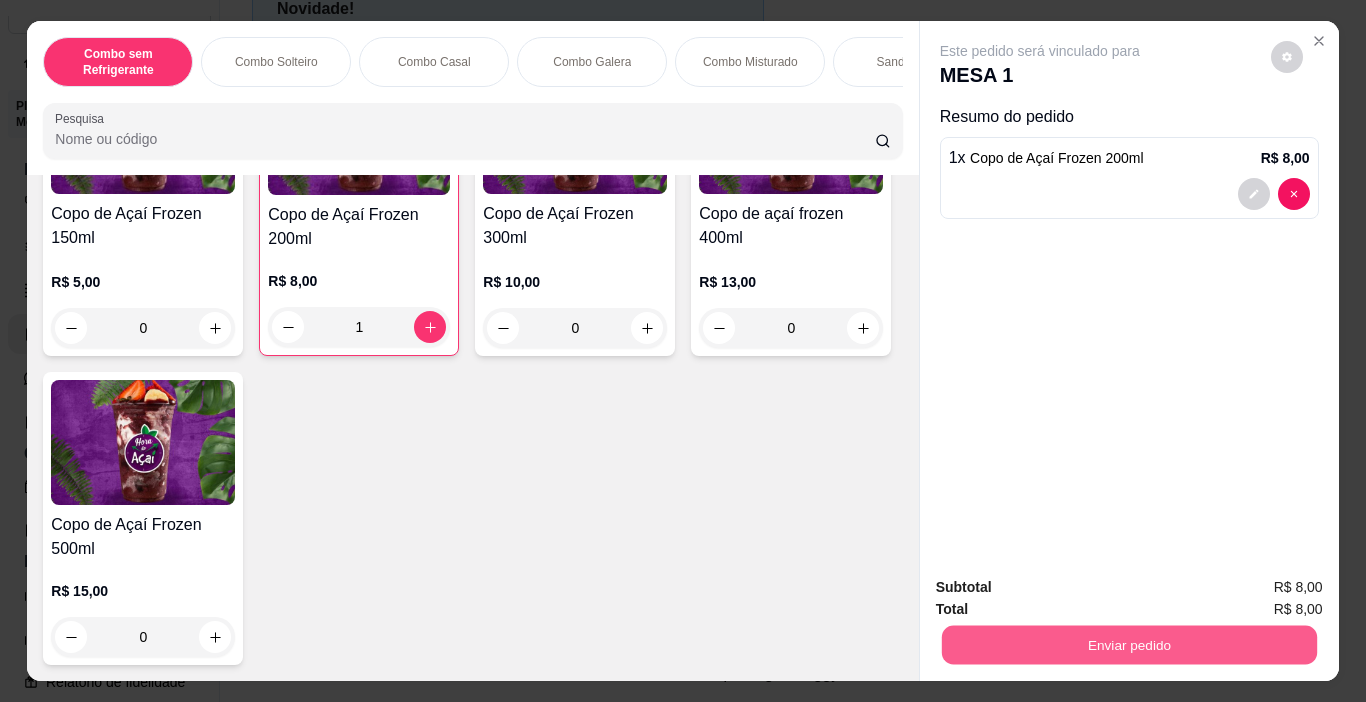 click on "Enviar pedido" at bounding box center [1128, 645] 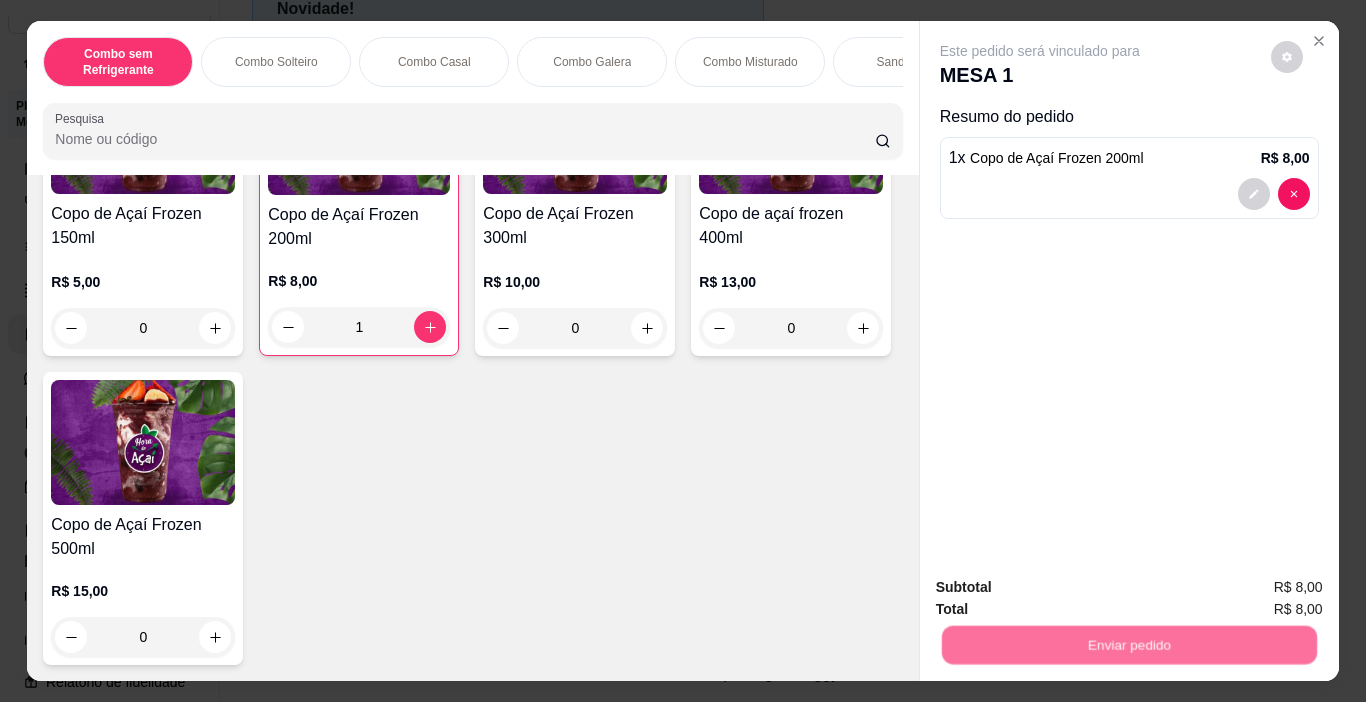 click on "Não registrar e enviar pedido" at bounding box center (1063, 588) 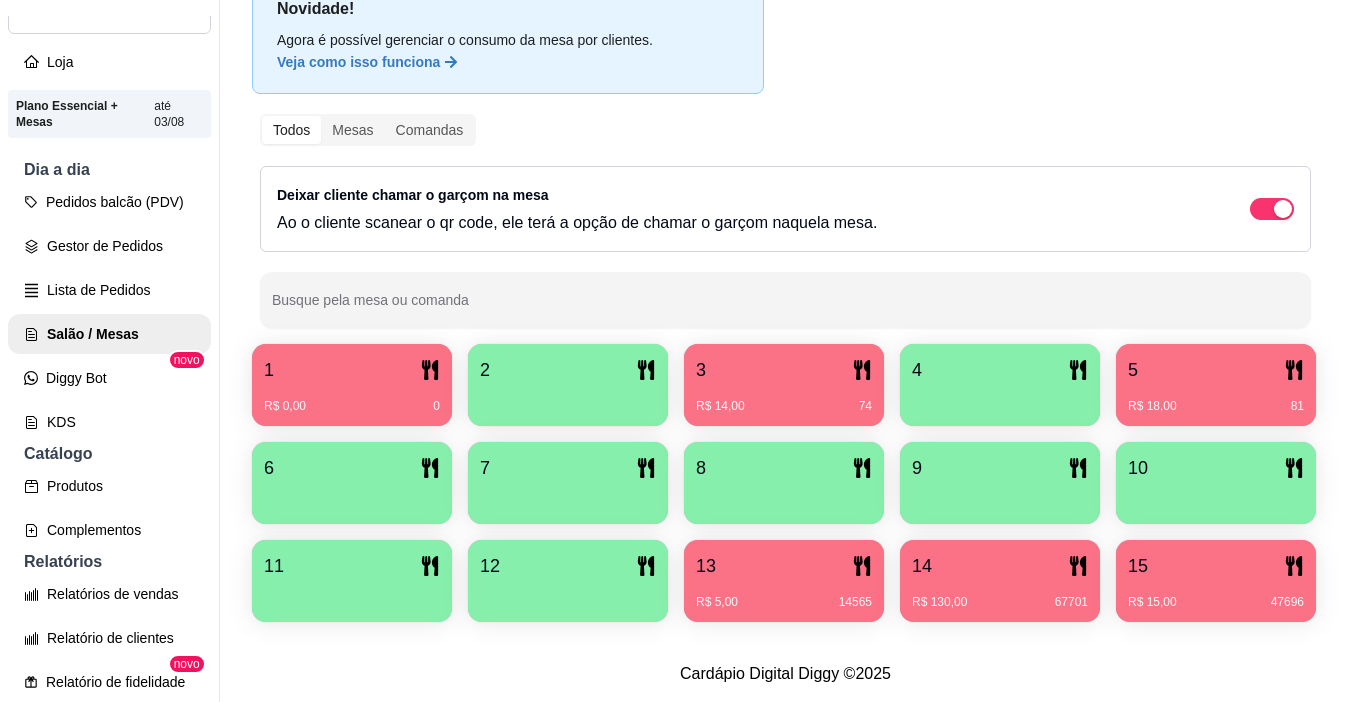 click on "1" at bounding box center [352, 370] 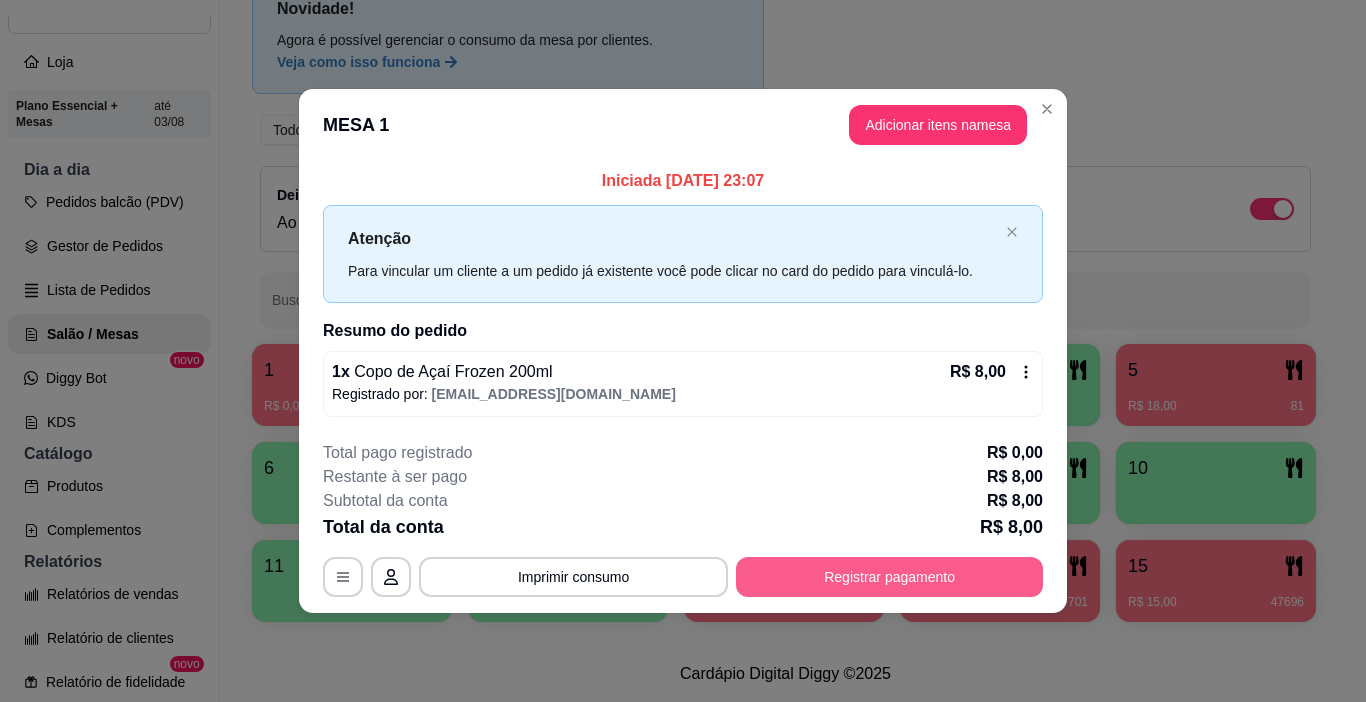 click on "Registrar pagamento" at bounding box center (889, 577) 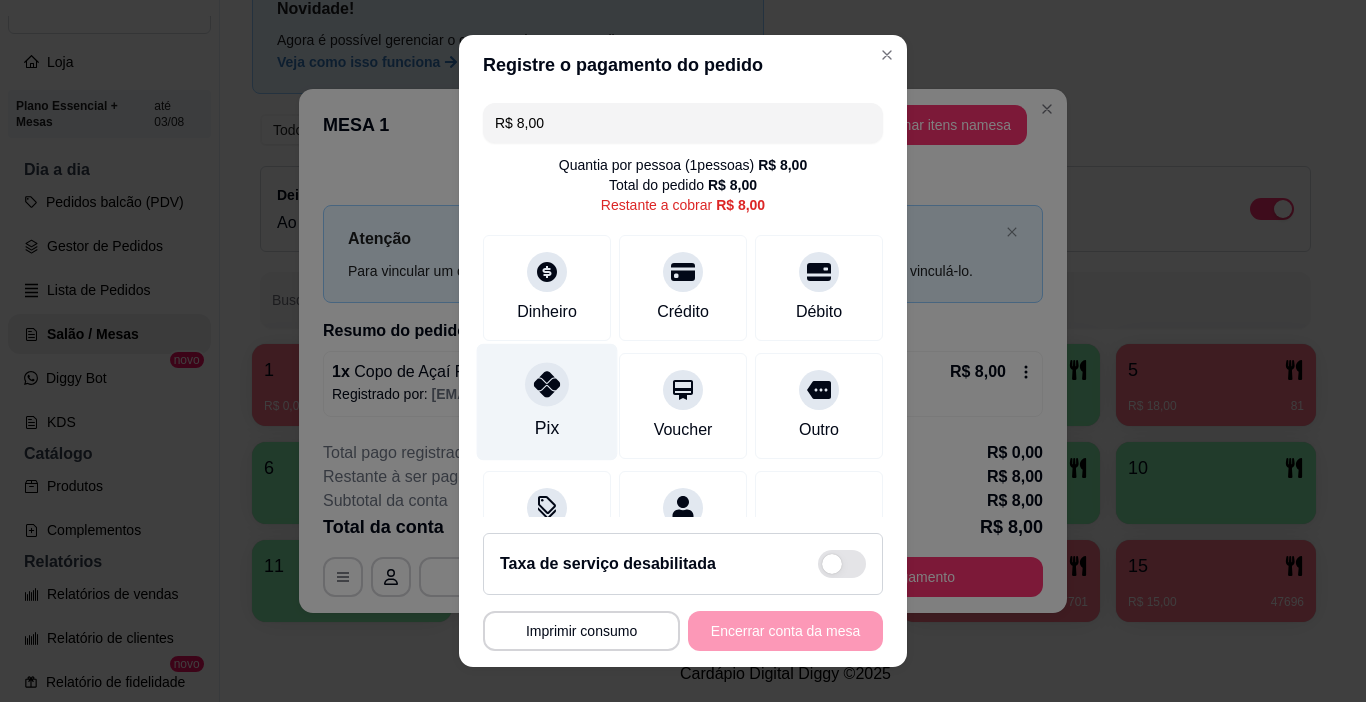click on "Pix" at bounding box center (547, 402) 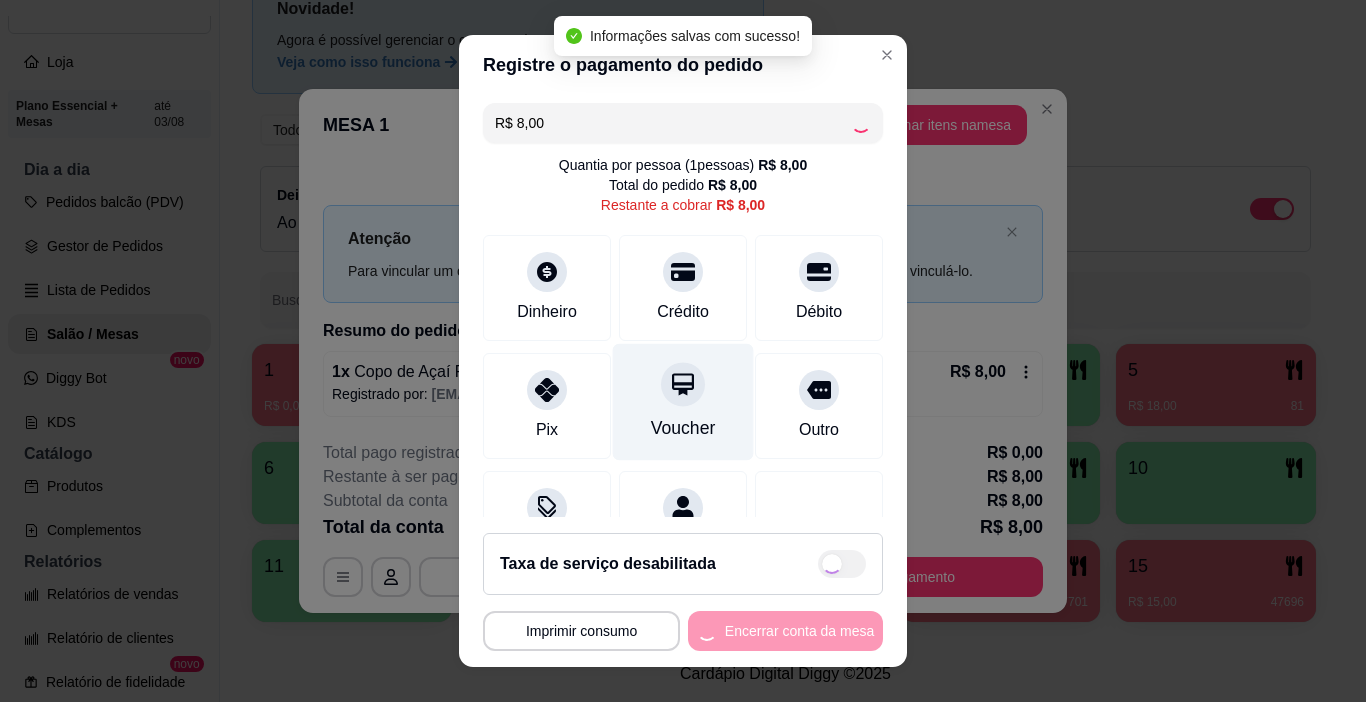 type on "R$ 0,00" 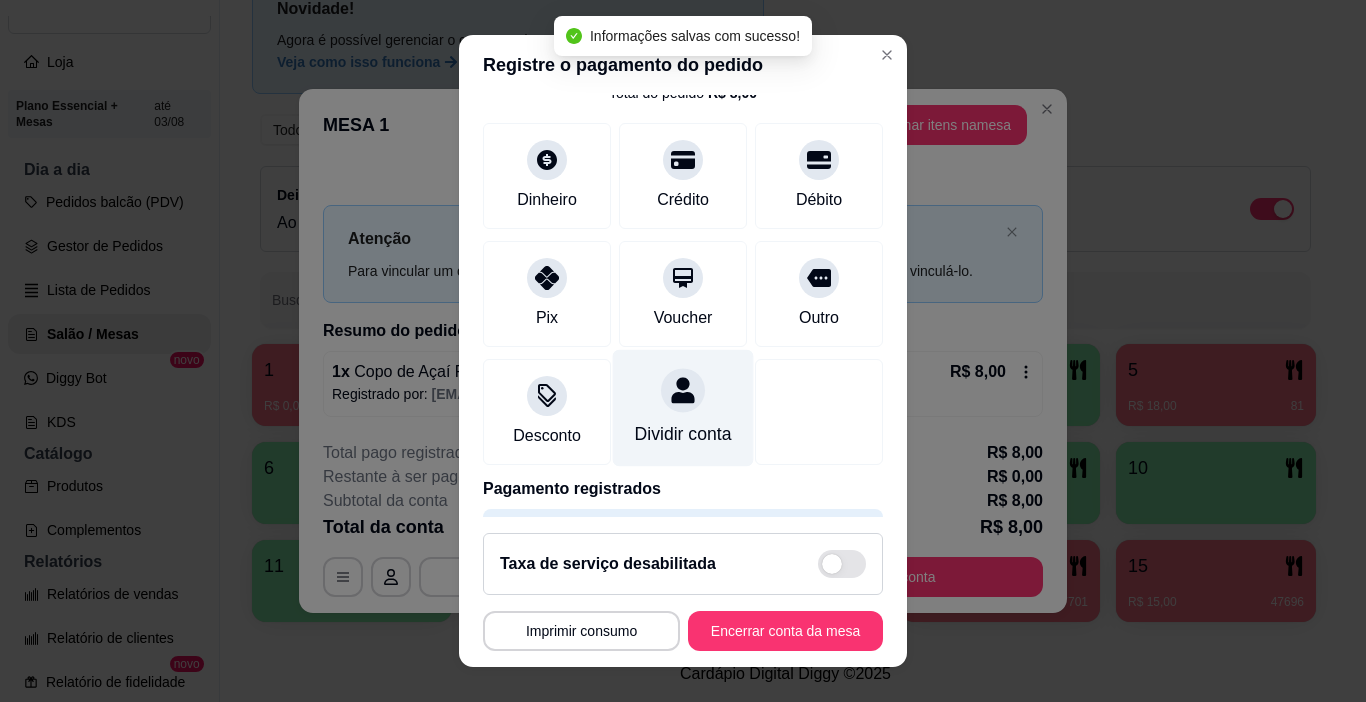 scroll, scrollTop: 176, scrollLeft: 0, axis: vertical 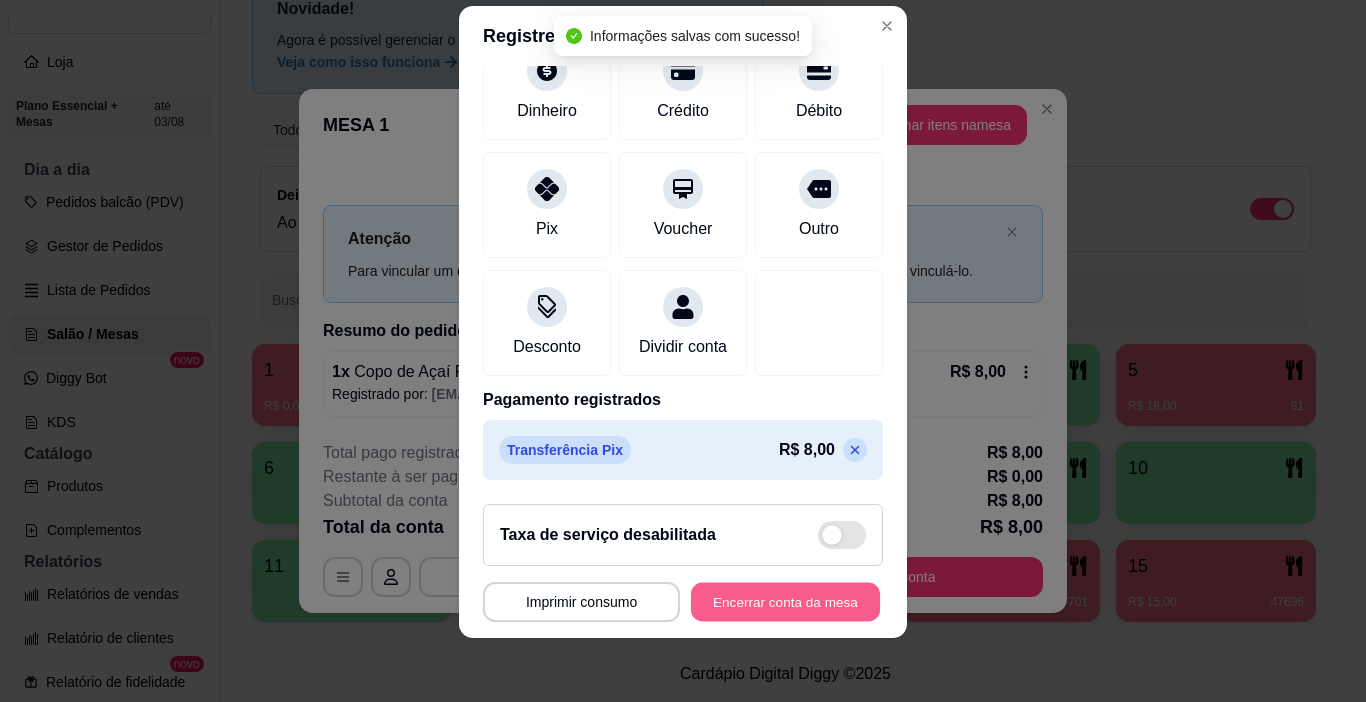 click on "Encerrar conta da mesa" at bounding box center [785, 602] 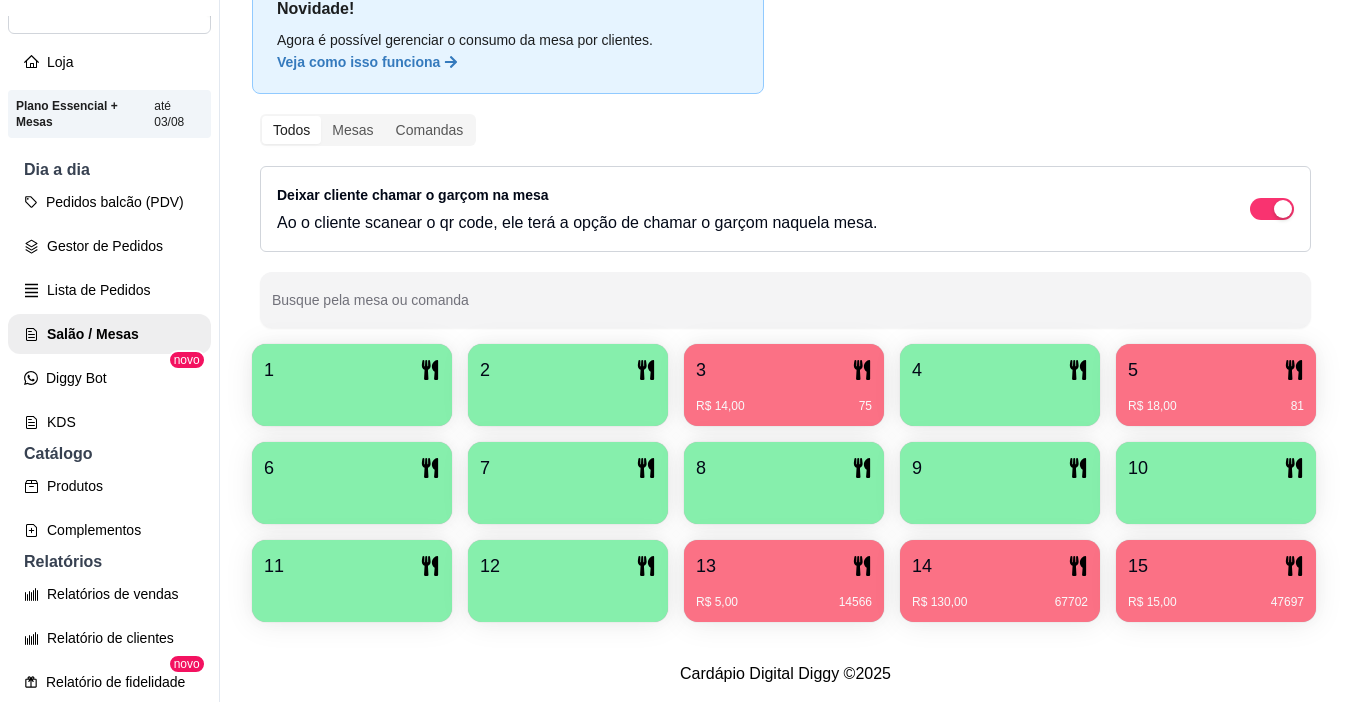 click on "1" at bounding box center (352, 370) 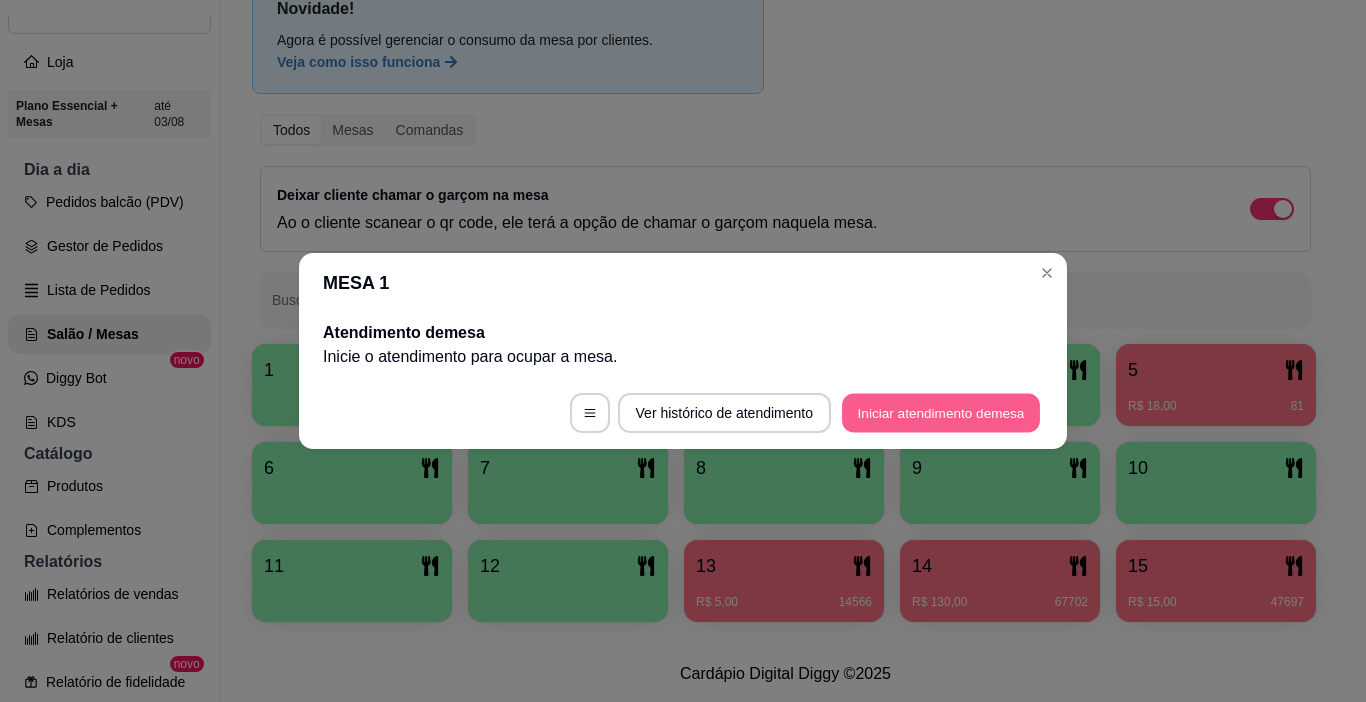 click on "Iniciar atendimento de  mesa" at bounding box center [941, 413] 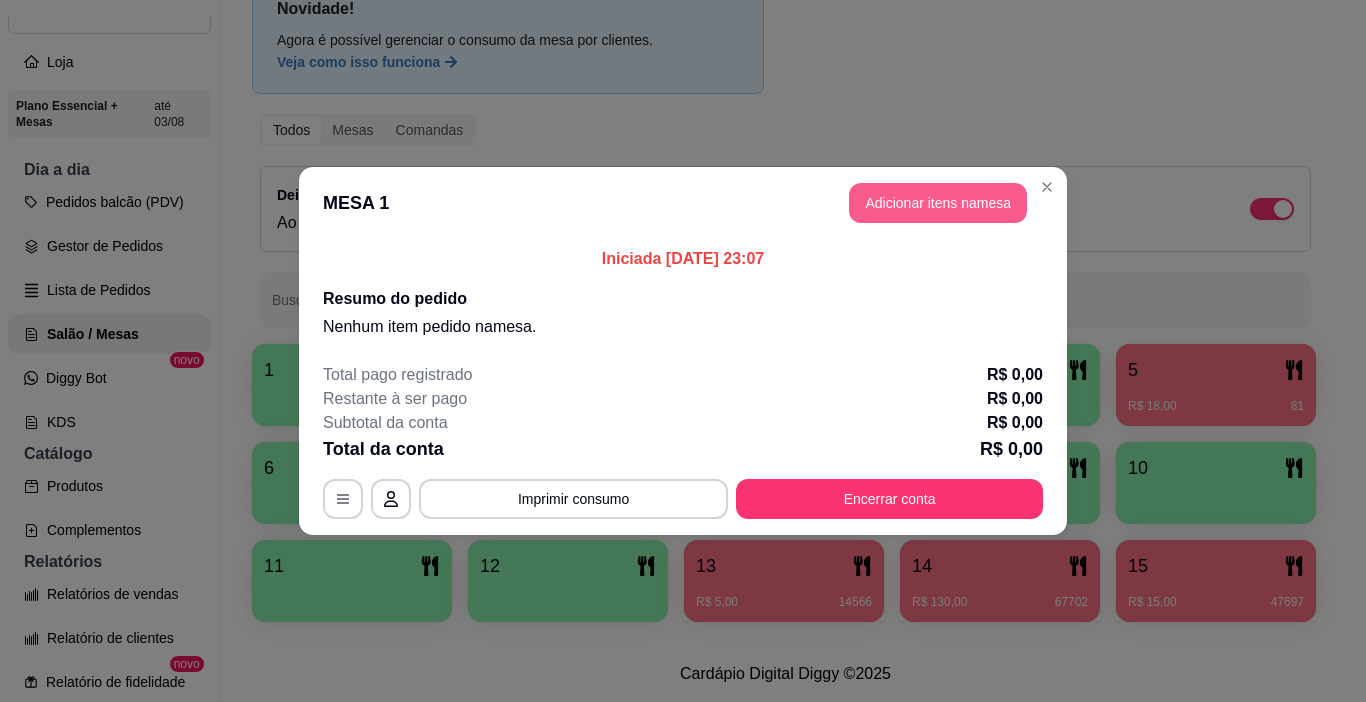click on "Adicionar itens na  mesa" at bounding box center (938, 203) 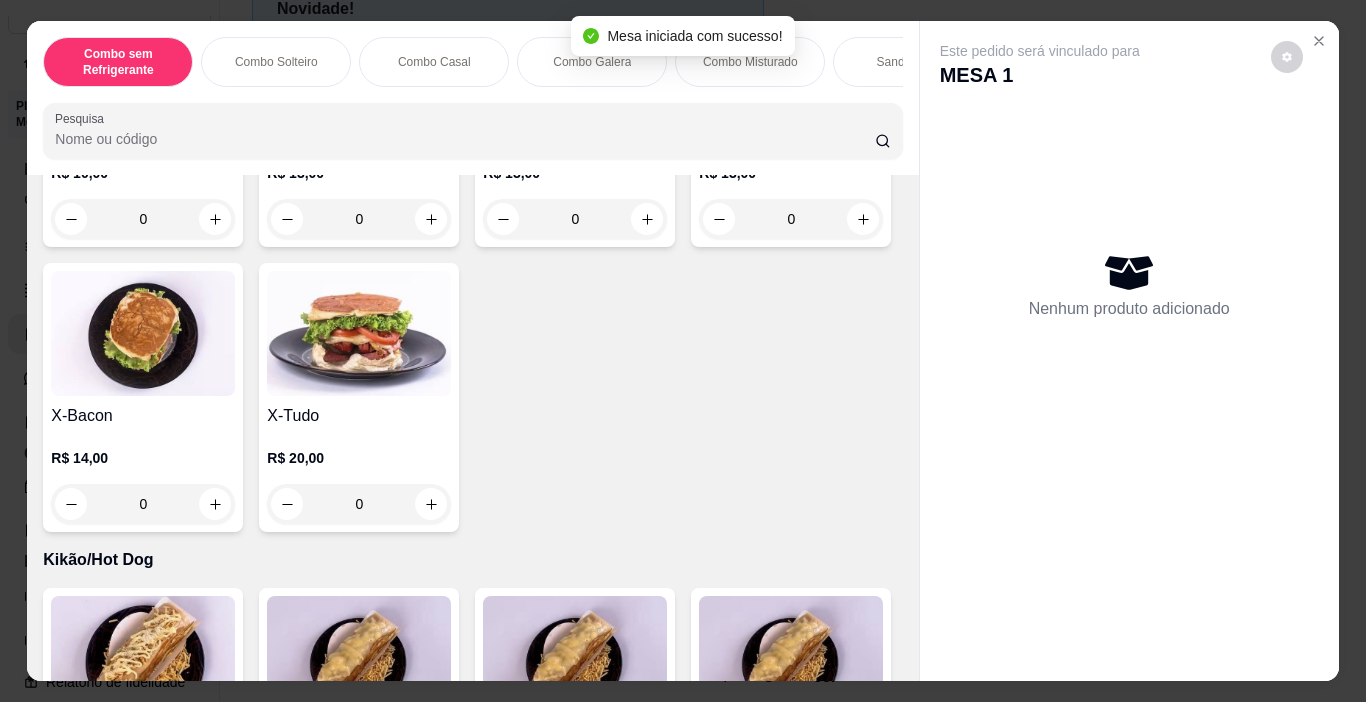 scroll, scrollTop: 3300, scrollLeft: 0, axis: vertical 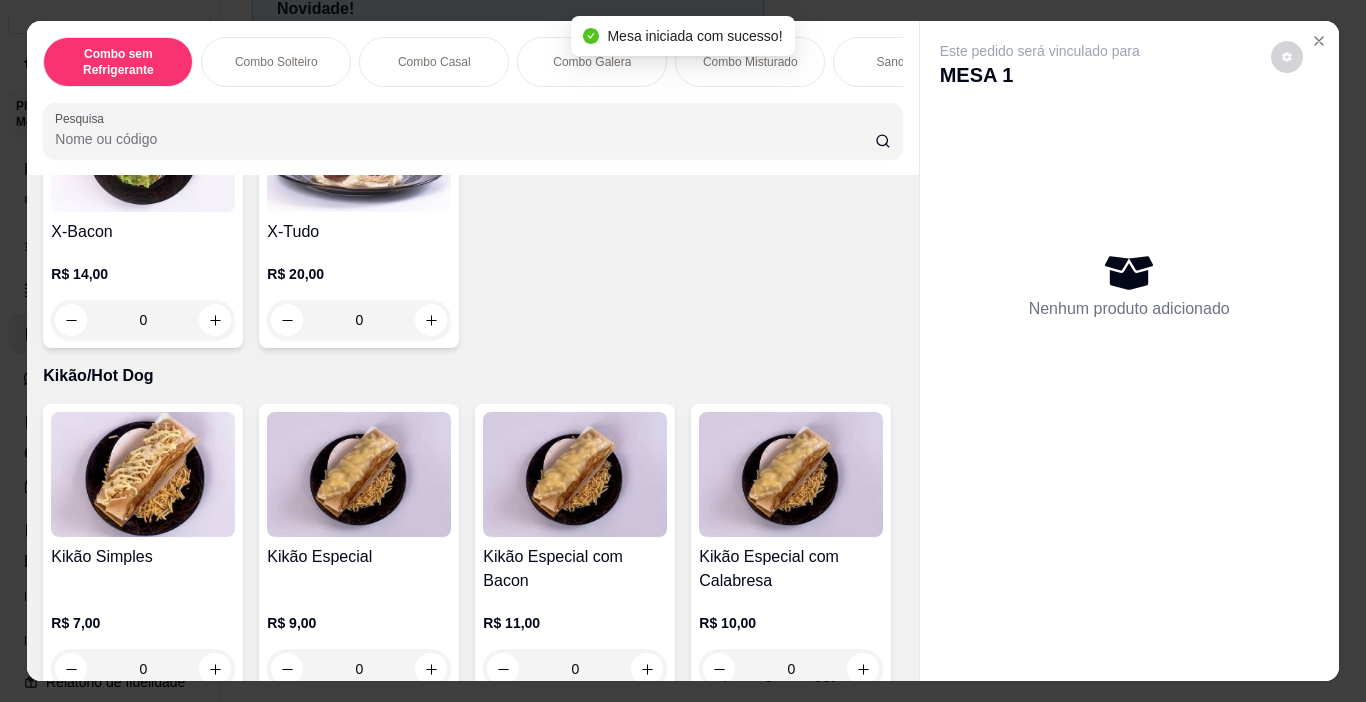 click on "0" at bounding box center (575, 35) 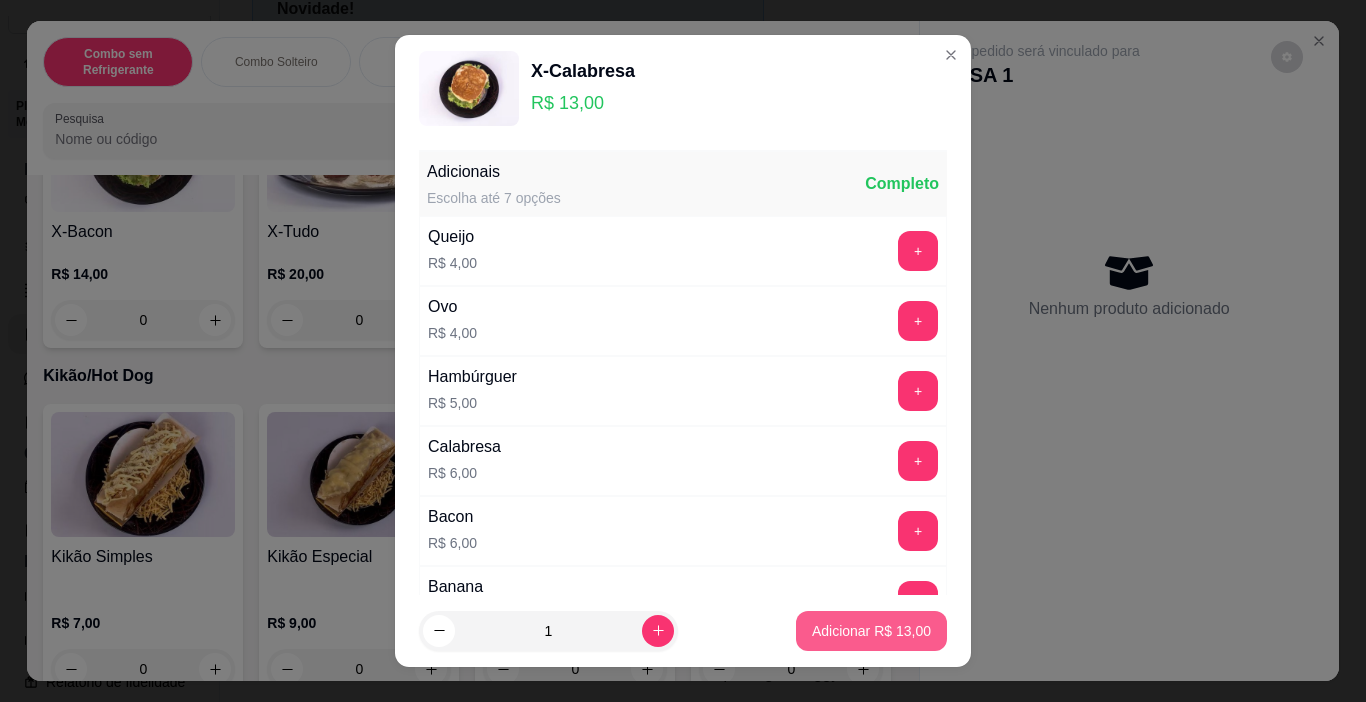 click on "Adicionar   R$ 13,00" at bounding box center [871, 631] 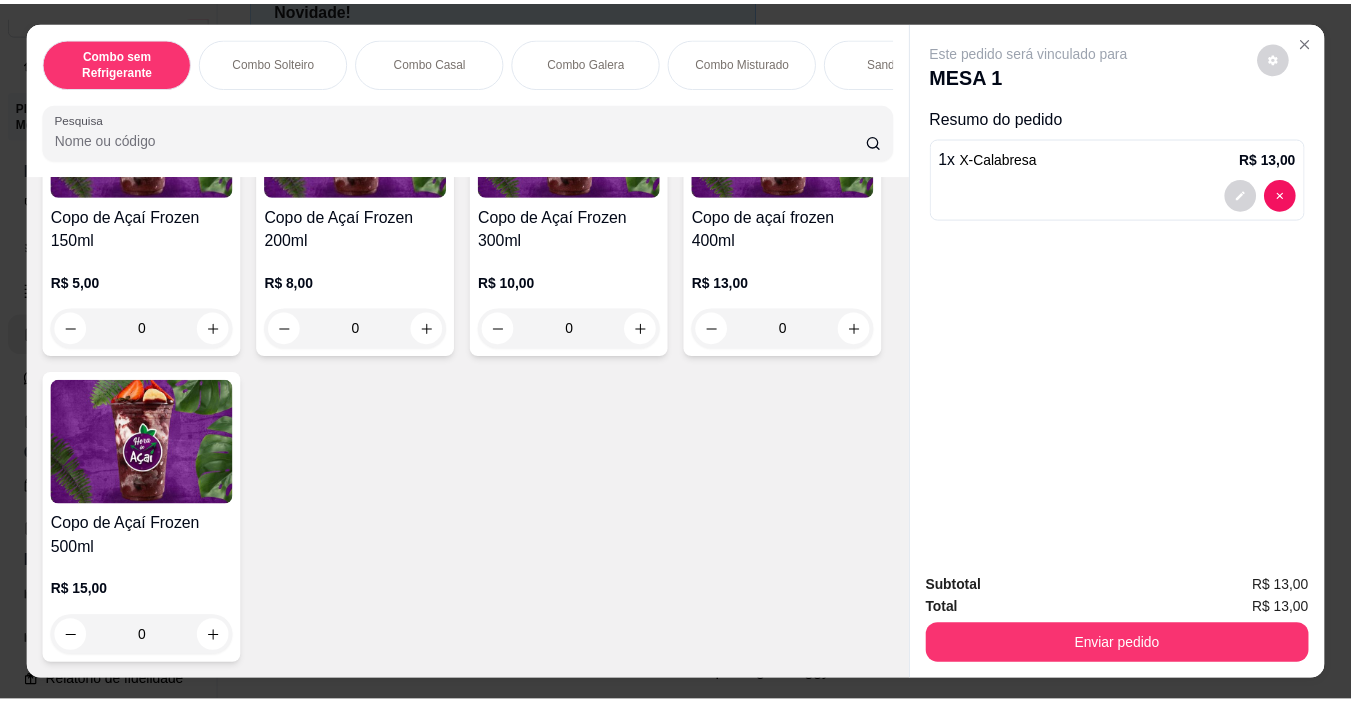 scroll, scrollTop: 4800, scrollLeft: 0, axis: vertical 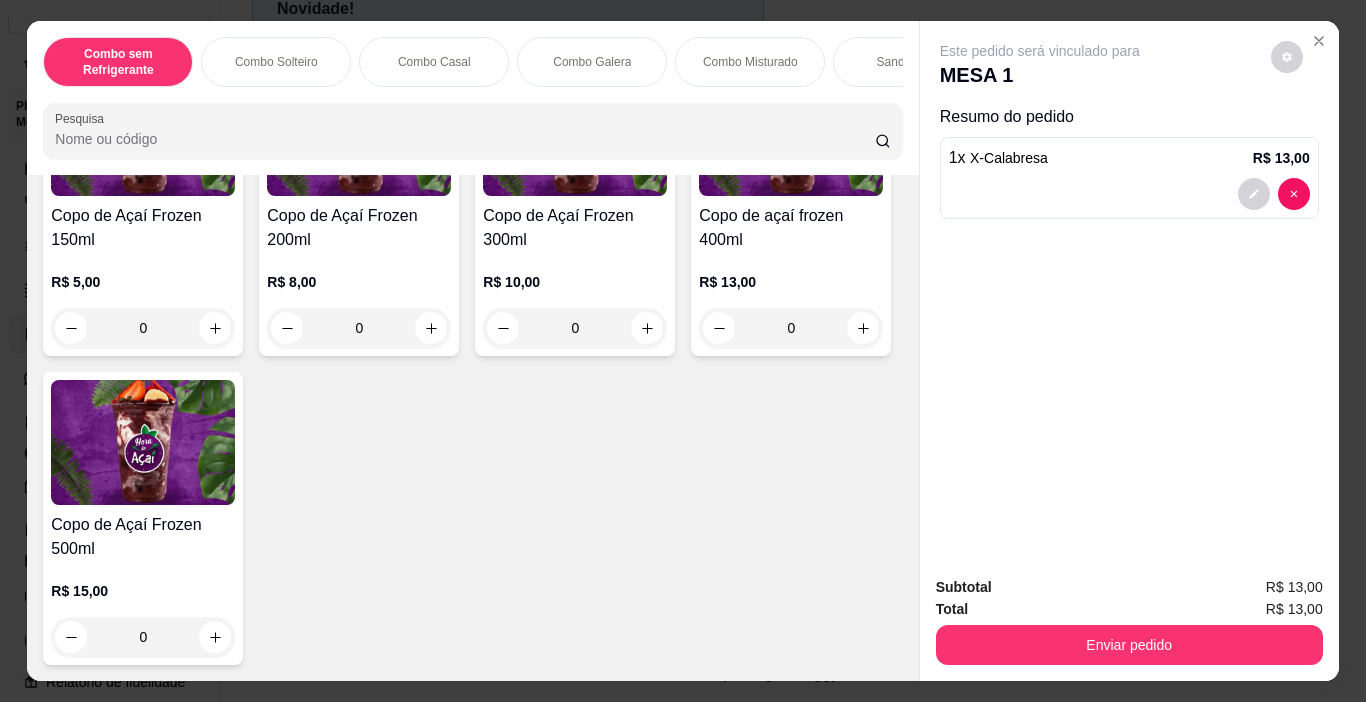 click on "0" at bounding box center [143, -21] 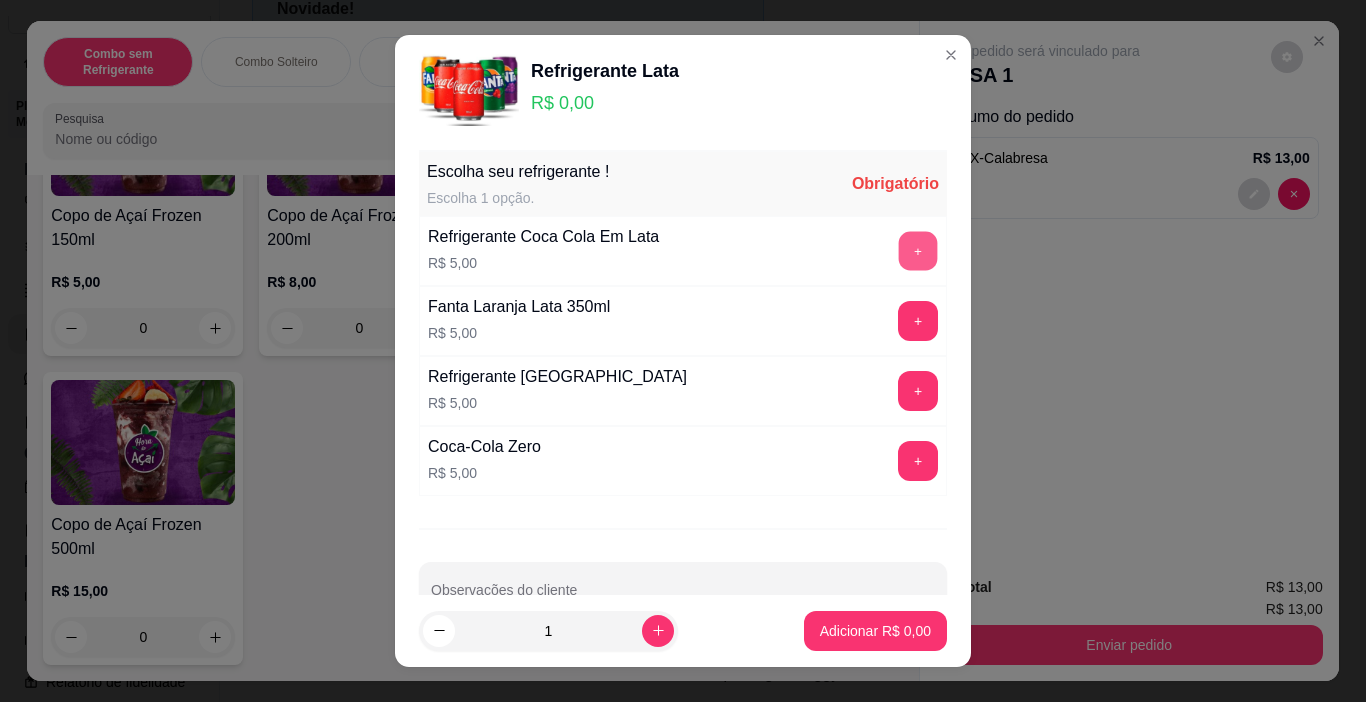 click on "+" at bounding box center (918, 251) 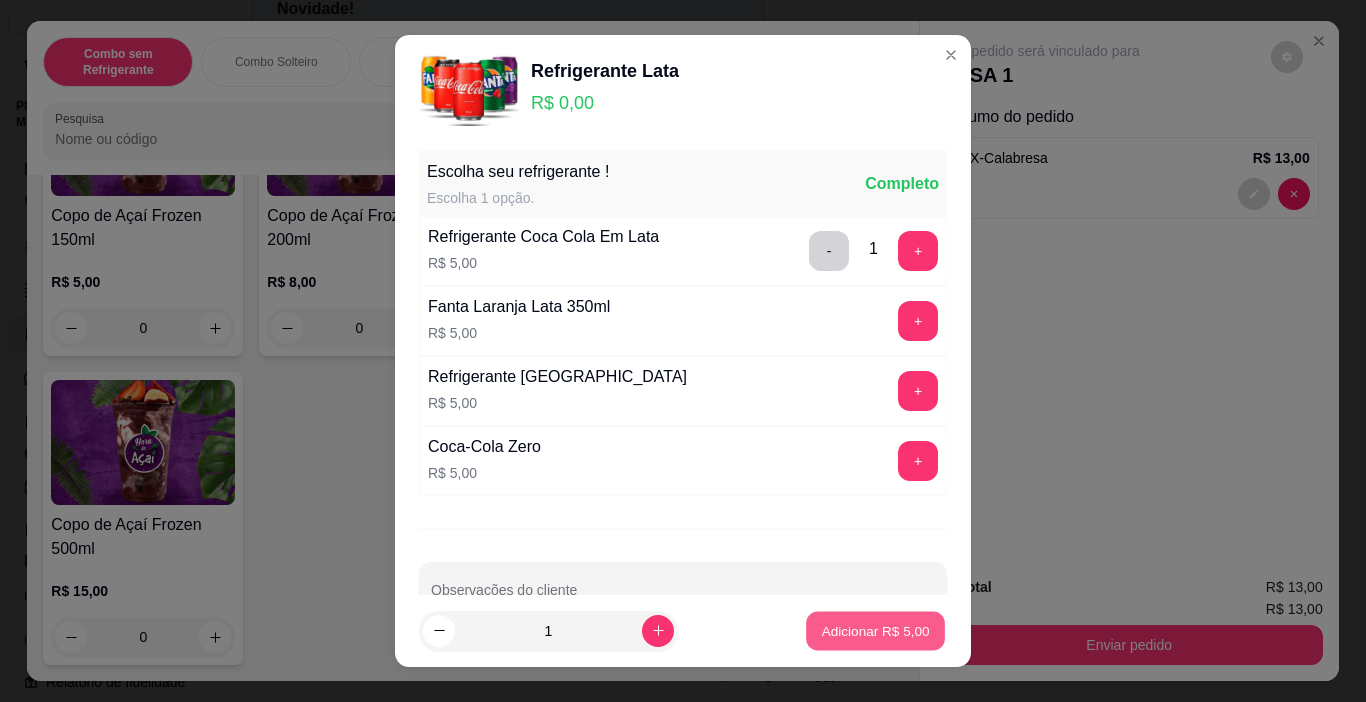 click on "Adicionar   R$ 5,00" at bounding box center (875, 630) 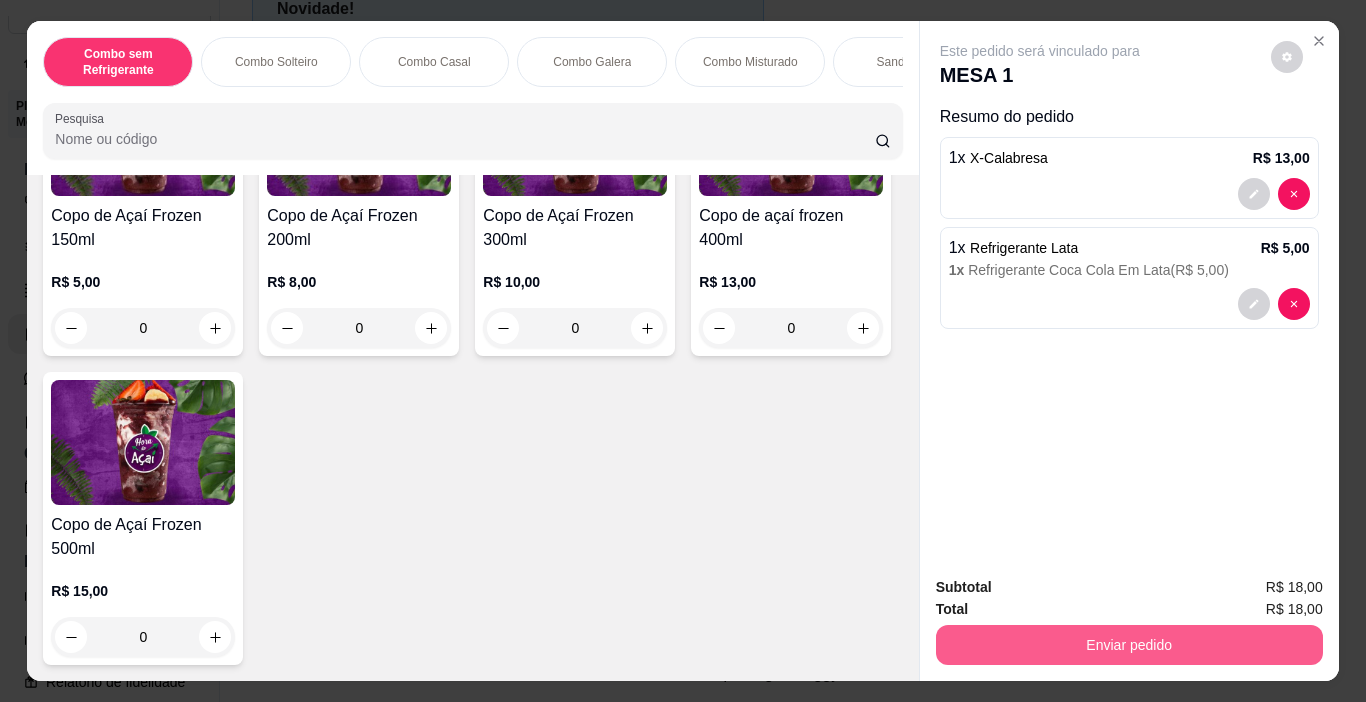 click on "Enviar pedido" at bounding box center [1129, 645] 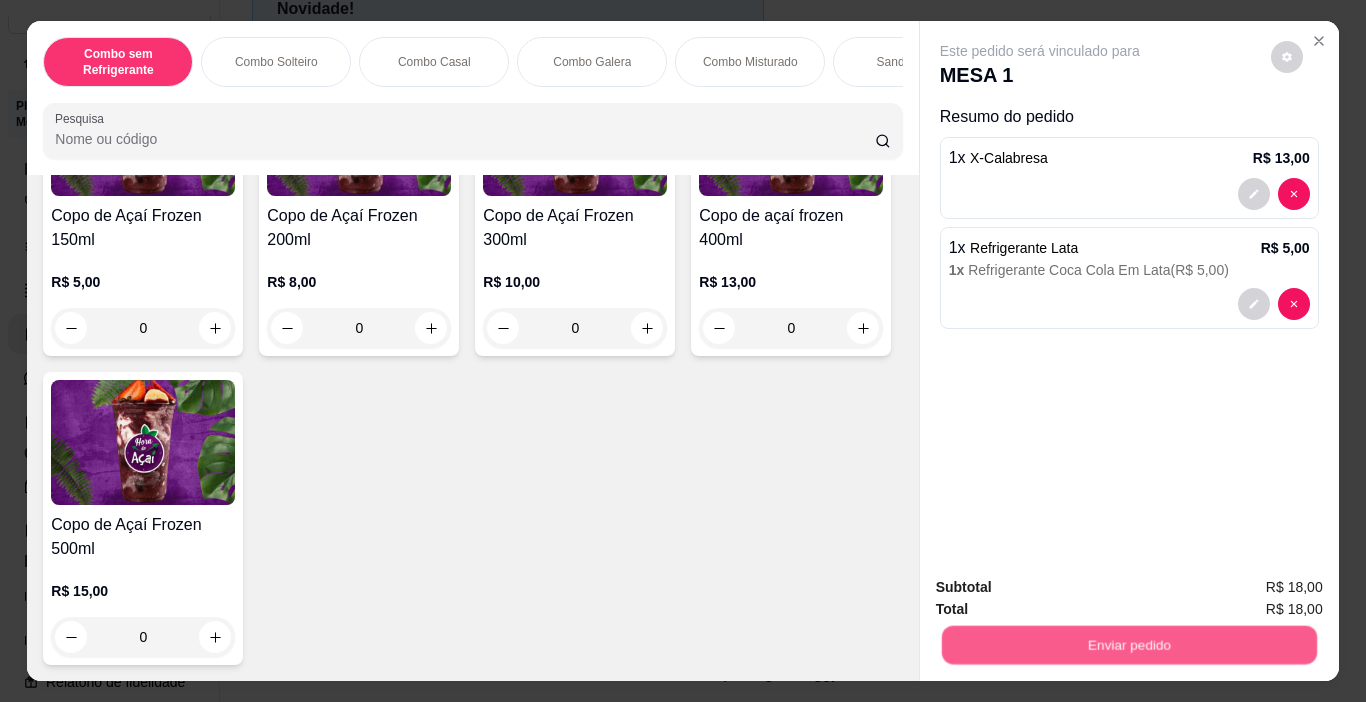 click on "Não registrar e enviar pedido" at bounding box center [1063, 588] 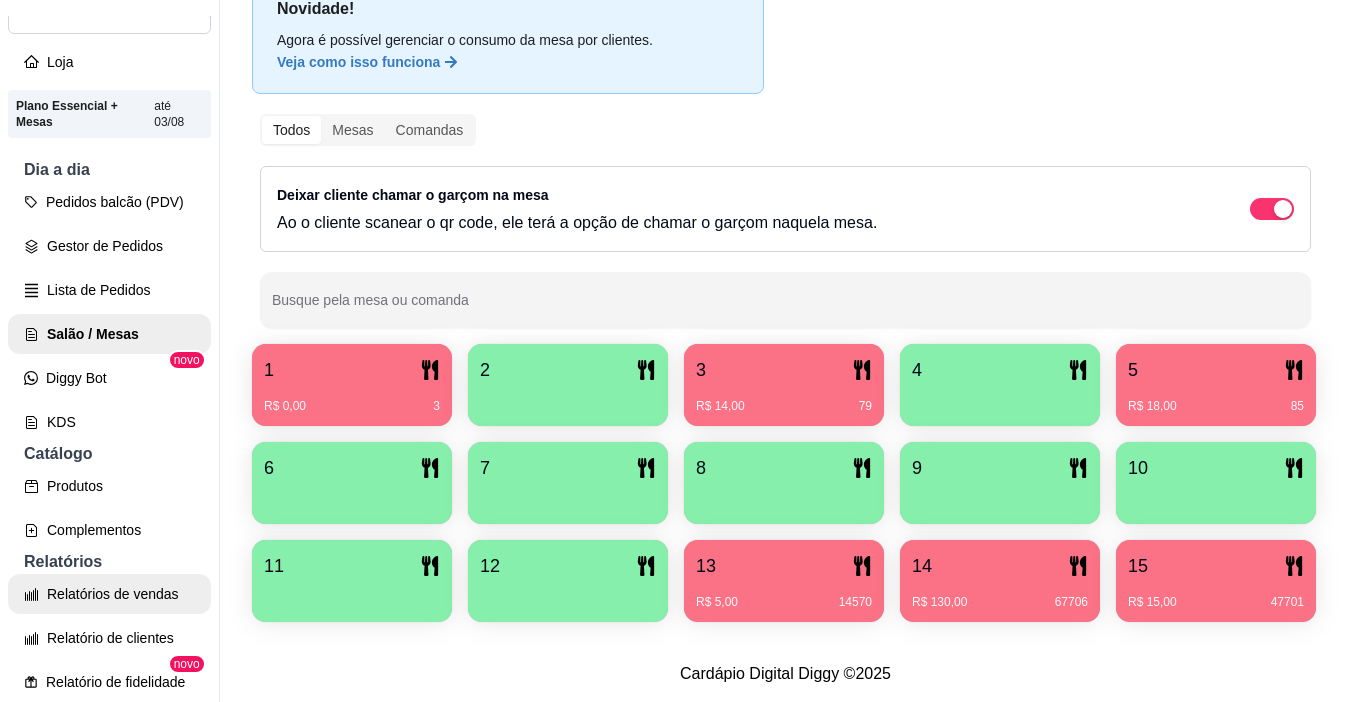 click on "Relatórios de vendas" at bounding box center (109, 594) 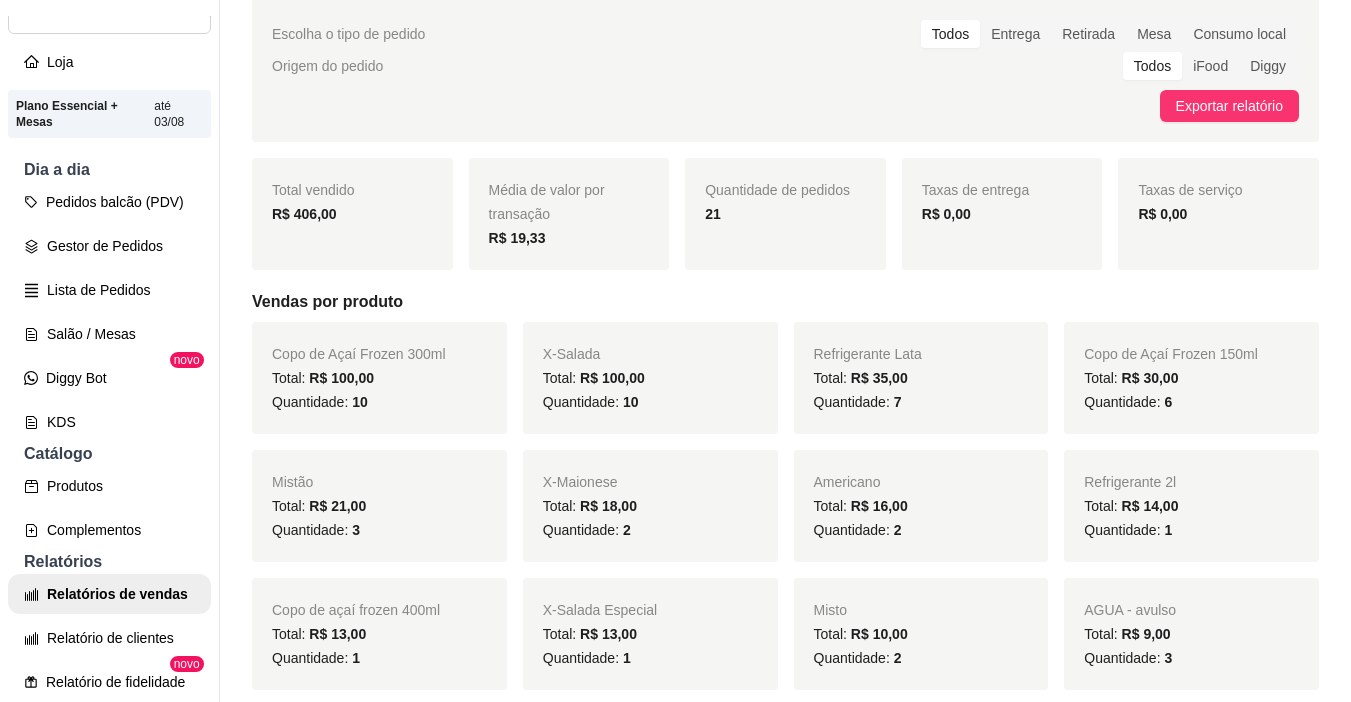 scroll, scrollTop: 0, scrollLeft: 0, axis: both 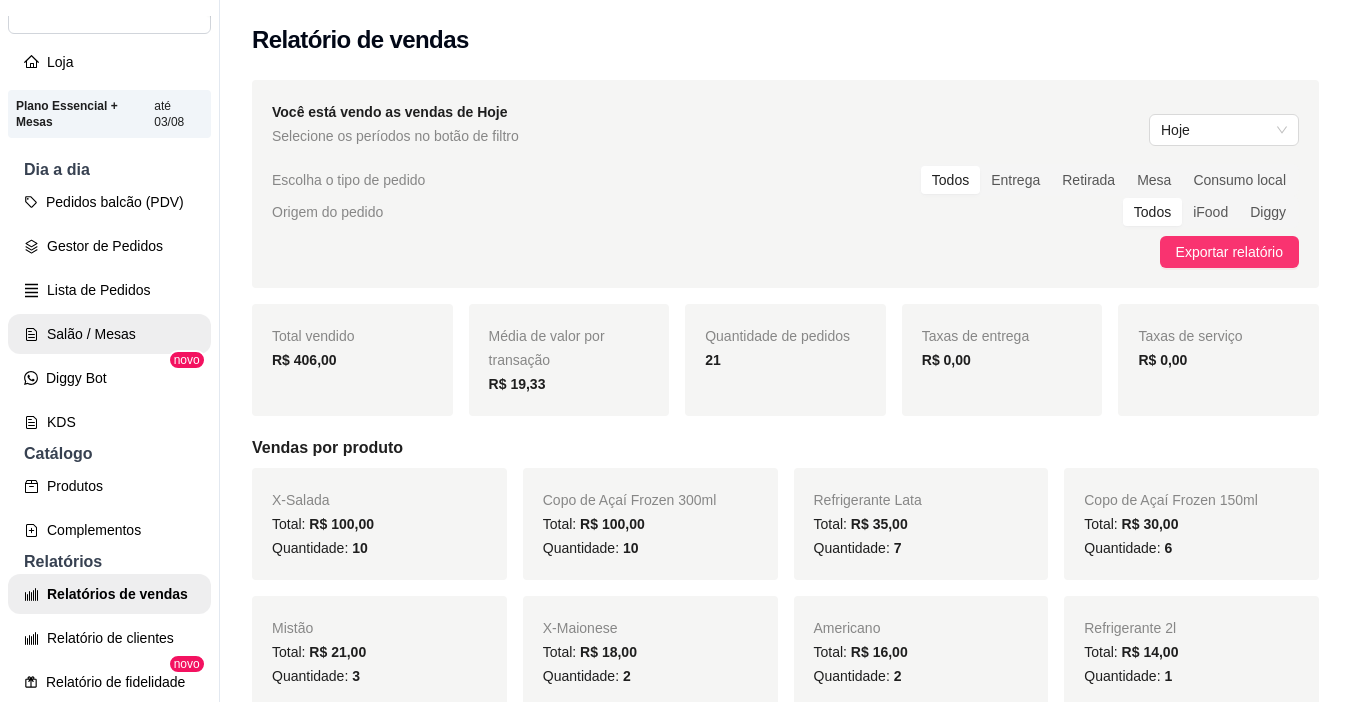 click on "Salão / Mesas" at bounding box center [109, 334] 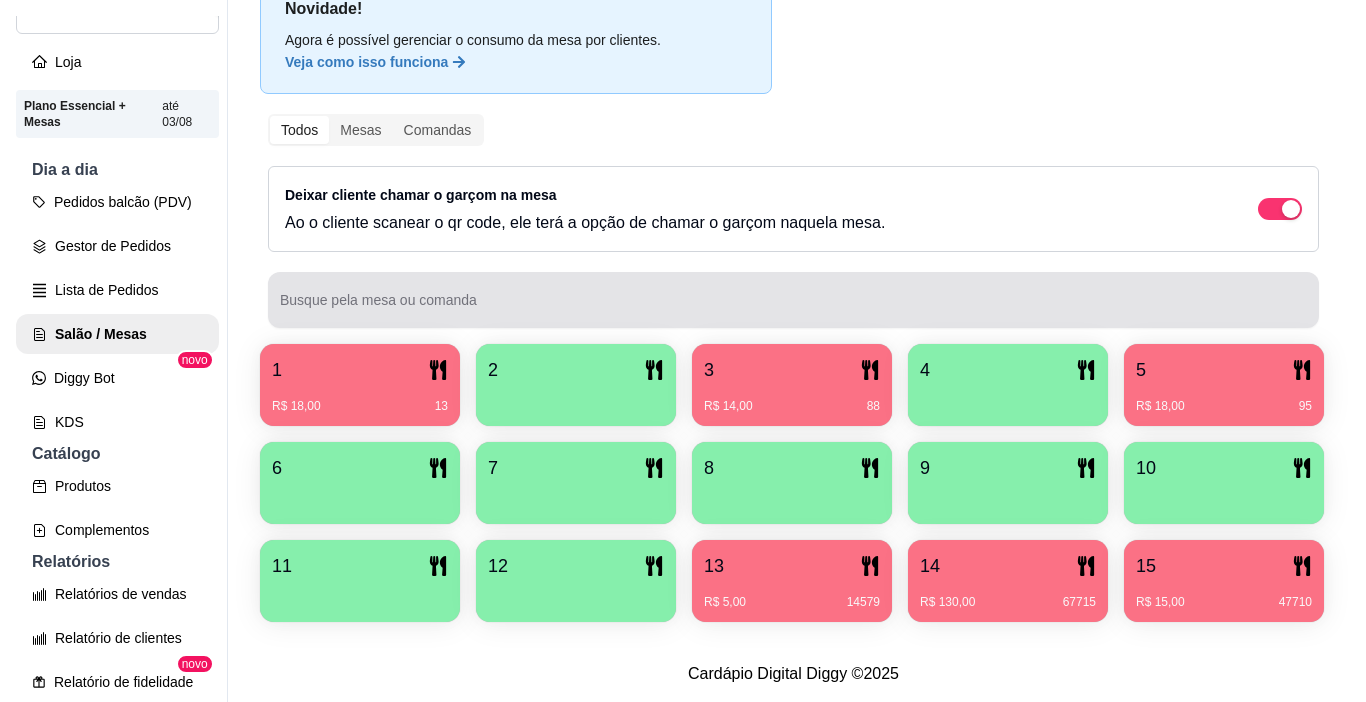 scroll, scrollTop: 200, scrollLeft: 0, axis: vertical 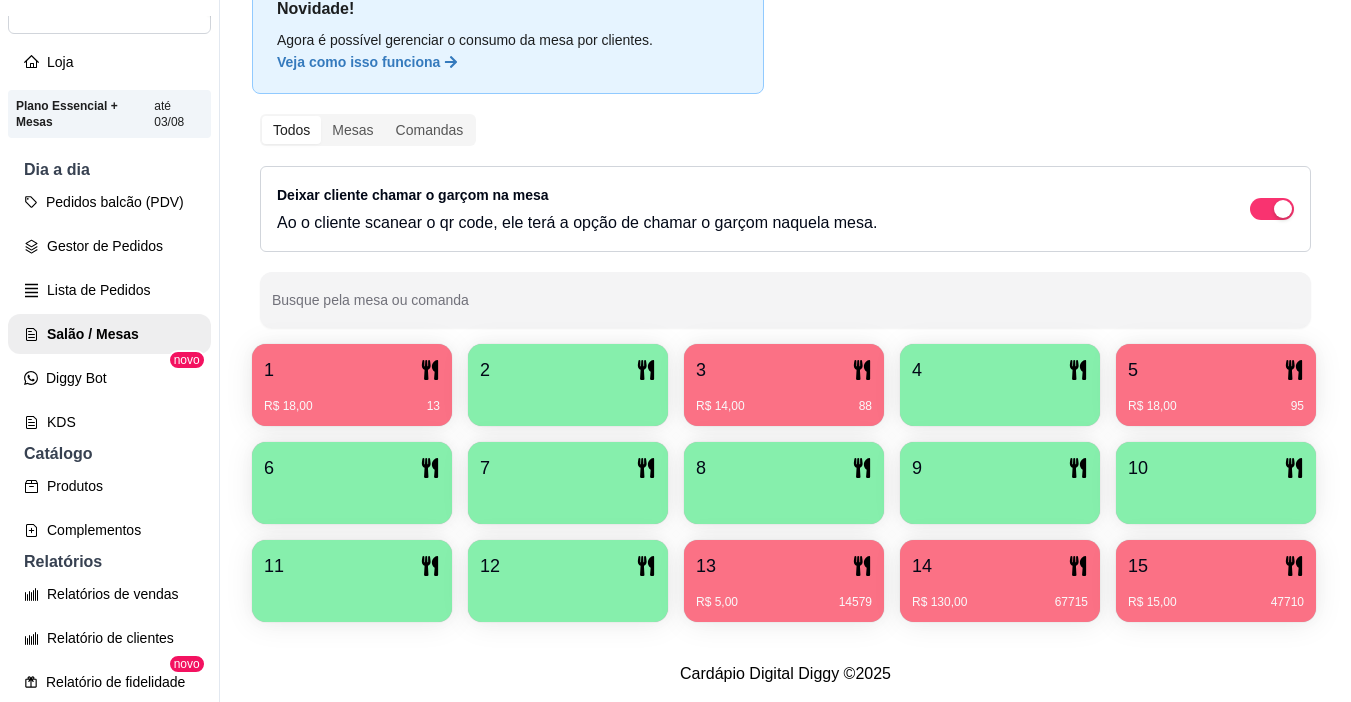 click on "5" at bounding box center (1216, 370) 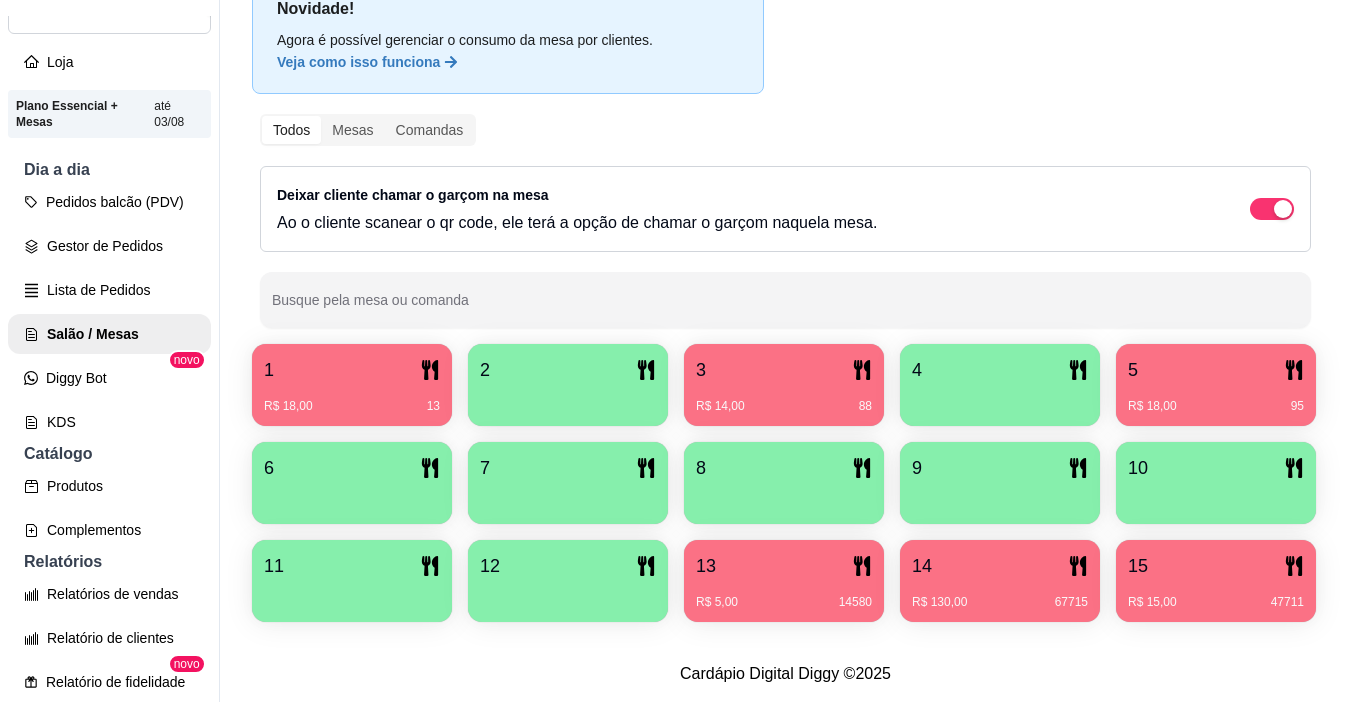 click on "R$ 18,00 13" at bounding box center (352, 406) 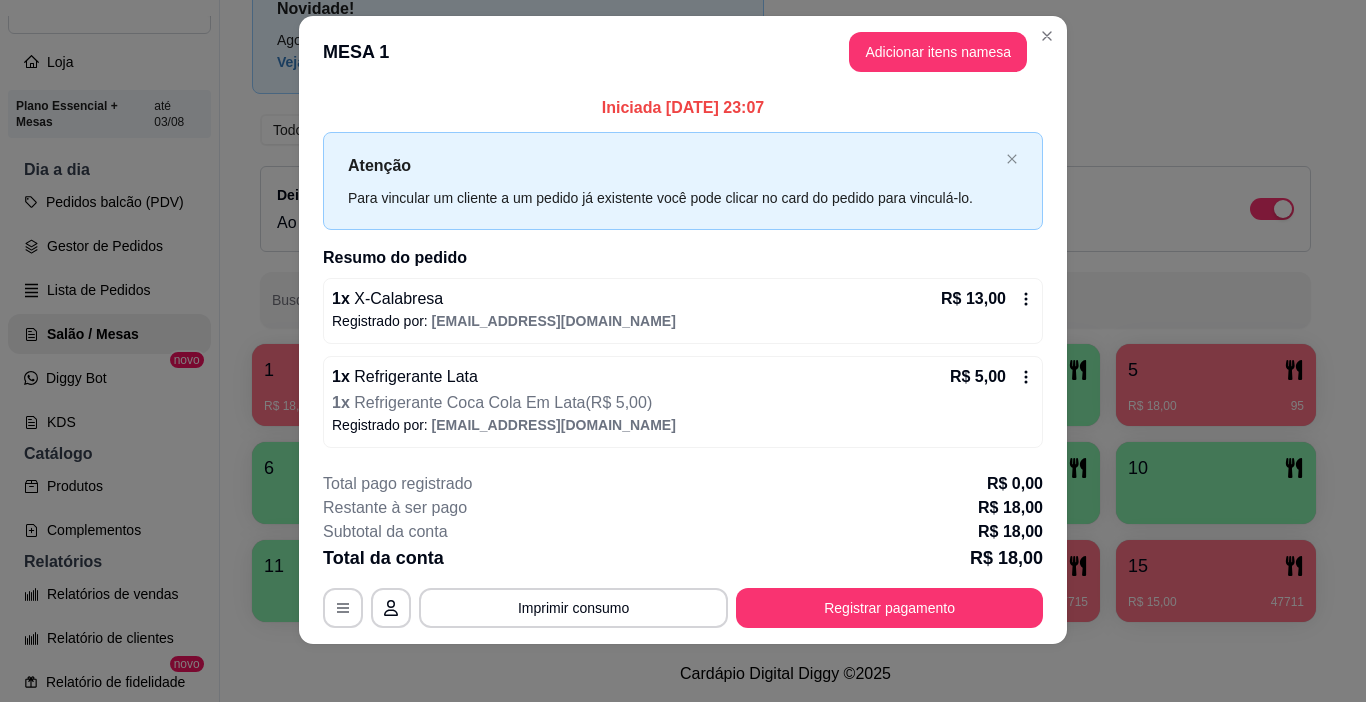 scroll, scrollTop: 27, scrollLeft: 0, axis: vertical 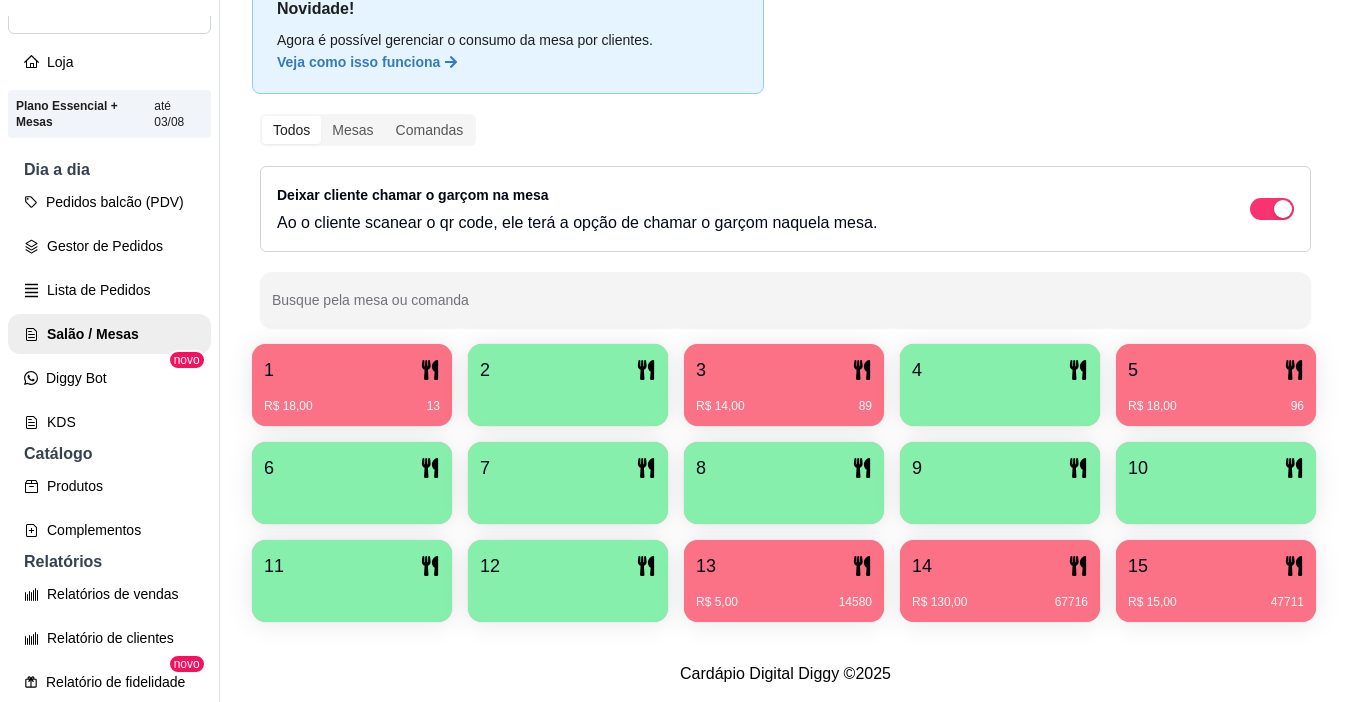 click on "R$ 14,00 89" at bounding box center [784, 399] 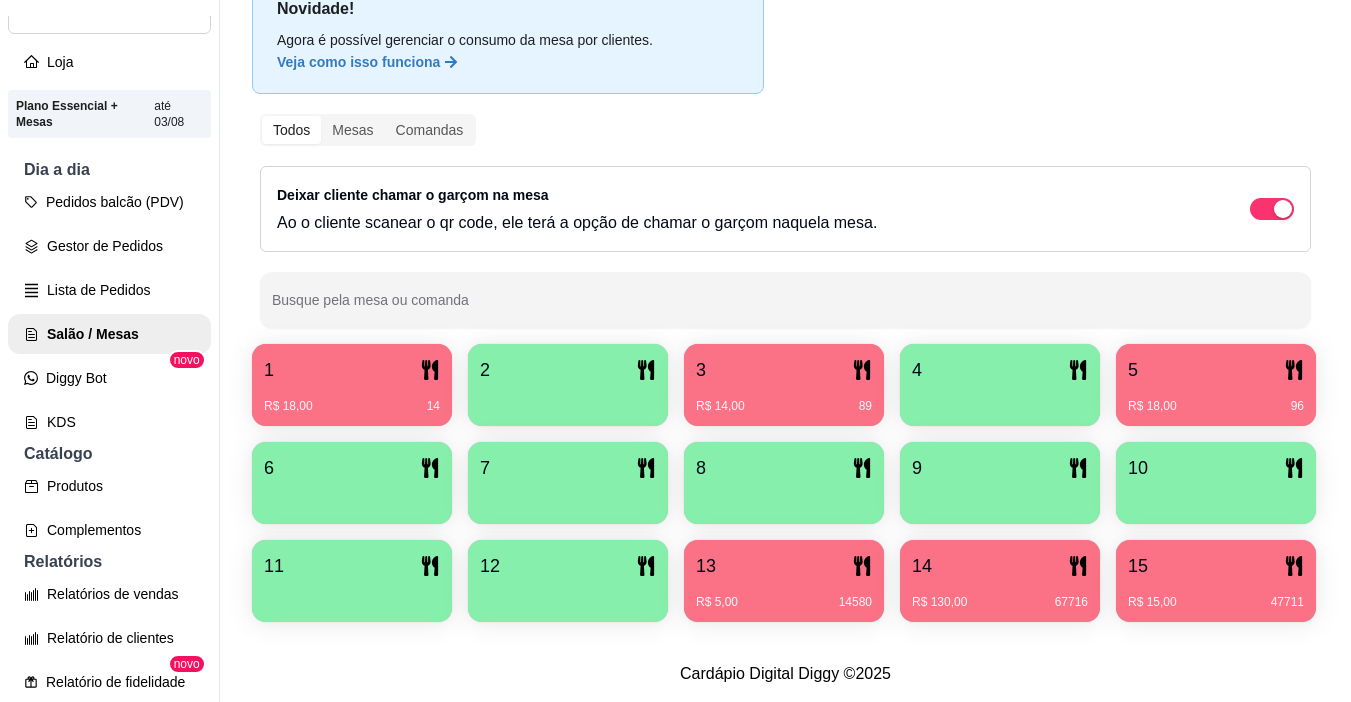 click on "2" at bounding box center (568, 370) 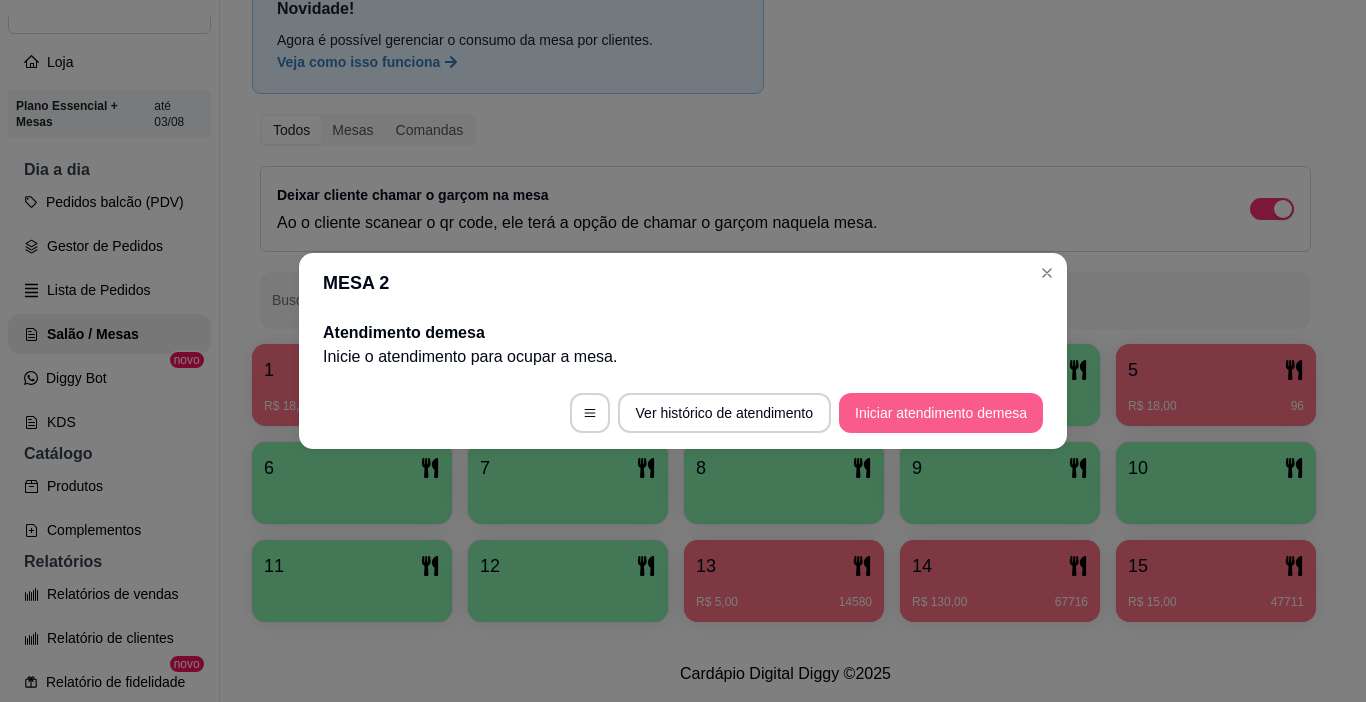 click on "Iniciar atendimento de  mesa" at bounding box center (941, 413) 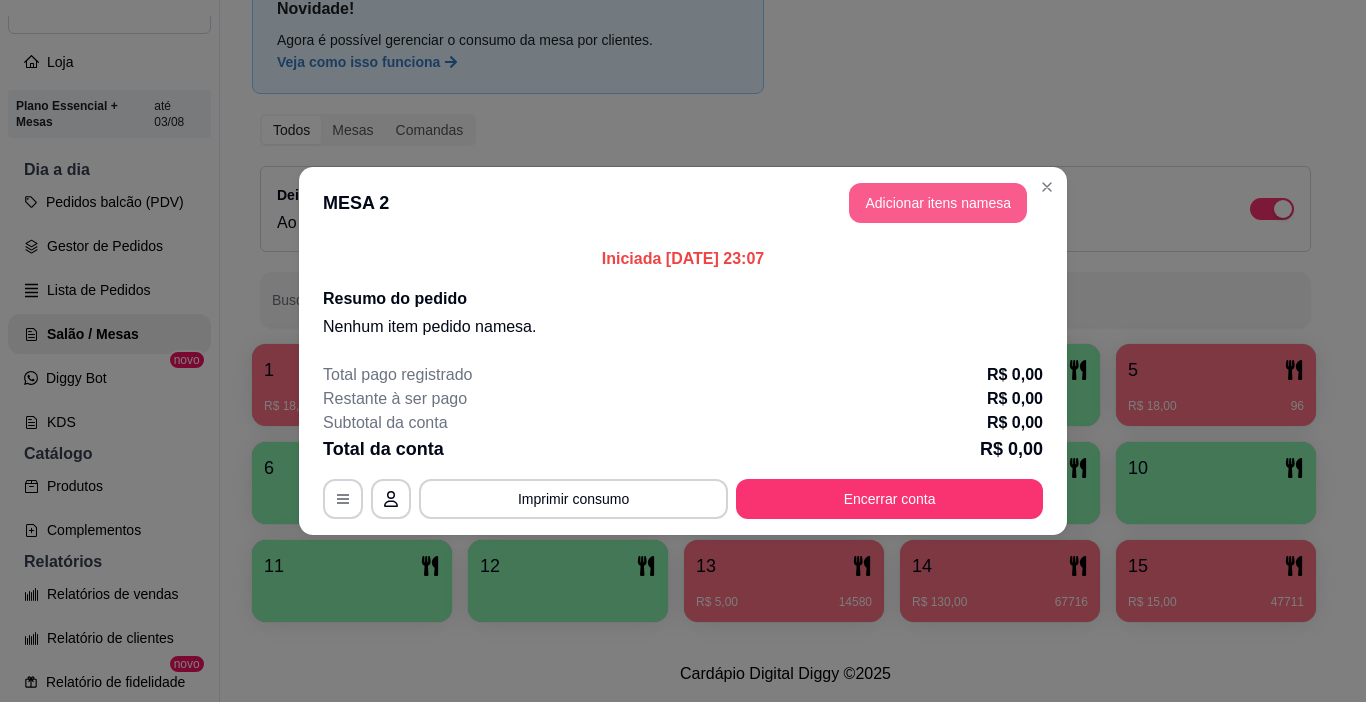 click on "Adicionar itens na  mesa" at bounding box center [938, 203] 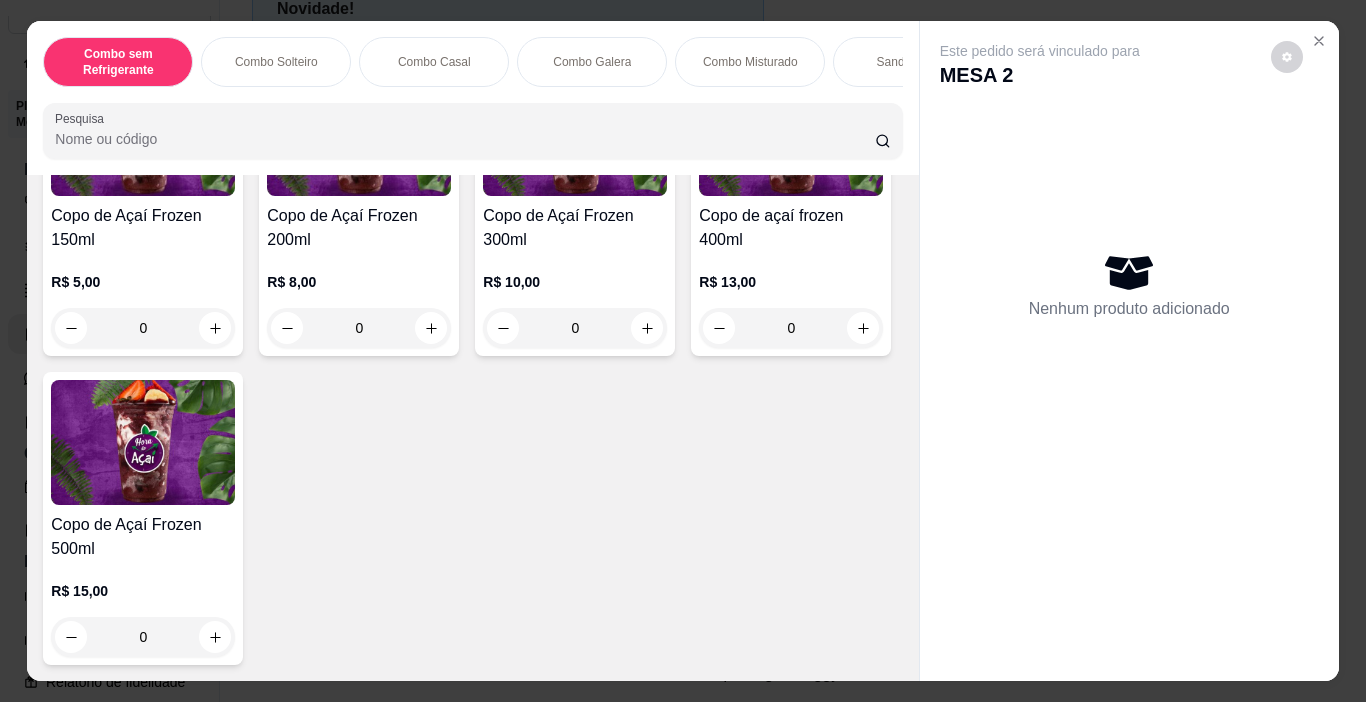 scroll, scrollTop: 5209, scrollLeft: 0, axis: vertical 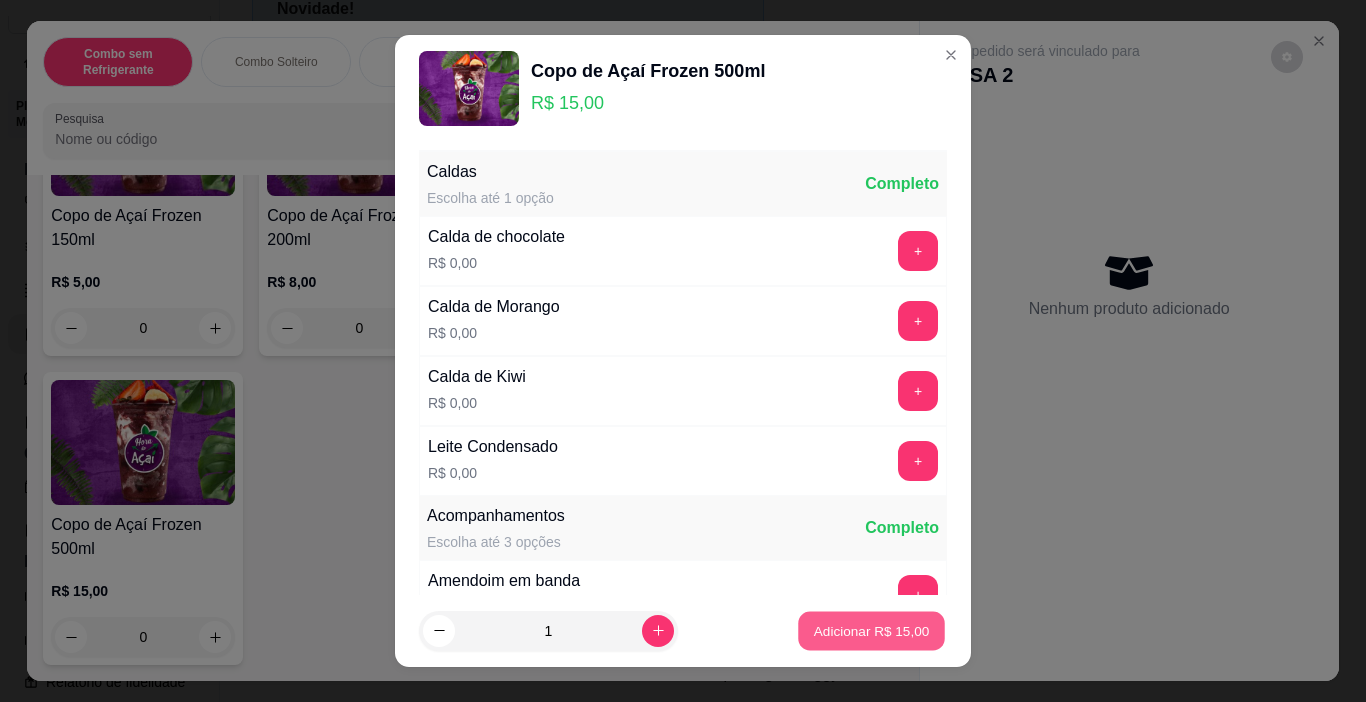 click on "Adicionar   R$ 15,00" at bounding box center [872, 630] 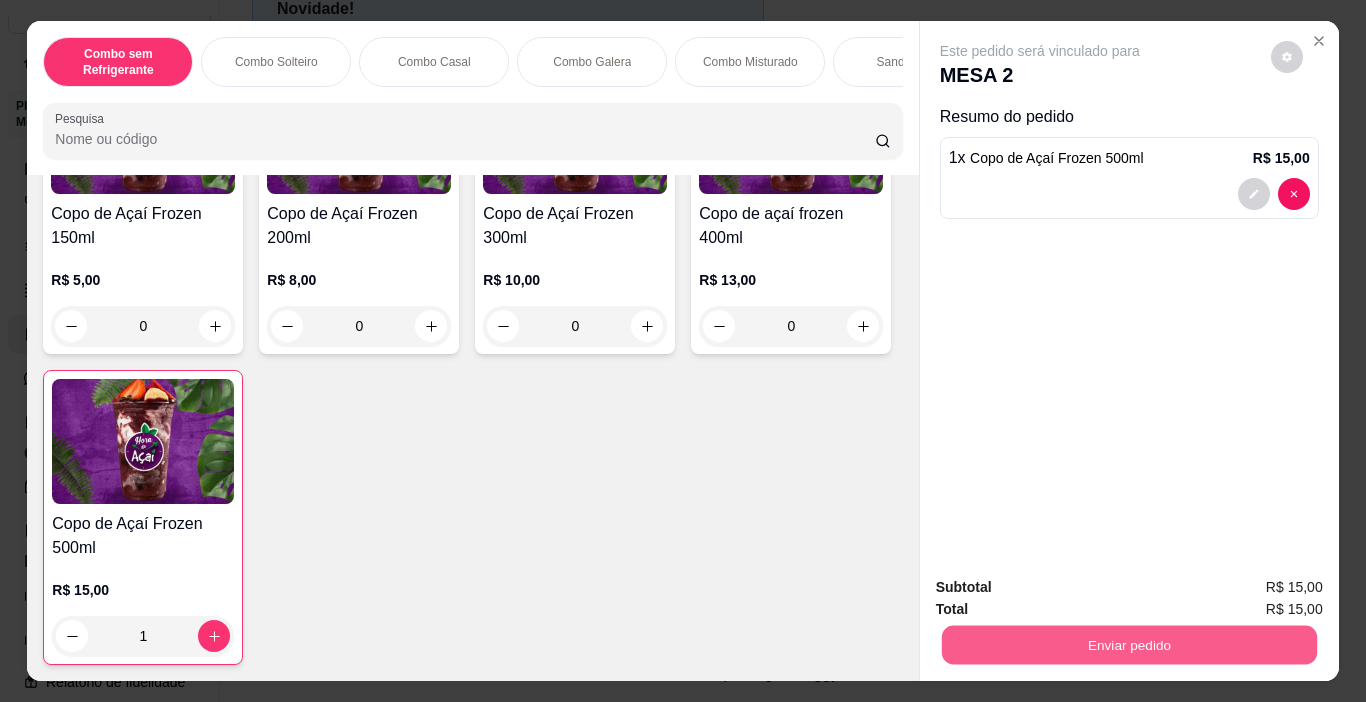 click on "Enviar pedido" at bounding box center (1128, 645) 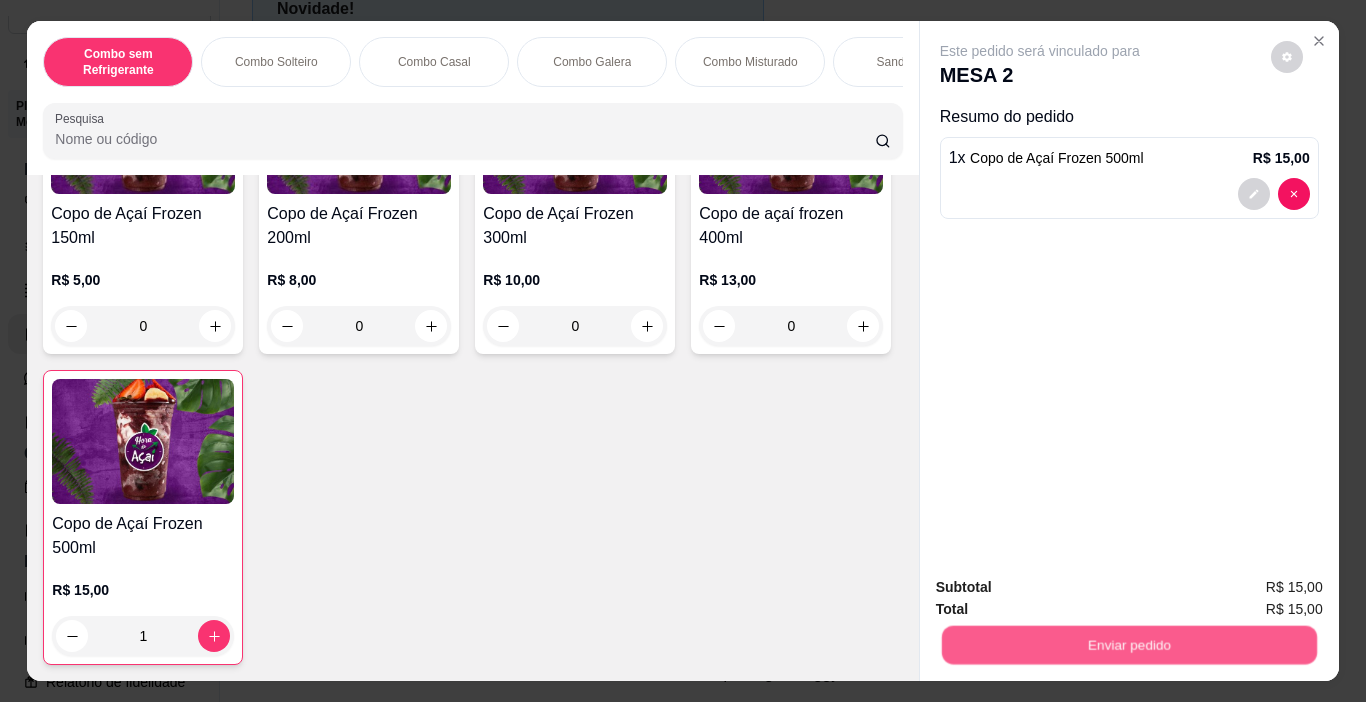 click on "Não registrar e enviar pedido" at bounding box center [1063, 588] 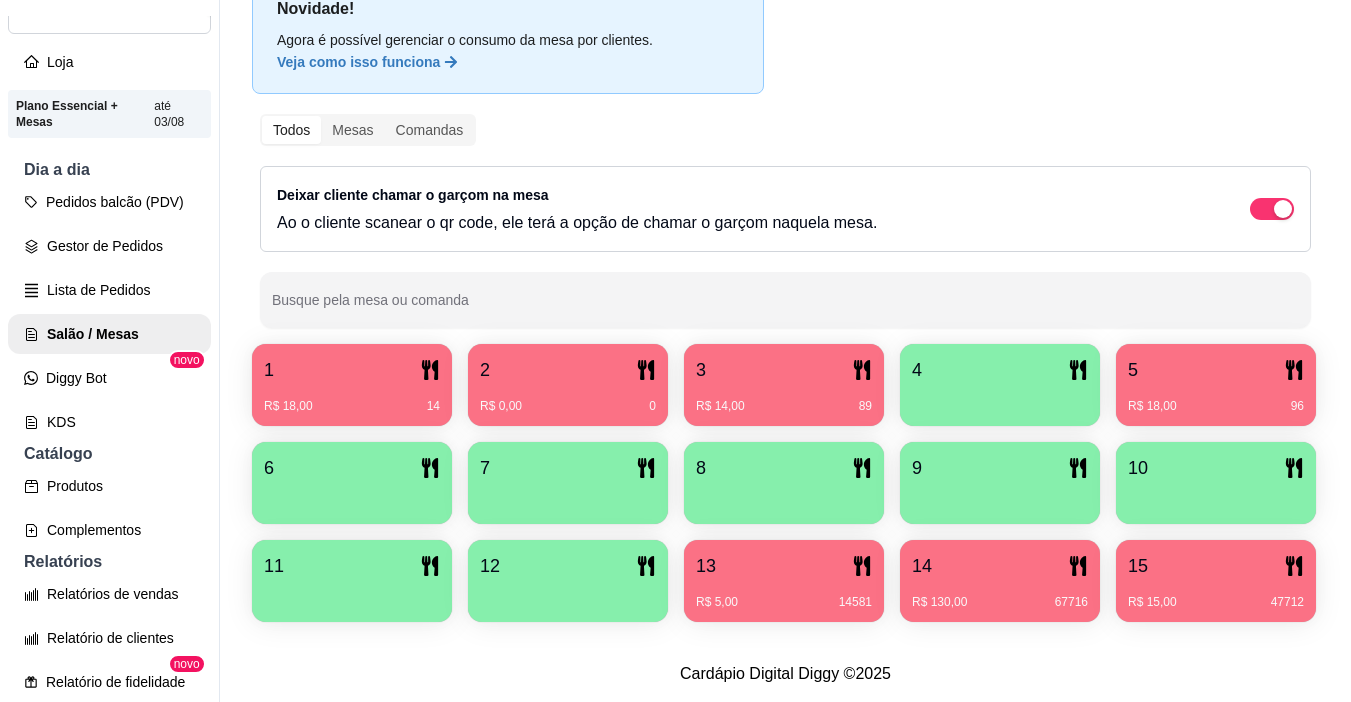 click on "3" at bounding box center [784, 370] 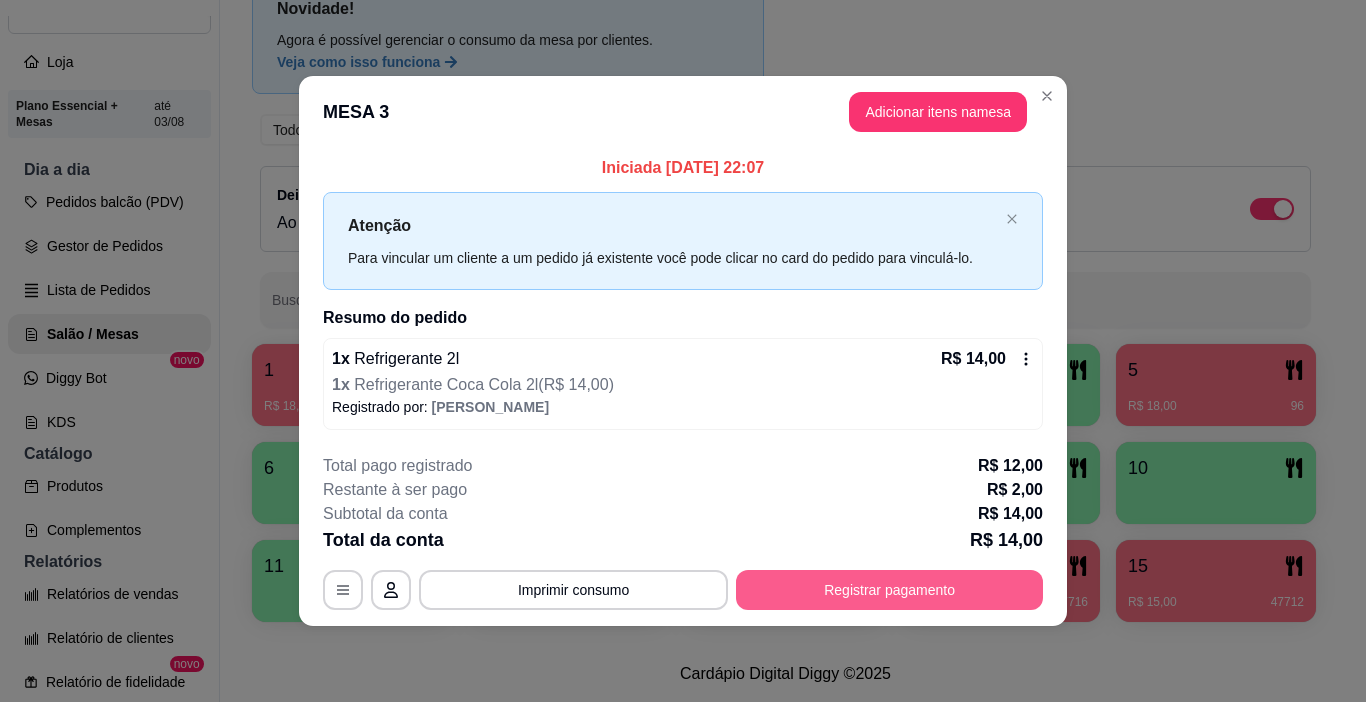 click on "Registrar pagamento" at bounding box center (889, 590) 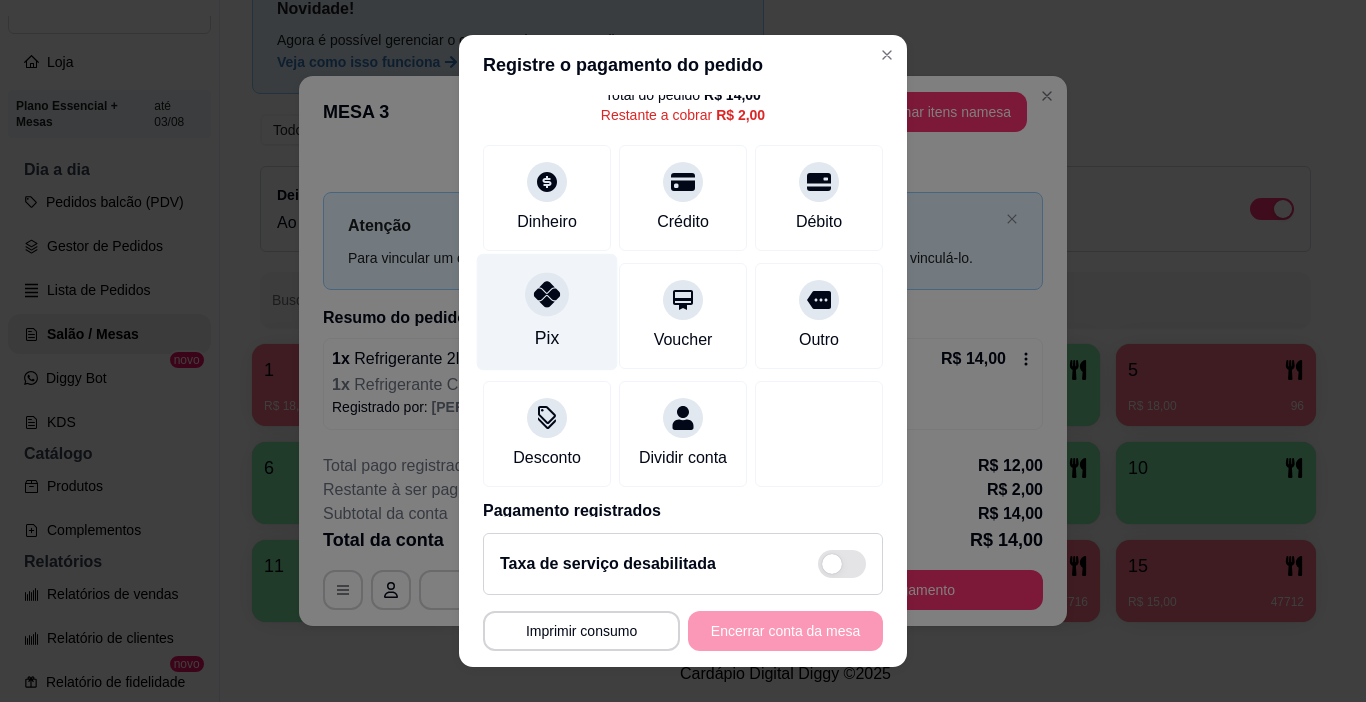 scroll, scrollTop: 196, scrollLeft: 0, axis: vertical 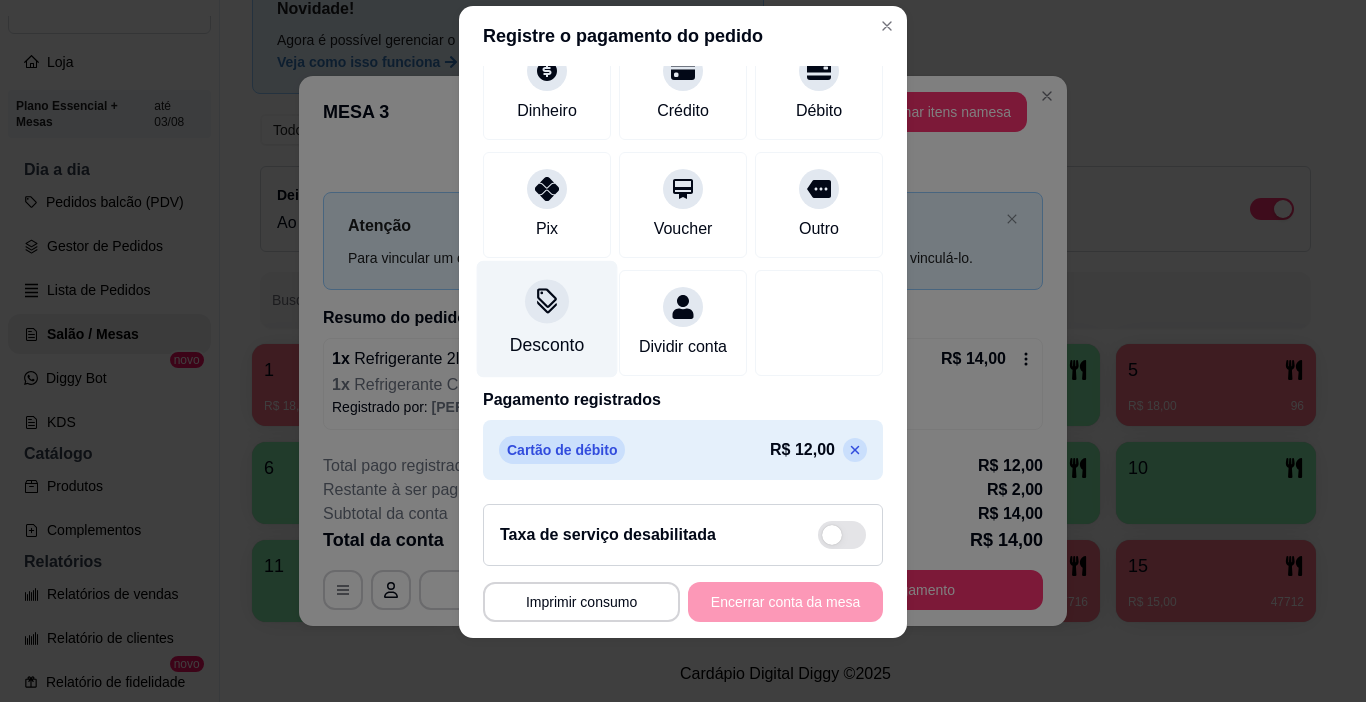 click on "Desconto" at bounding box center (547, 345) 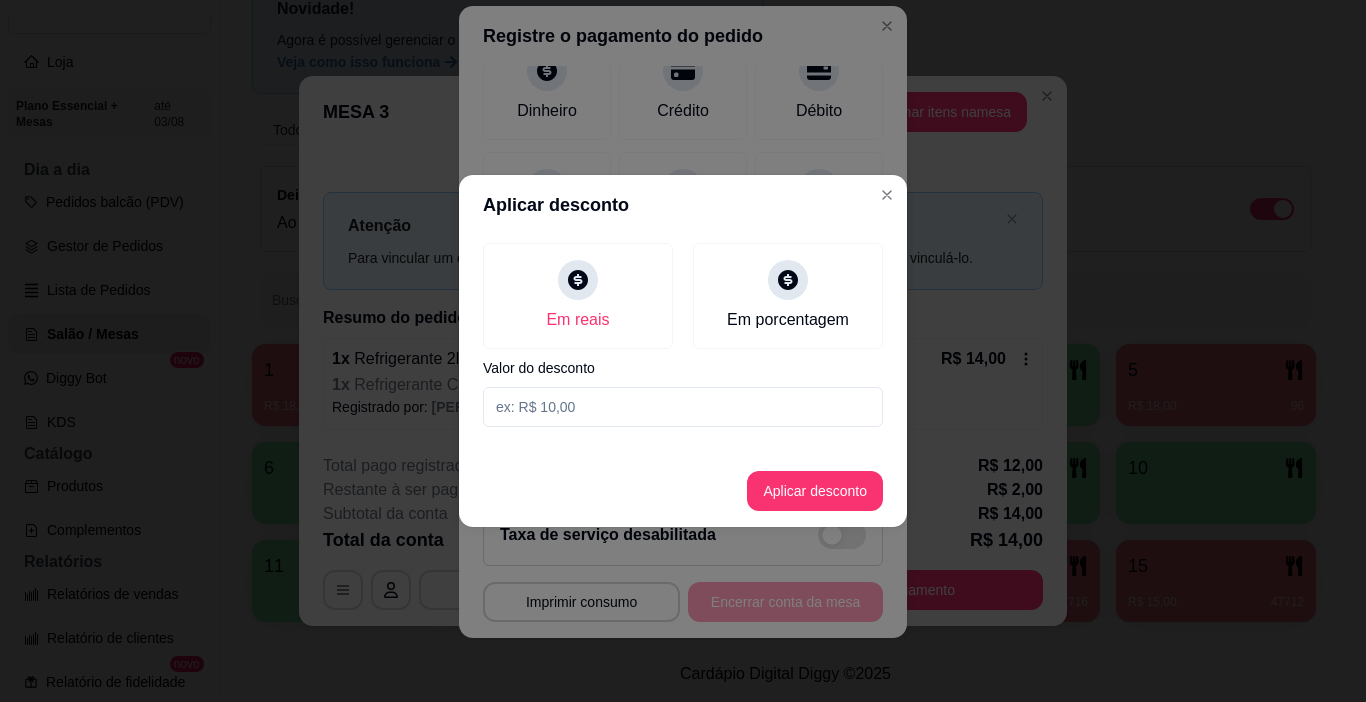 click at bounding box center [683, 407] 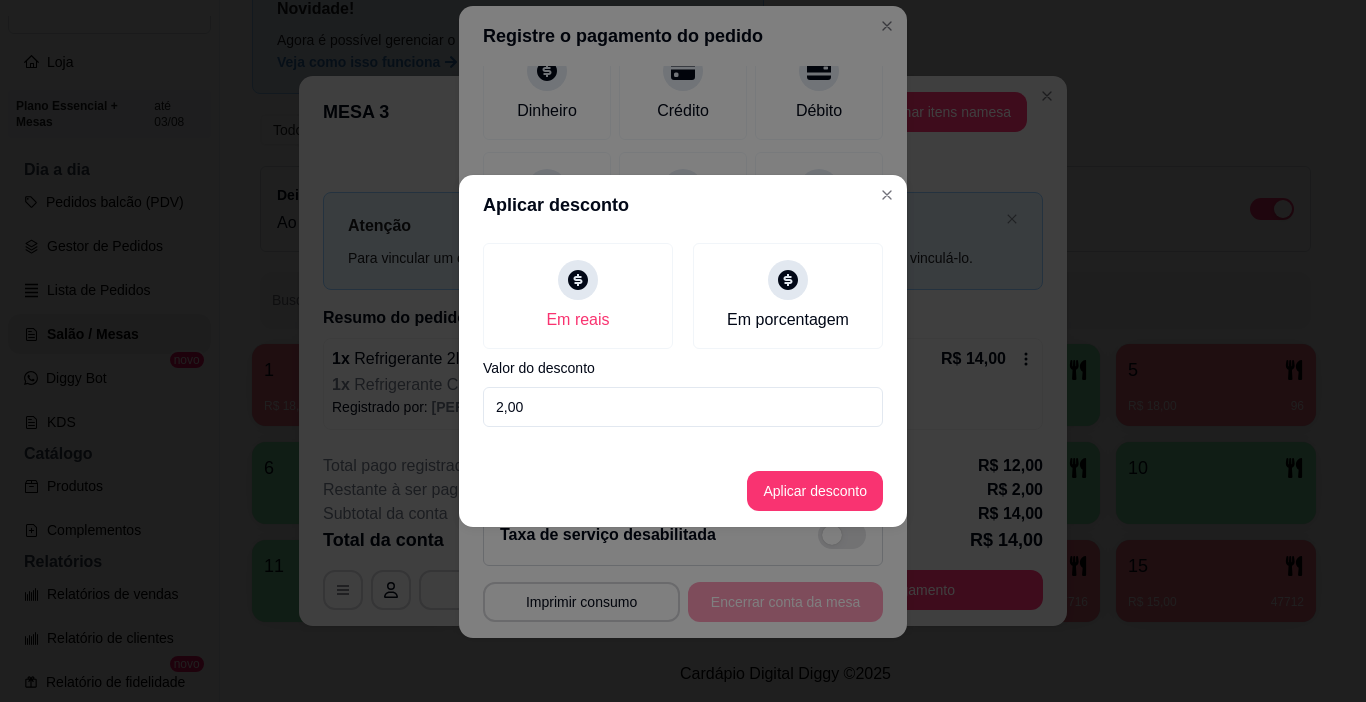 type on "2,00" 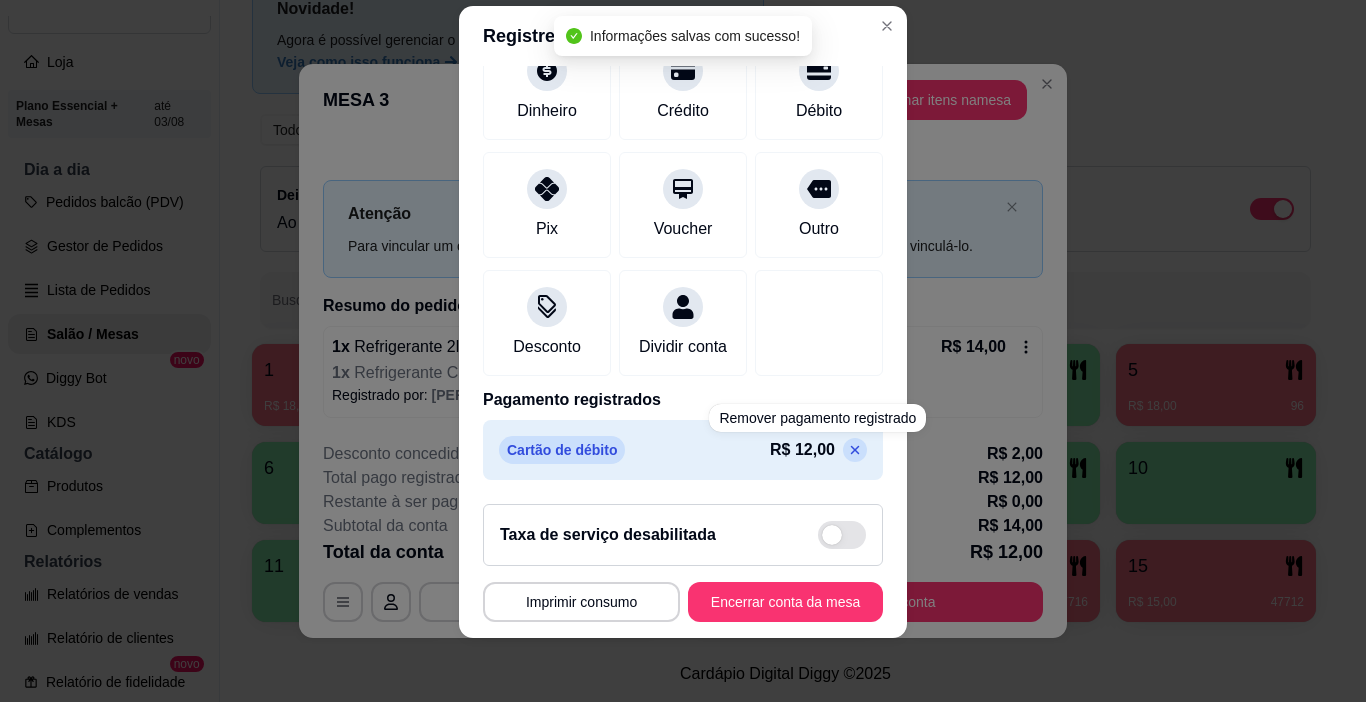 type on "R$ 0,00" 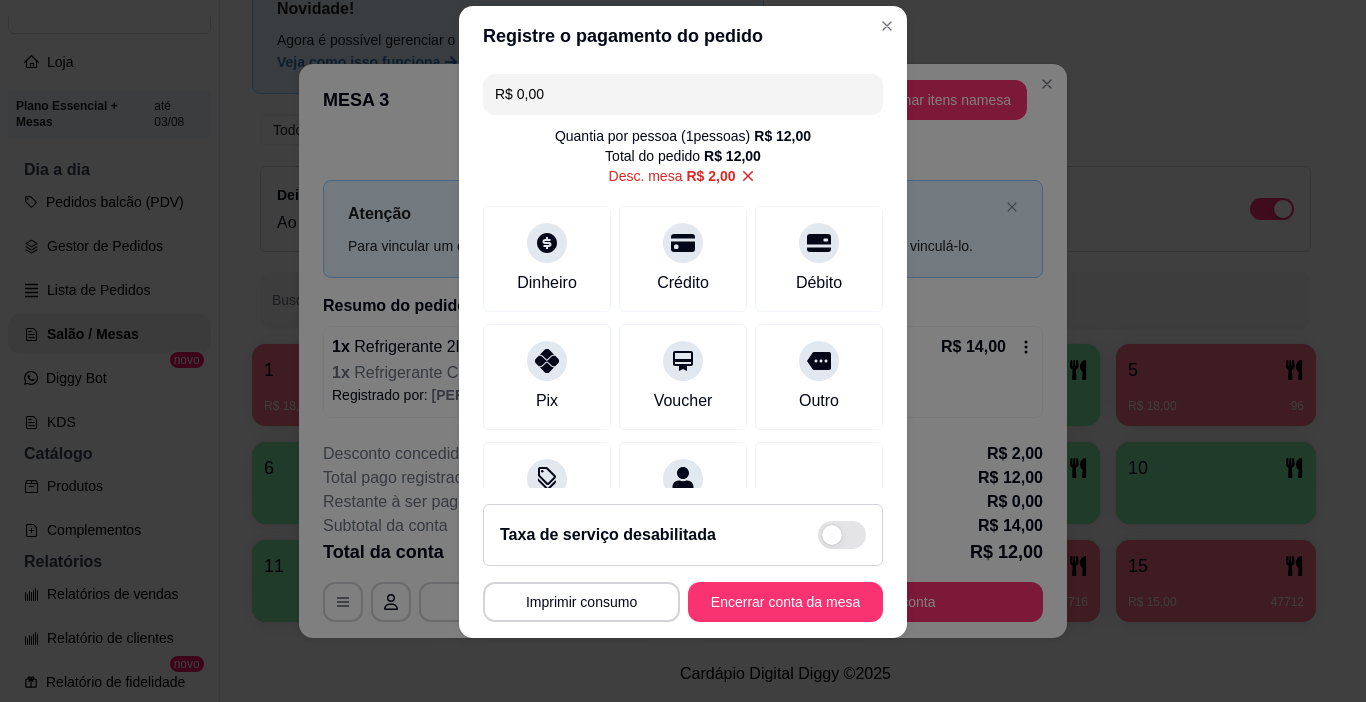 scroll, scrollTop: 196, scrollLeft: 0, axis: vertical 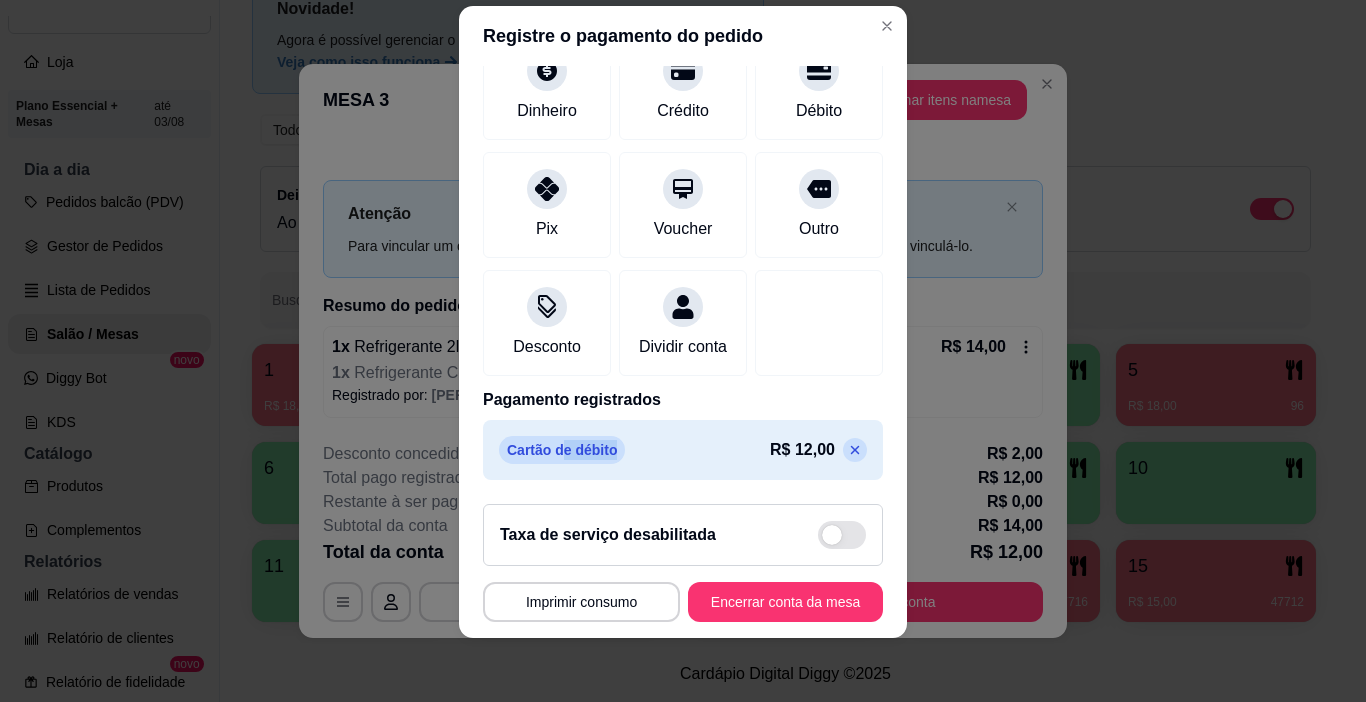 click on "Cartão de débito R$ 12,00" at bounding box center (683, 450) 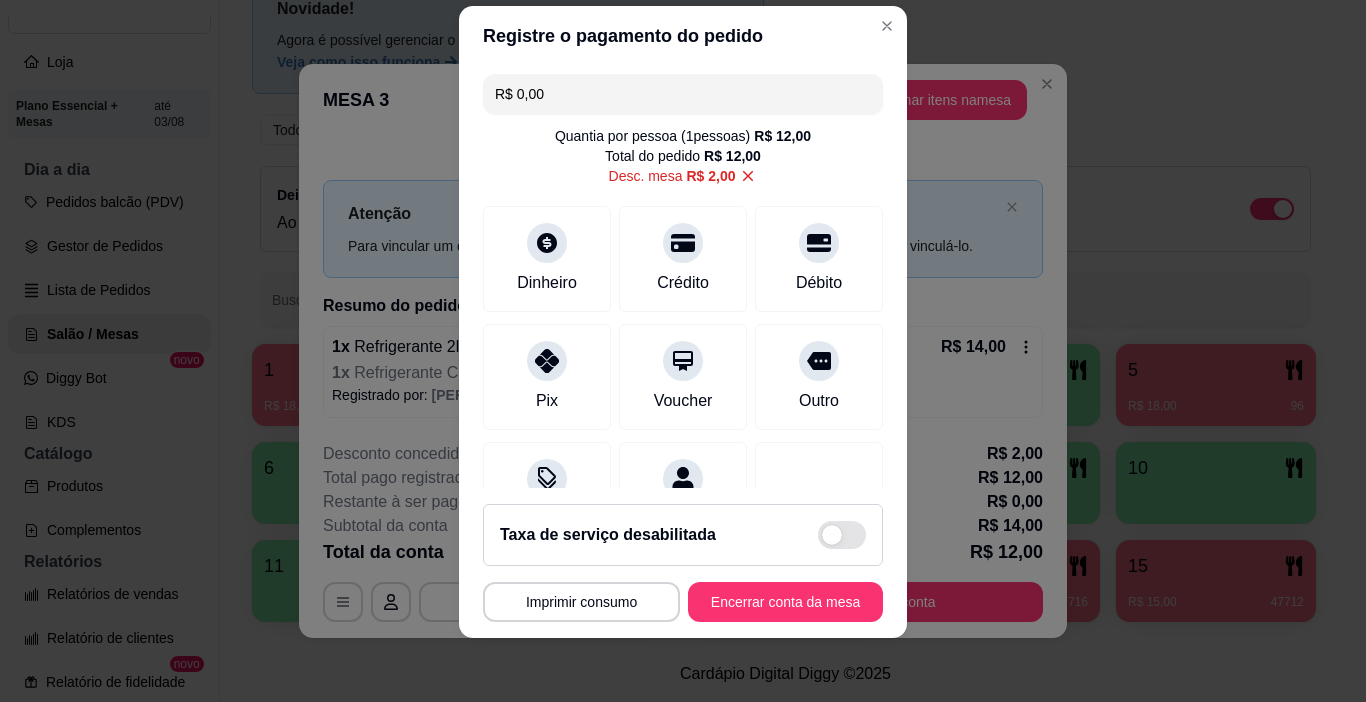 scroll, scrollTop: 196, scrollLeft: 0, axis: vertical 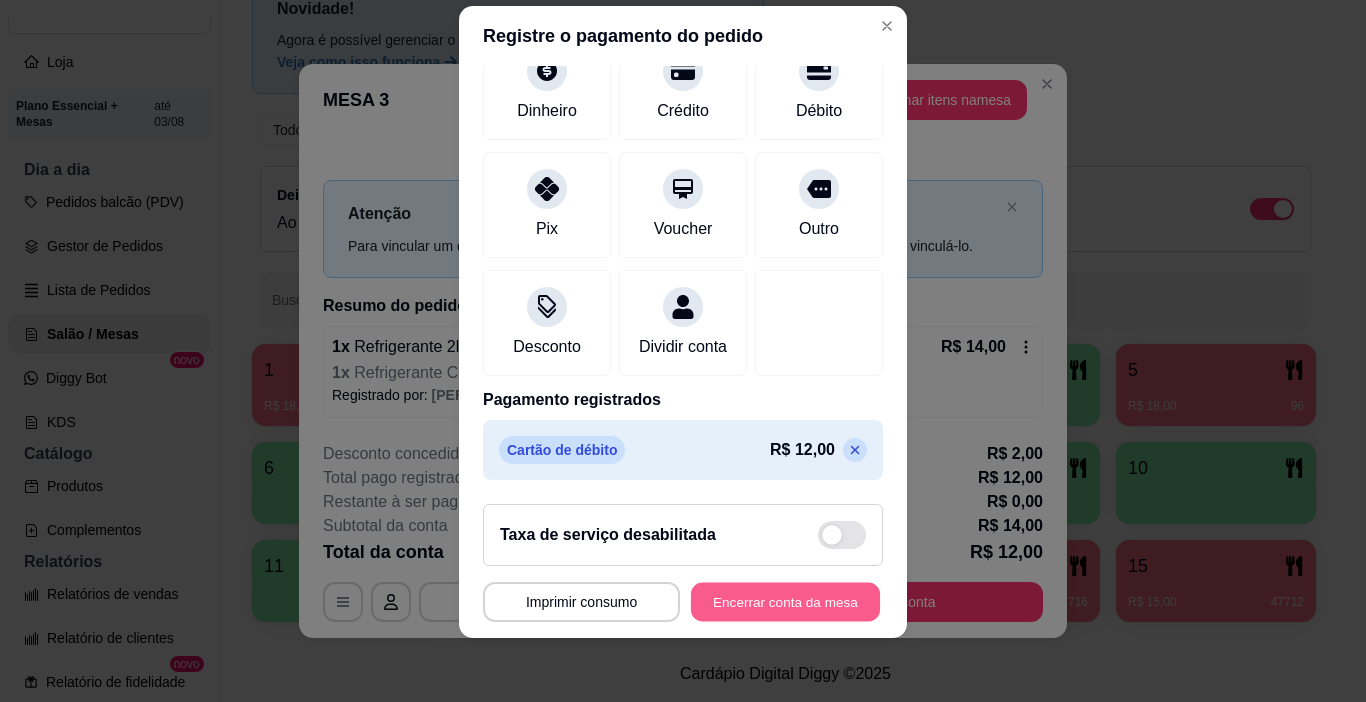 click on "Encerrar conta da mesa" at bounding box center (785, 602) 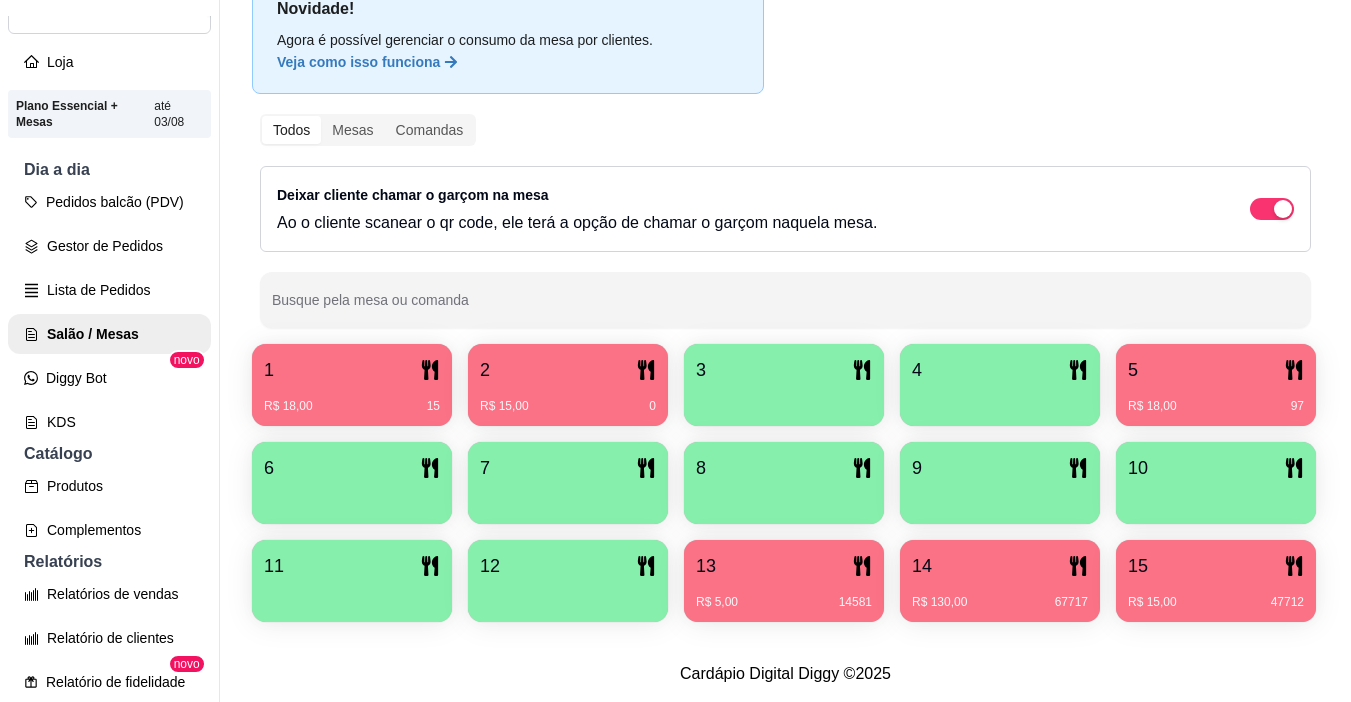 click on "R$ 18,00 15" at bounding box center (352, 399) 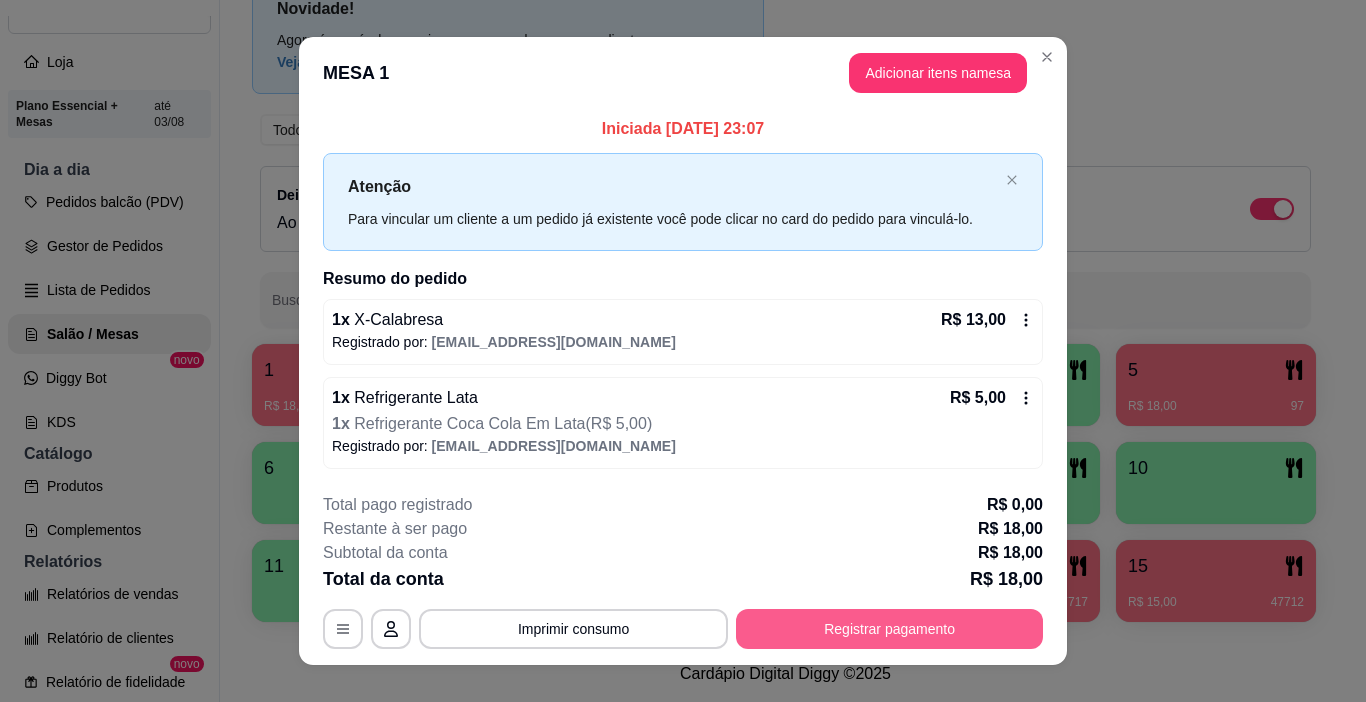 click on "Registrar pagamento" at bounding box center (889, 629) 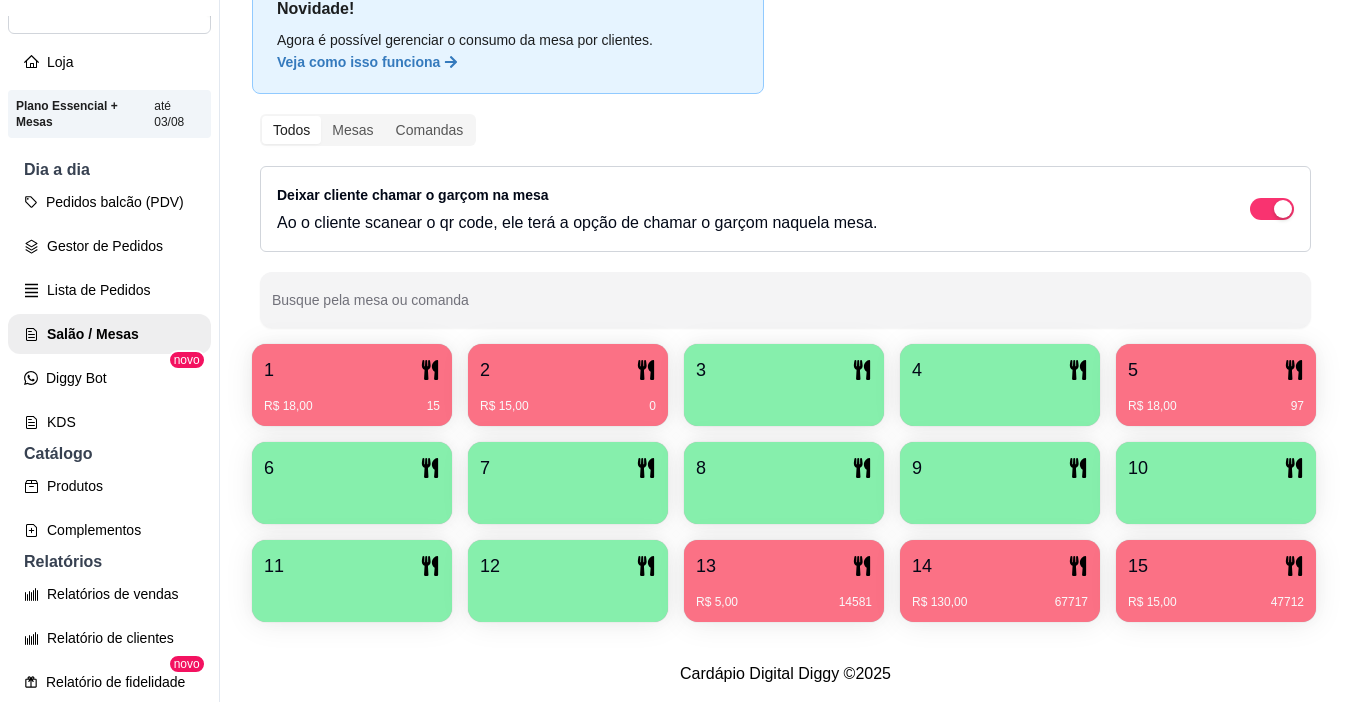 click on "R$ 18,00 97" at bounding box center (1216, 406) 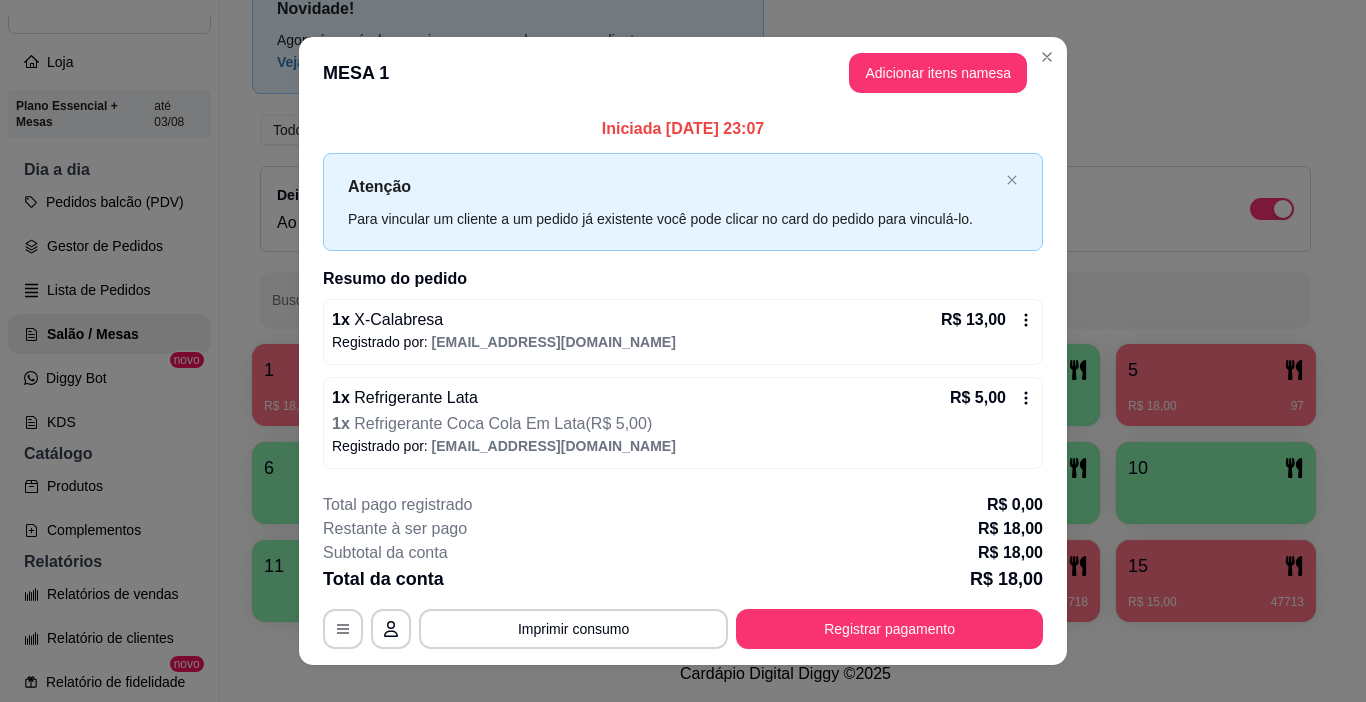 scroll, scrollTop: 27, scrollLeft: 0, axis: vertical 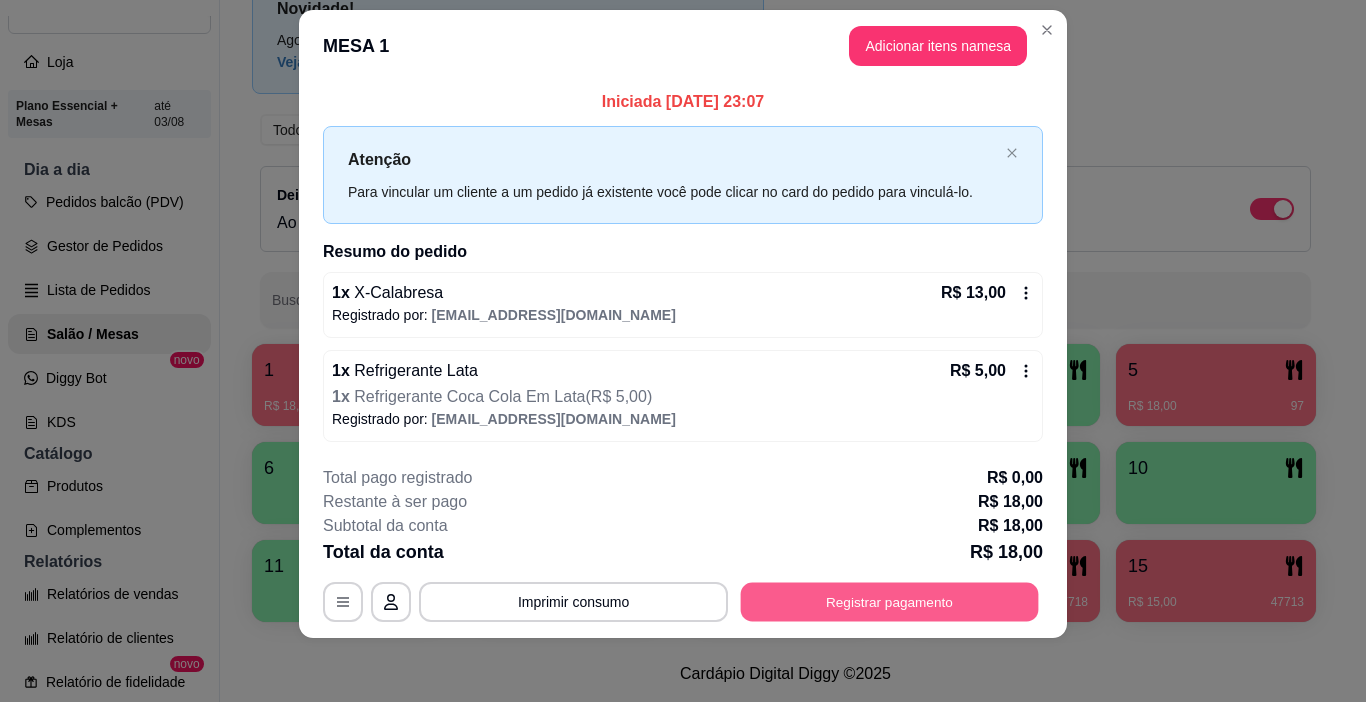 click on "Registrar pagamento" at bounding box center (890, 601) 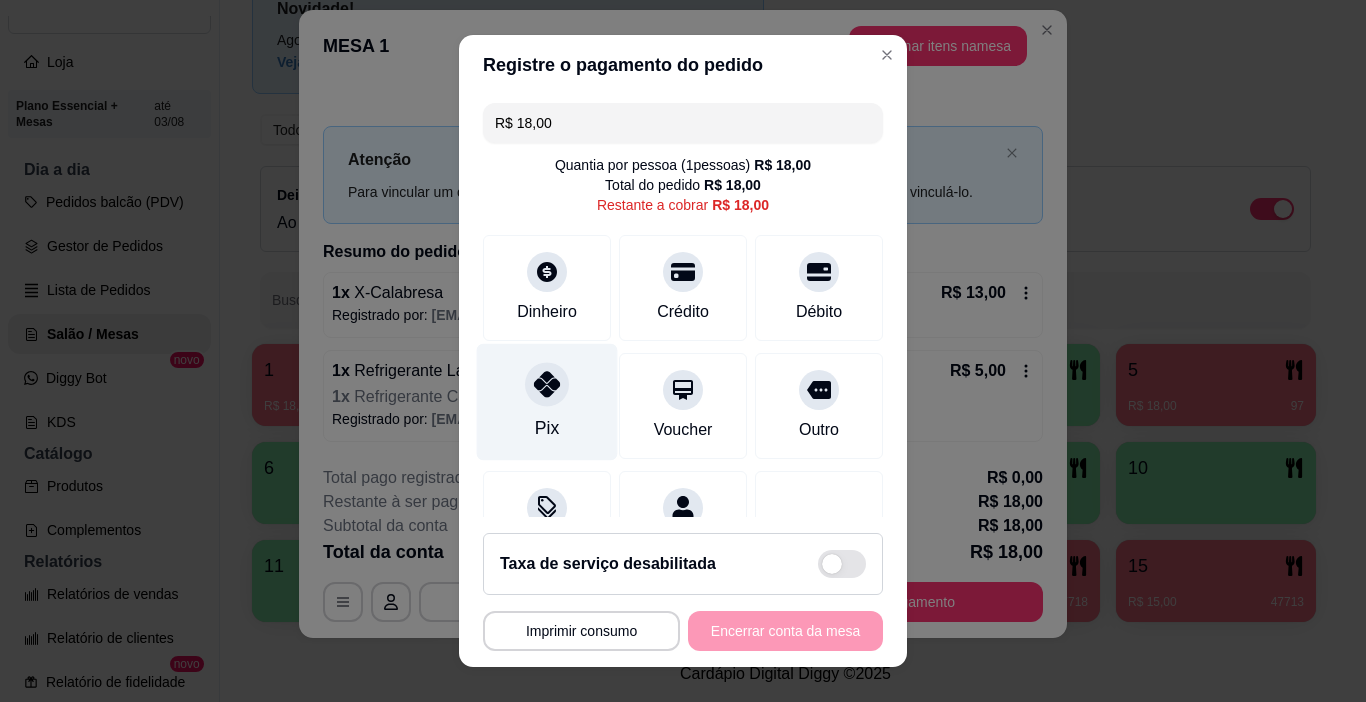 click 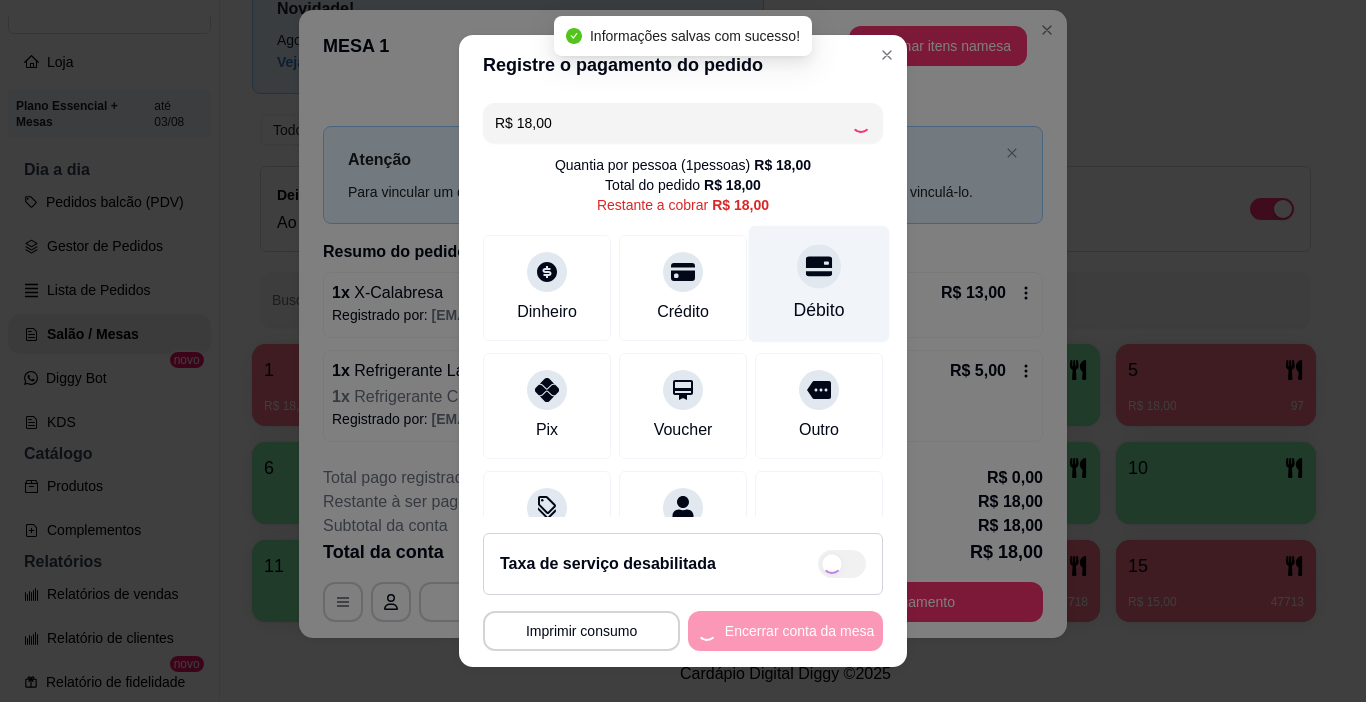 type on "R$ 0,00" 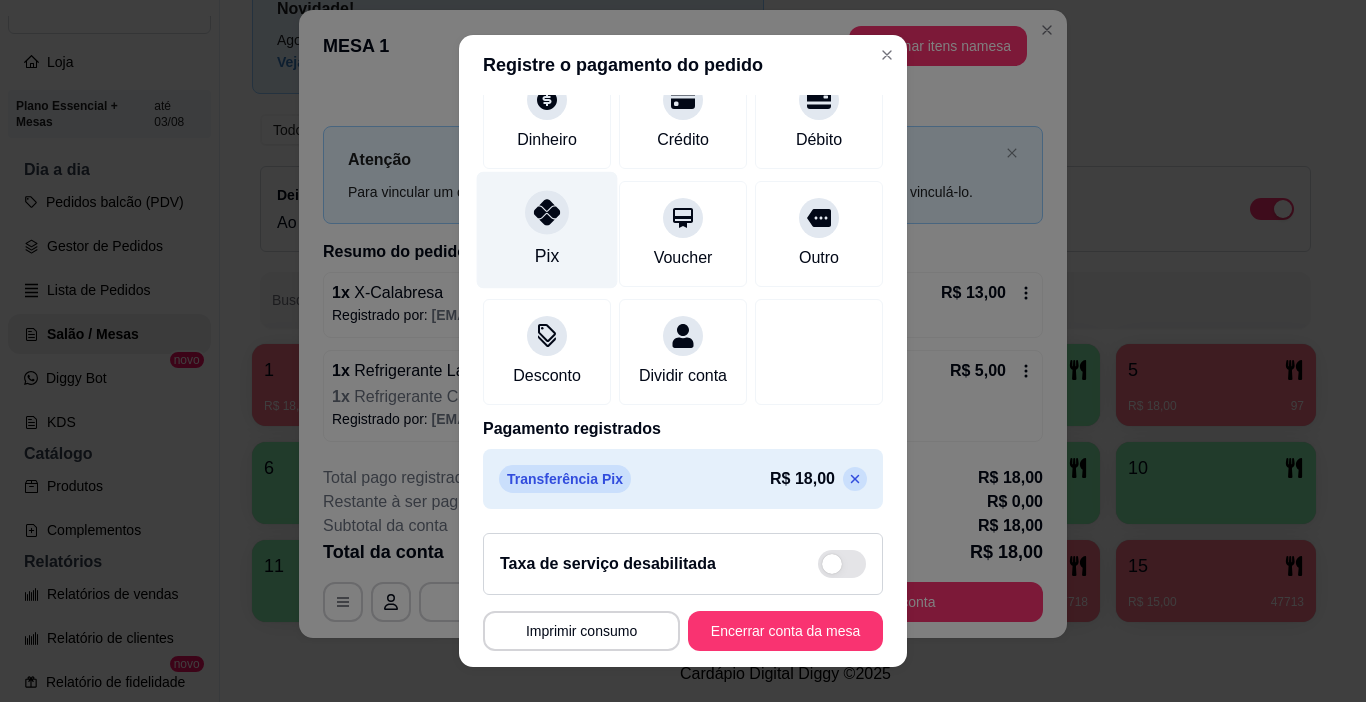 scroll, scrollTop: 0, scrollLeft: 0, axis: both 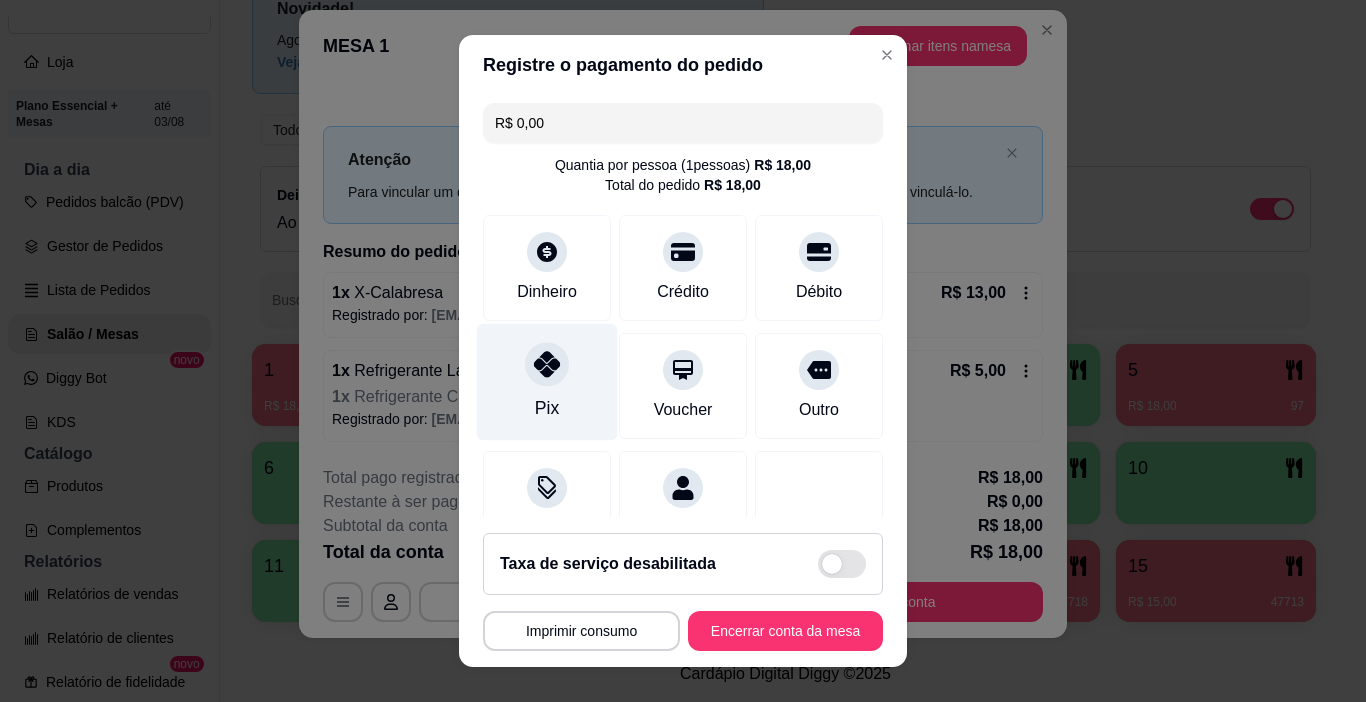 click 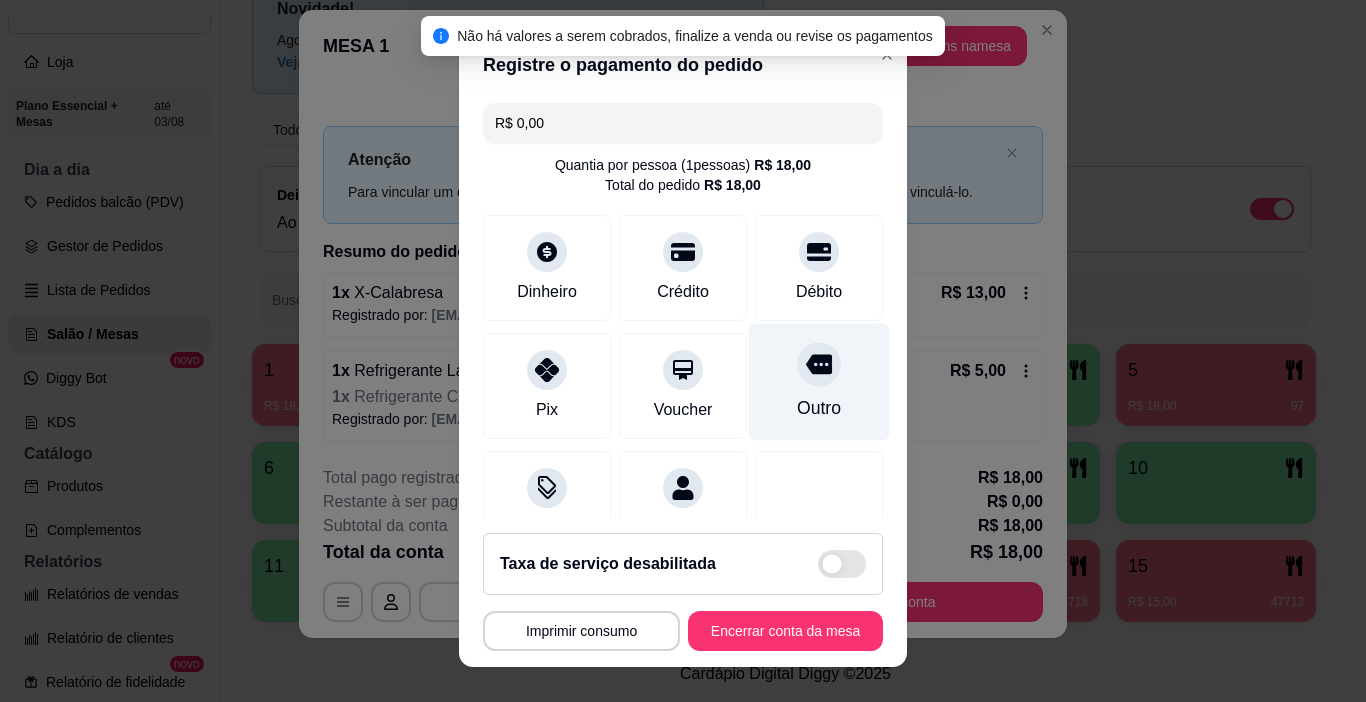 scroll, scrollTop: 176, scrollLeft: 0, axis: vertical 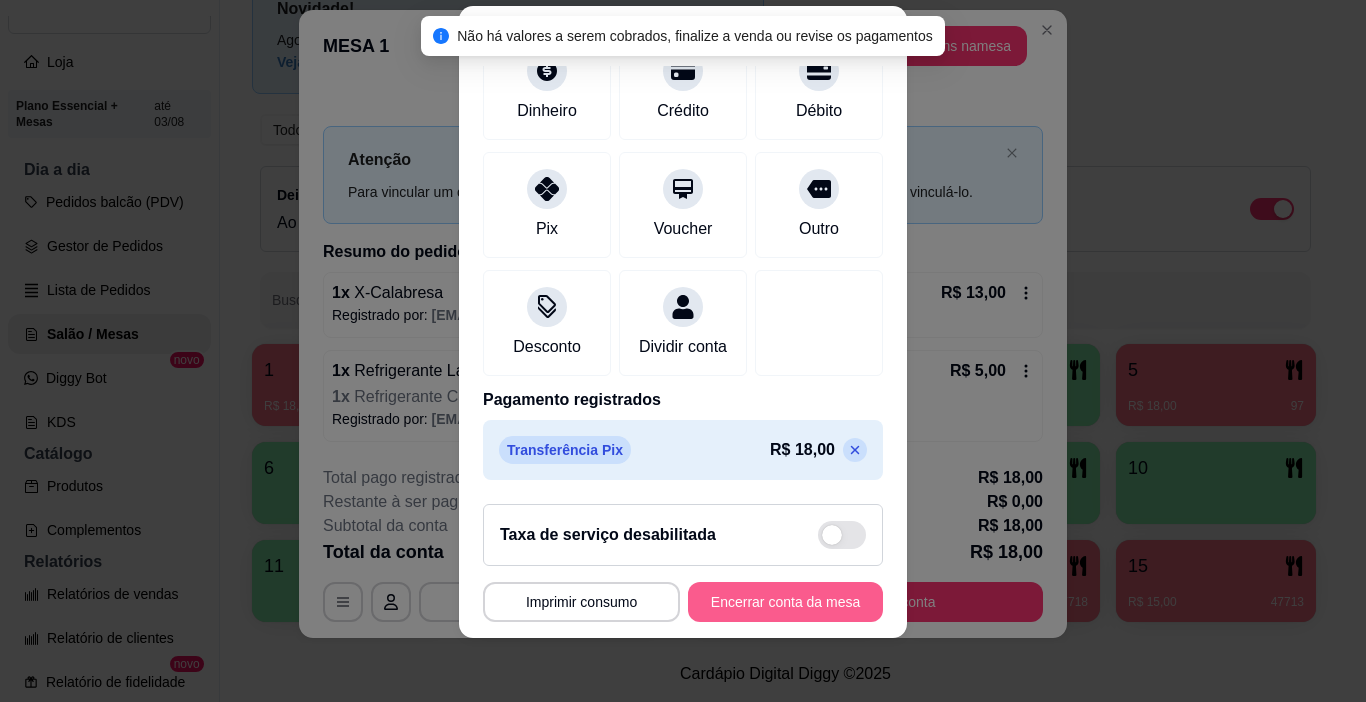 click on "Encerrar conta da mesa" at bounding box center [785, 602] 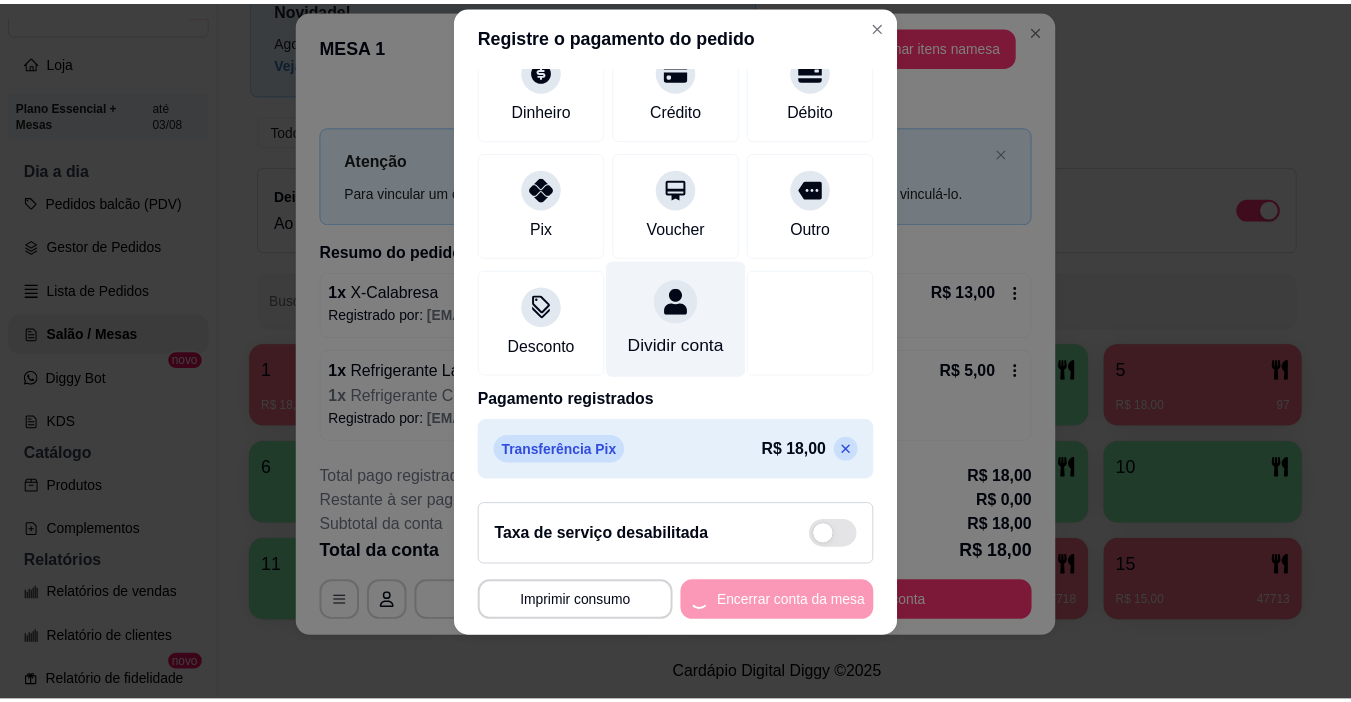 scroll, scrollTop: 0, scrollLeft: 0, axis: both 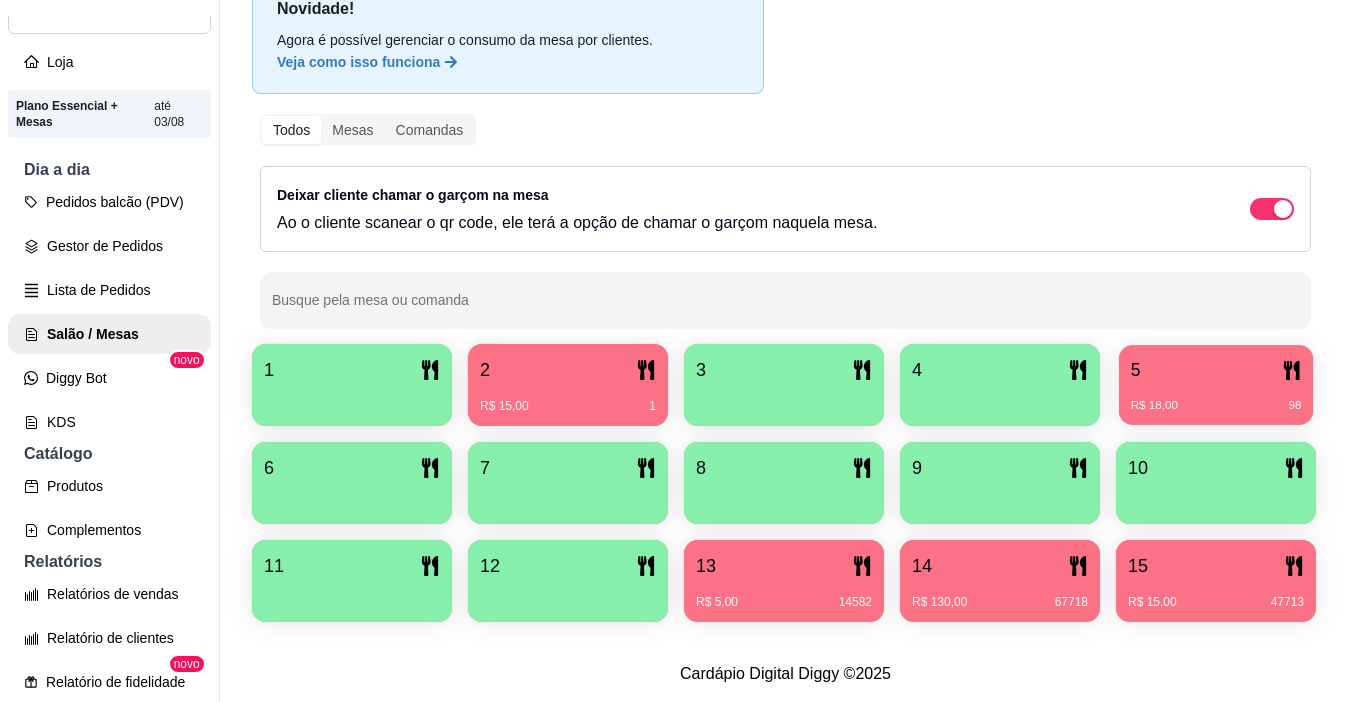 click on "R$ 18,00 98" at bounding box center [1216, 398] 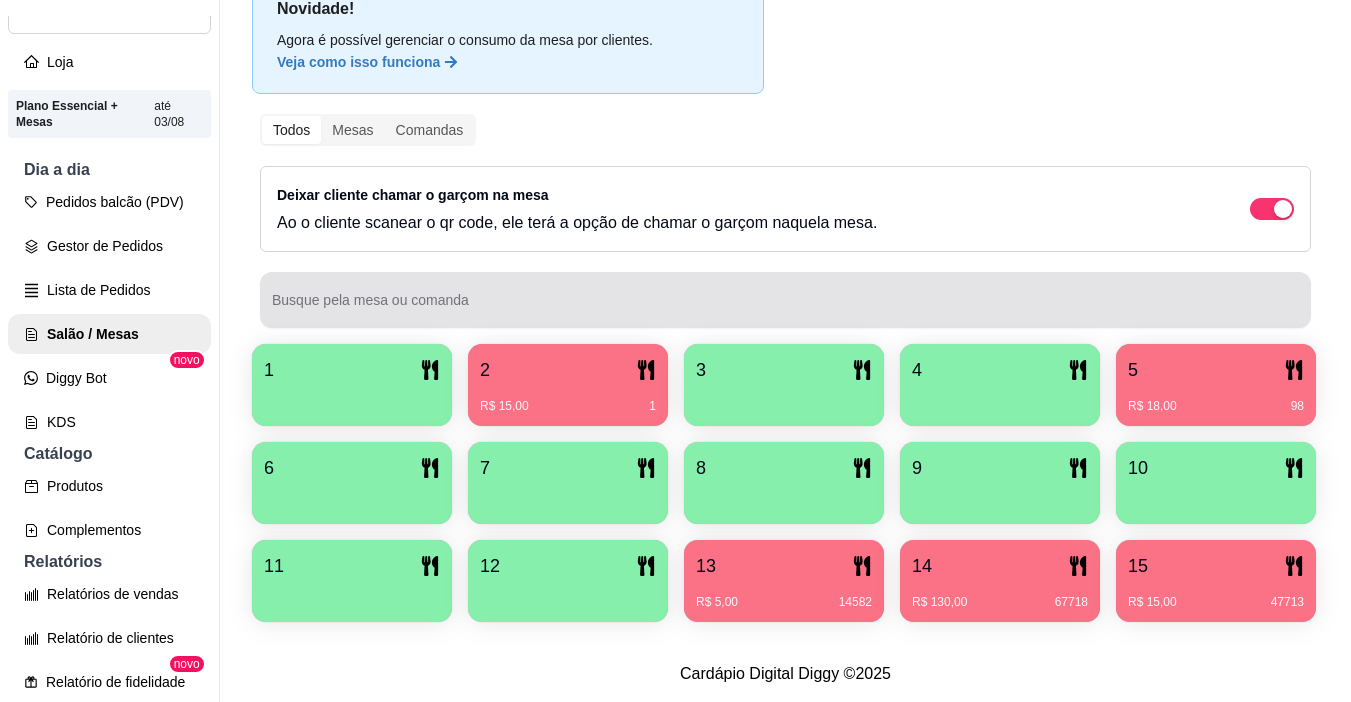 click on "2" at bounding box center [568, 370] 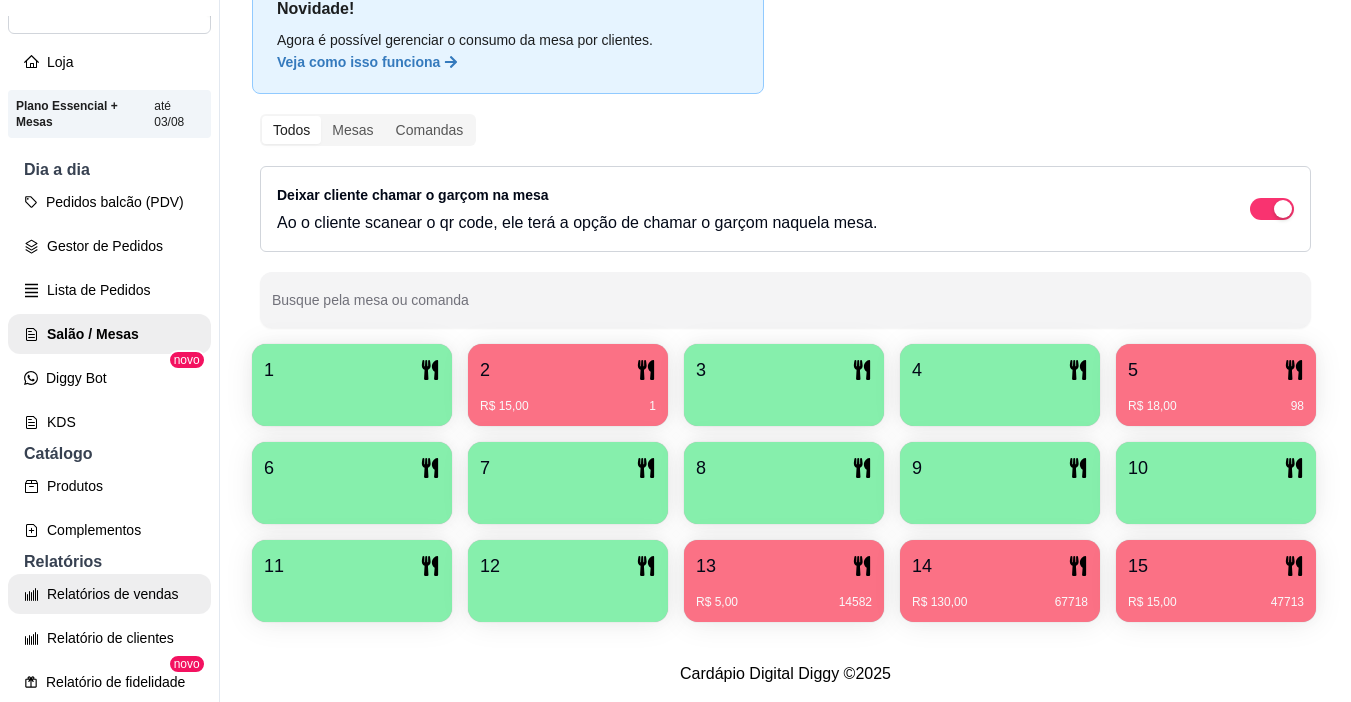 click on "Relatórios de vendas" at bounding box center (109, 594) 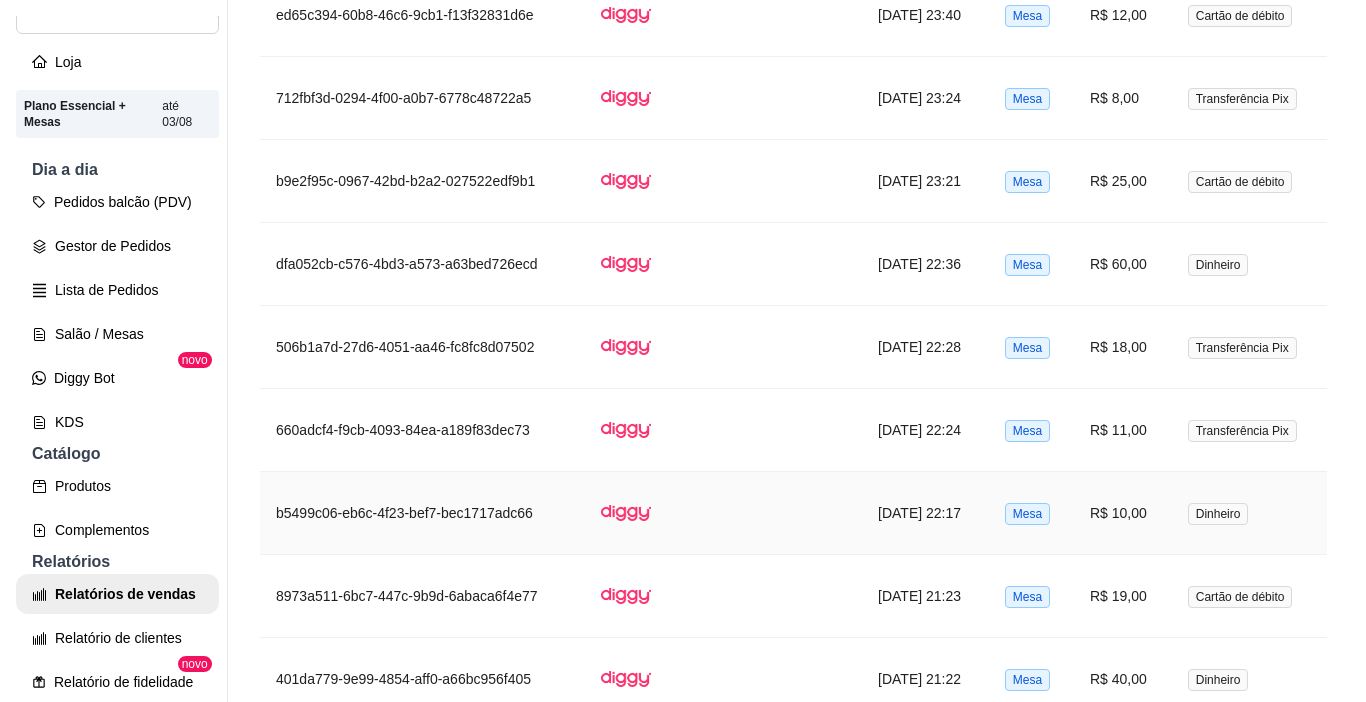scroll, scrollTop: 1200, scrollLeft: 0, axis: vertical 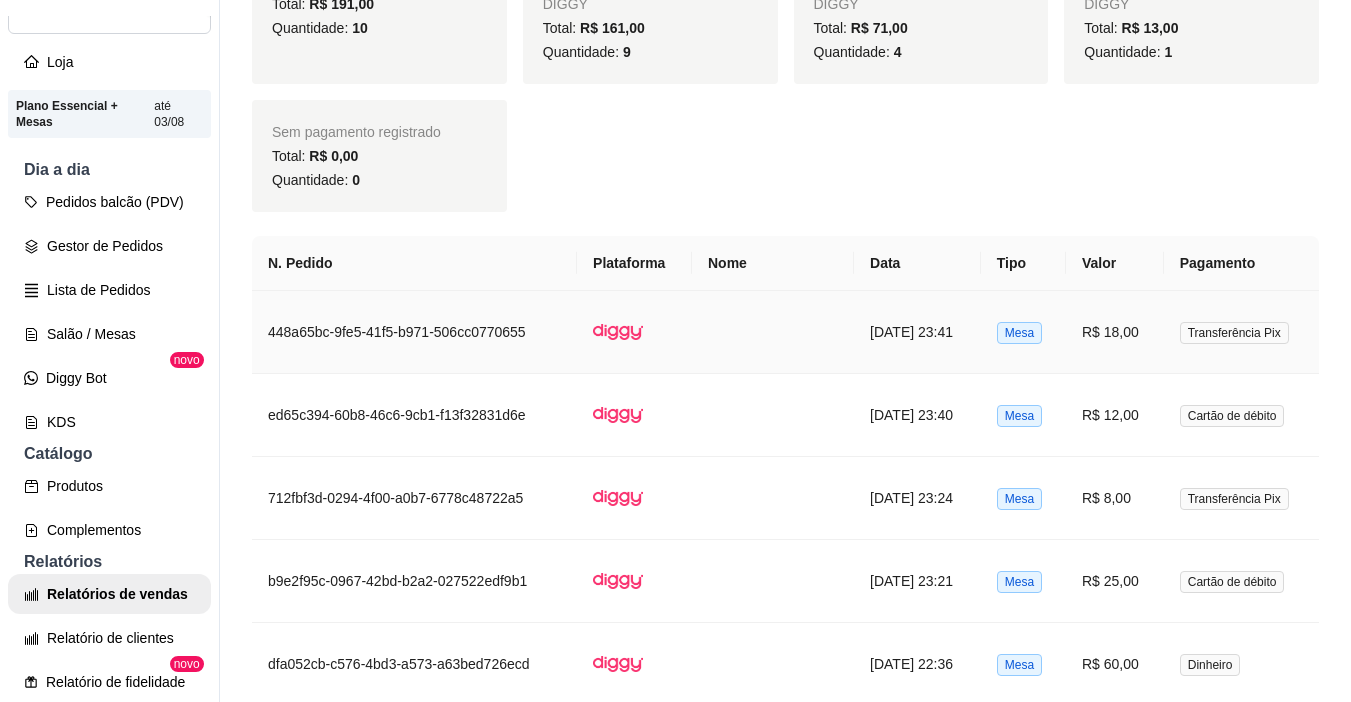 click on "R$ 18,00" at bounding box center (1115, 332) 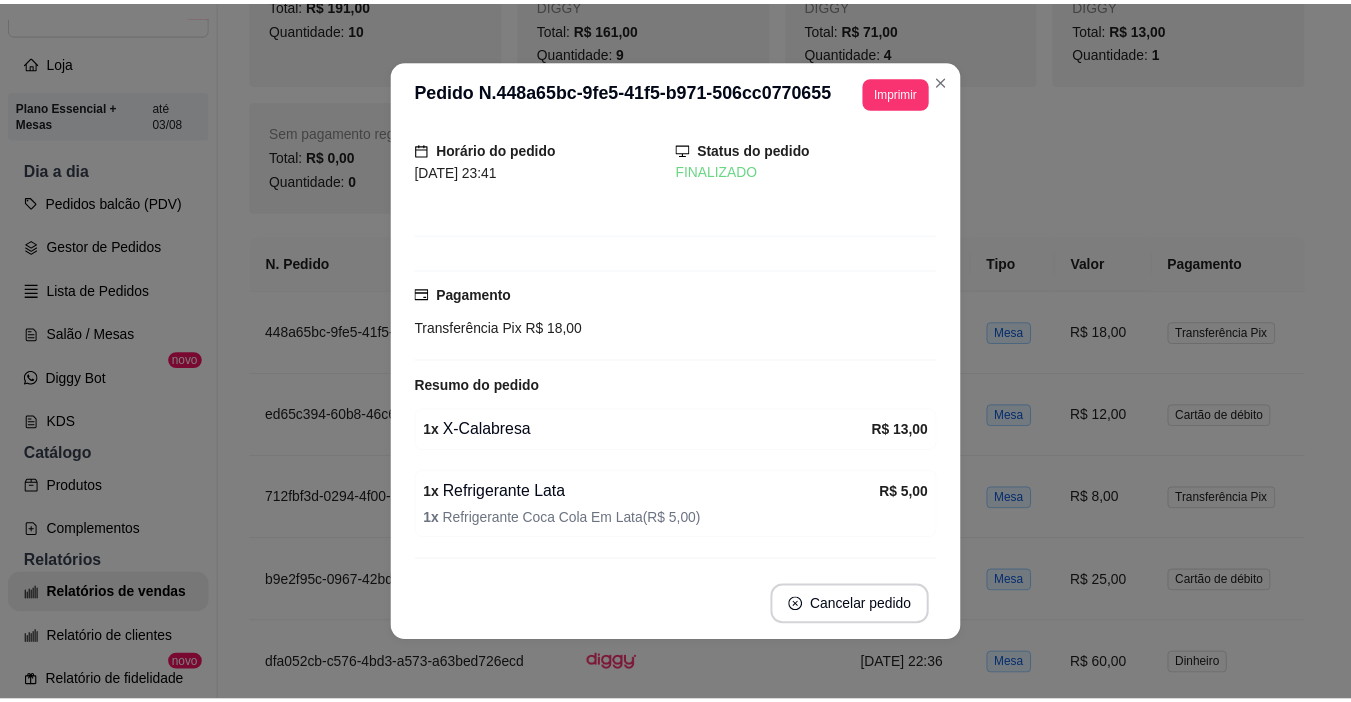 scroll, scrollTop: 113, scrollLeft: 0, axis: vertical 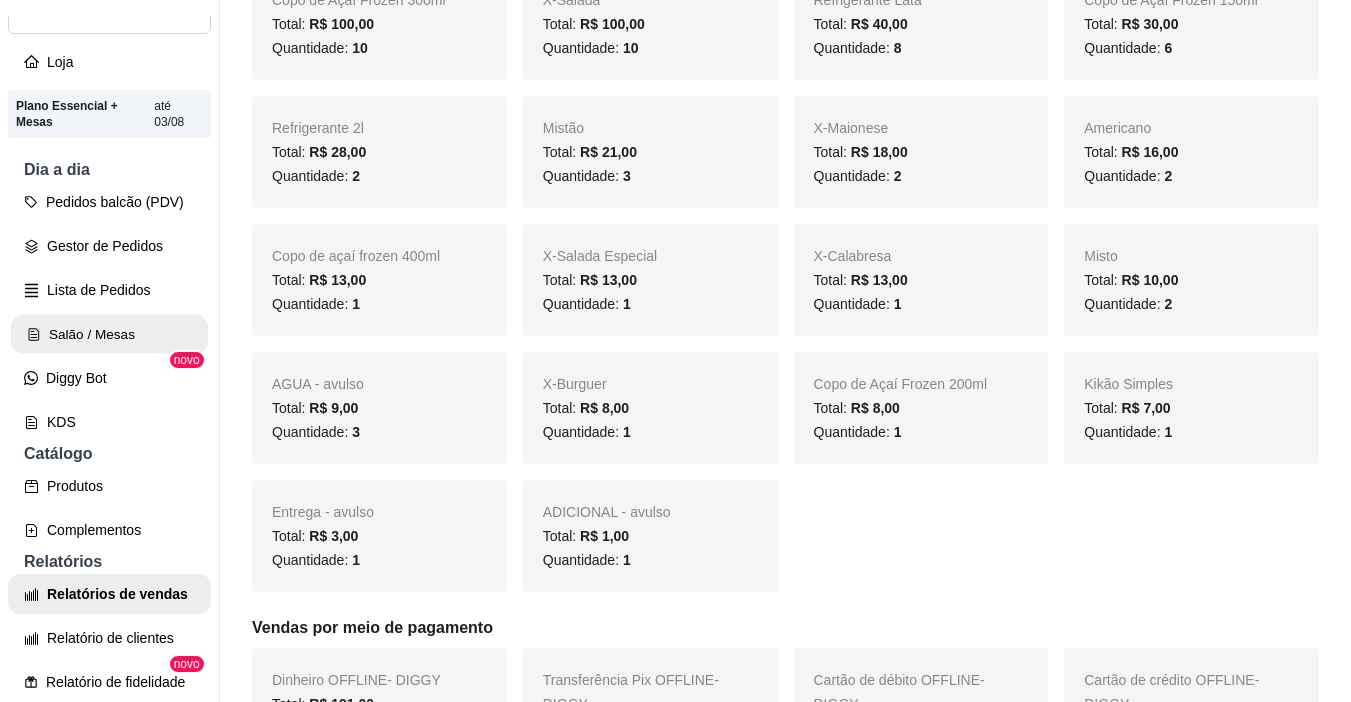 click on "Salão / Mesas" at bounding box center [109, 334] 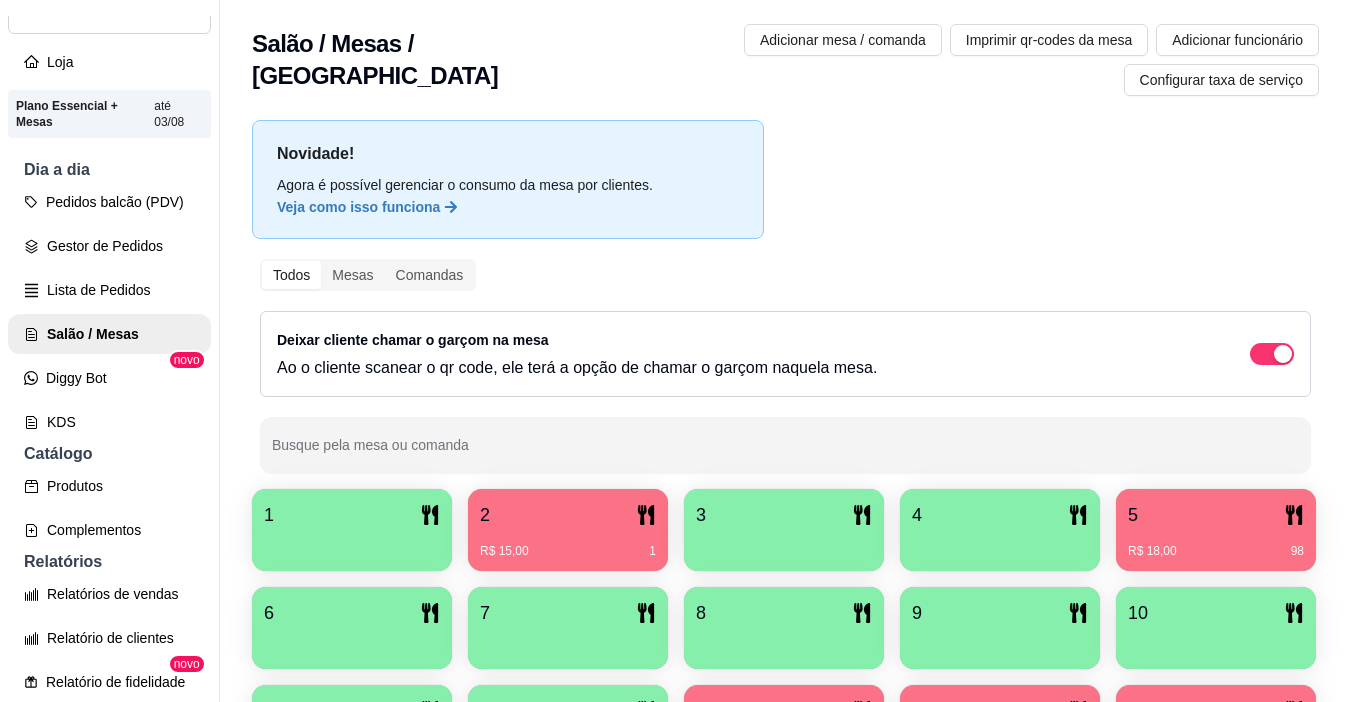 scroll, scrollTop: 258, scrollLeft: 0, axis: vertical 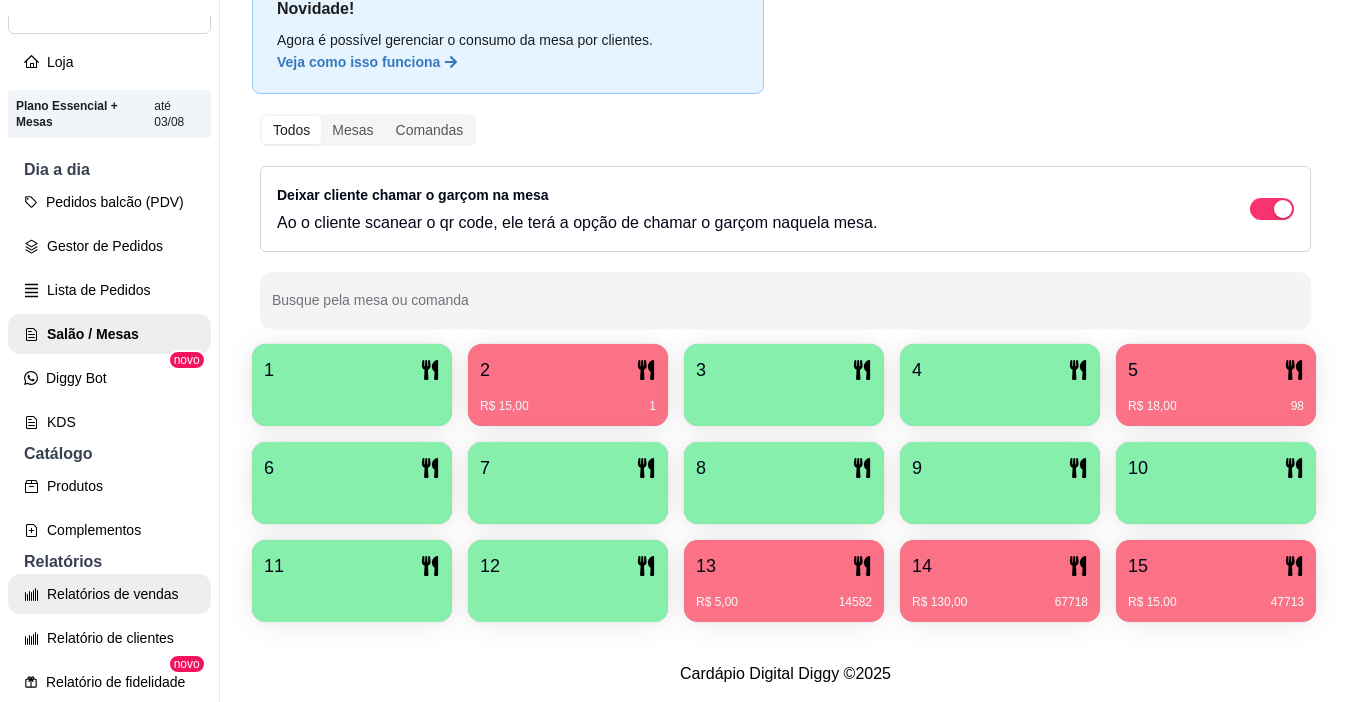 click on "Relatórios de vendas" at bounding box center (109, 594) 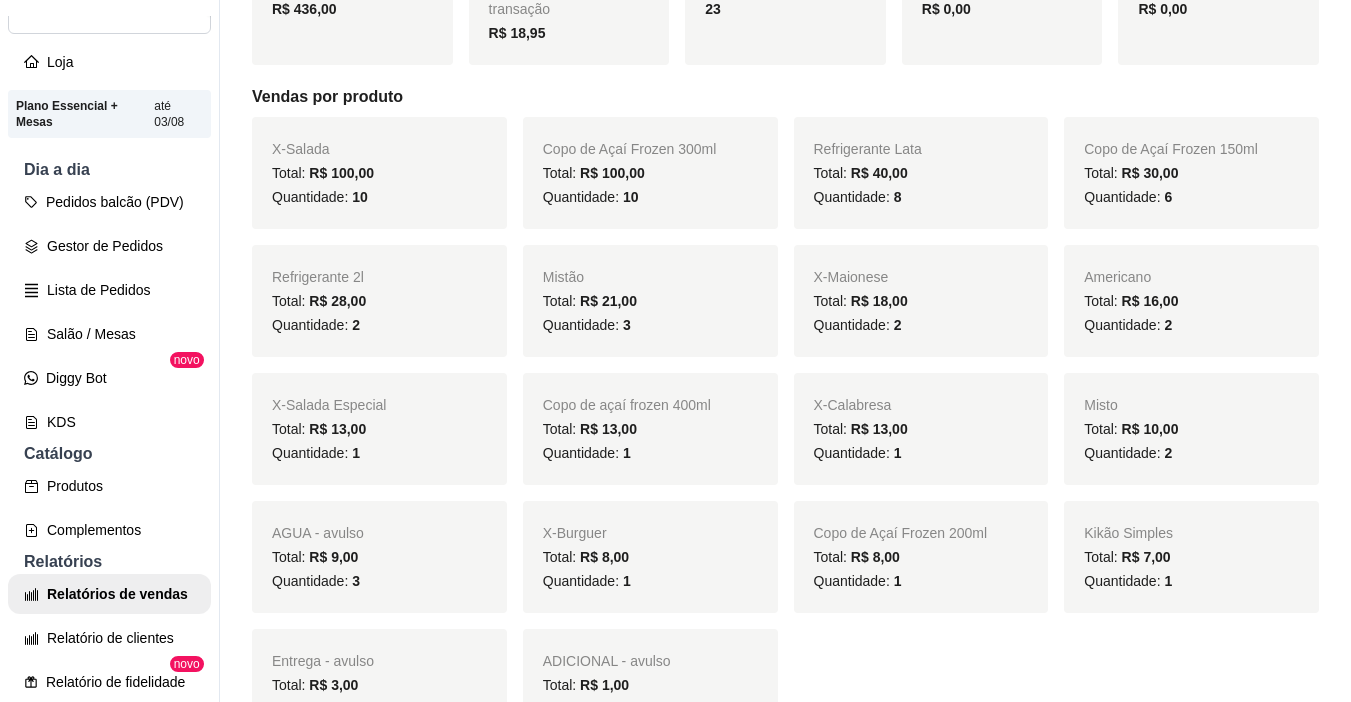 scroll, scrollTop: 400, scrollLeft: 0, axis: vertical 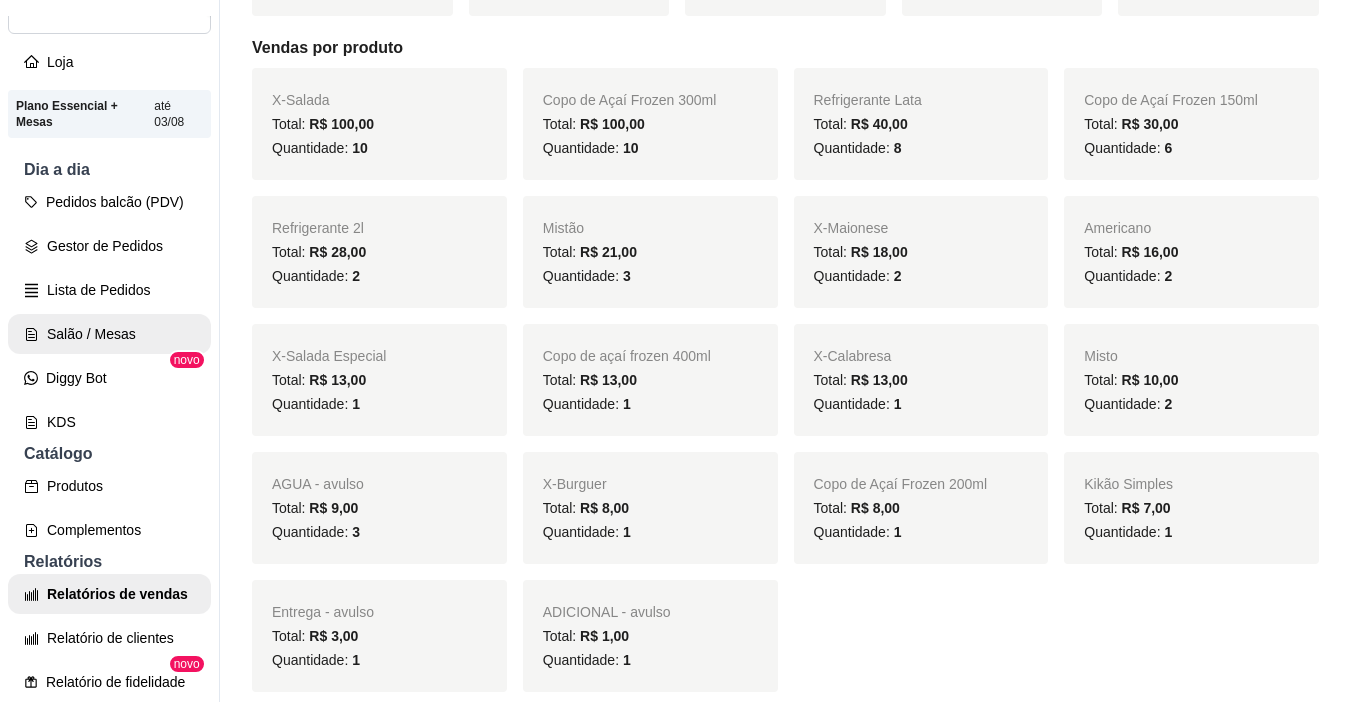 click on "Salão / Mesas" at bounding box center [109, 334] 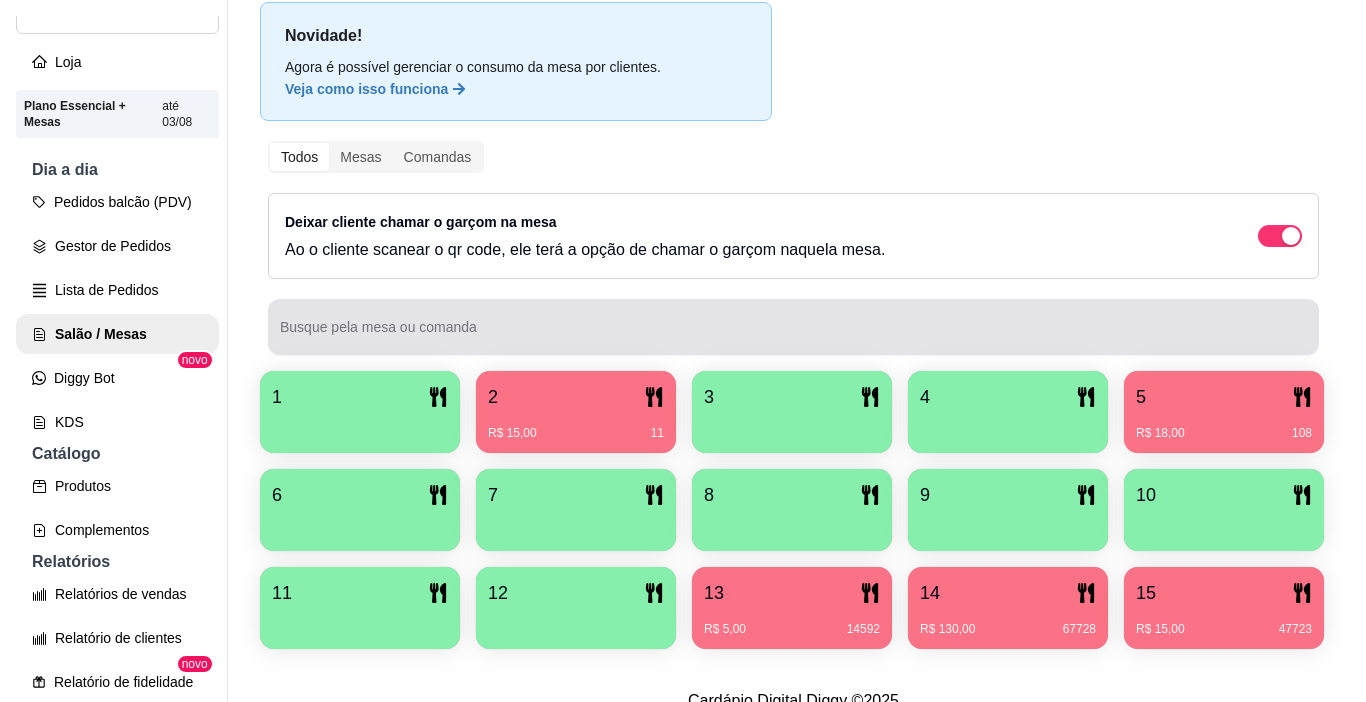 scroll, scrollTop: 258, scrollLeft: 0, axis: vertical 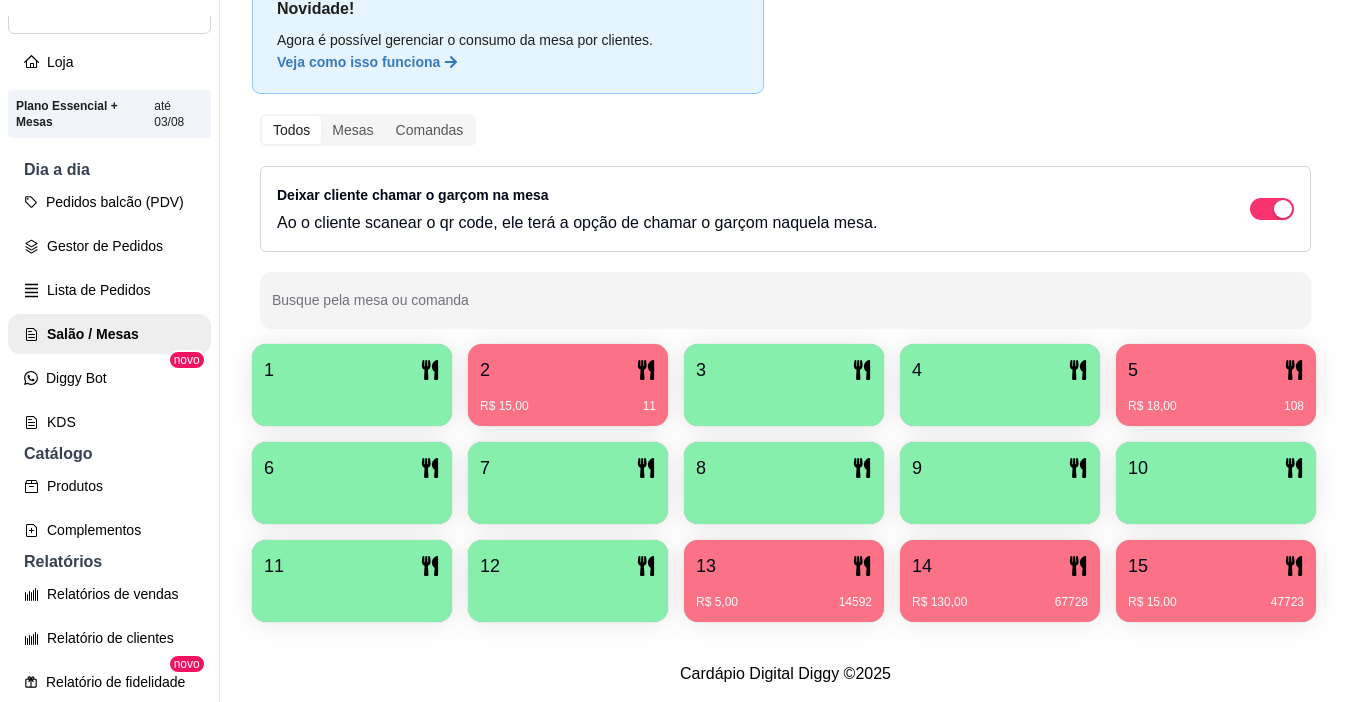 click on "R$ 18,00 108" at bounding box center [1216, 399] 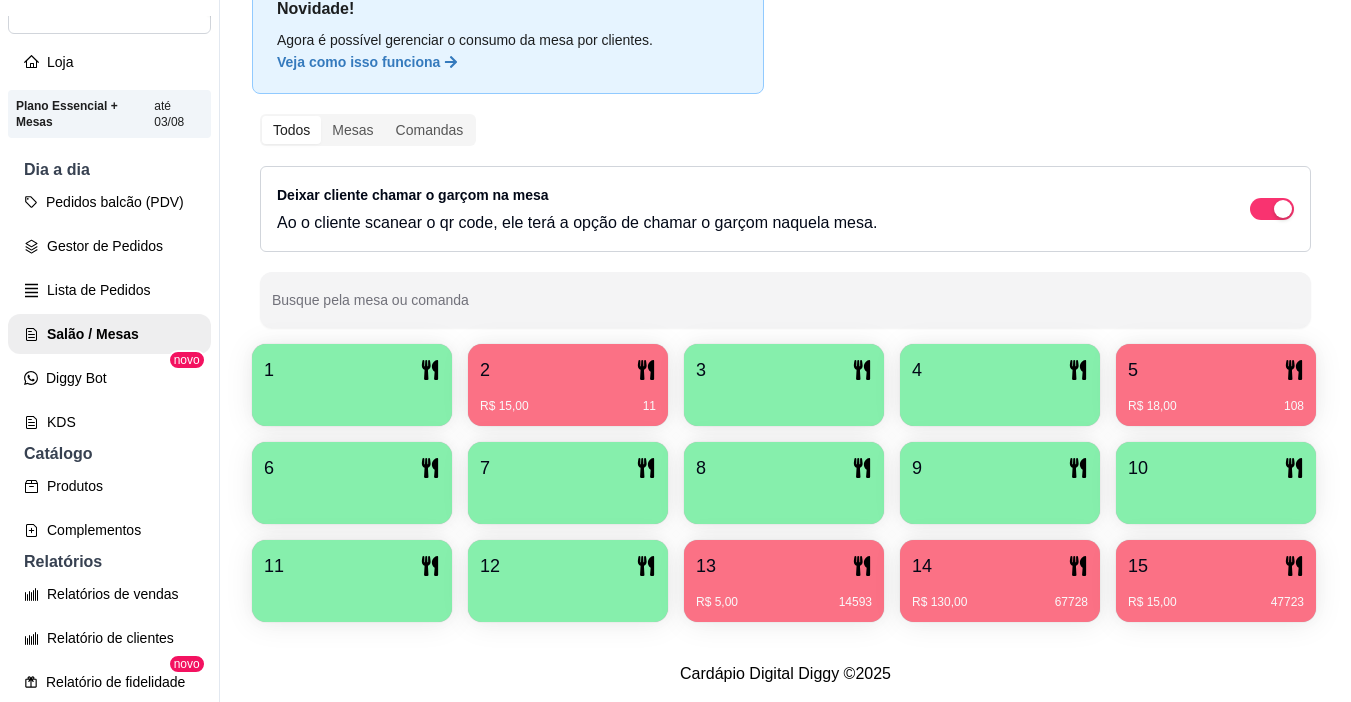 click on "R$ 15,00 11" at bounding box center [568, 399] 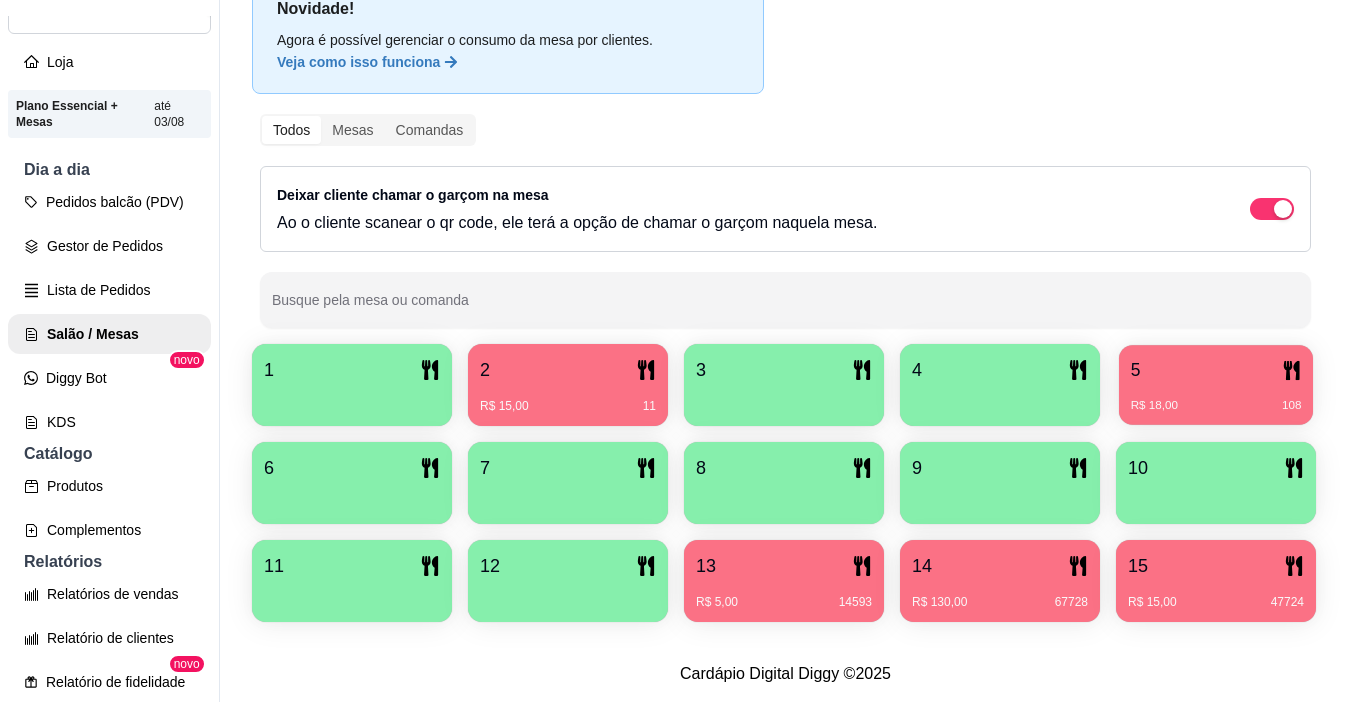 click on "R$ 18,00 108" at bounding box center (1216, 398) 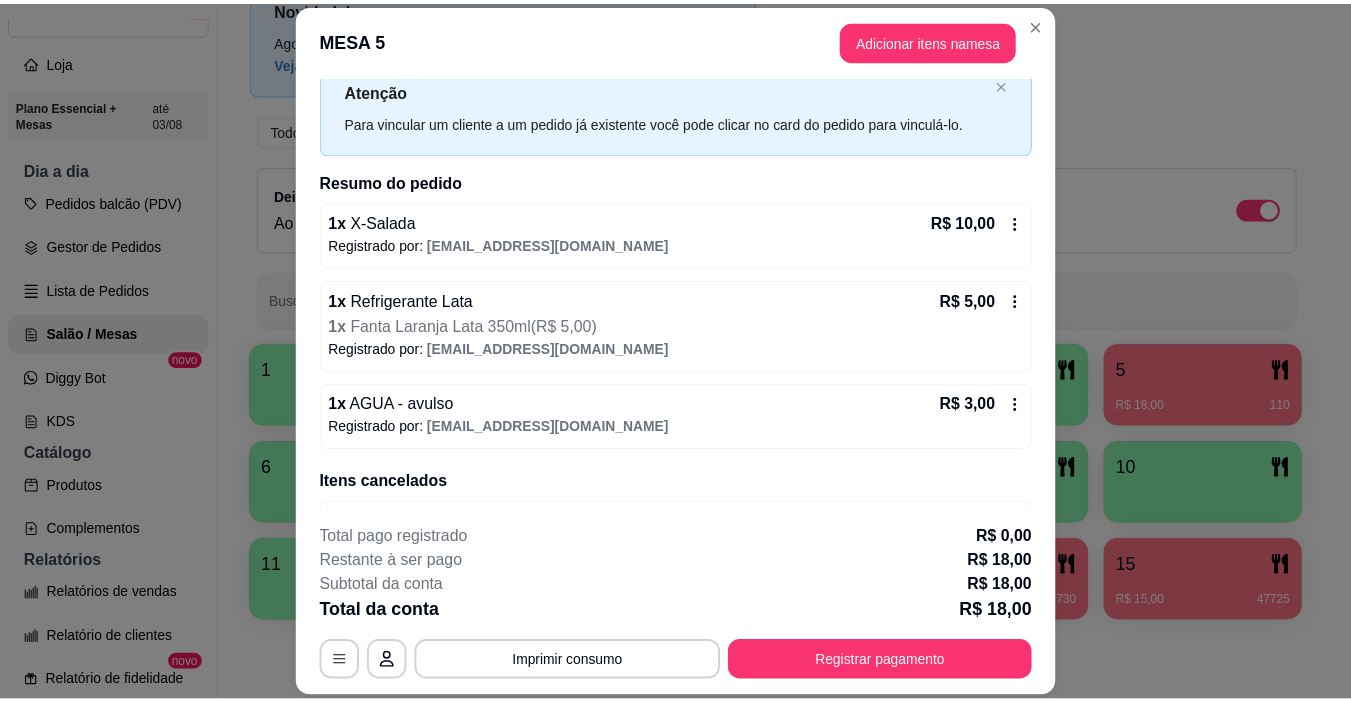 scroll, scrollTop: 124, scrollLeft: 0, axis: vertical 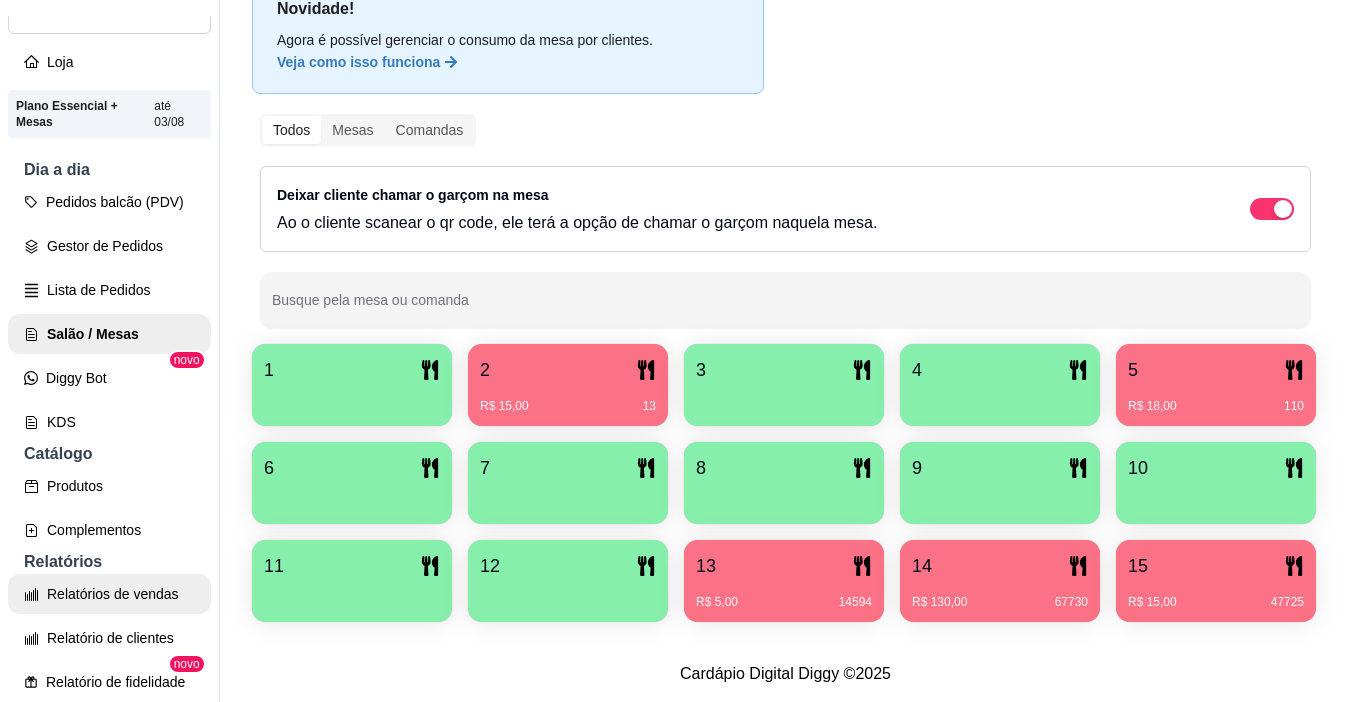 click on "Relatórios de vendas" at bounding box center (109, 594) 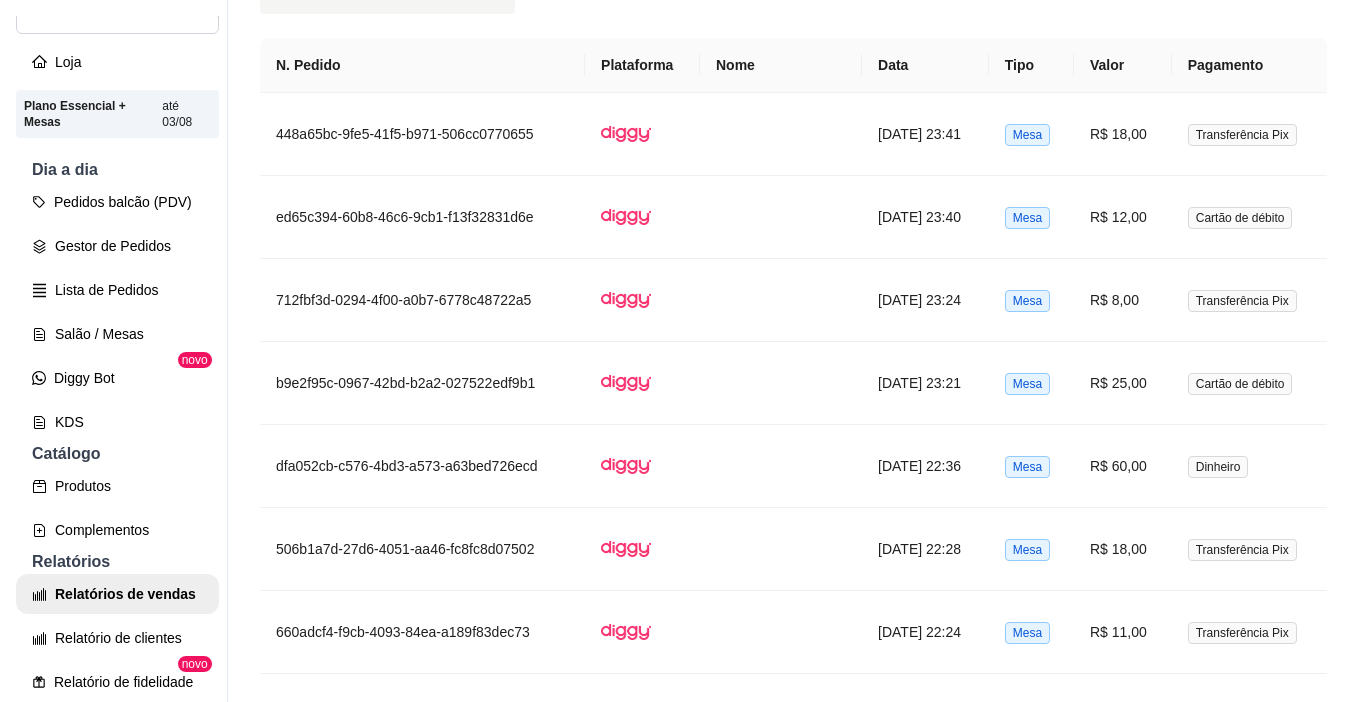scroll, scrollTop: 1400, scrollLeft: 0, axis: vertical 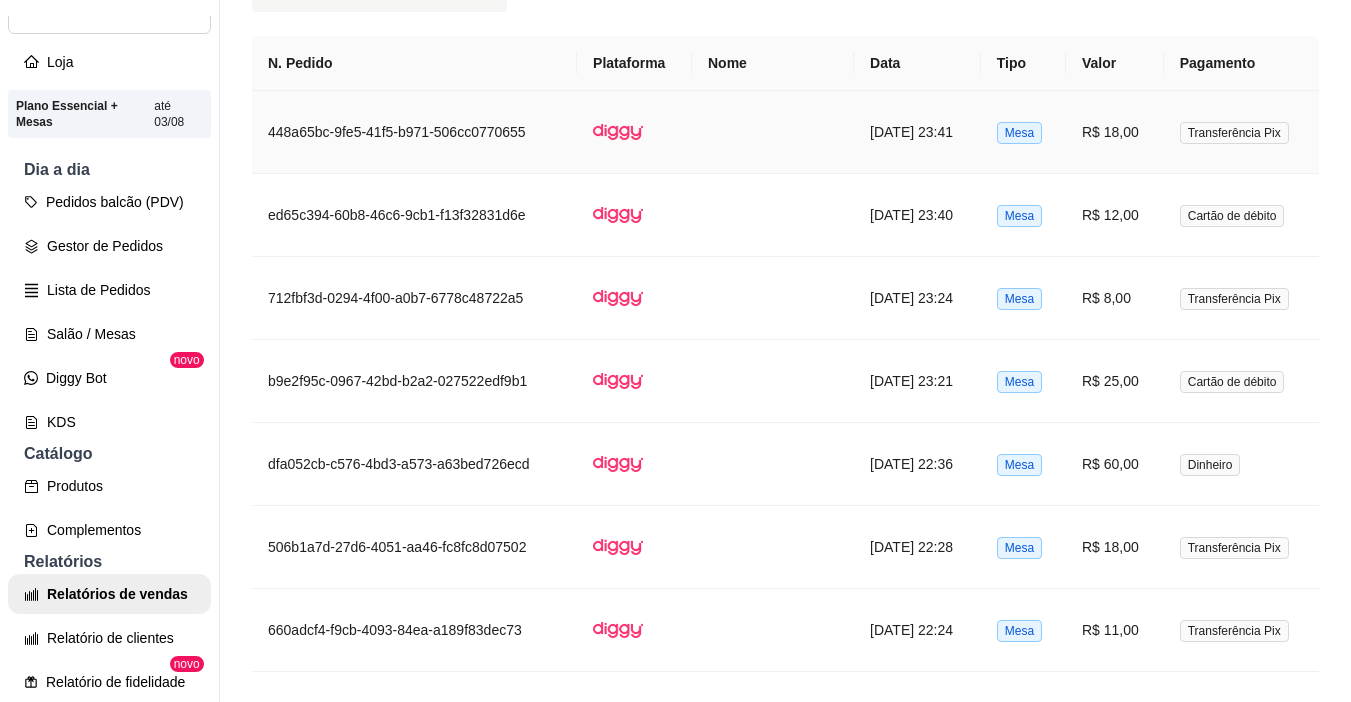 click on "R$ 18,00" at bounding box center (1115, 132) 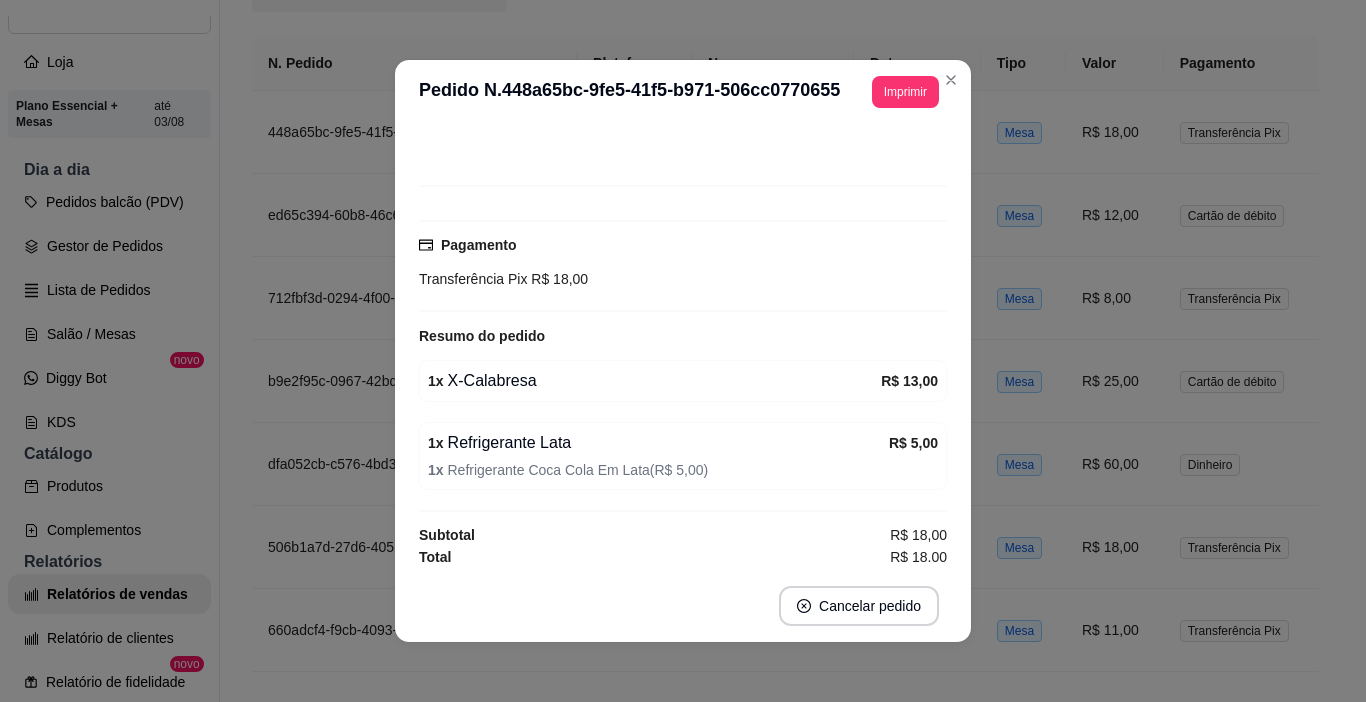 scroll, scrollTop: 113, scrollLeft: 0, axis: vertical 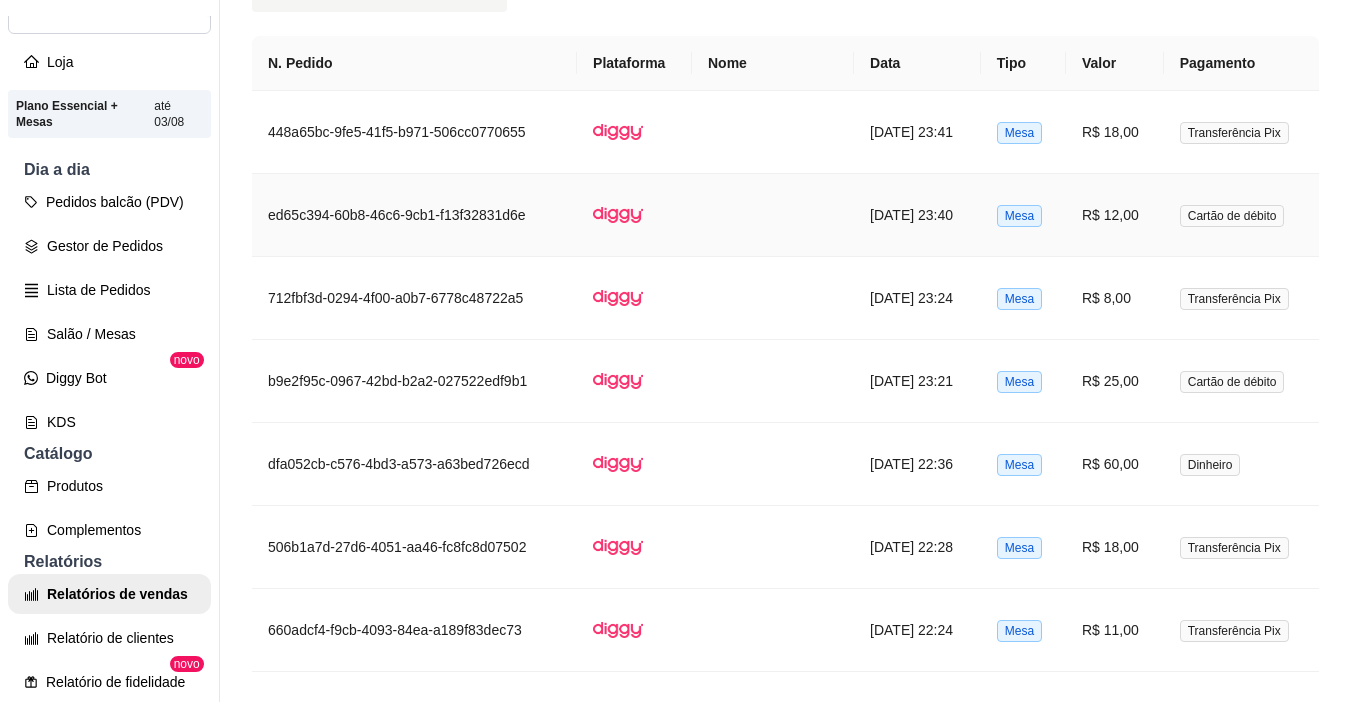 click on "R$ 12,00" at bounding box center [1115, 215] 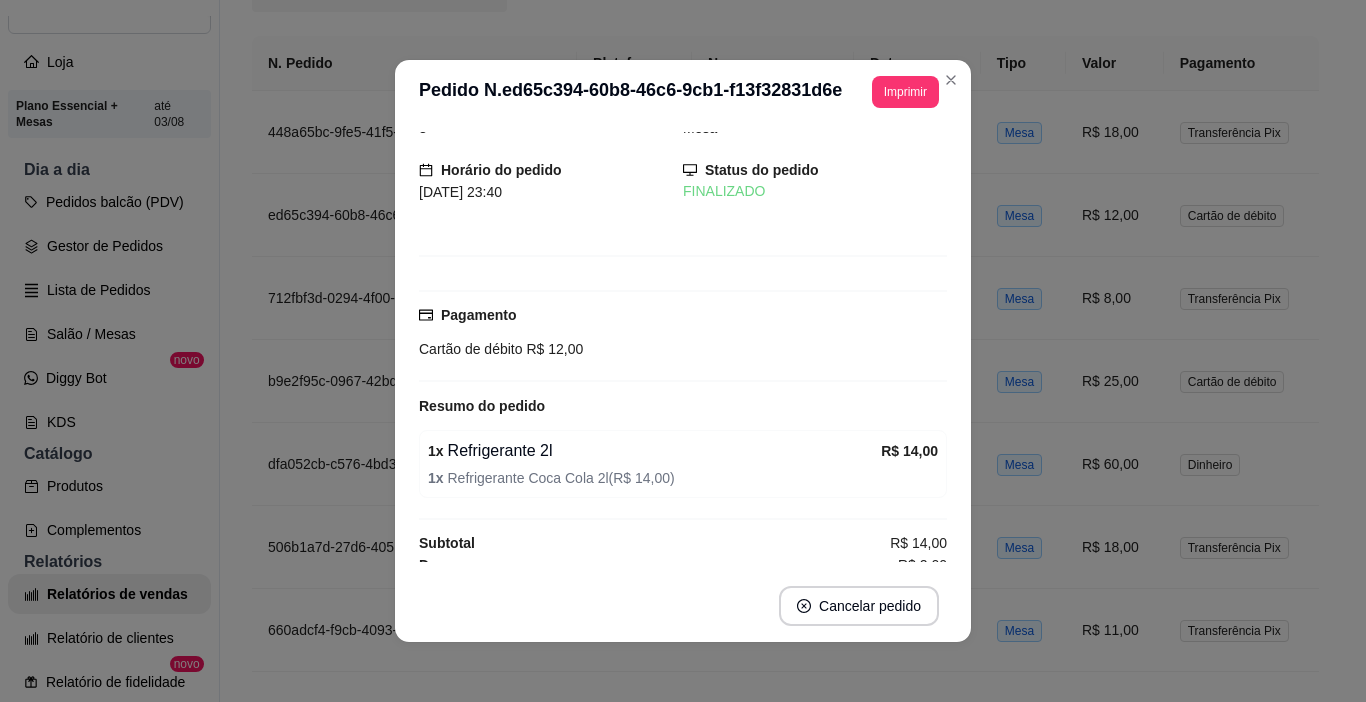 scroll, scrollTop: 73, scrollLeft: 0, axis: vertical 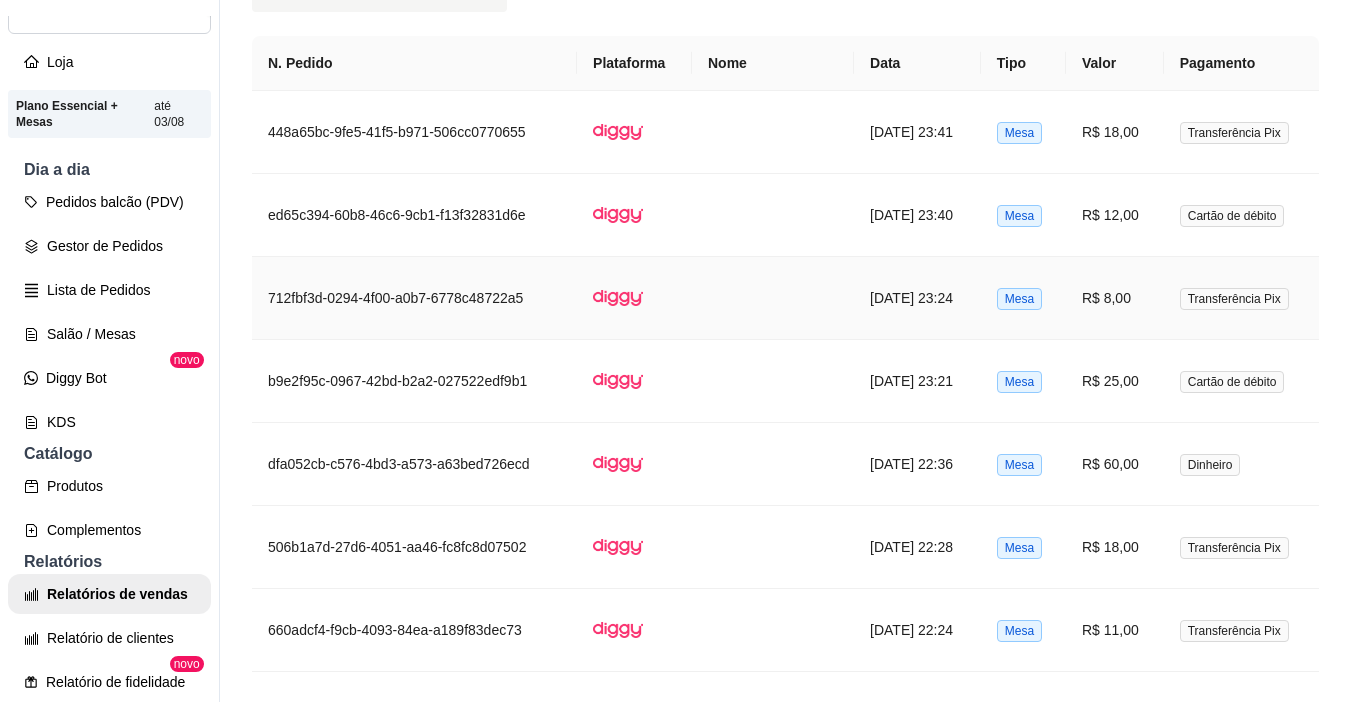 click on "R$ 8,00" at bounding box center (1115, 298) 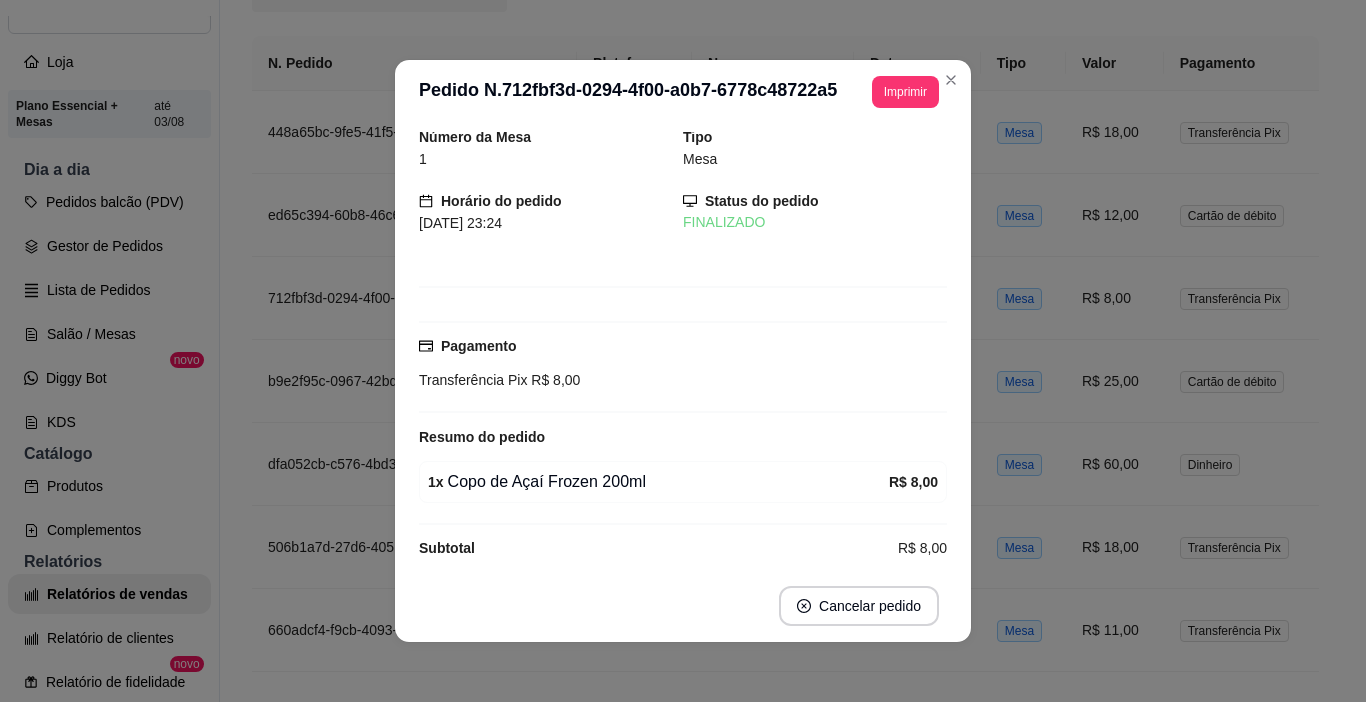 scroll, scrollTop: 0, scrollLeft: 0, axis: both 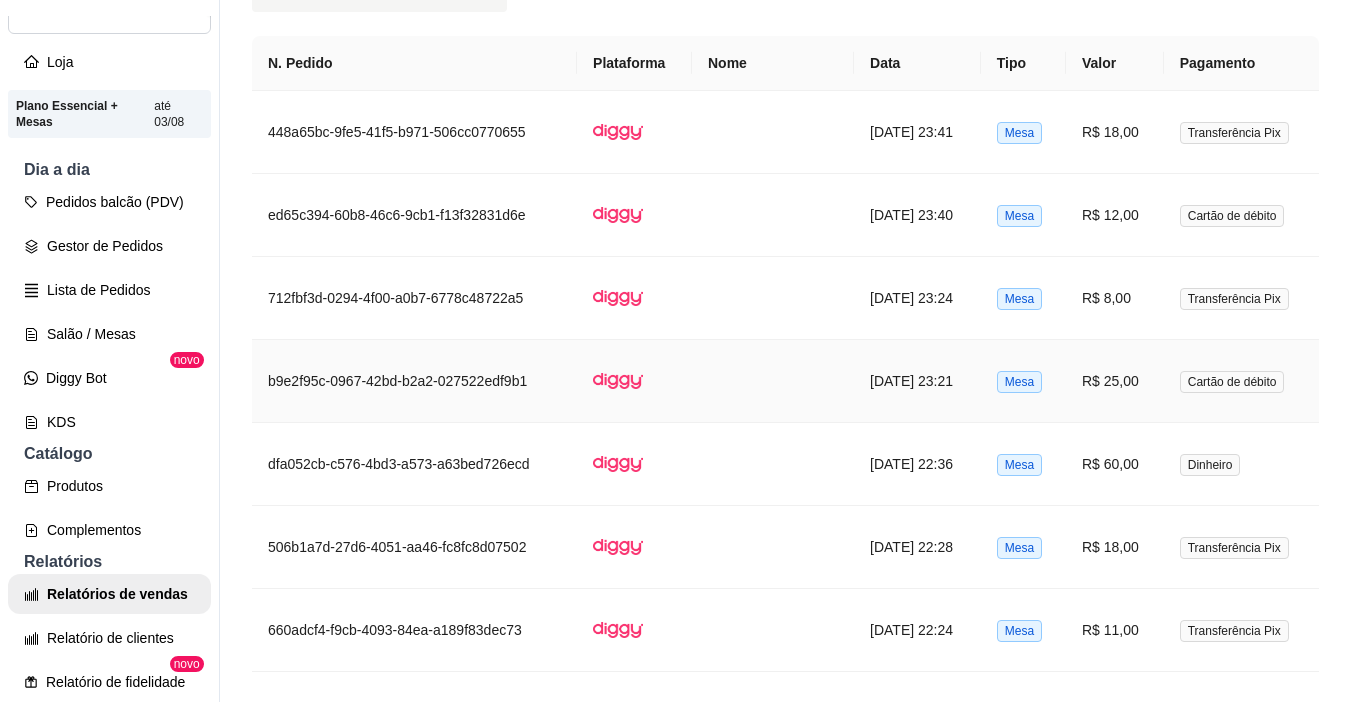 click on "R$ 25,00" at bounding box center (1115, 381) 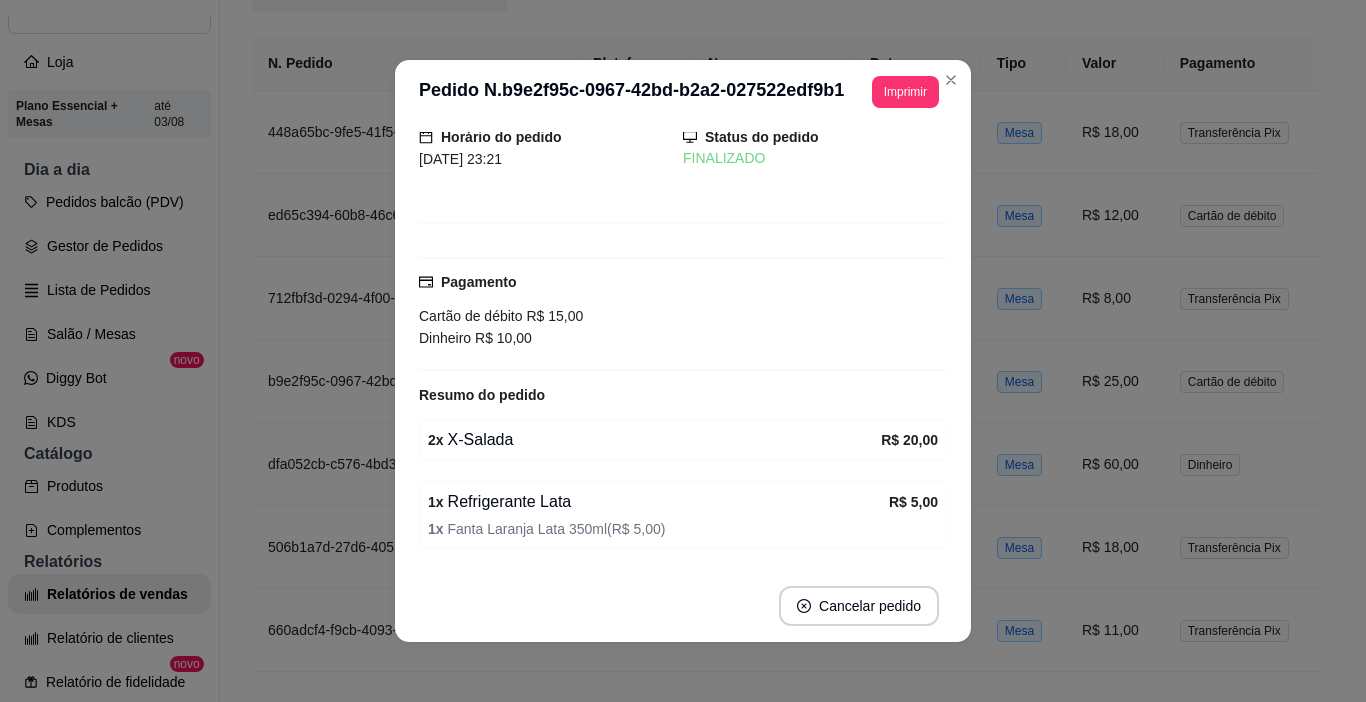 scroll, scrollTop: 135, scrollLeft: 0, axis: vertical 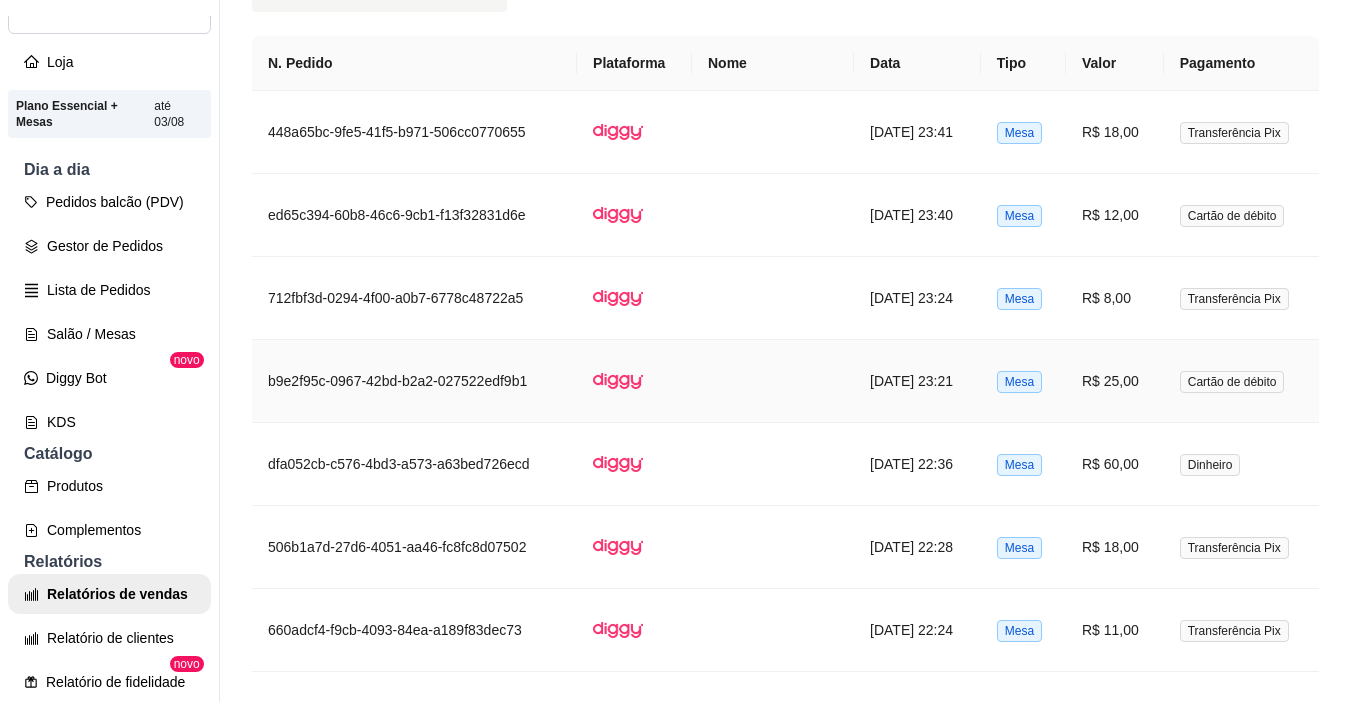 click on "R$ 25,00" at bounding box center [1115, 381] 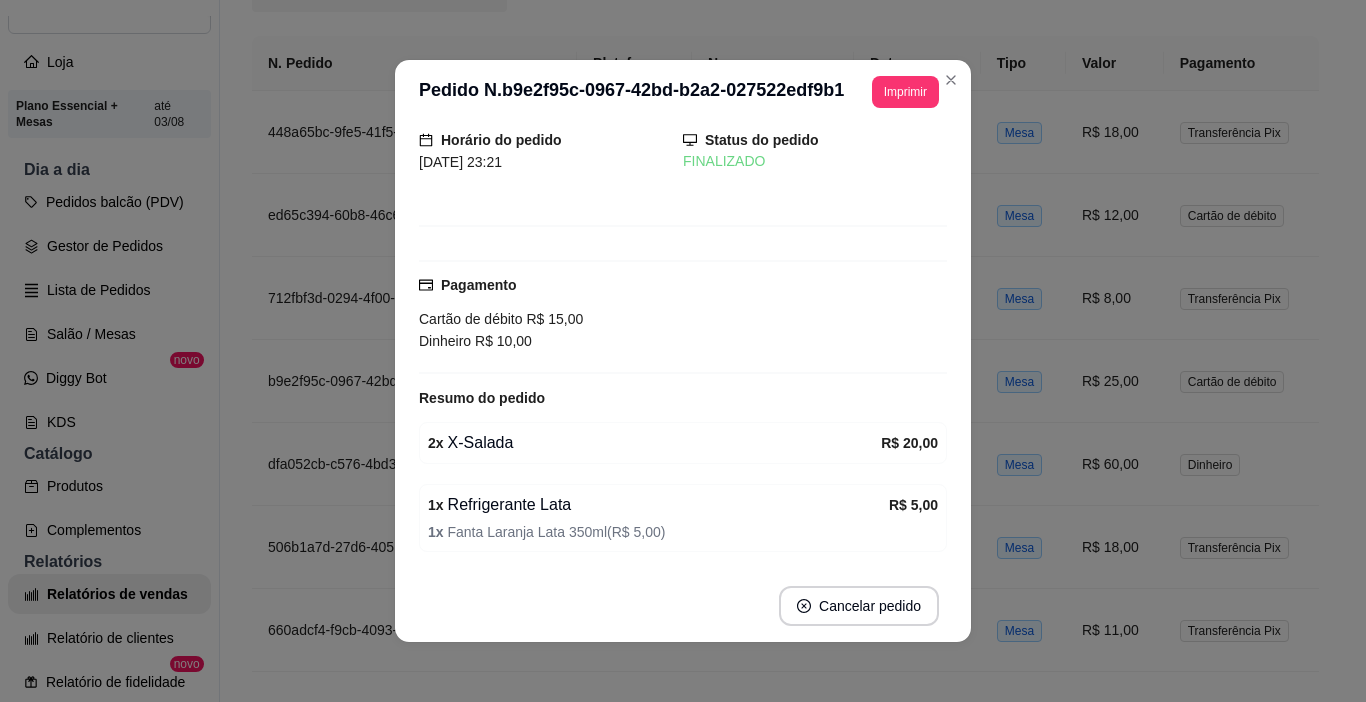 scroll, scrollTop: 135, scrollLeft: 0, axis: vertical 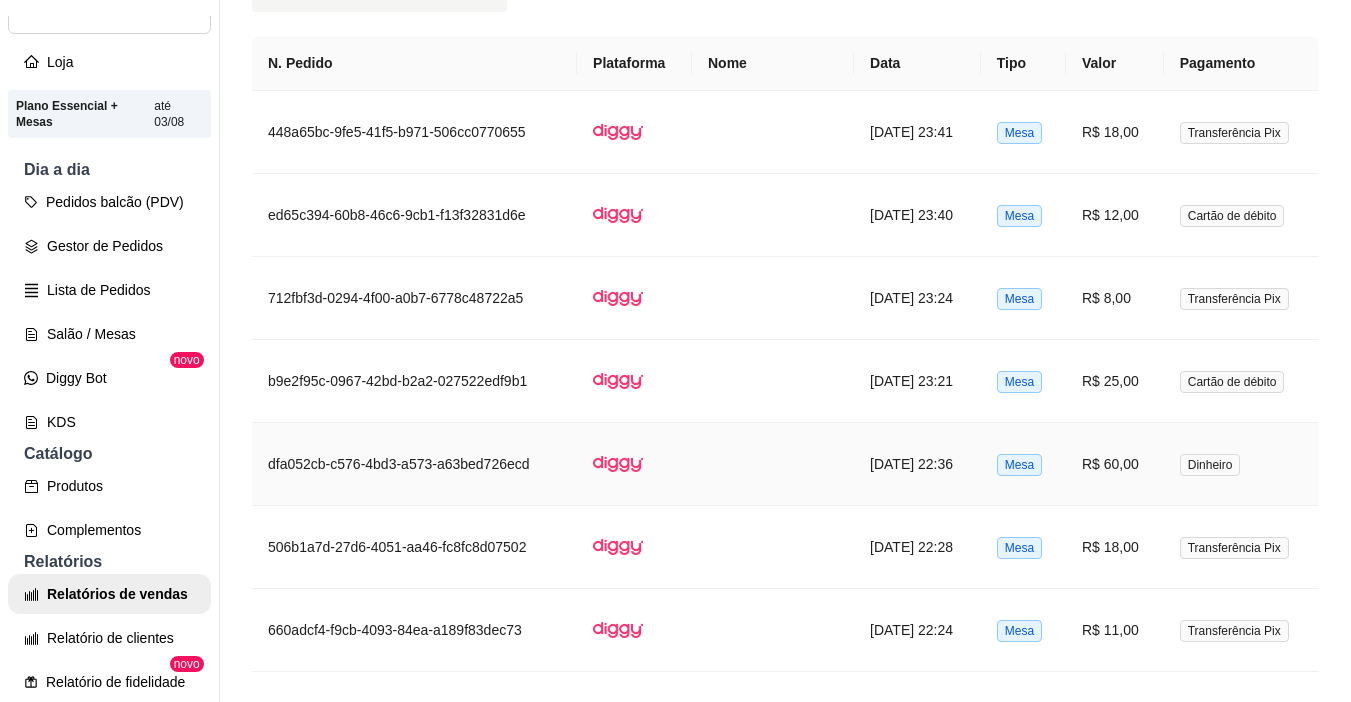 click on "R$ 60,00" at bounding box center (1115, 464) 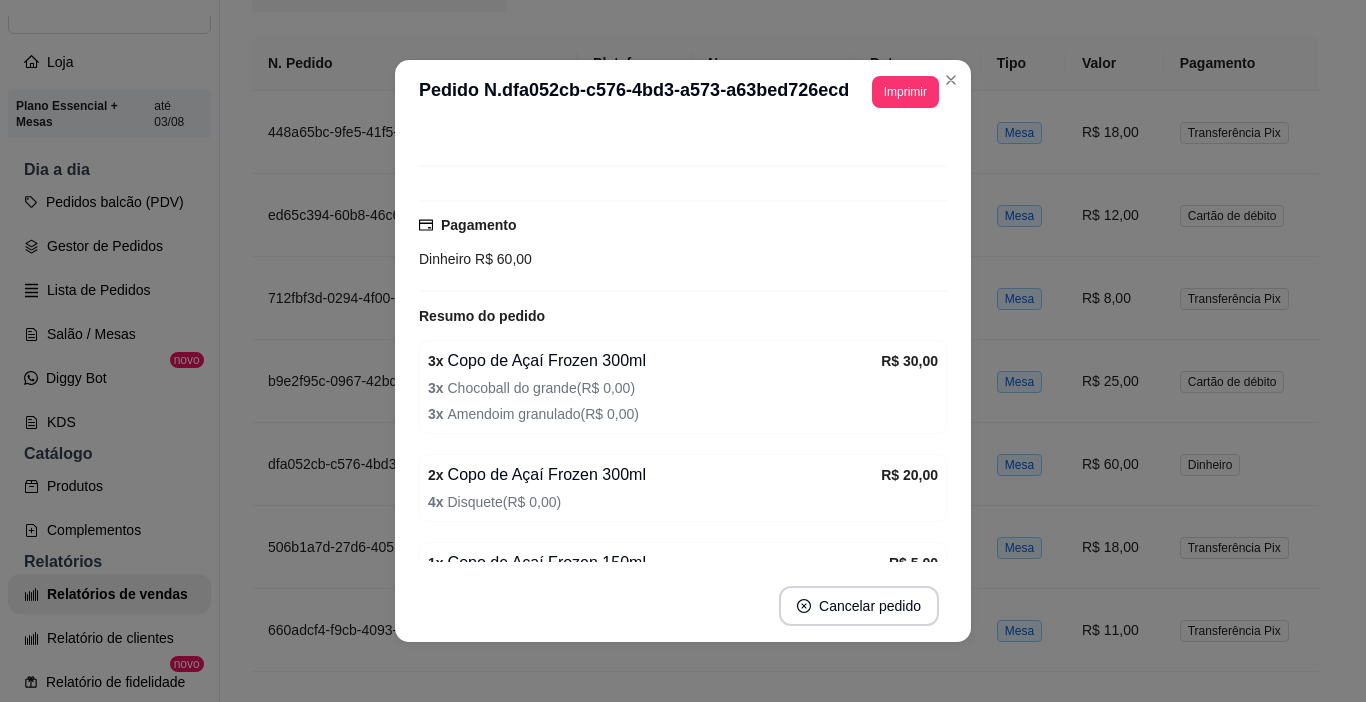 scroll, scrollTop: 289, scrollLeft: 0, axis: vertical 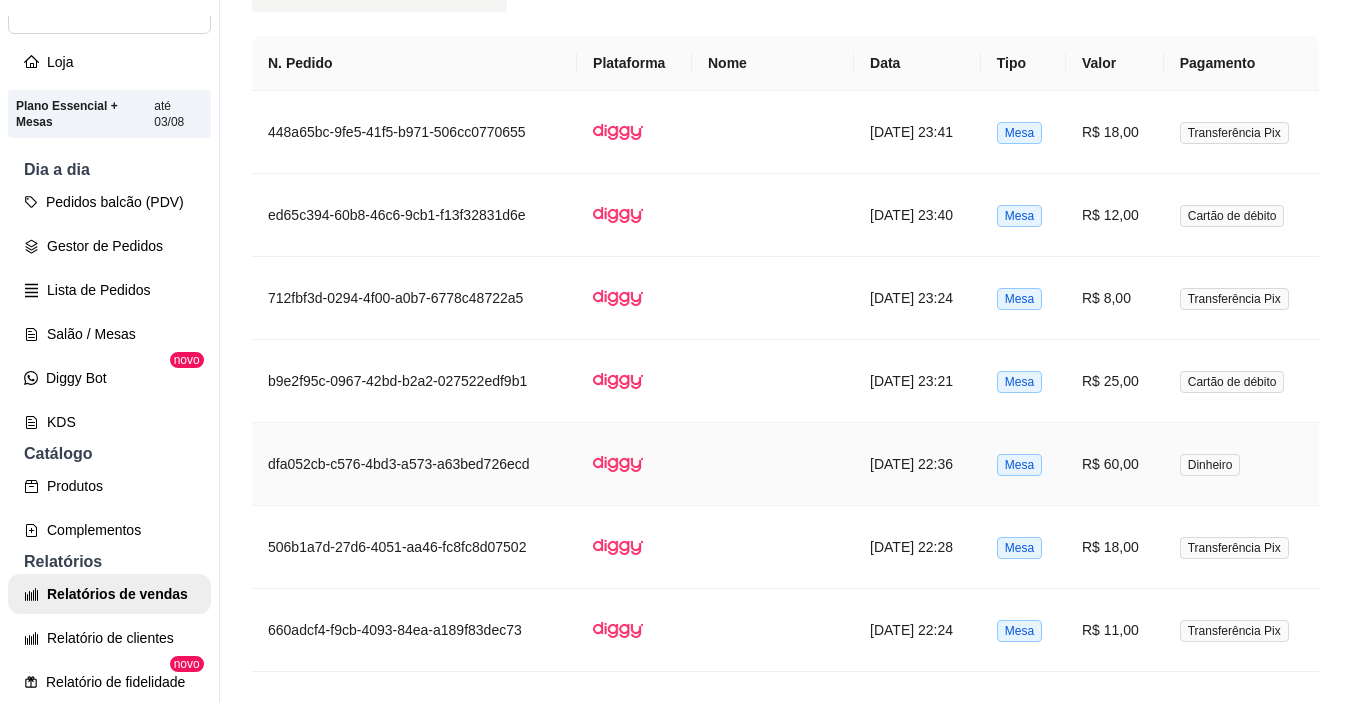 click on "R$ 60,00" at bounding box center [1115, 464] 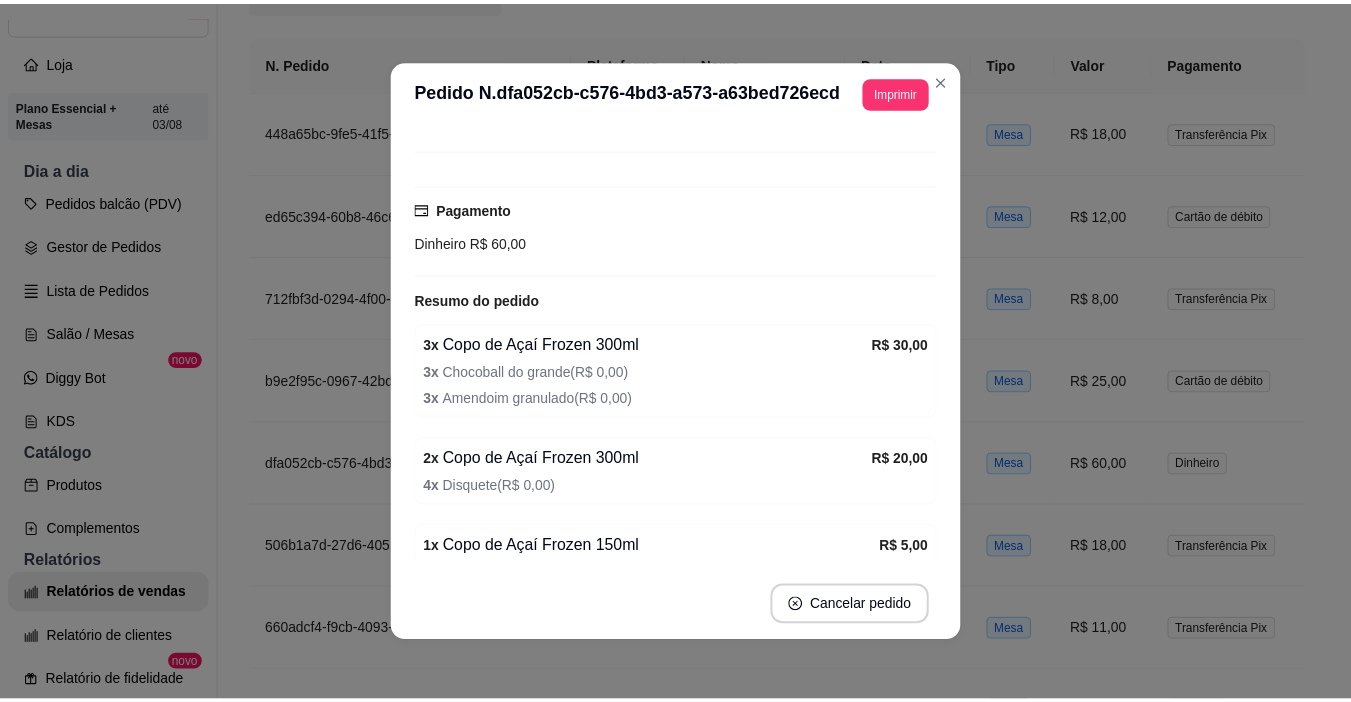 scroll, scrollTop: 0, scrollLeft: 0, axis: both 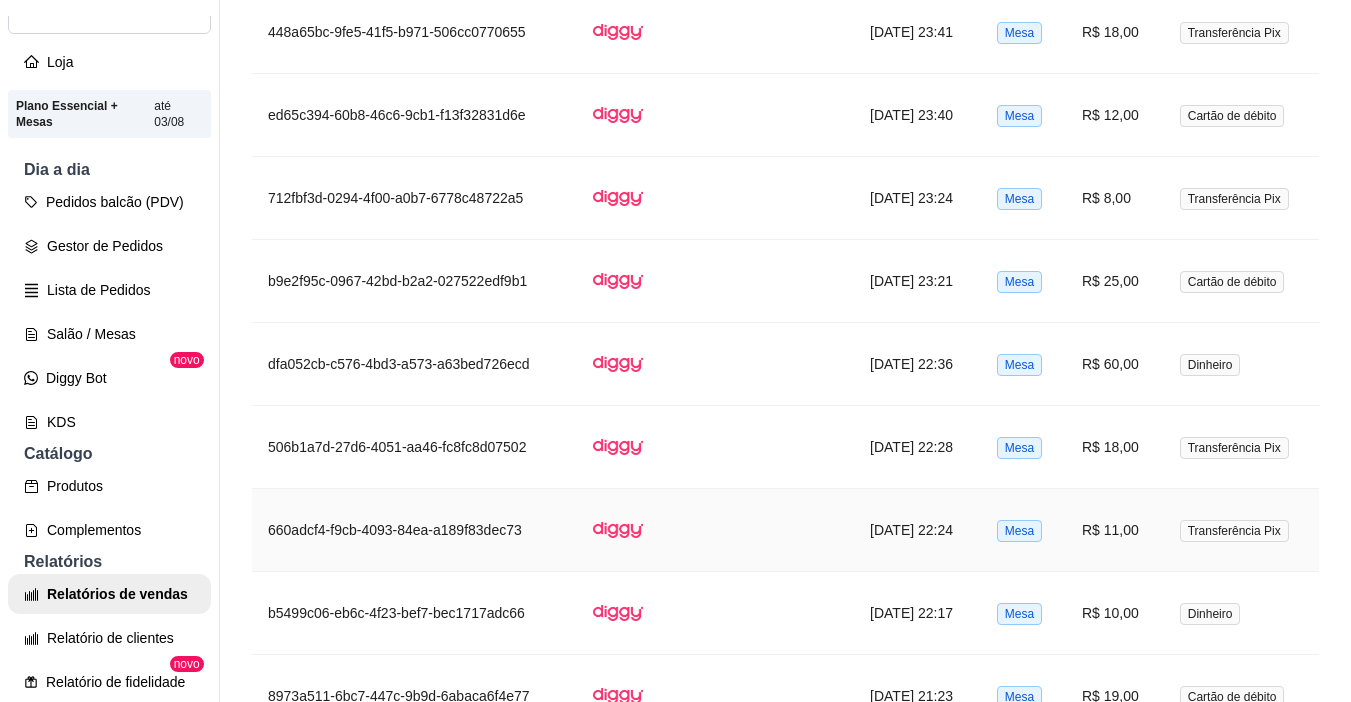 click on "R$ 11,00" at bounding box center [1115, 530] 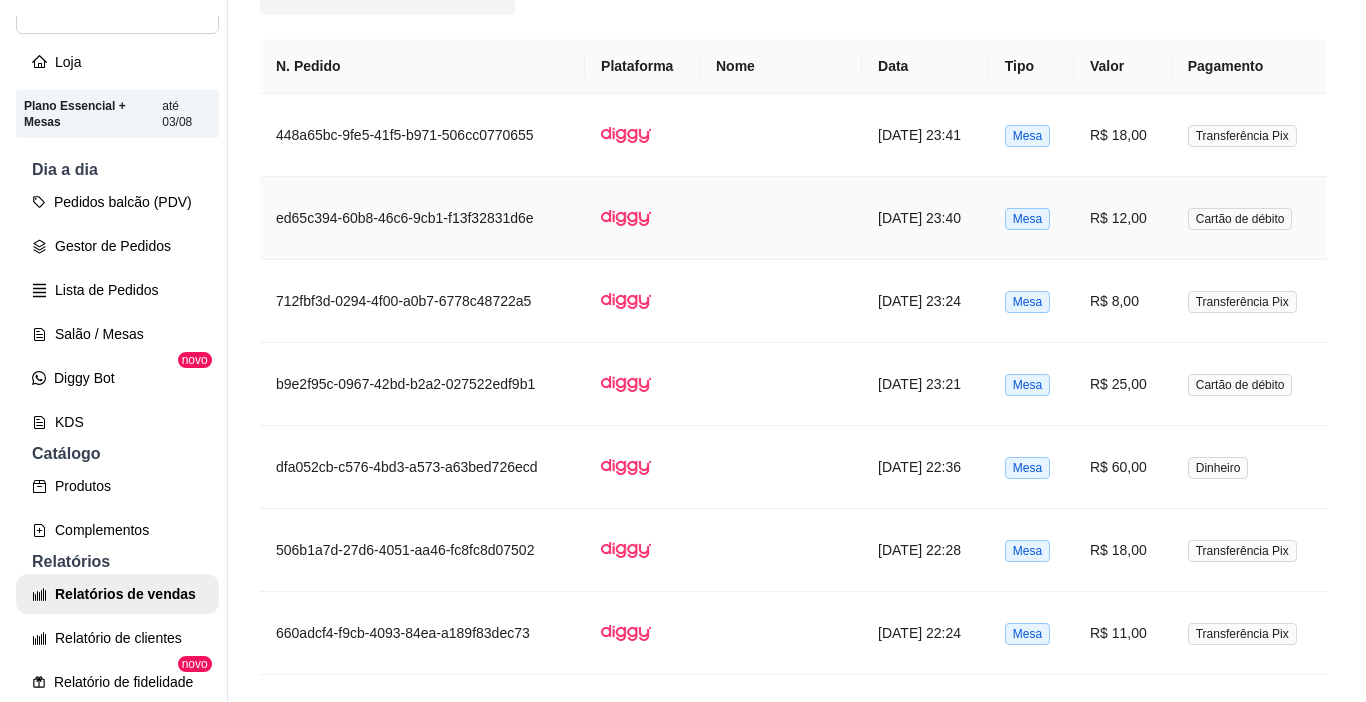 scroll, scrollTop: 1300, scrollLeft: 0, axis: vertical 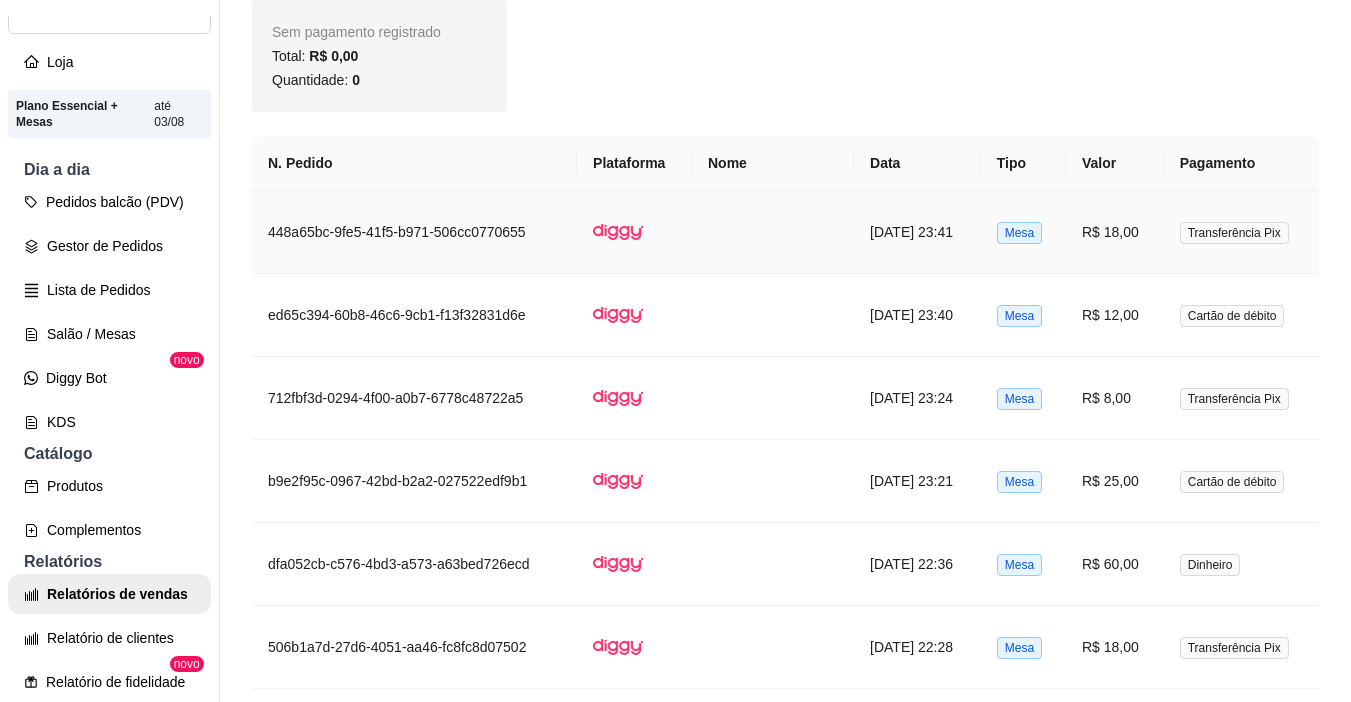 click on "R$ 18,00" at bounding box center [1115, 232] 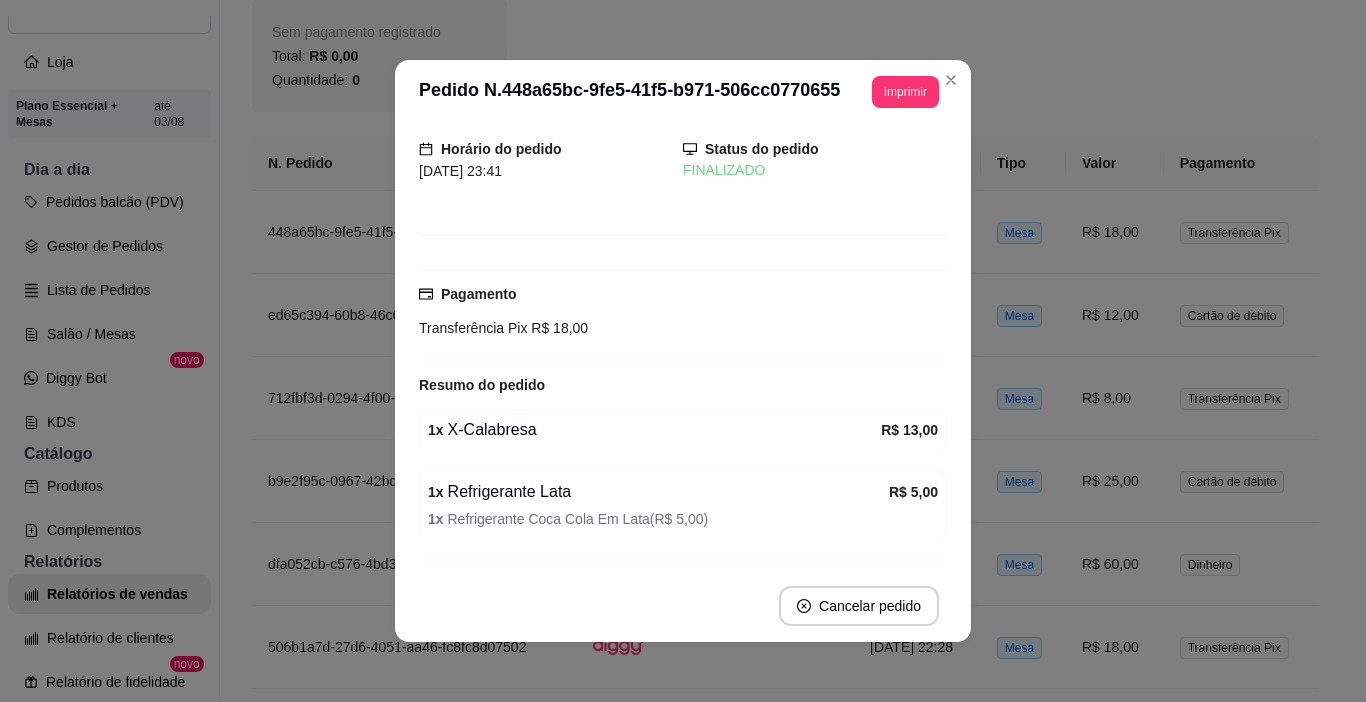 scroll, scrollTop: 113, scrollLeft: 0, axis: vertical 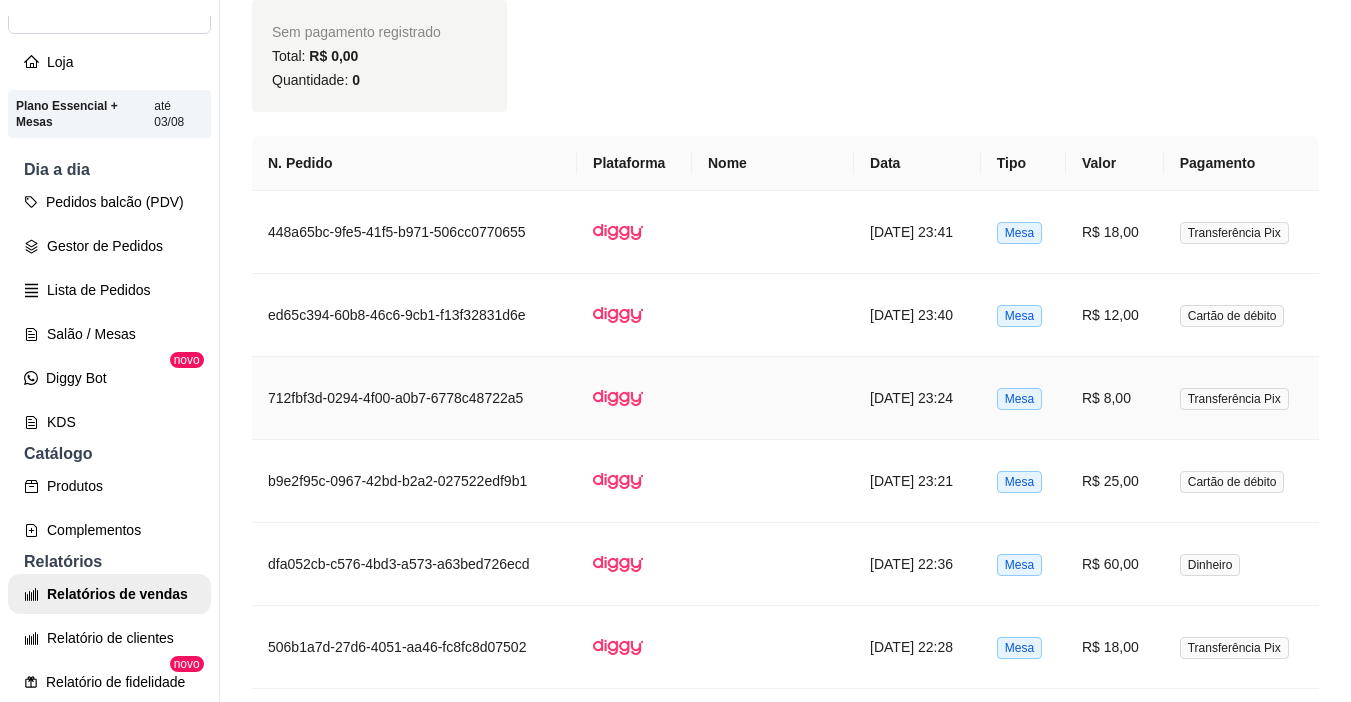 click on "R$ 12,00" at bounding box center [1115, 315] 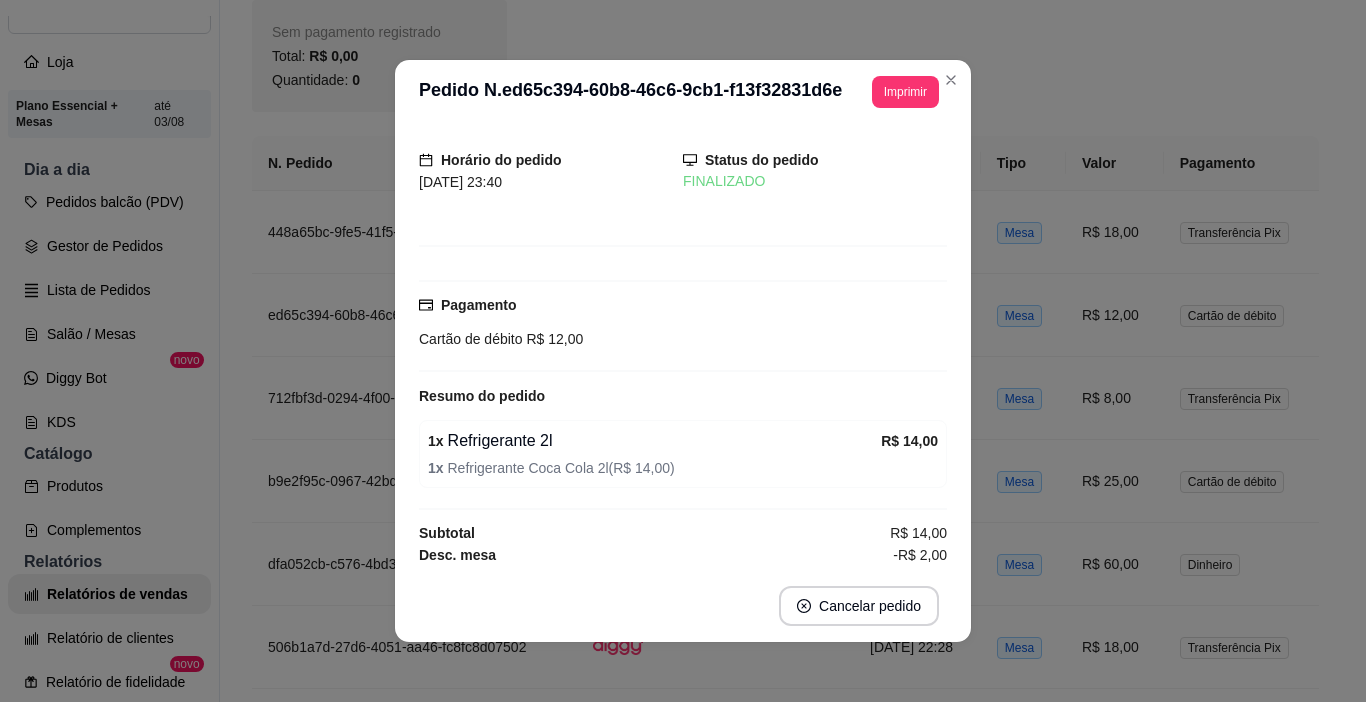scroll, scrollTop: 73, scrollLeft: 0, axis: vertical 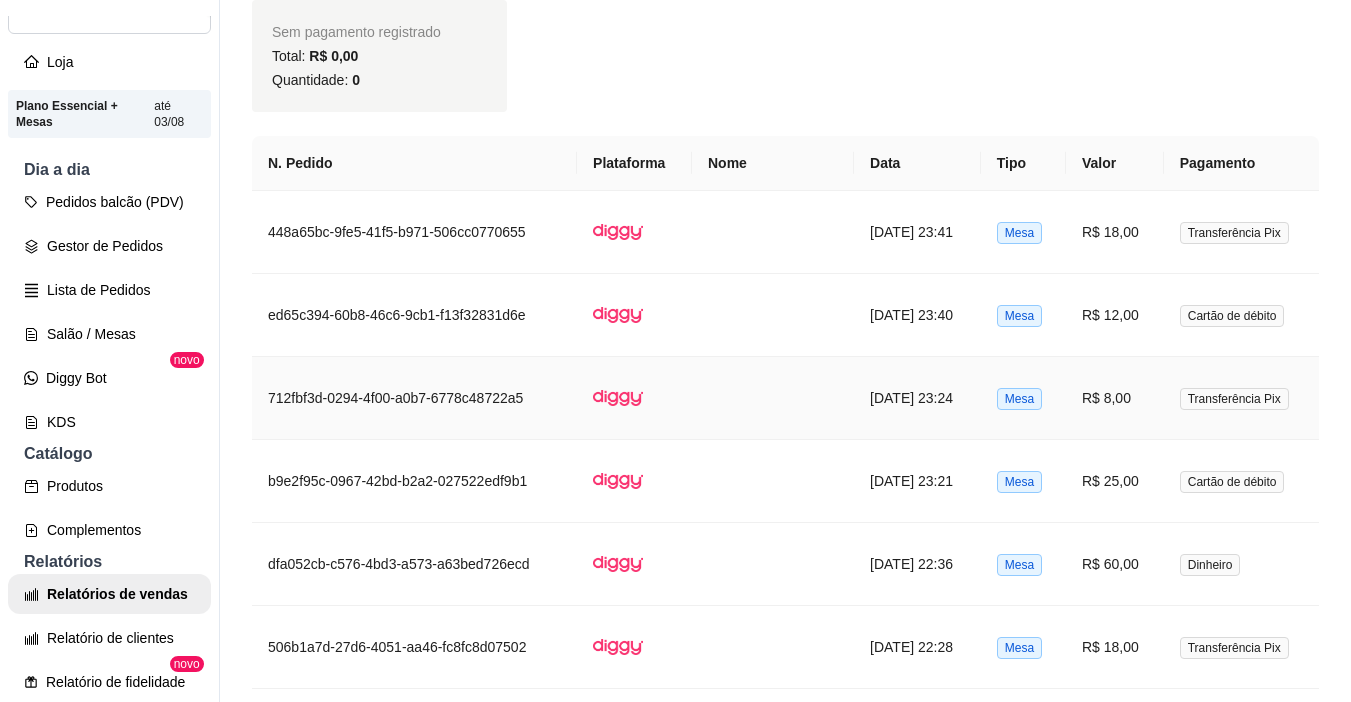 click on "R$ 8,00" at bounding box center (1115, 398) 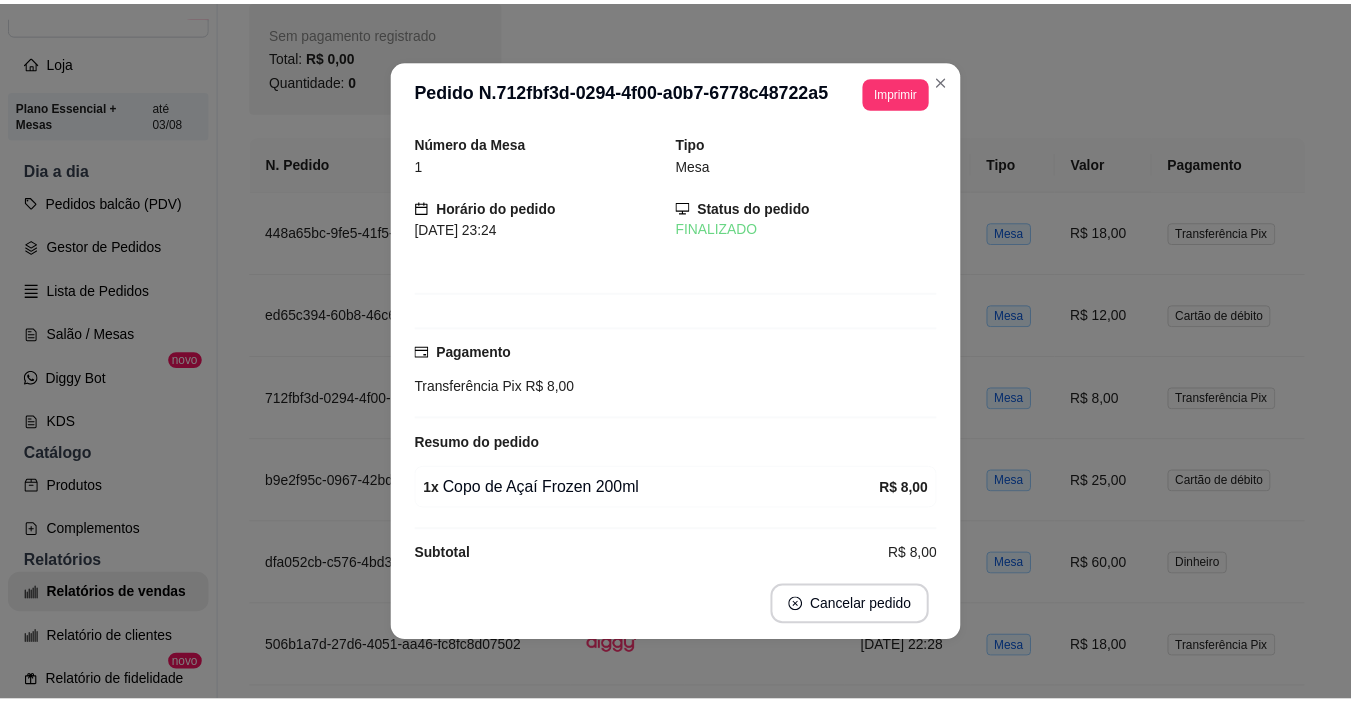 scroll, scrollTop: 25, scrollLeft: 0, axis: vertical 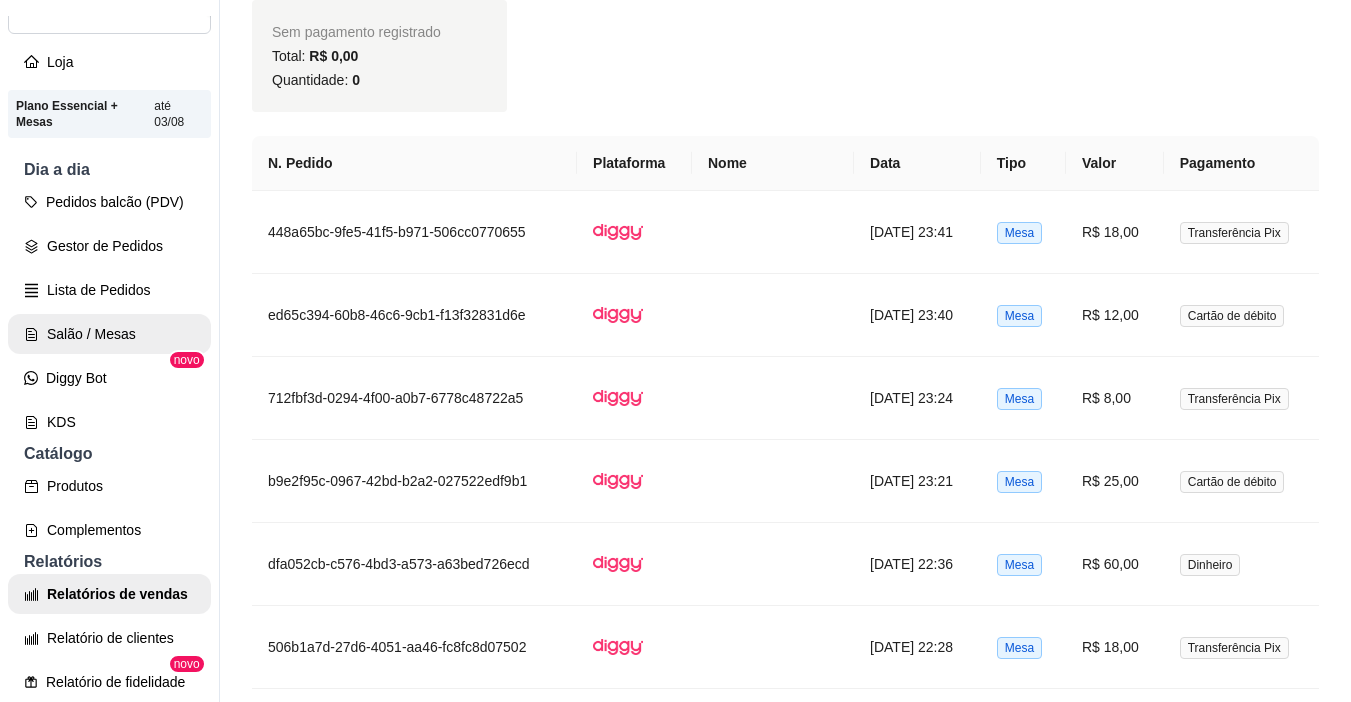 click on "Salão / Mesas" at bounding box center [109, 334] 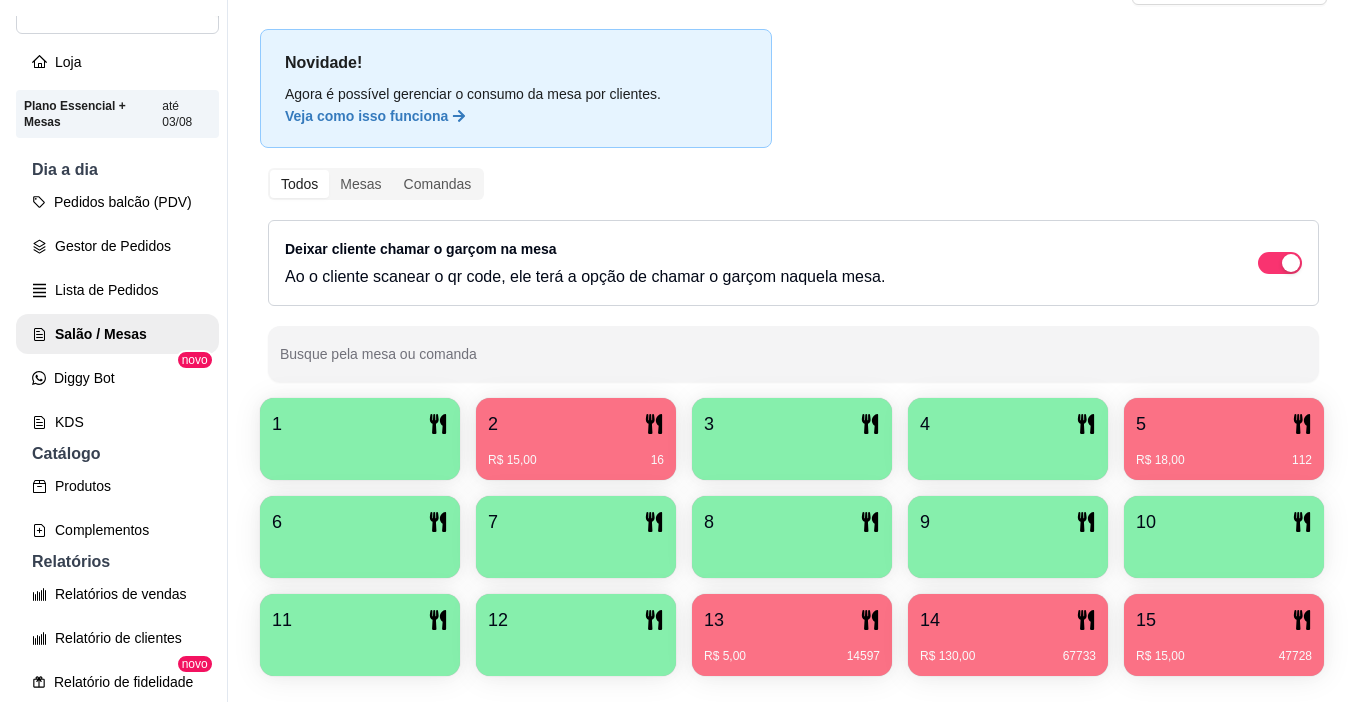 scroll, scrollTop: 200, scrollLeft: 0, axis: vertical 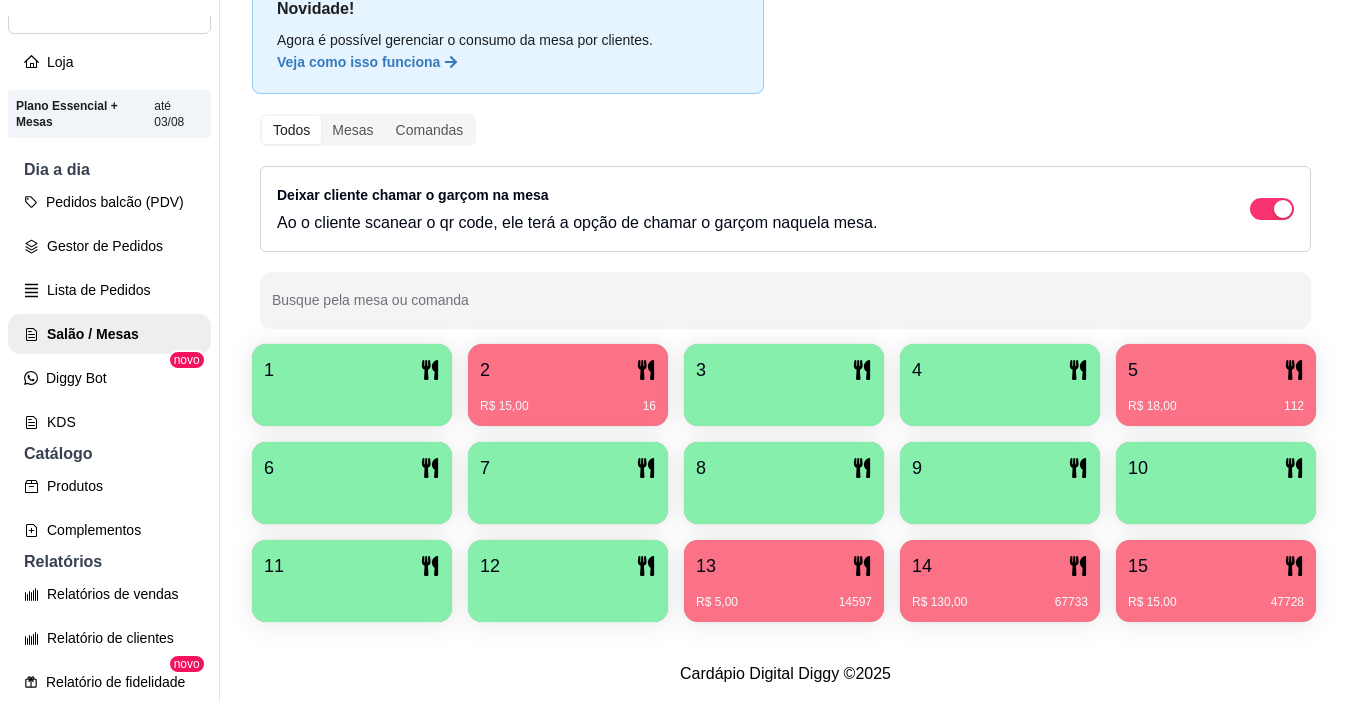 click on "R$ 18,00 112" at bounding box center (1216, 406) 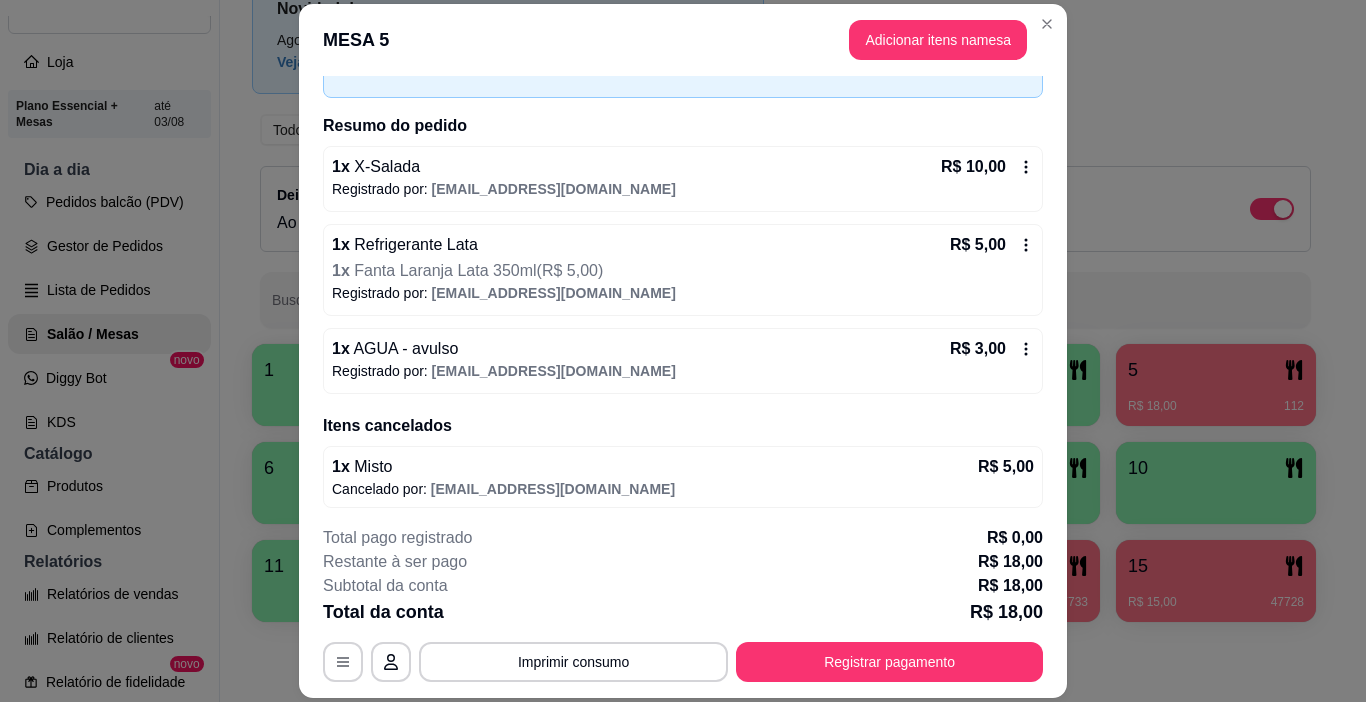 scroll, scrollTop: 124, scrollLeft: 0, axis: vertical 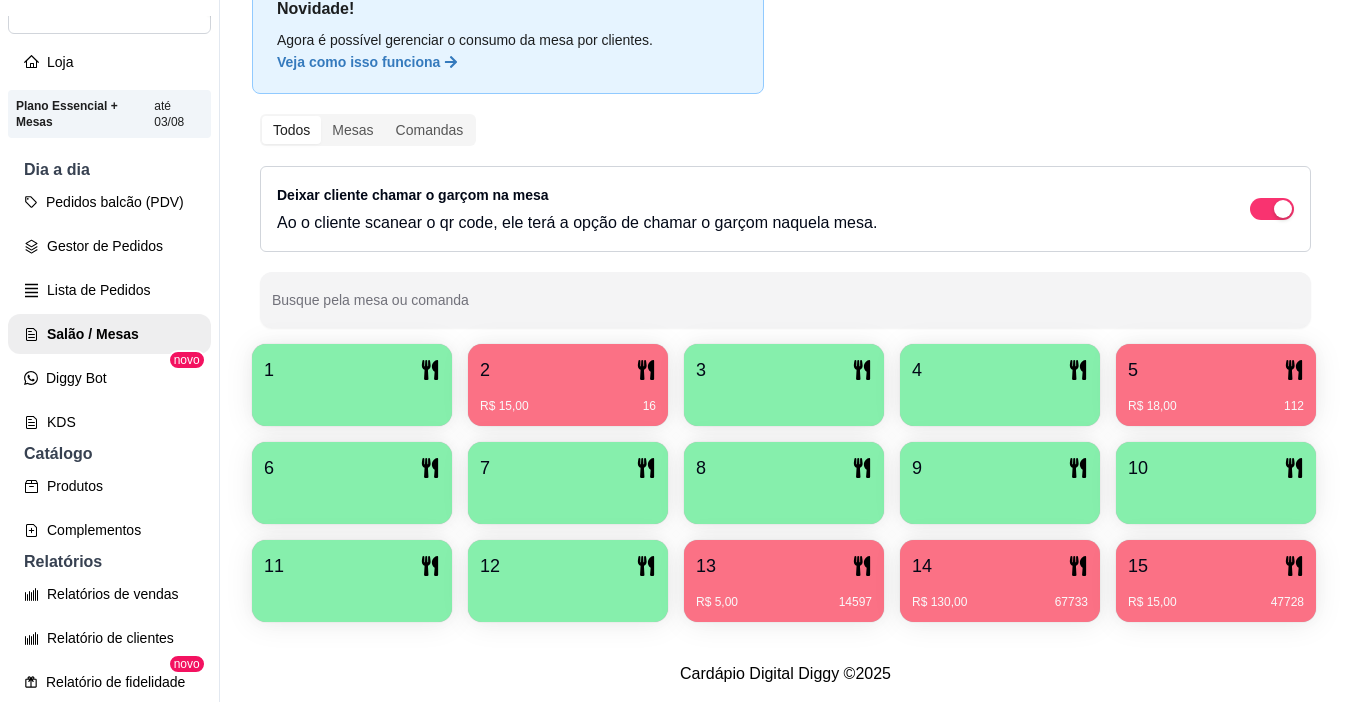 click on "R$ 15,00 16" at bounding box center (568, 399) 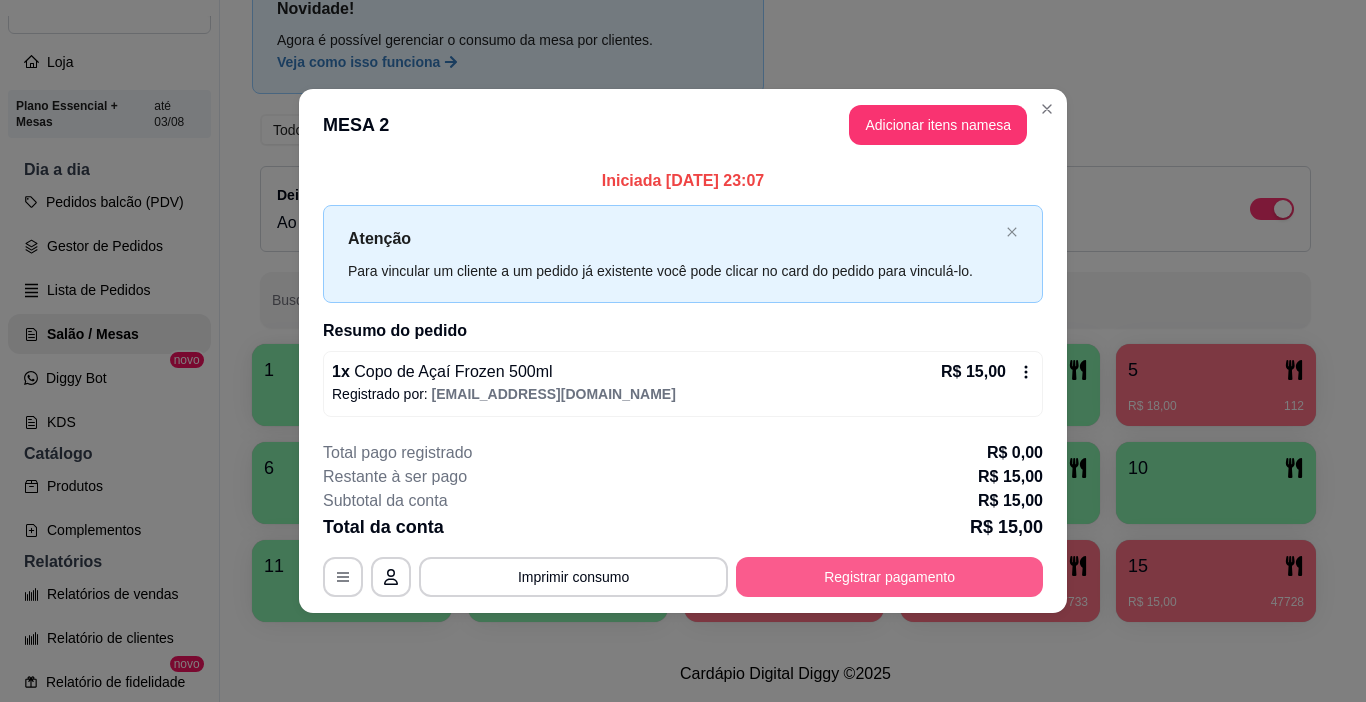 click on "Registrar pagamento" at bounding box center [889, 577] 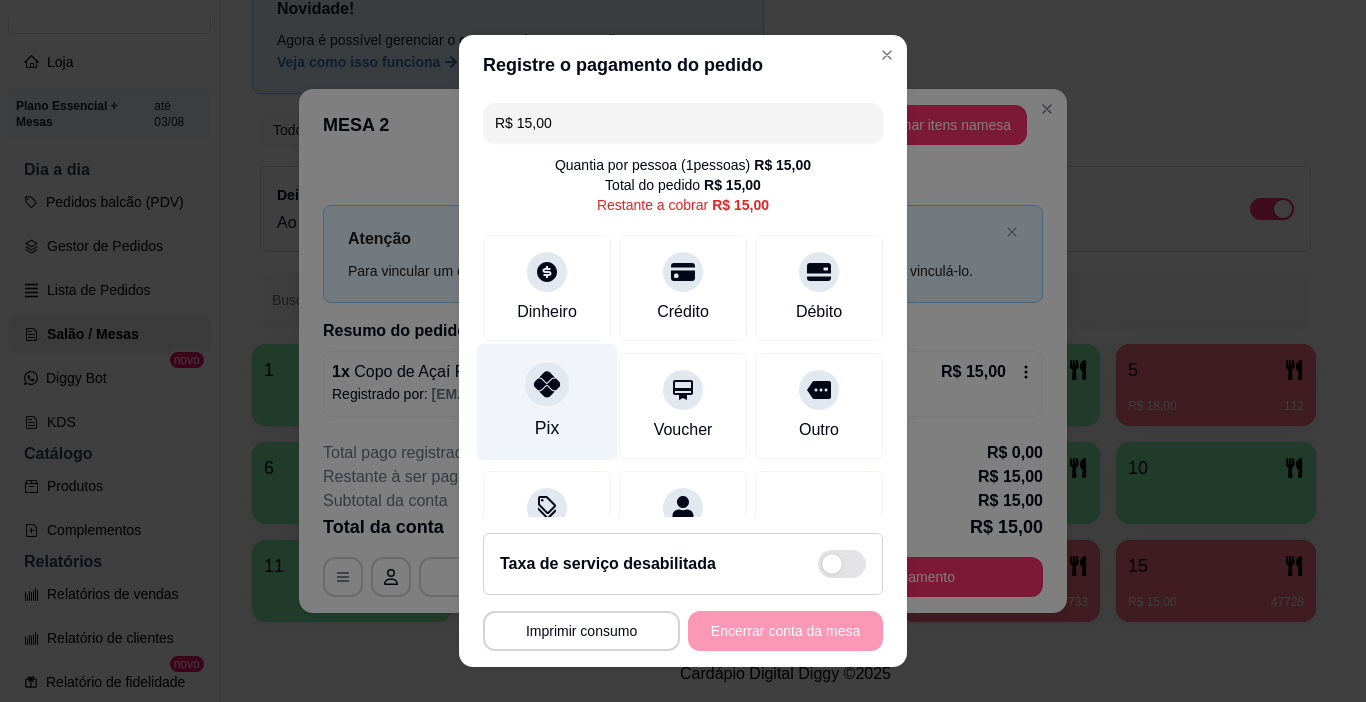 click on "Pix" at bounding box center (547, 402) 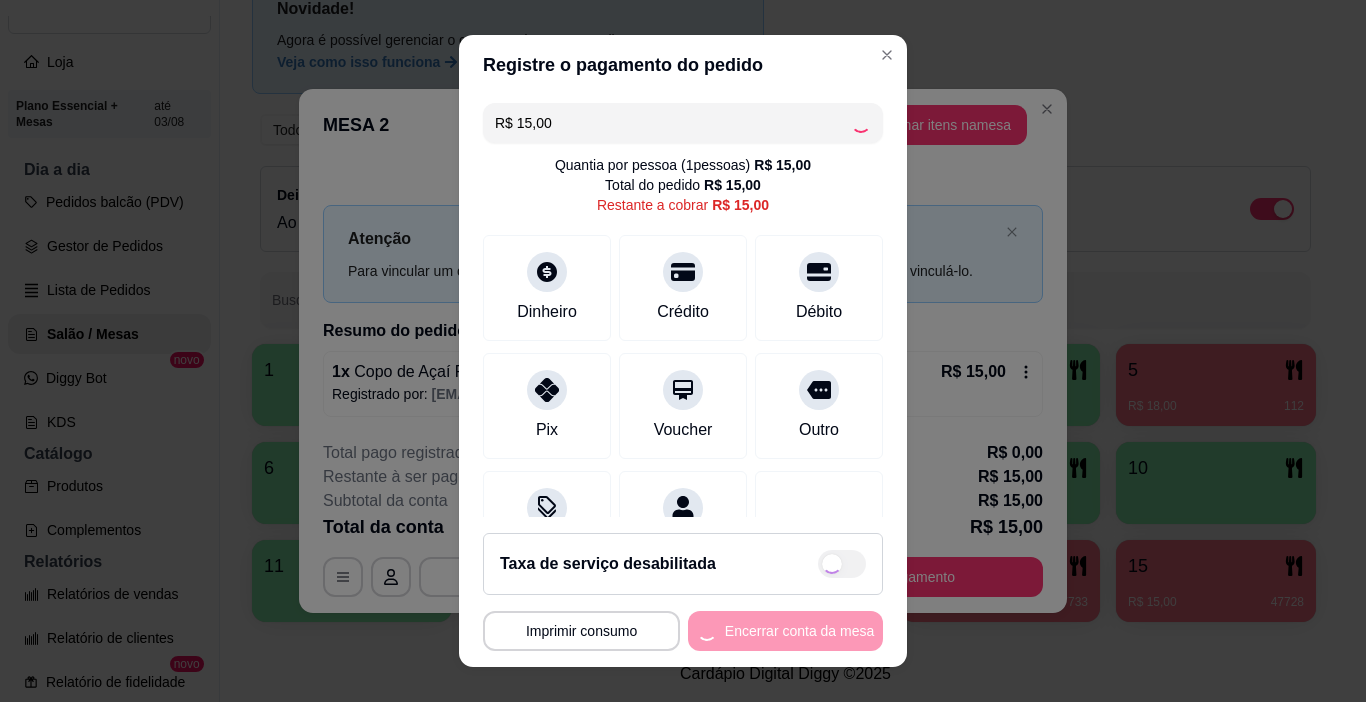 scroll, scrollTop: 29, scrollLeft: 0, axis: vertical 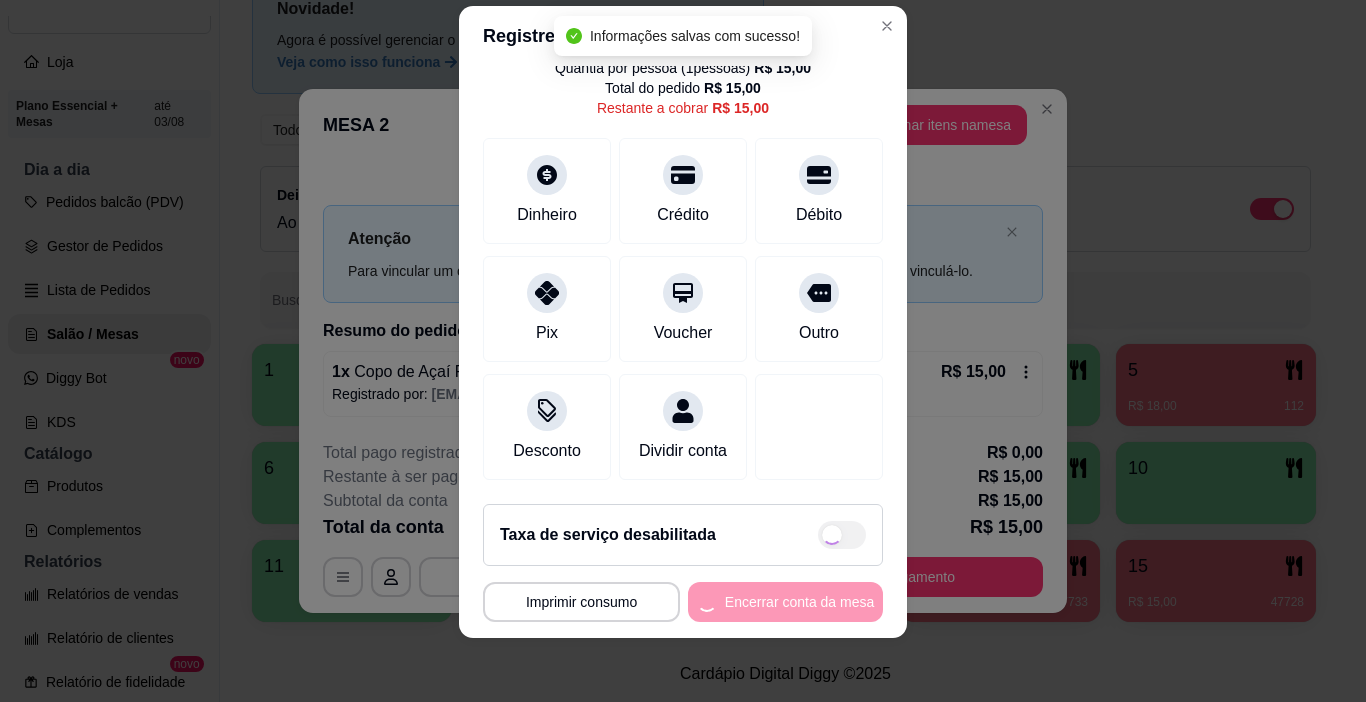type on "R$ 0,00" 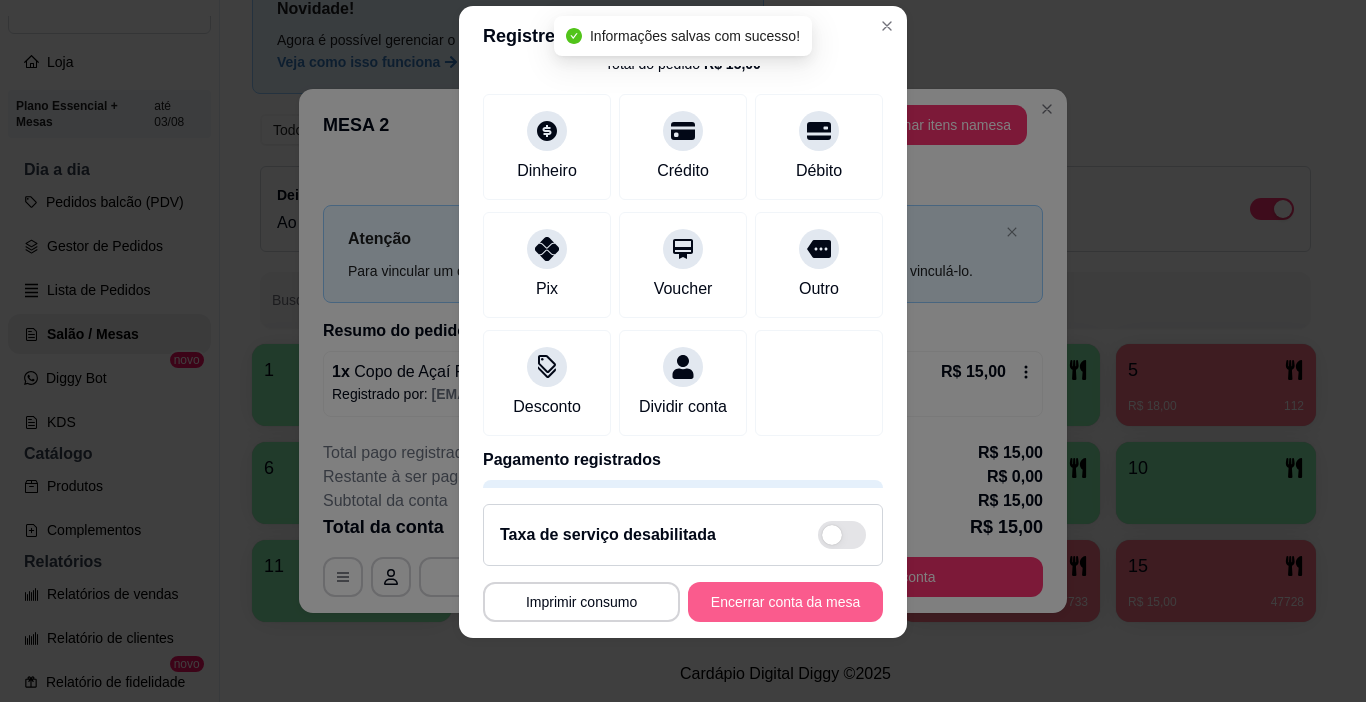 click on "Encerrar conta da mesa" at bounding box center [785, 602] 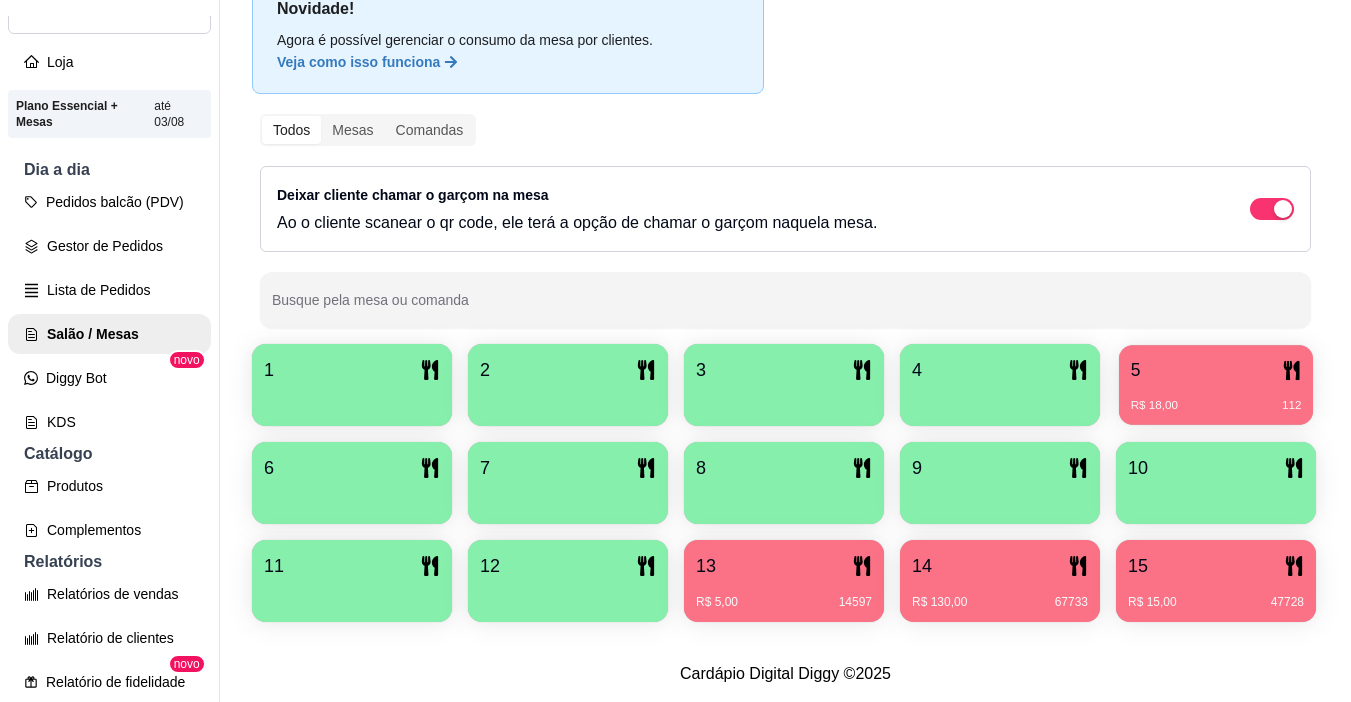 click on "R$ 18,00 112" at bounding box center (1216, 398) 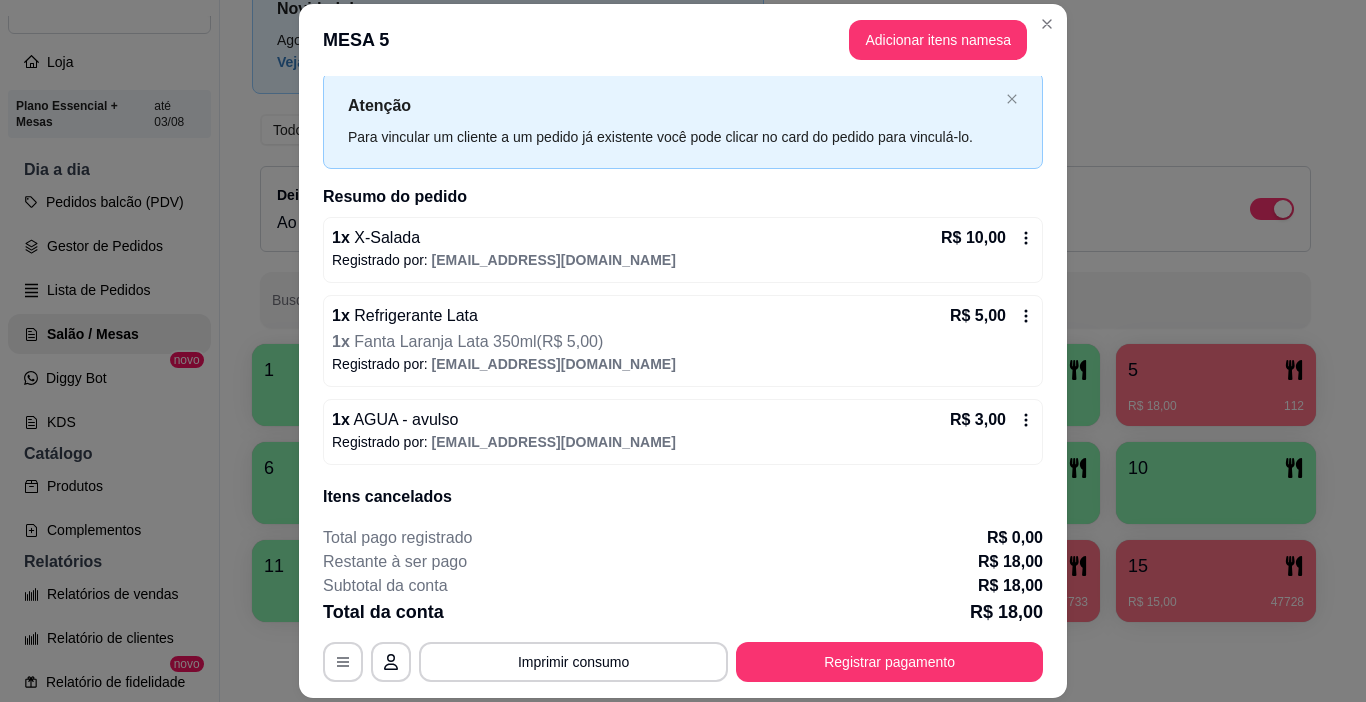 scroll, scrollTop: 0, scrollLeft: 0, axis: both 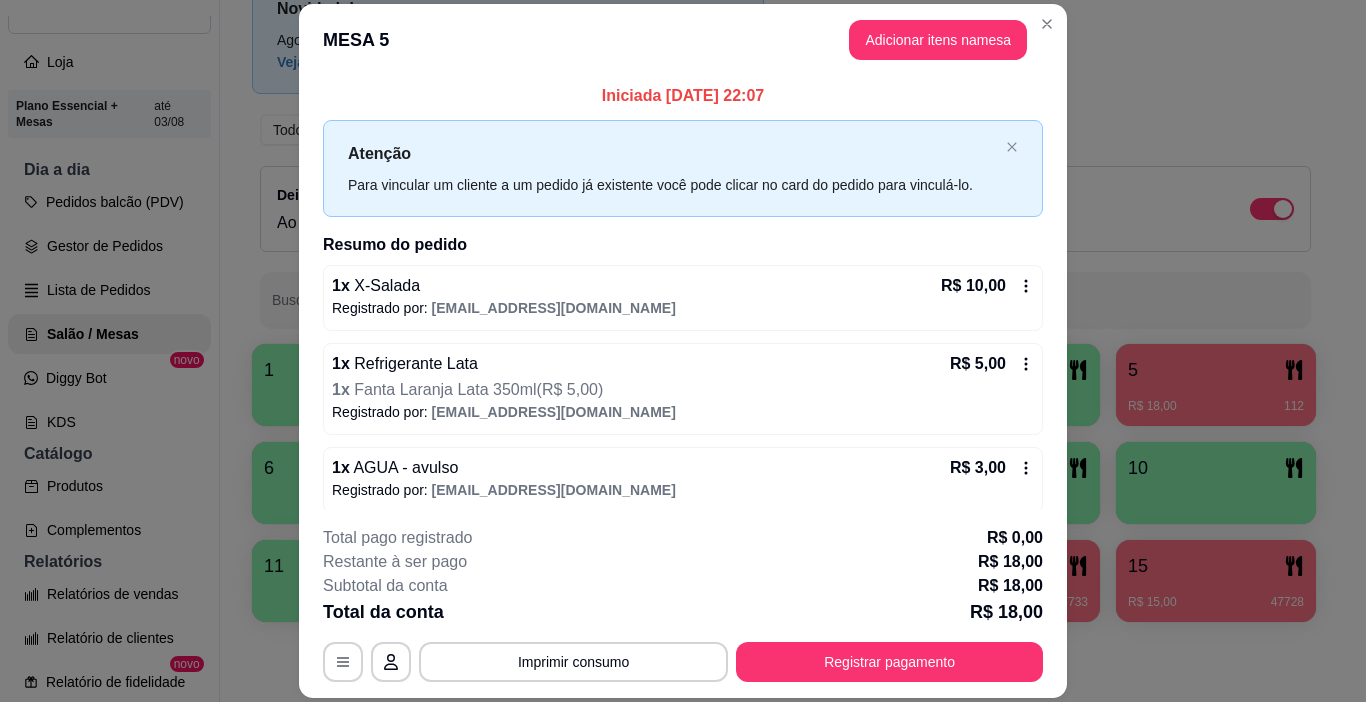 click on "R$ 3,00" at bounding box center [992, 468] 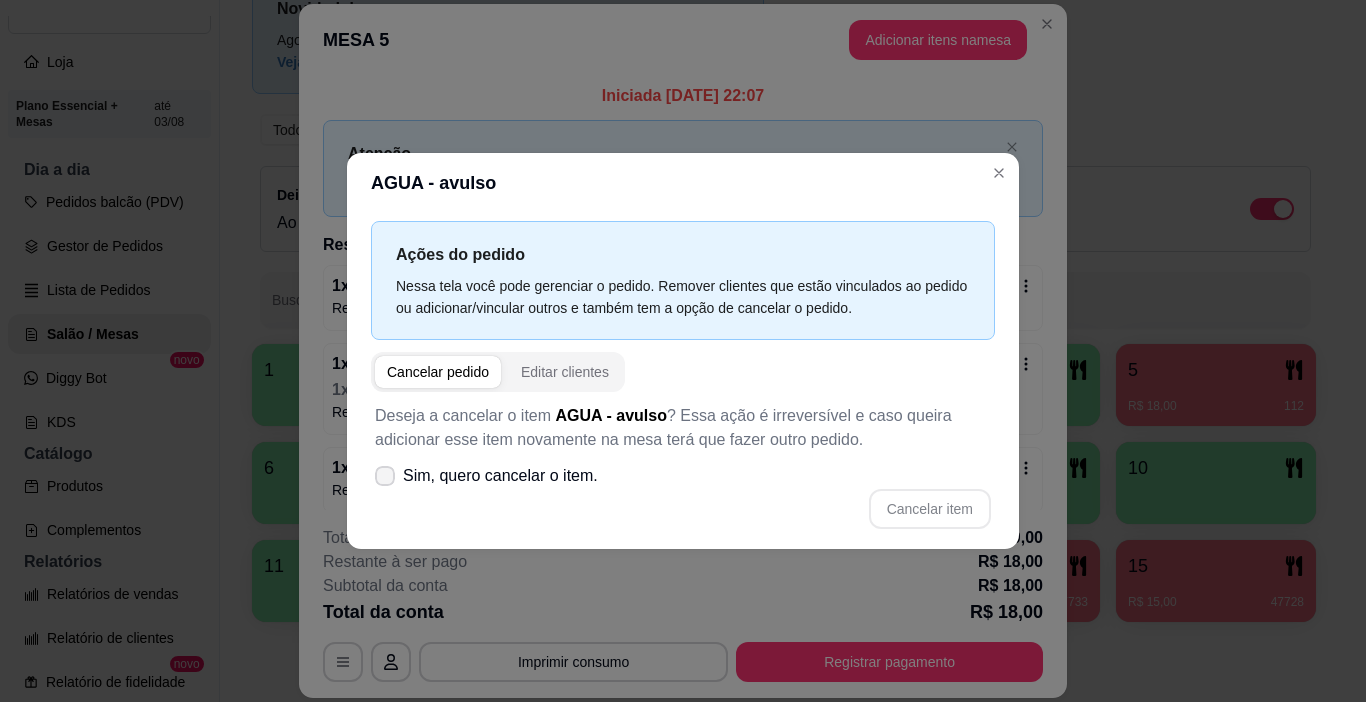 click on "Sim, quero cancelar o item." at bounding box center (500, 476) 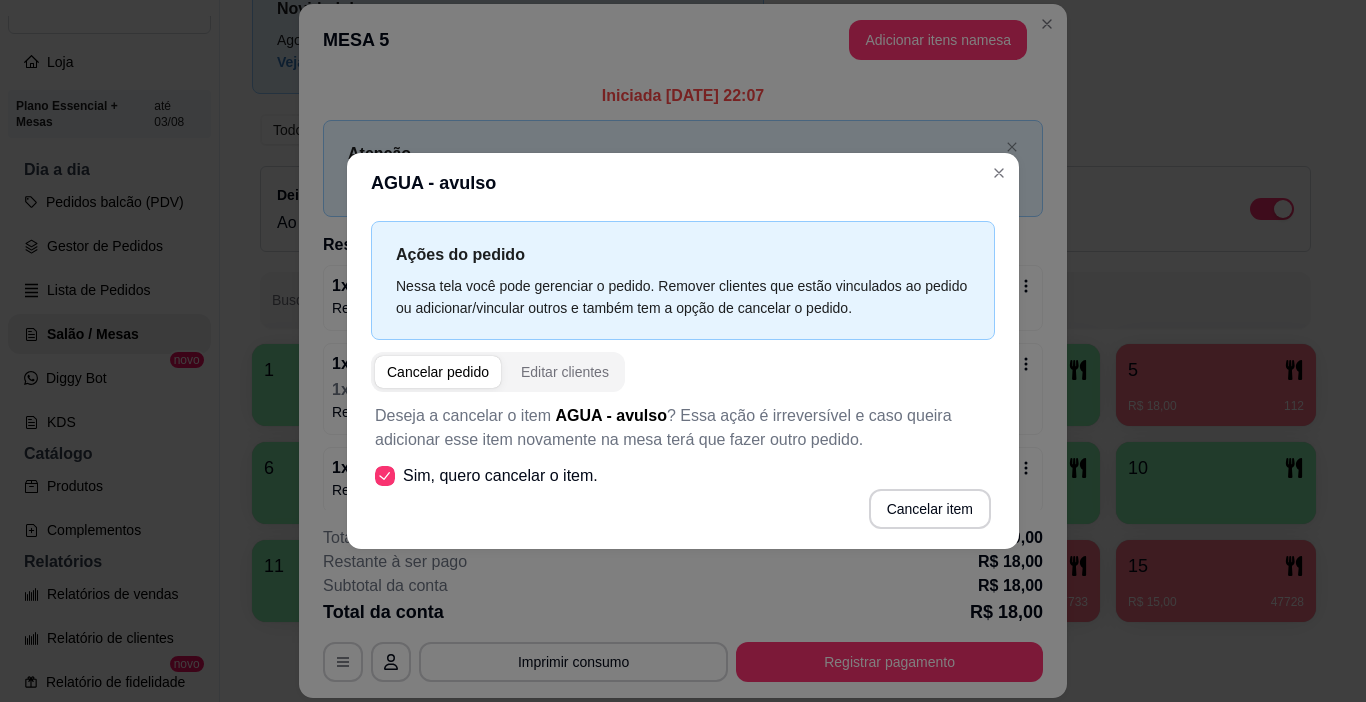 click on "Cancelar item" at bounding box center (930, 509) 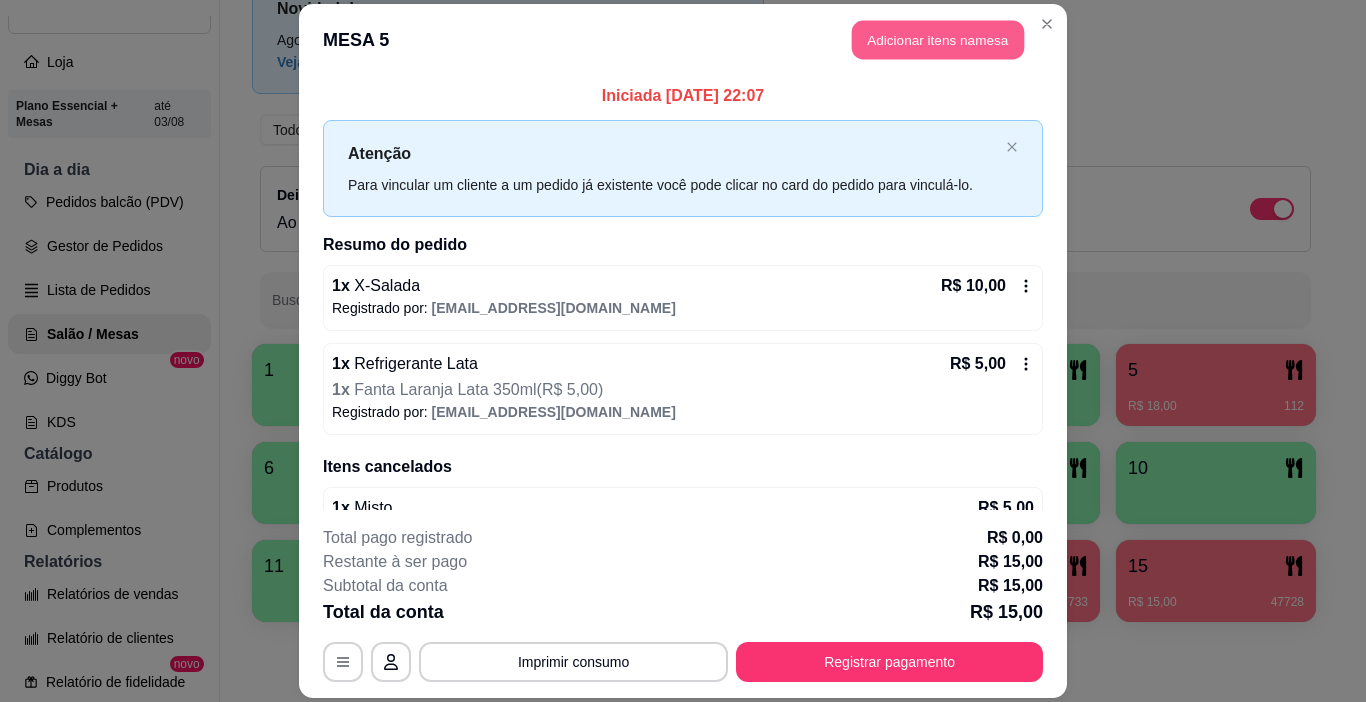 click on "Adicionar itens na  mesa" at bounding box center (938, 39) 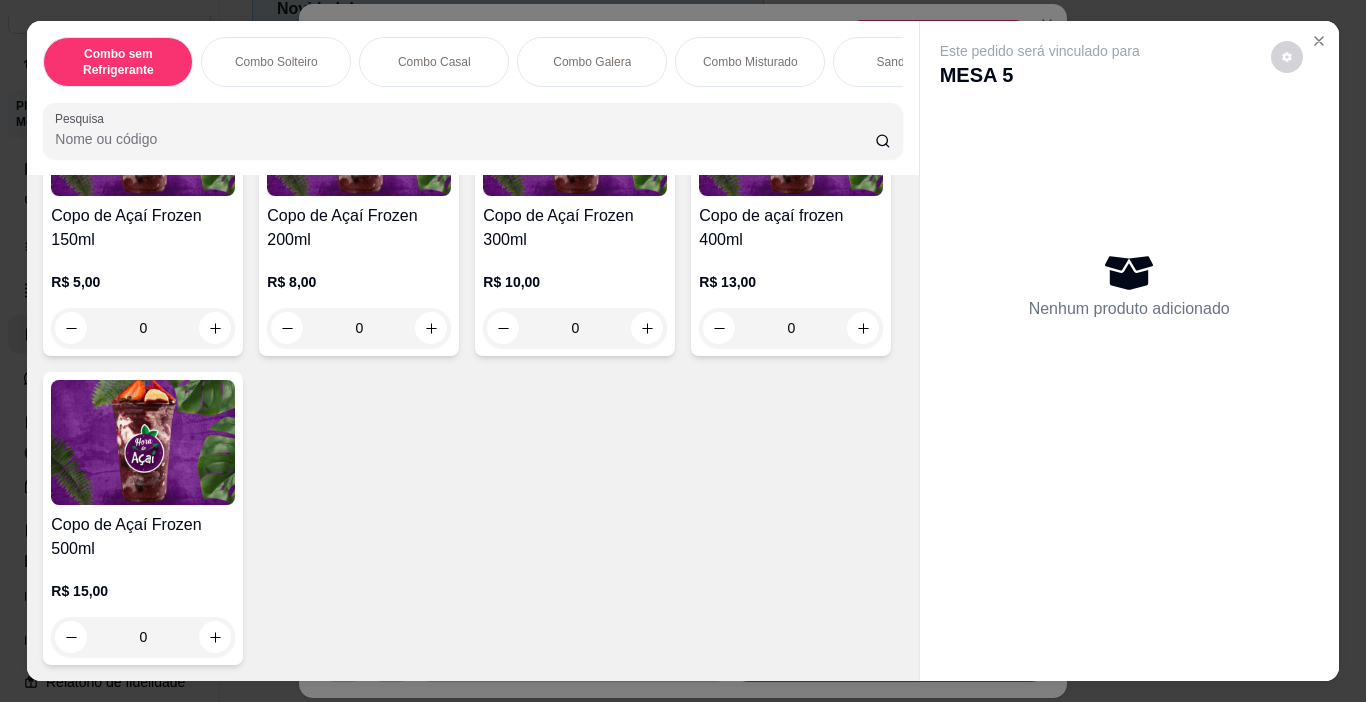 scroll, scrollTop: 5200, scrollLeft: 0, axis: vertical 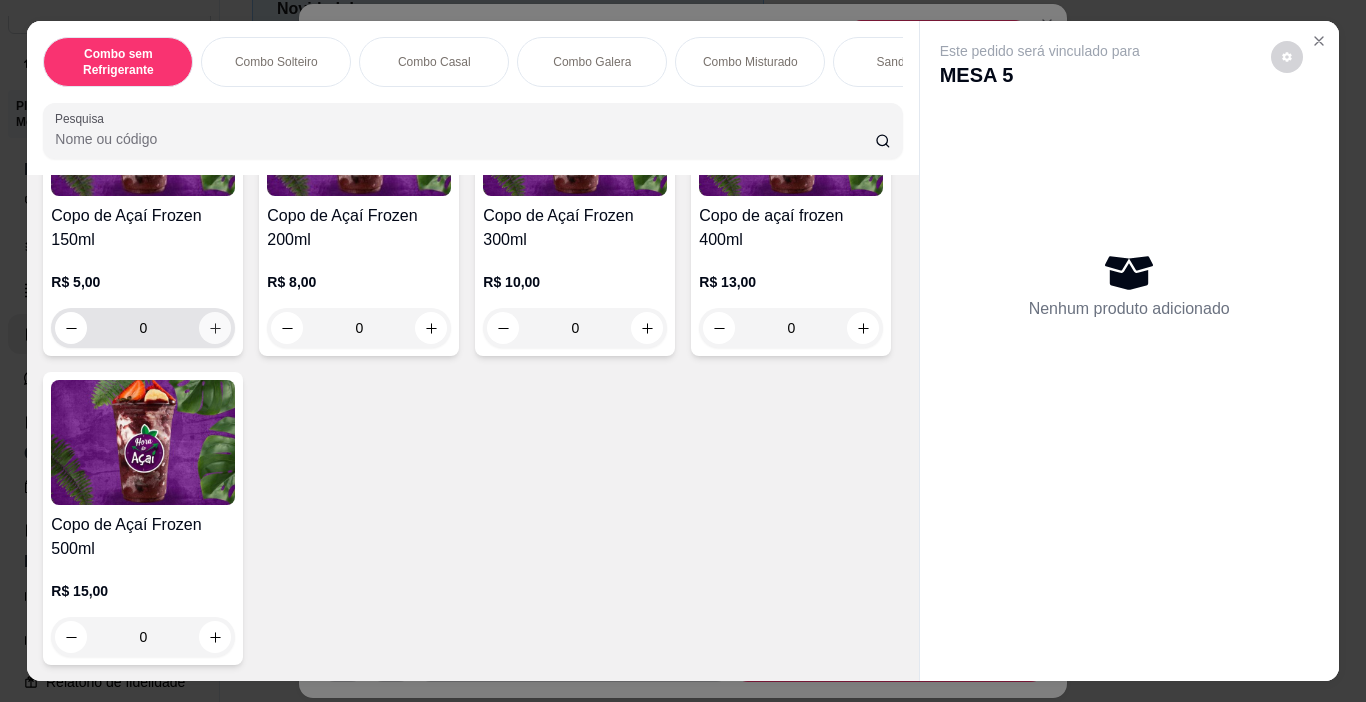 click at bounding box center [215, 328] 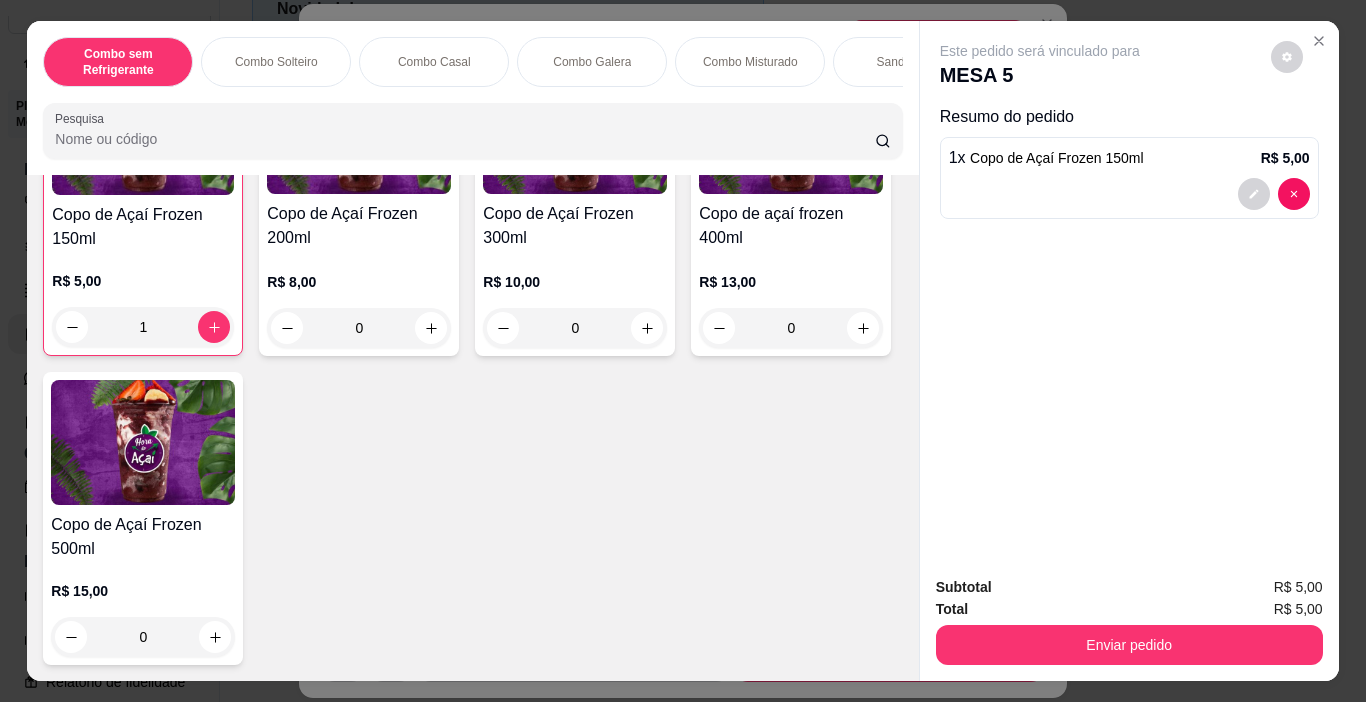 type on "1" 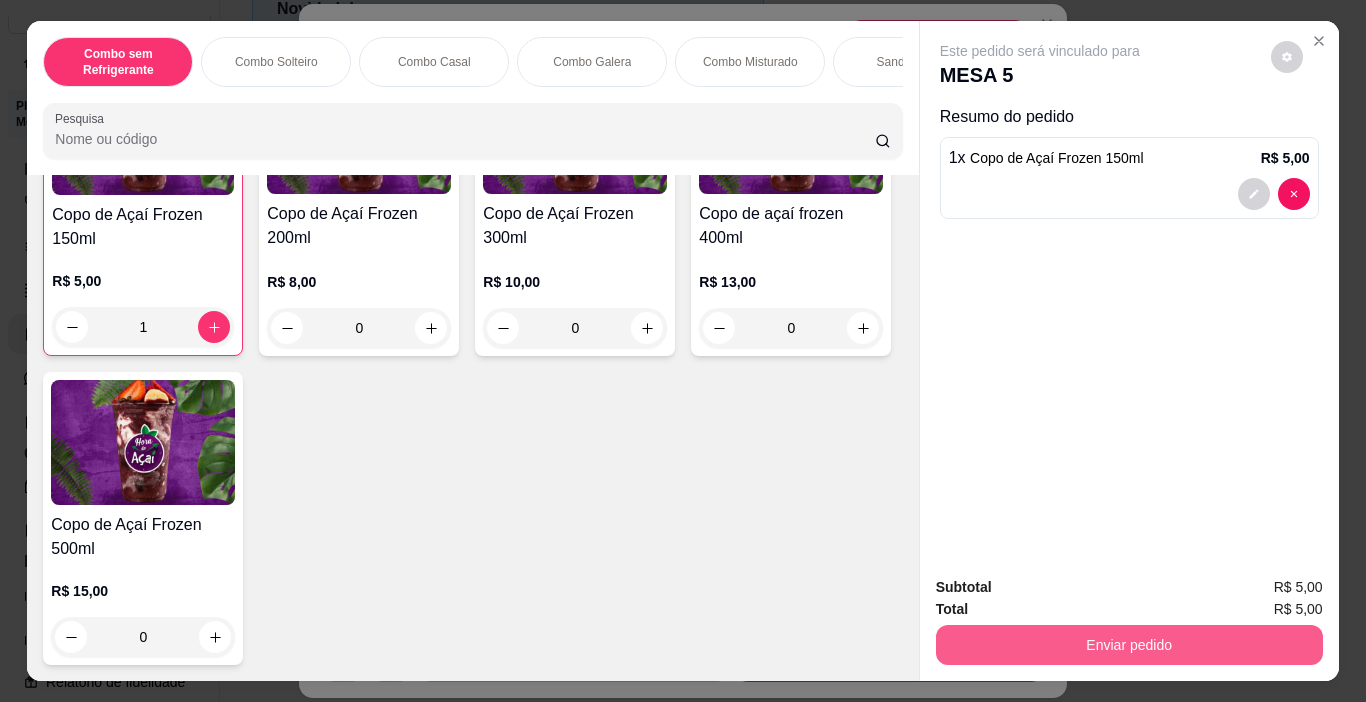 click on "Enviar pedido" at bounding box center [1129, 645] 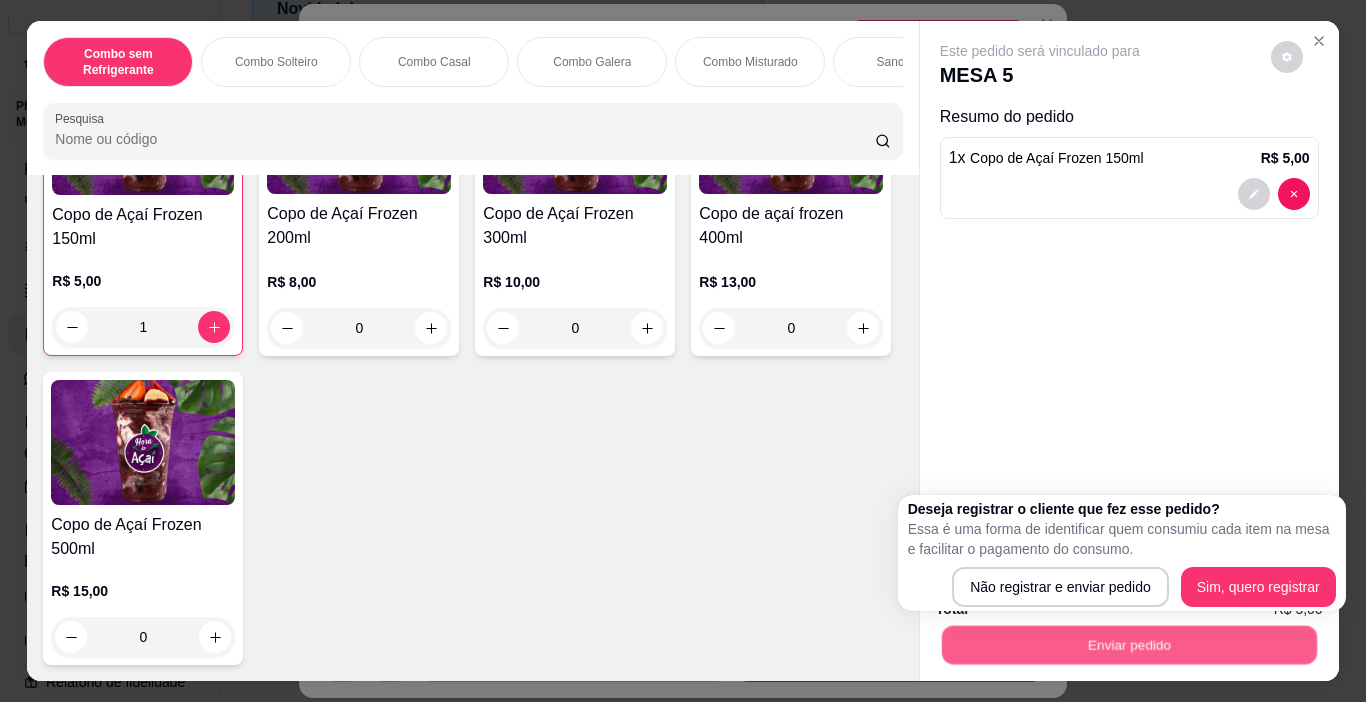 click on "Enviar pedido" at bounding box center [1128, 645] 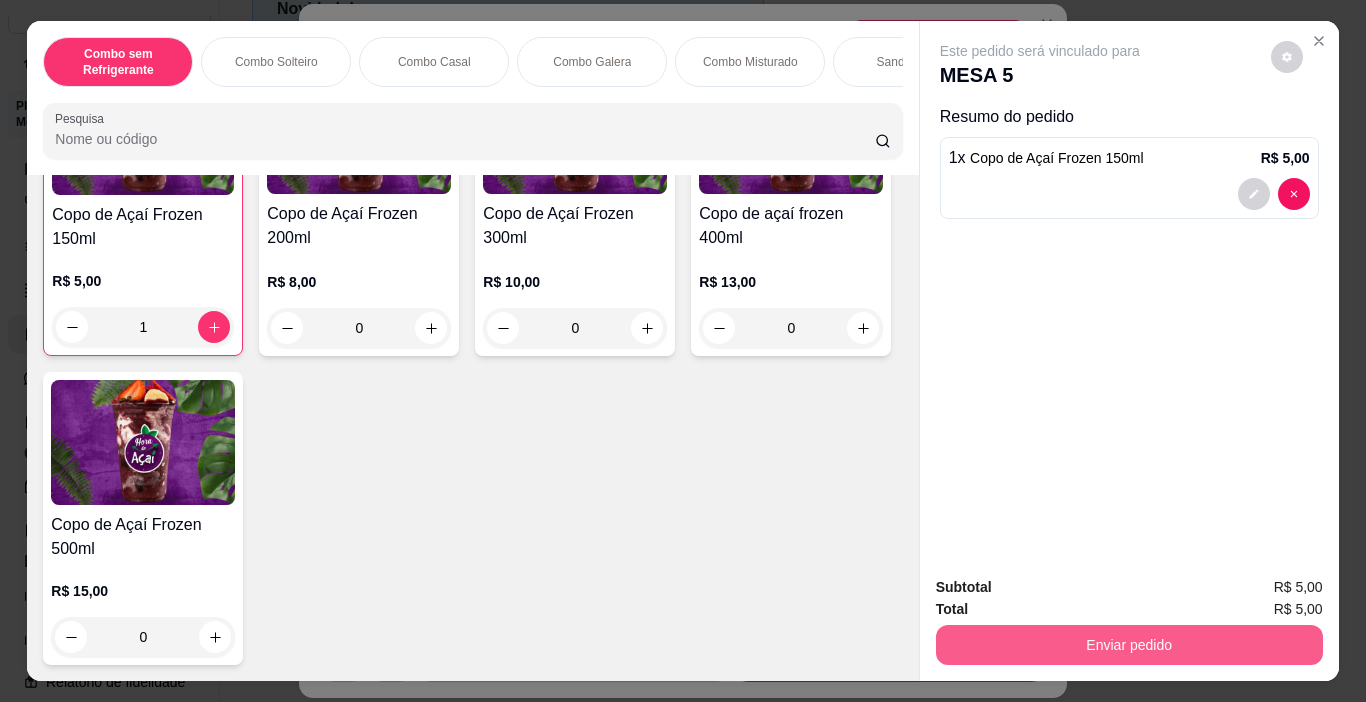 click on "Enviar pedido" at bounding box center [1129, 645] 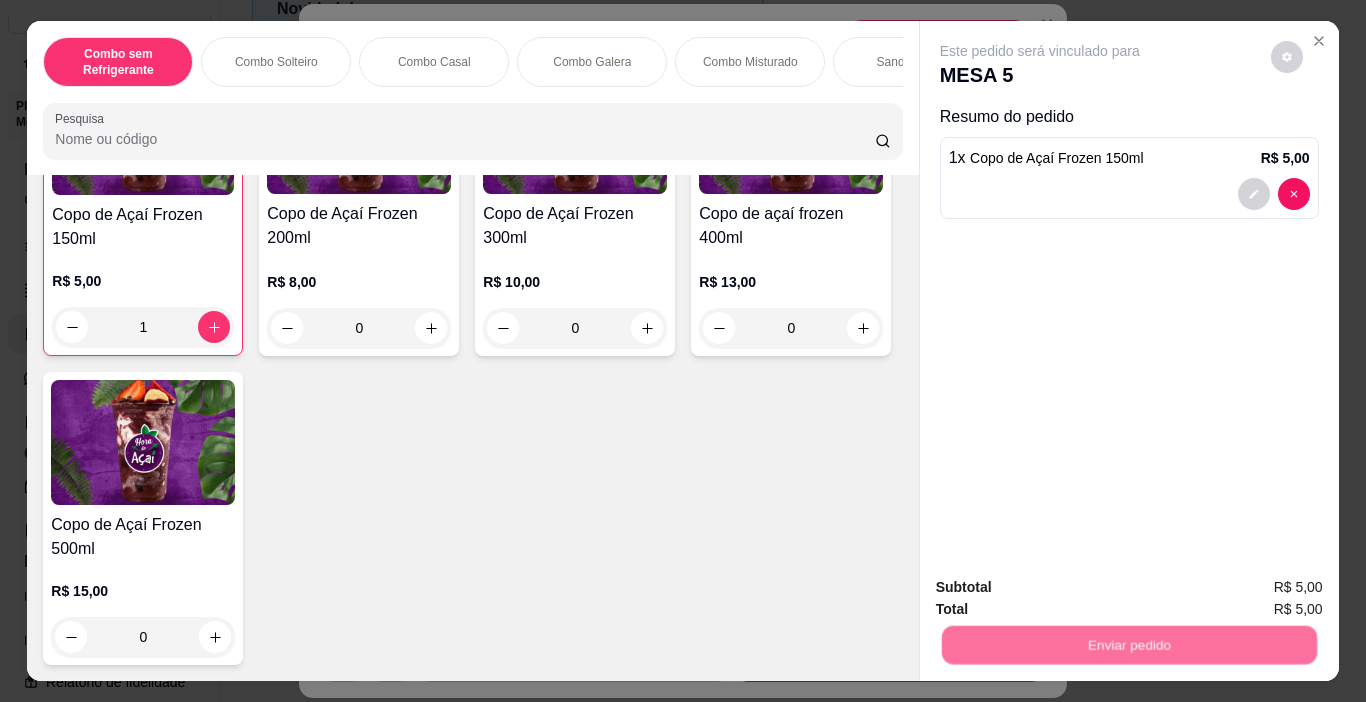 click on "Não registrar e enviar pedido" at bounding box center [1063, 587] 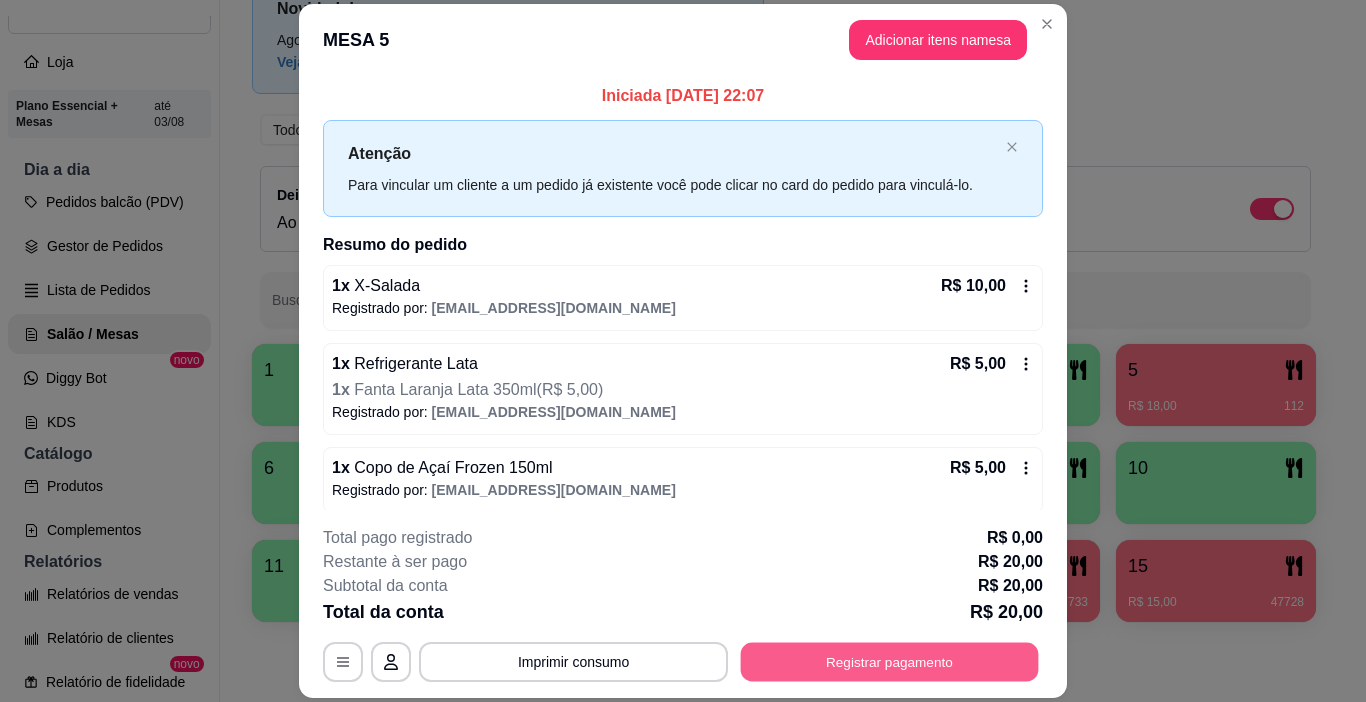 click on "Registrar pagamento" at bounding box center [890, 662] 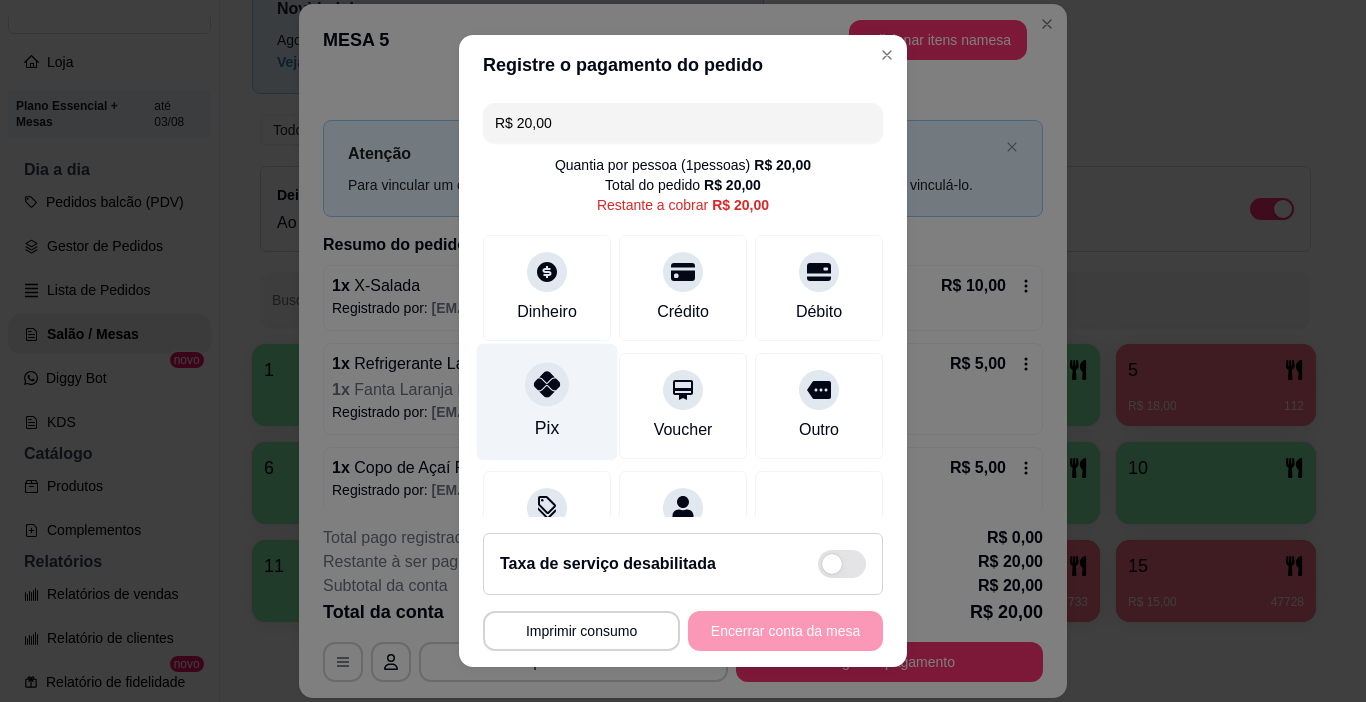 click on "Pix" at bounding box center [547, 402] 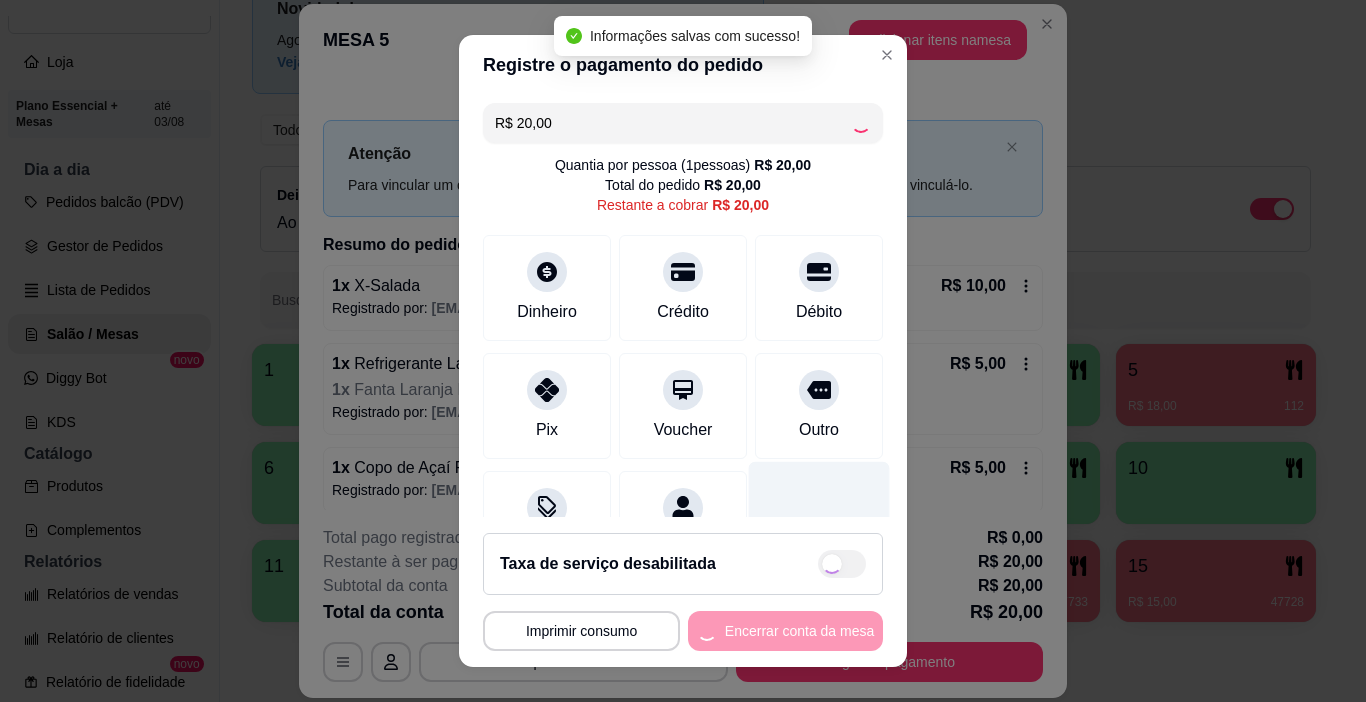 type on "R$ 0,00" 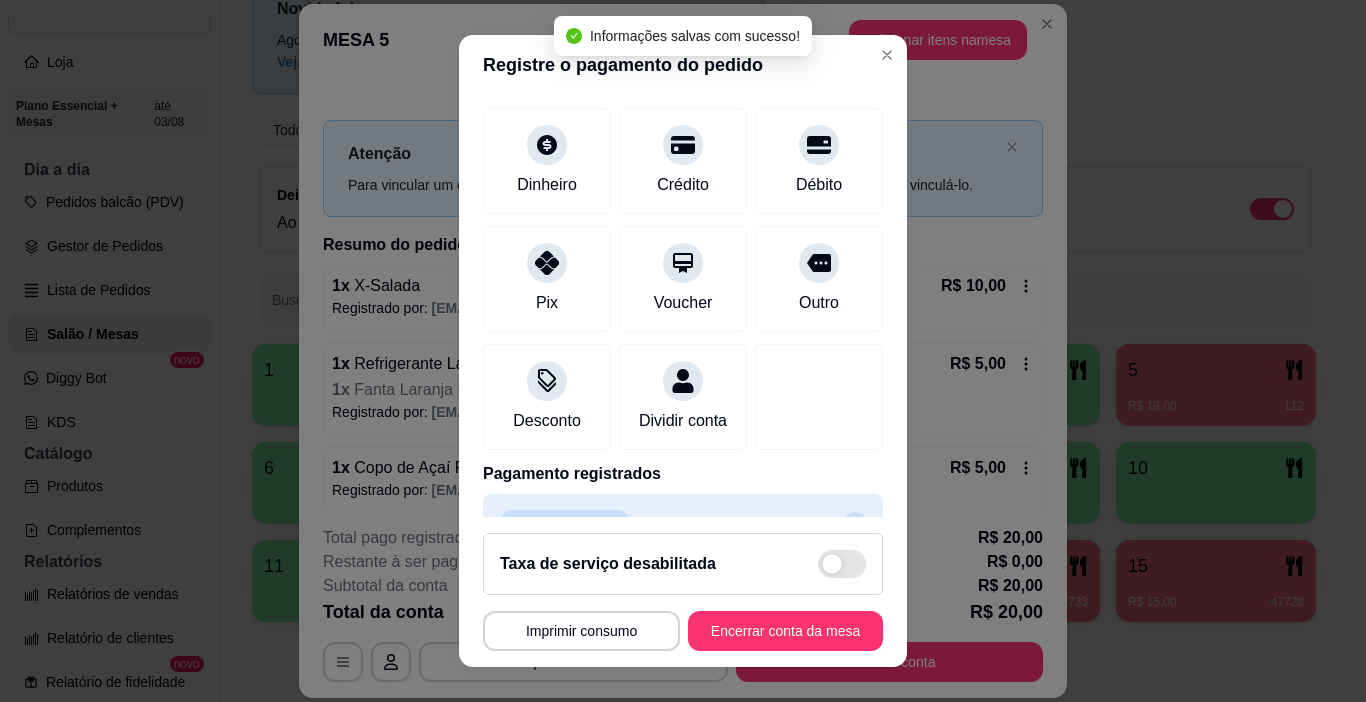 scroll, scrollTop: 176, scrollLeft: 0, axis: vertical 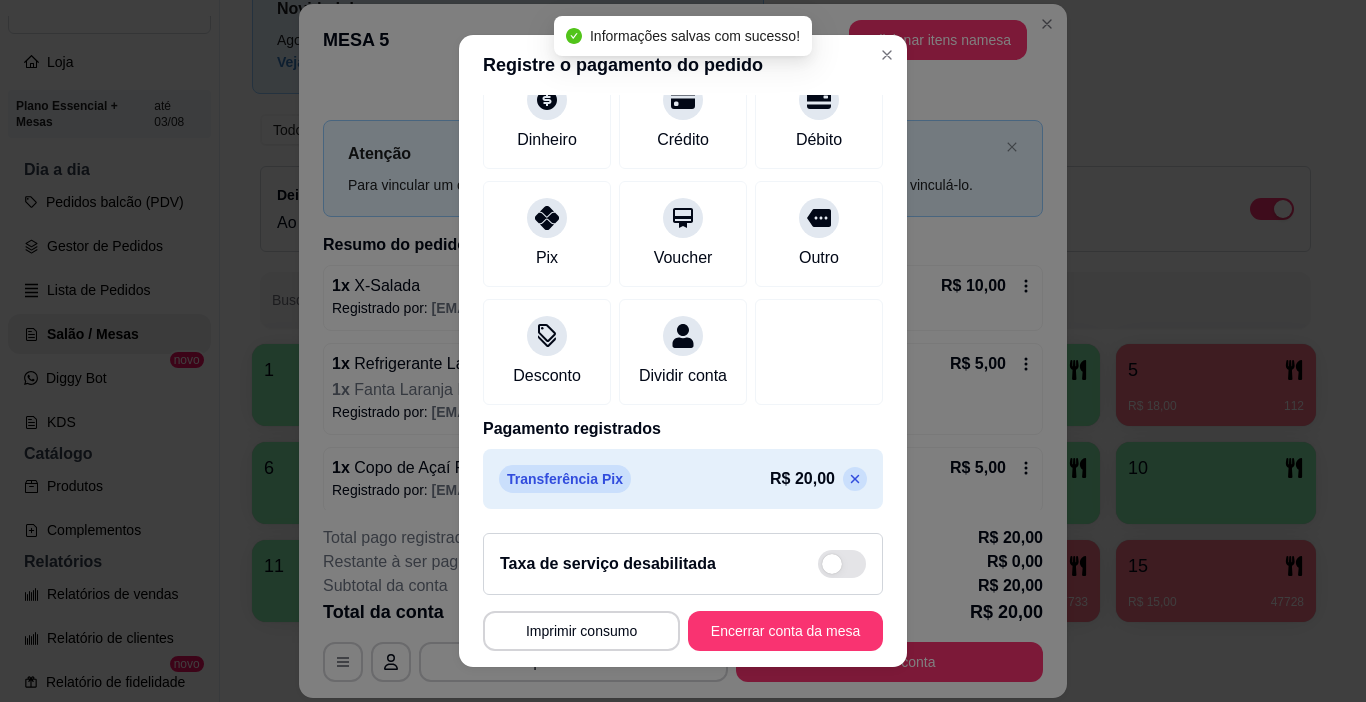 click on "Encerrar conta da mesa" at bounding box center (785, 631) 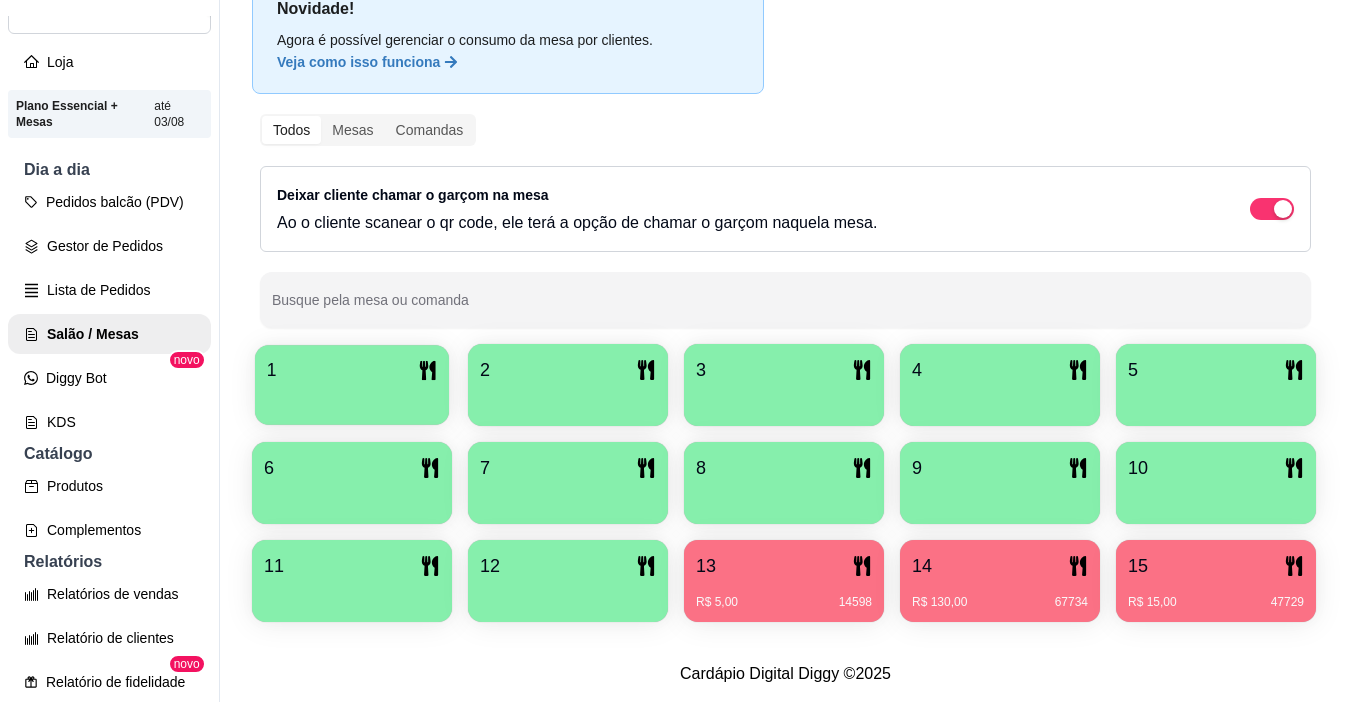click on "1" at bounding box center [352, 370] 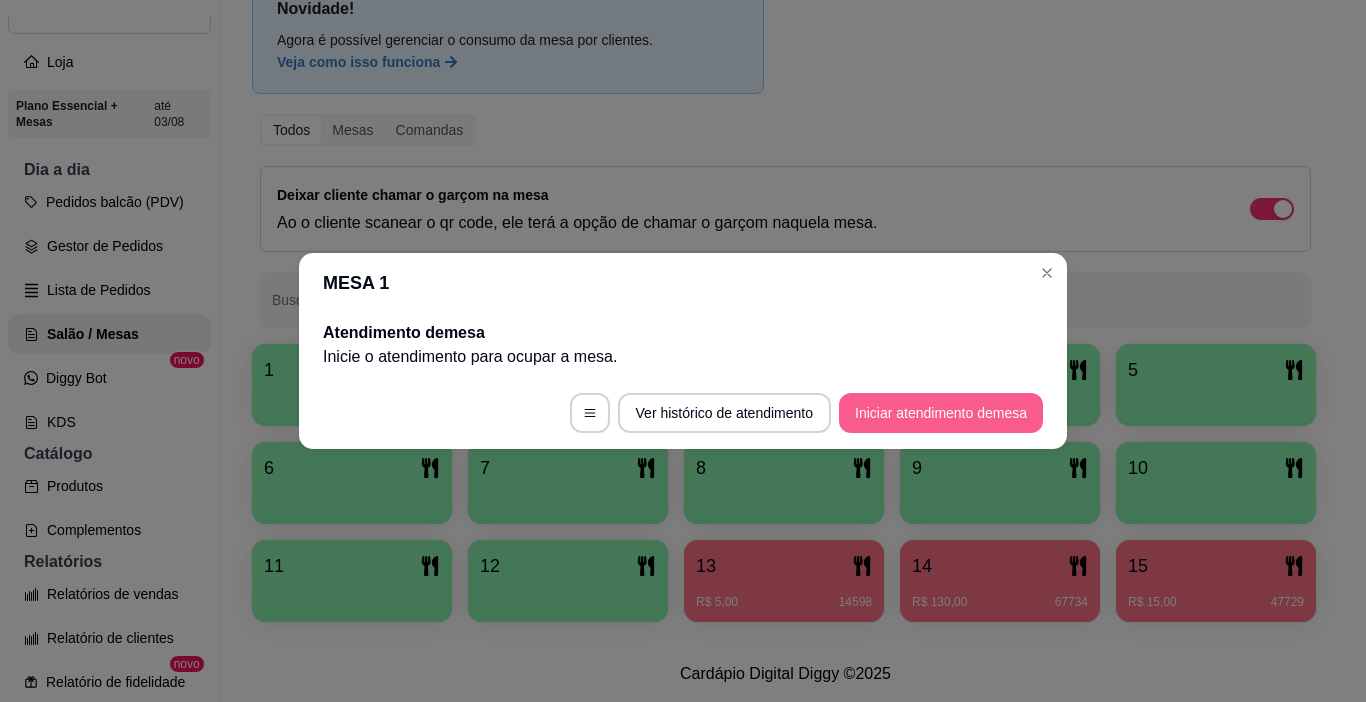 click on "Iniciar atendimento de  mesa" at bounding box center [941, 413] 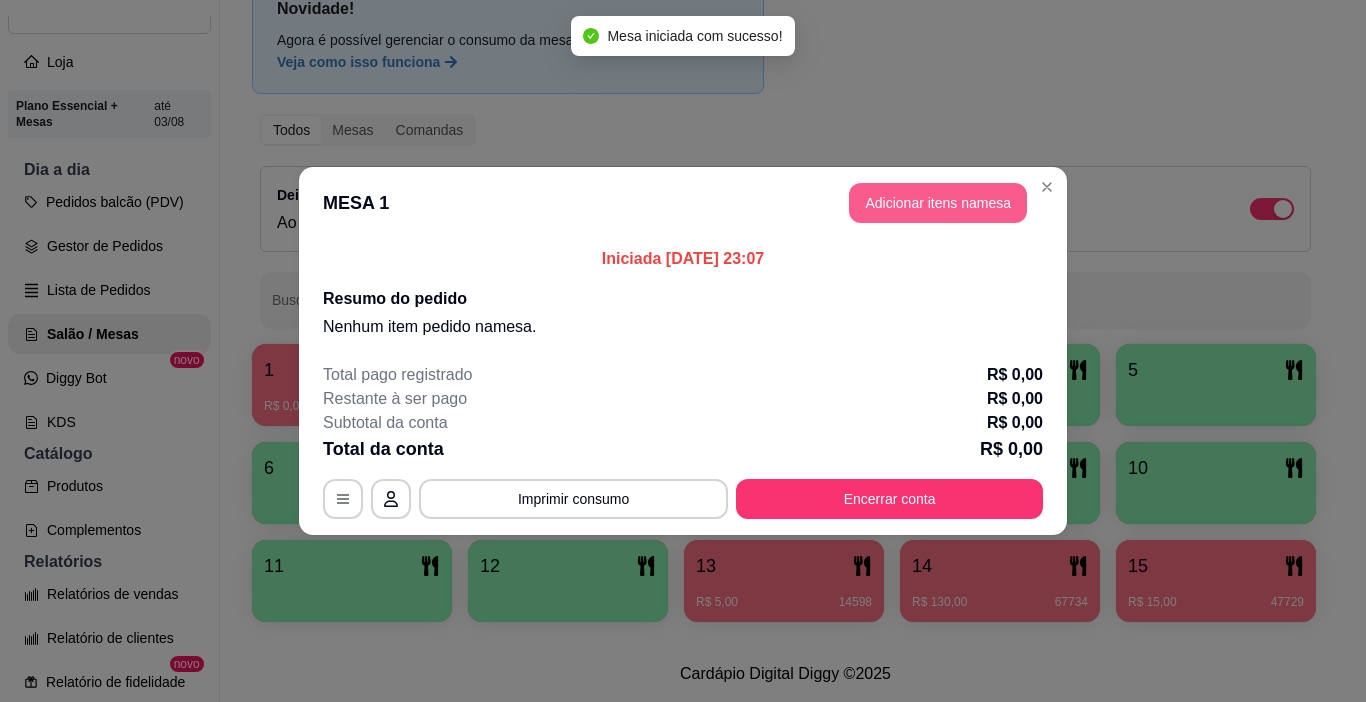 click on "Adicionar itens na  mesa" at bounding box center [938, 203] 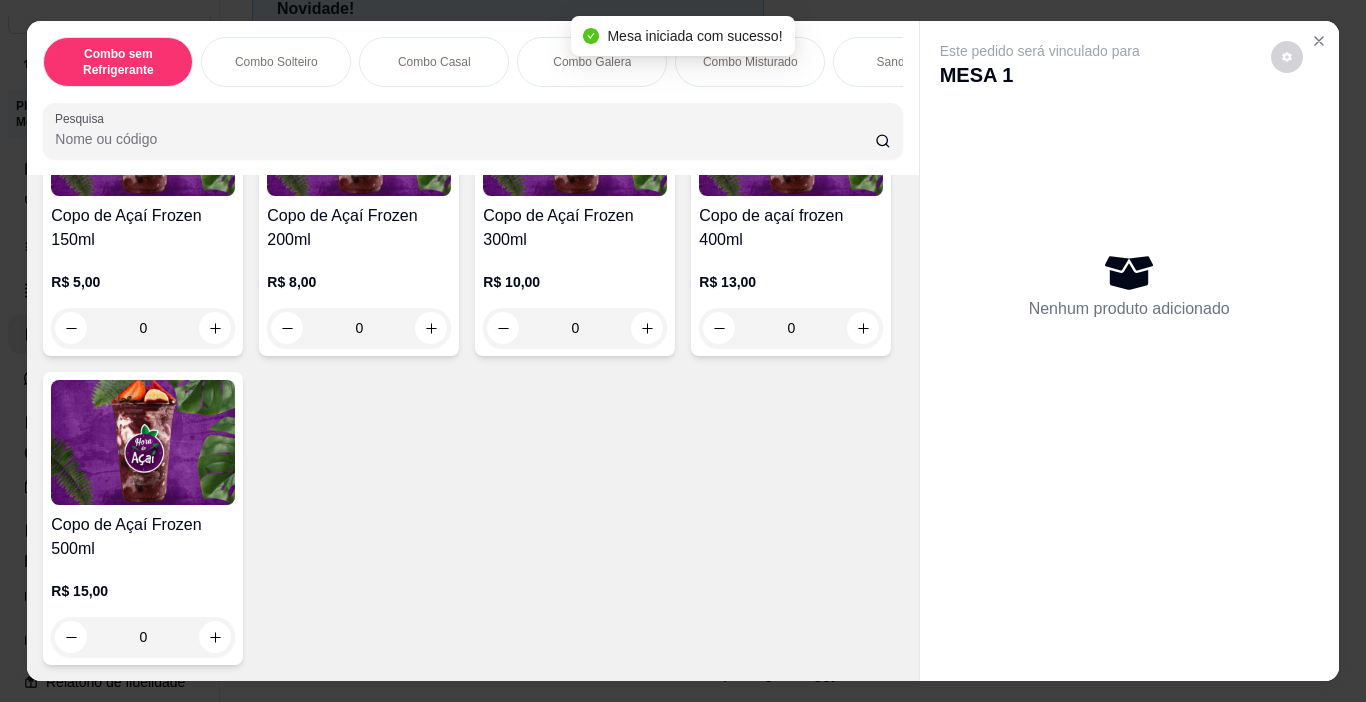 scroll, scrollTop: 5100, scrollLeft: 0, axis: vertical 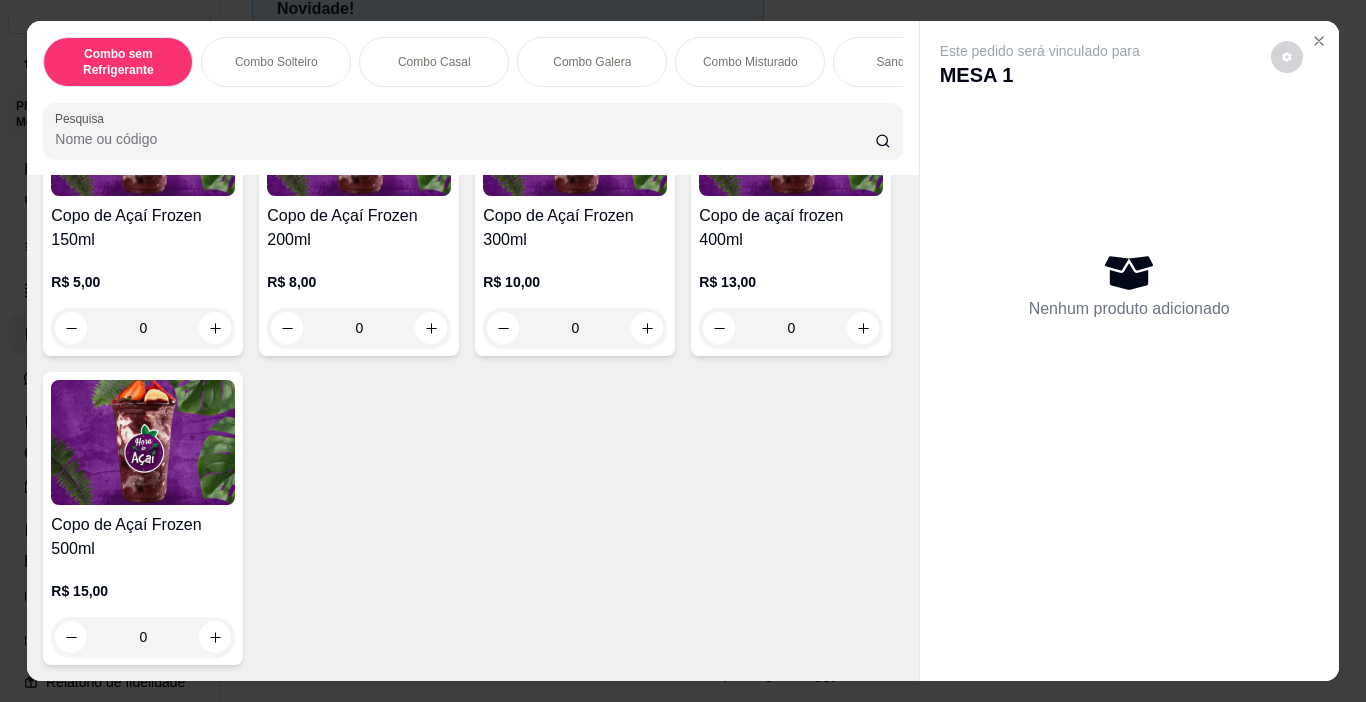 click on "0" at bounding box center (359, 328) 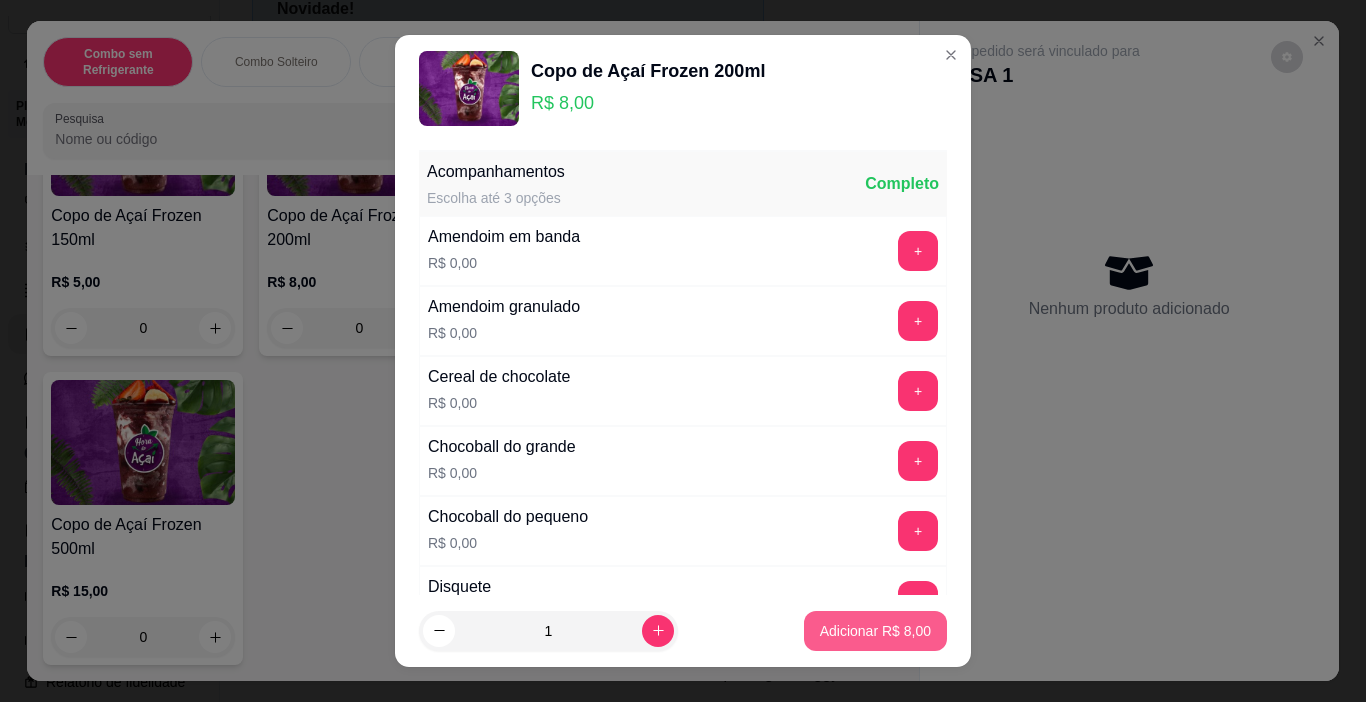 click on "Adicionar   R$ 8,00" at bounding box center [875, 631] 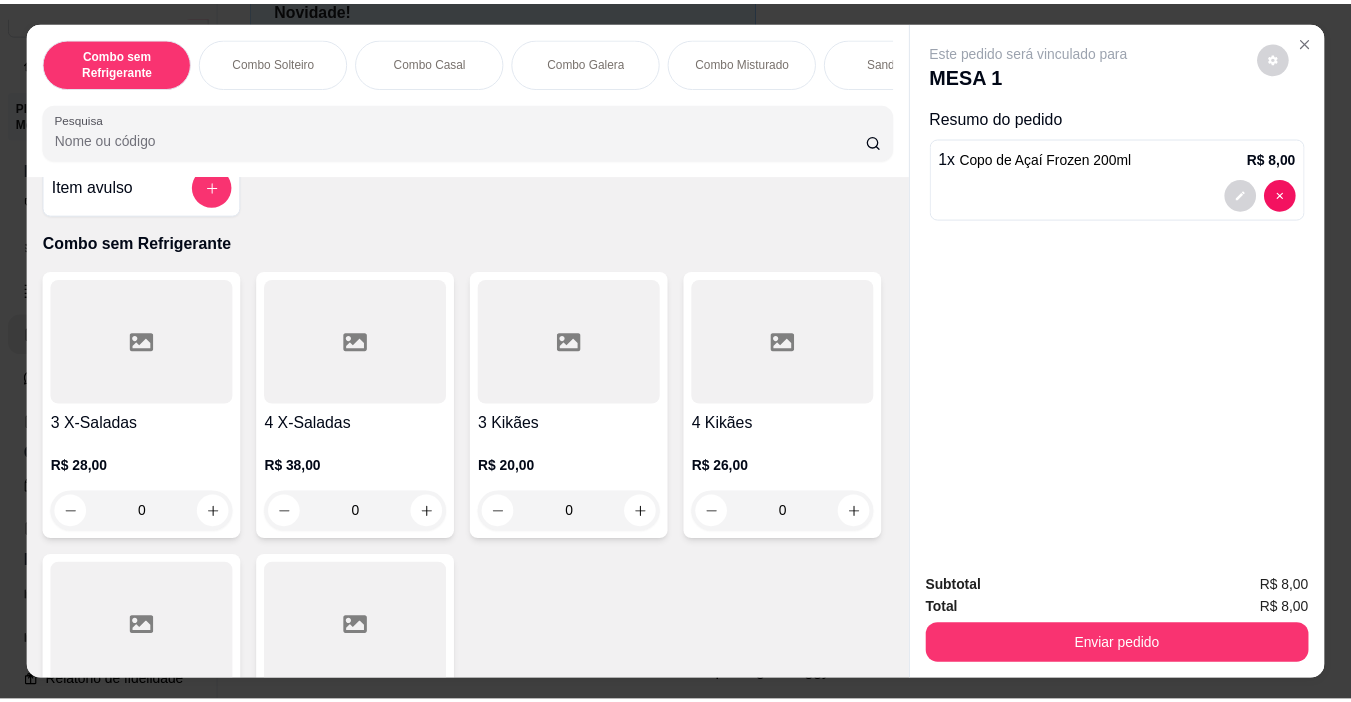 scroll, scrollTop: 0, scrollLeft: 0, axis: both 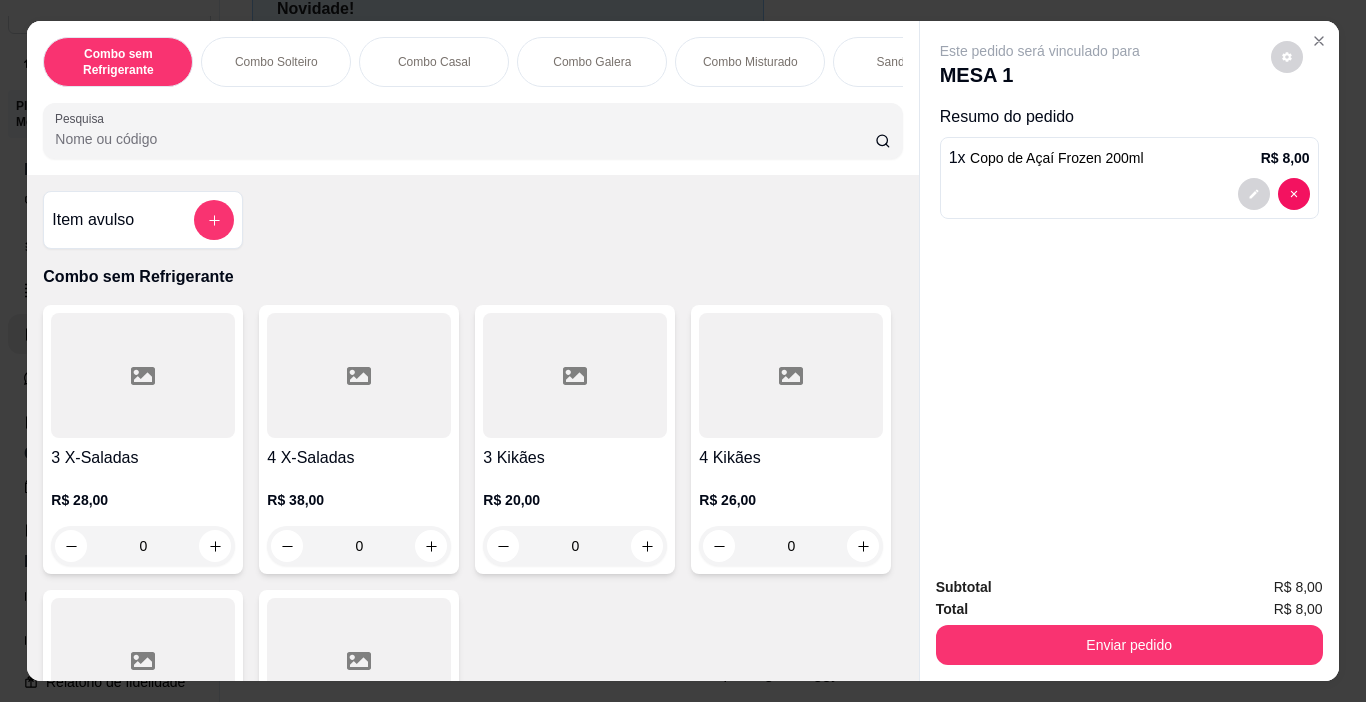 click on "Item avulso" at bounding box center (143, 220) 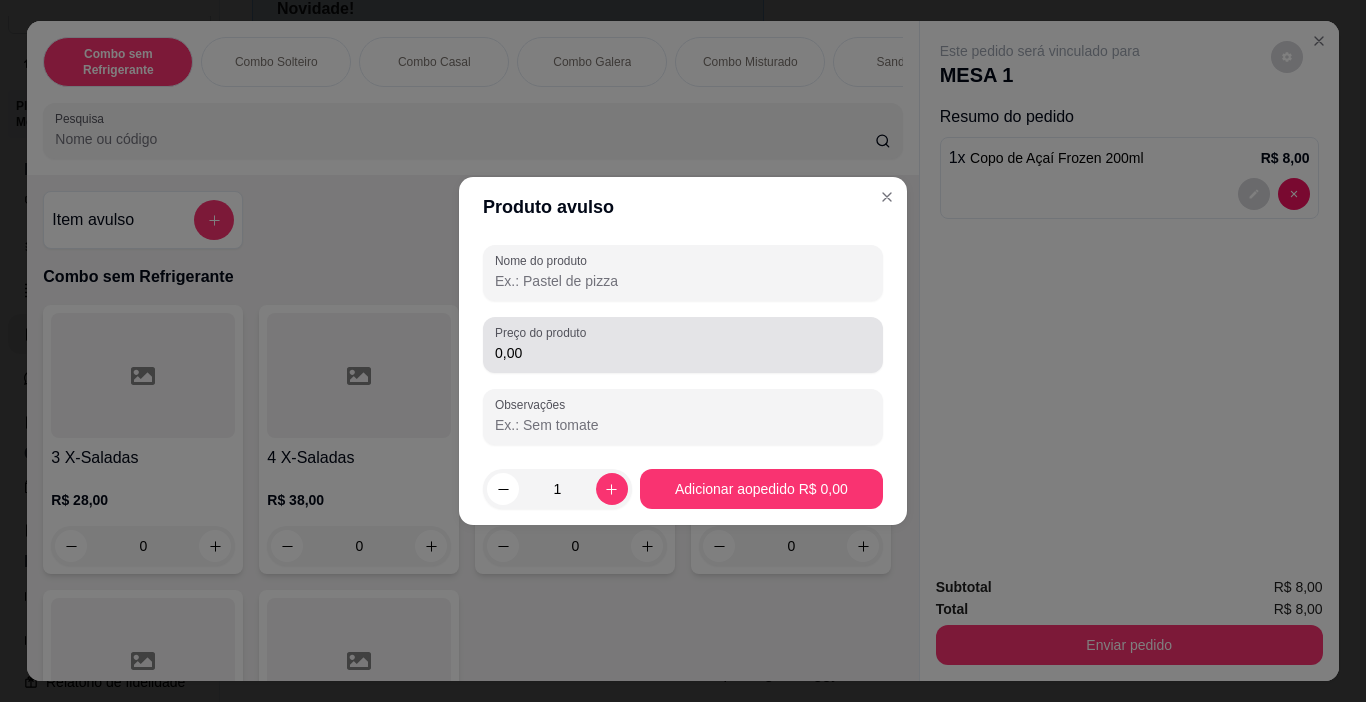 drag, startPoint x: 545, startPoint y: 365, endPoint x: 460, endPoint y: 353, distance: 85.84288 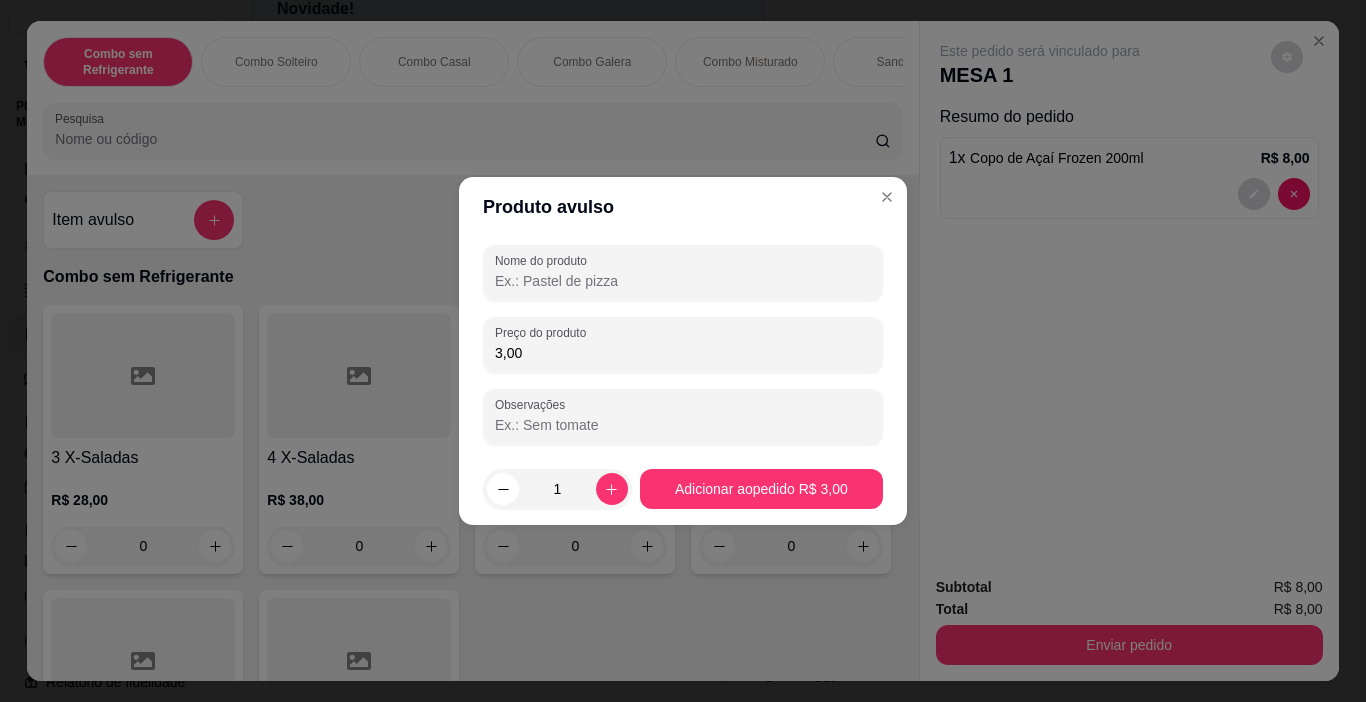 type on "3,00" 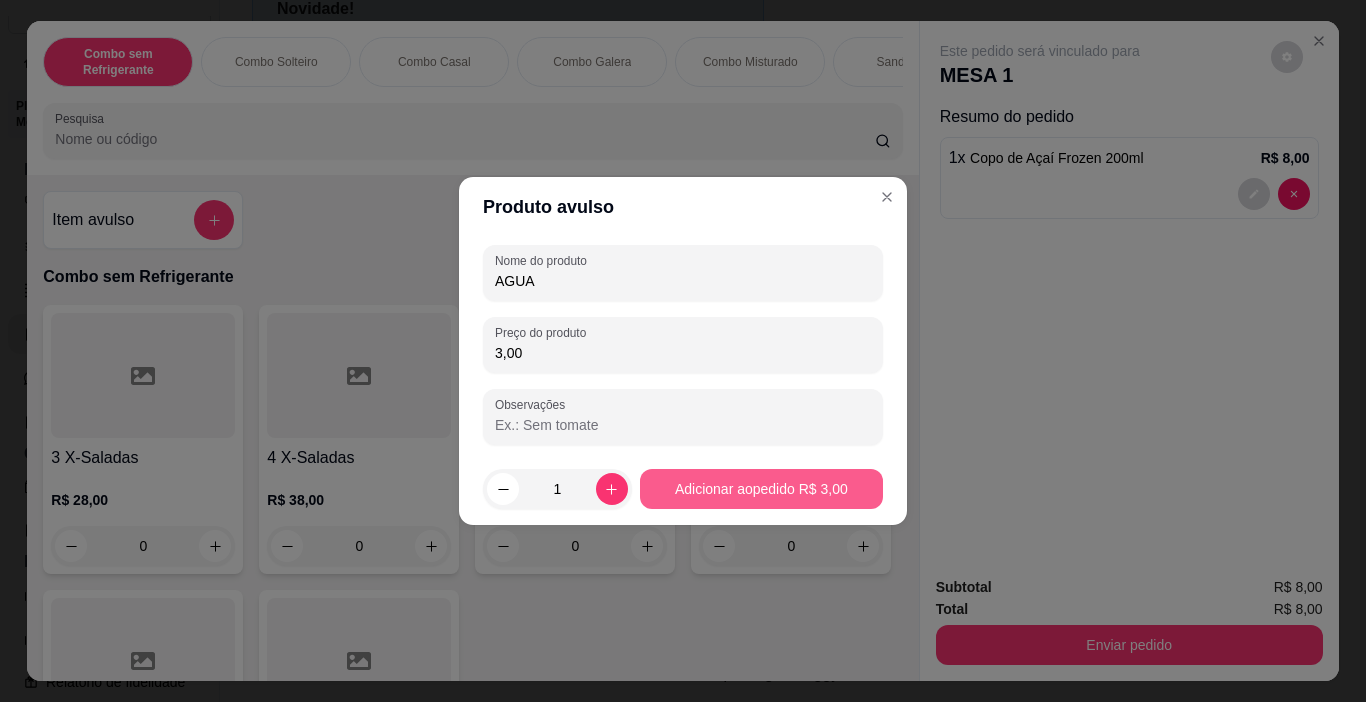 type on "AGUA" 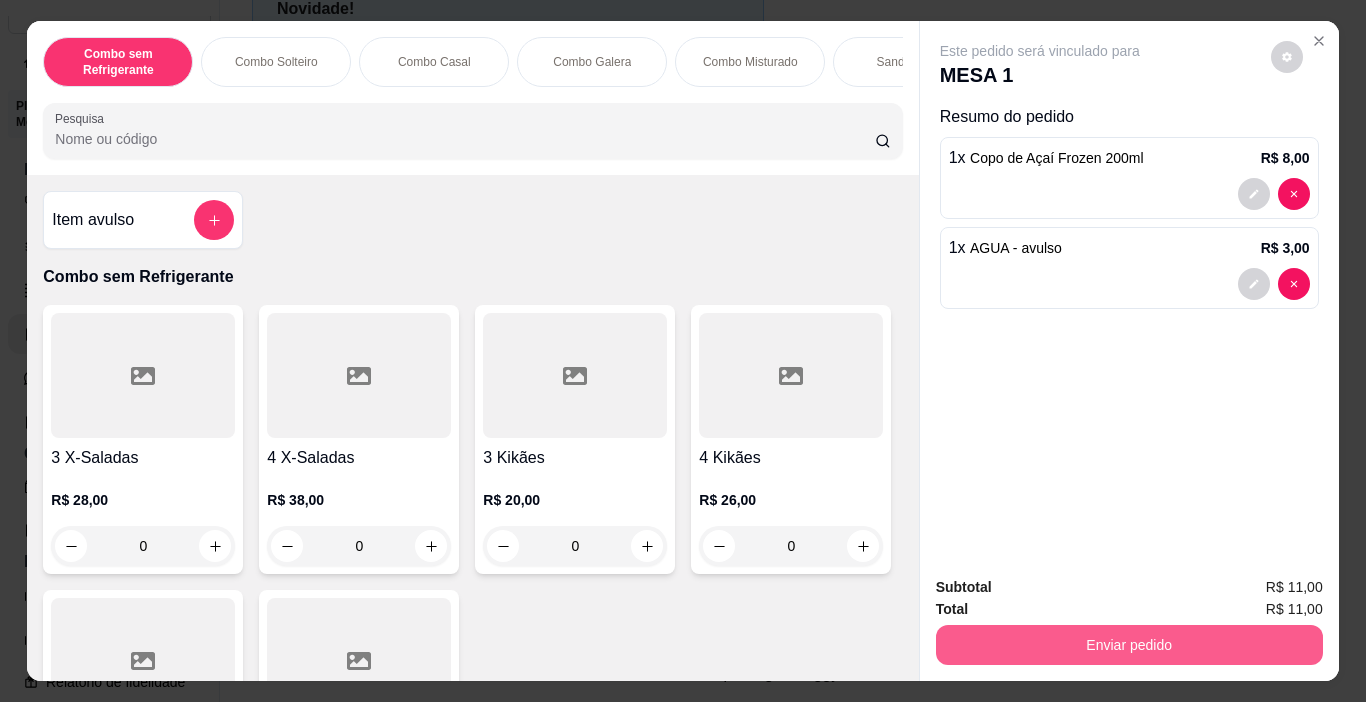 click on "Enviar pedido" at bounding box center (1129, 645) 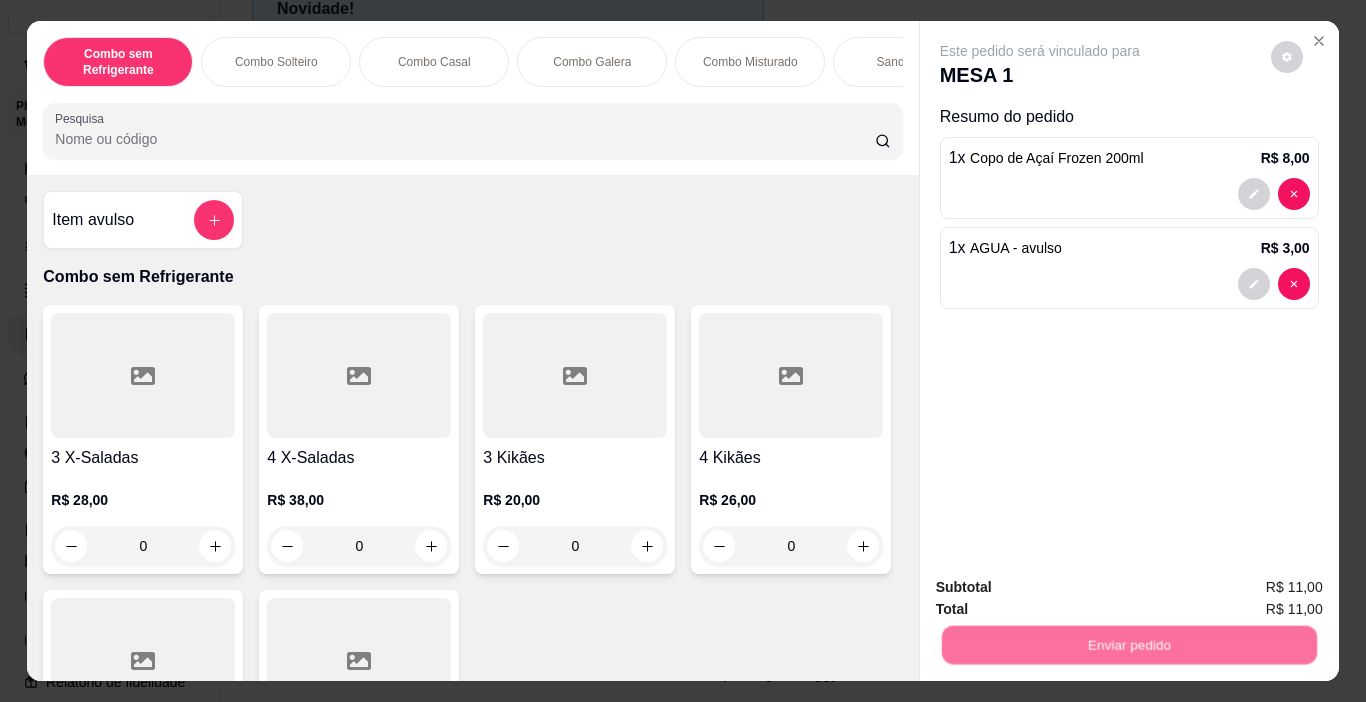 click on "Não registrar e enviar pedido" at bounding box center (1063, 588) 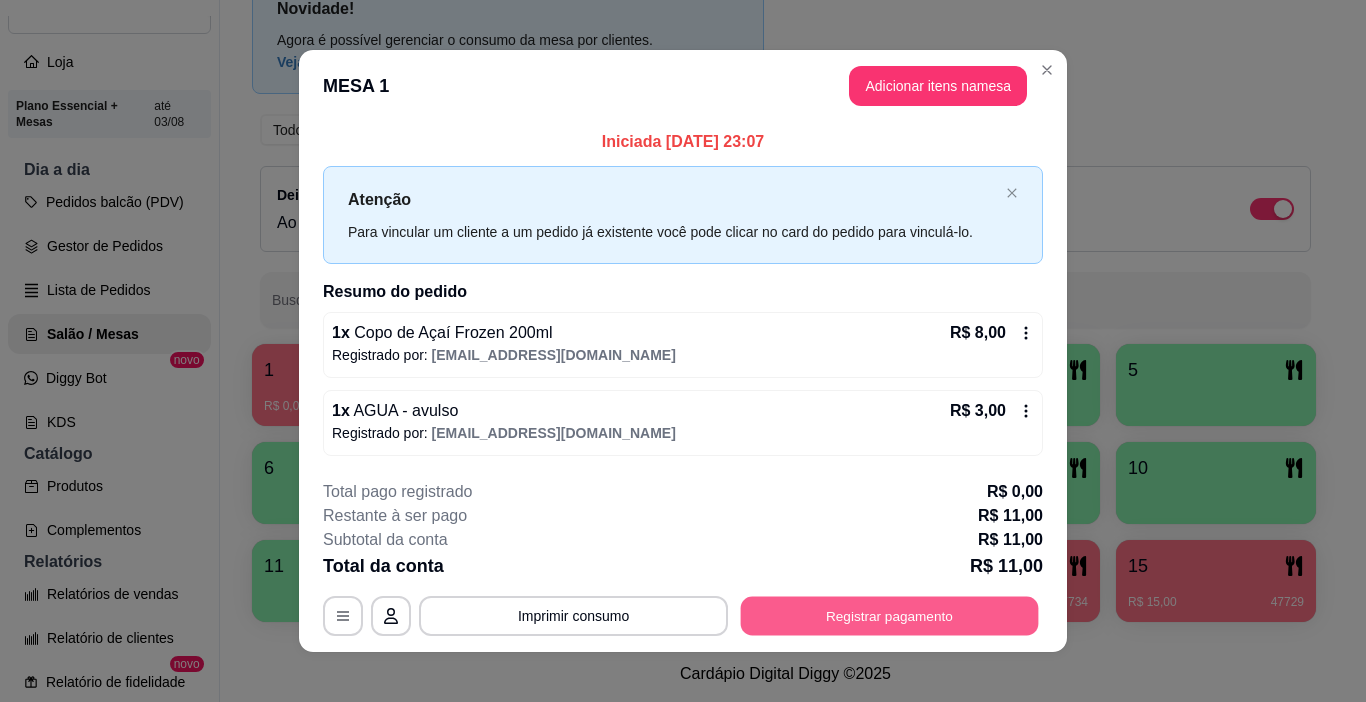 click on "Registrar pagamento" at bounding box center [890, 615] 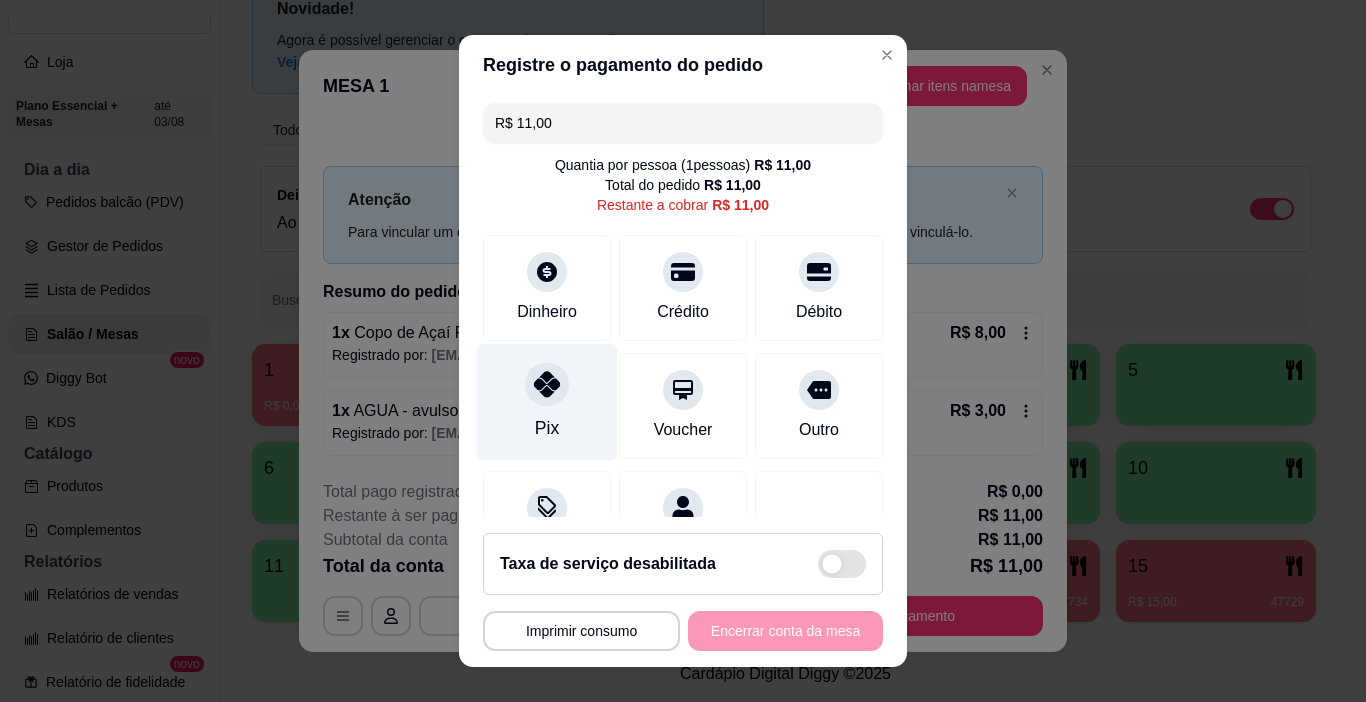 click 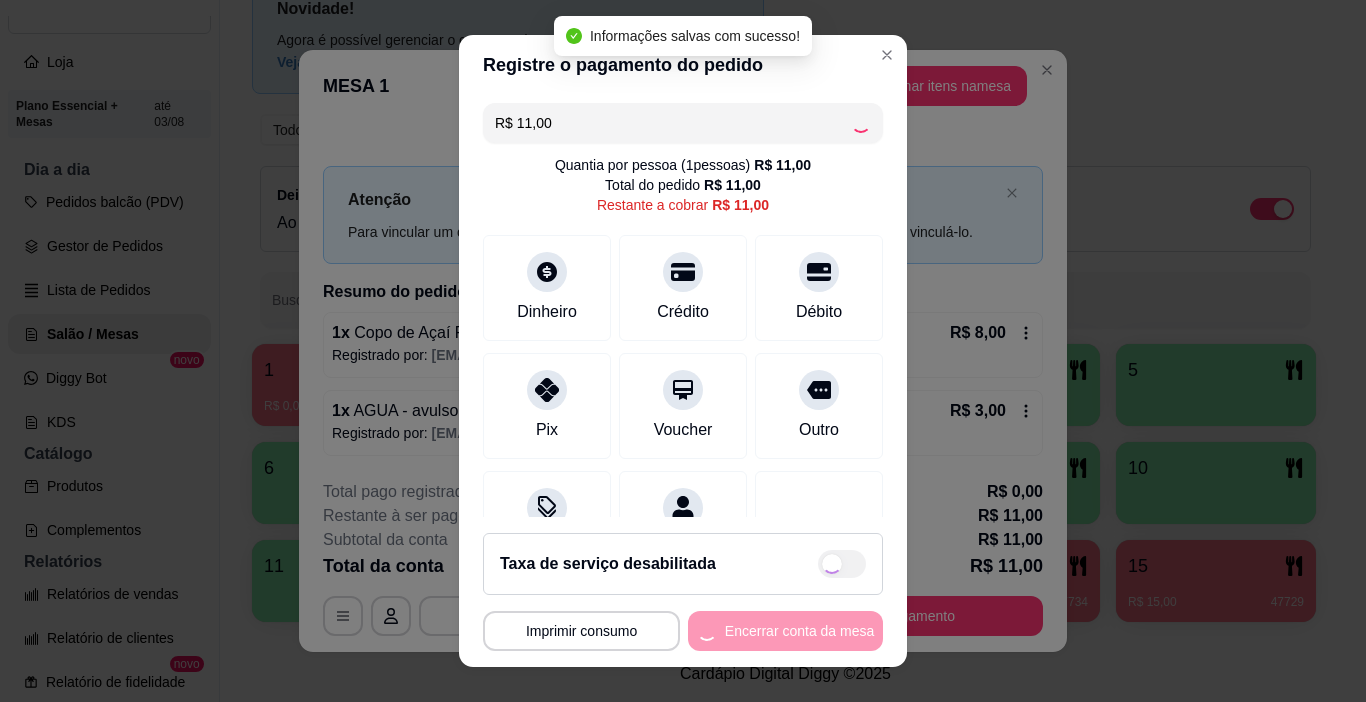 type on "R$ 0,00" 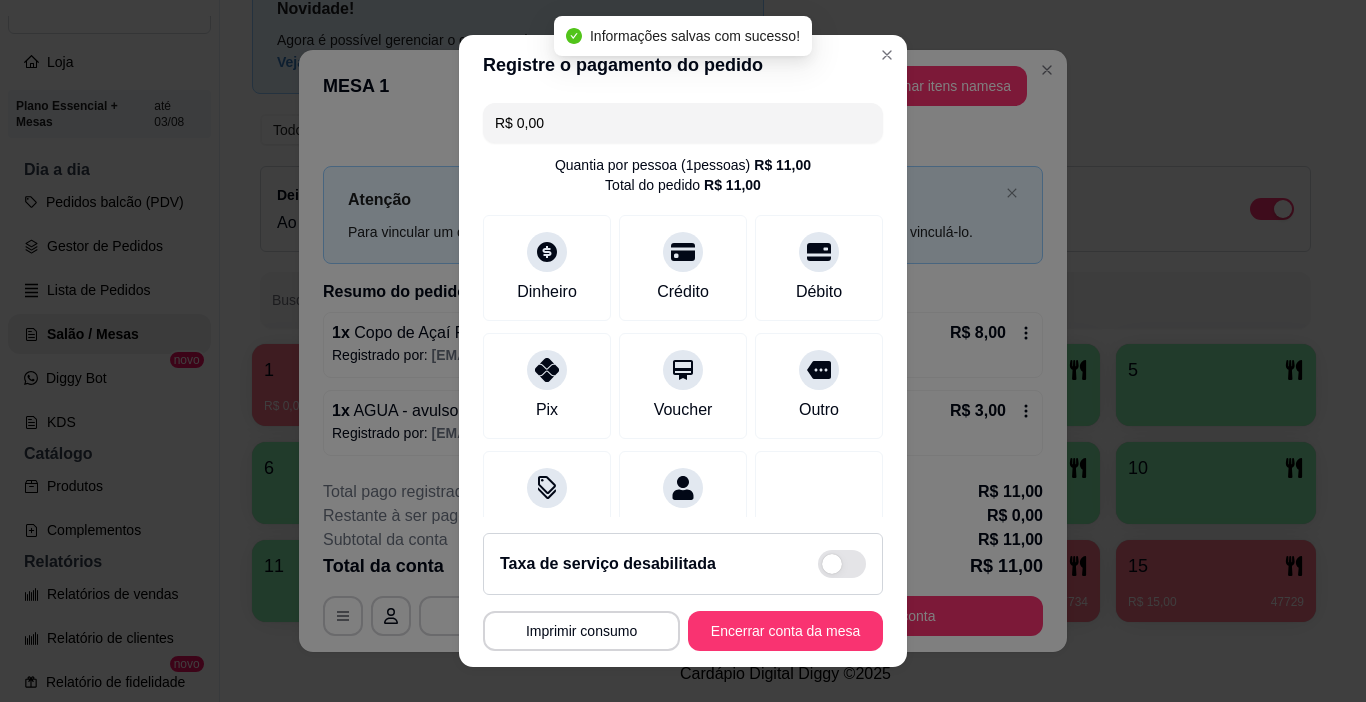 click on "Encerrar conta da mesa" at bounding box center (785, 631) 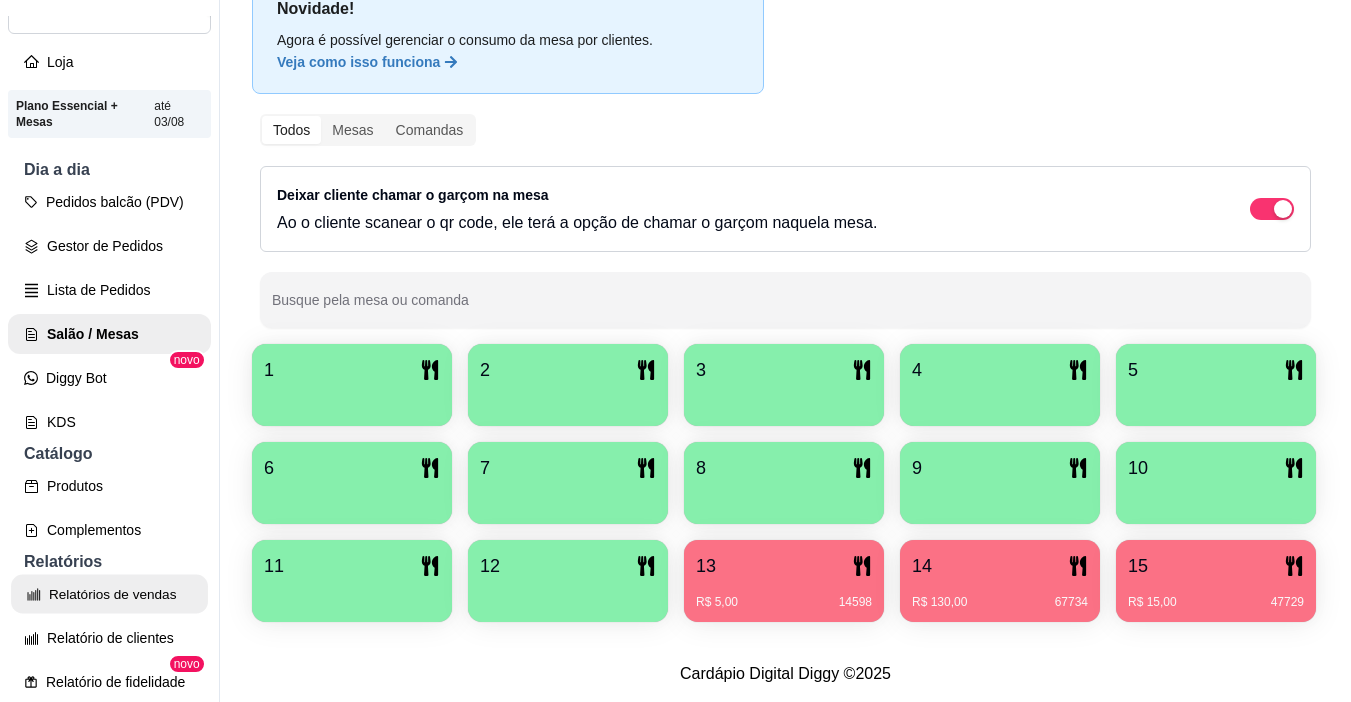 click on "Relatórios de vendas" at bounding box center (109, 594) 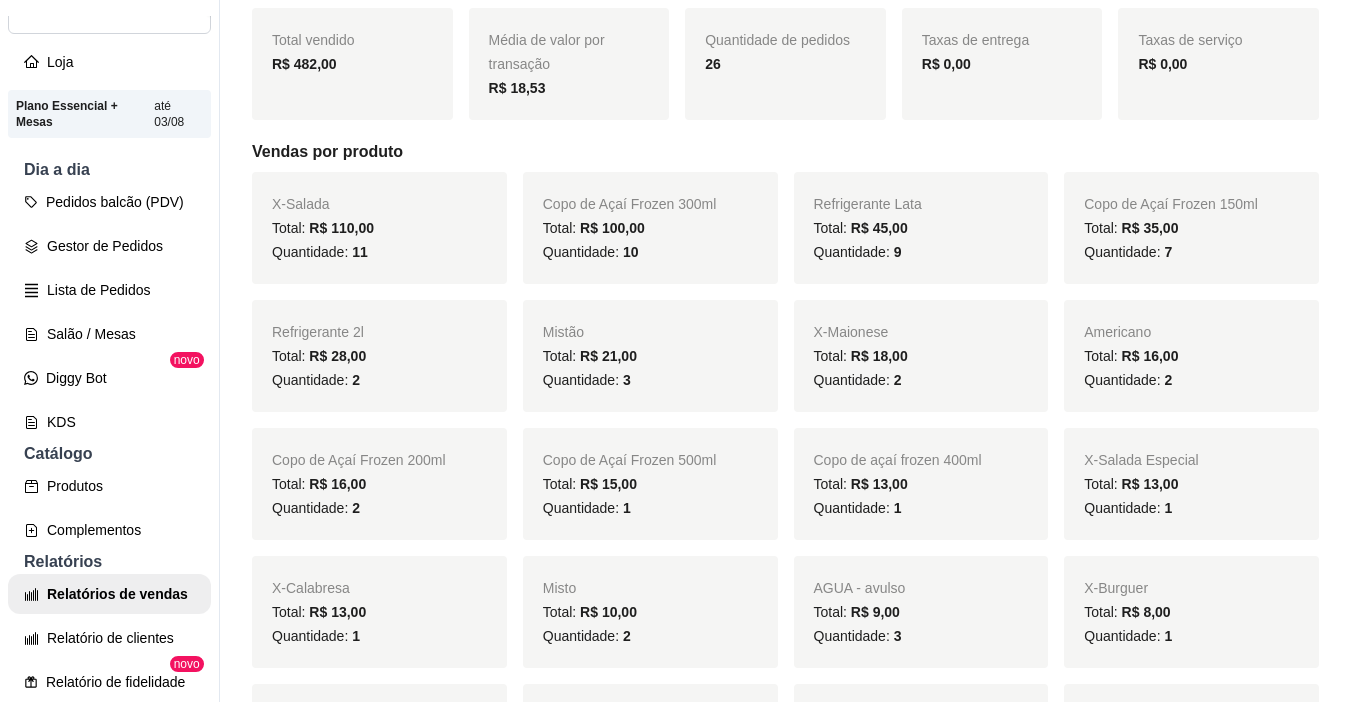 scroll, scrollTop: 300, scrollLeft: 0, axis: vertical 